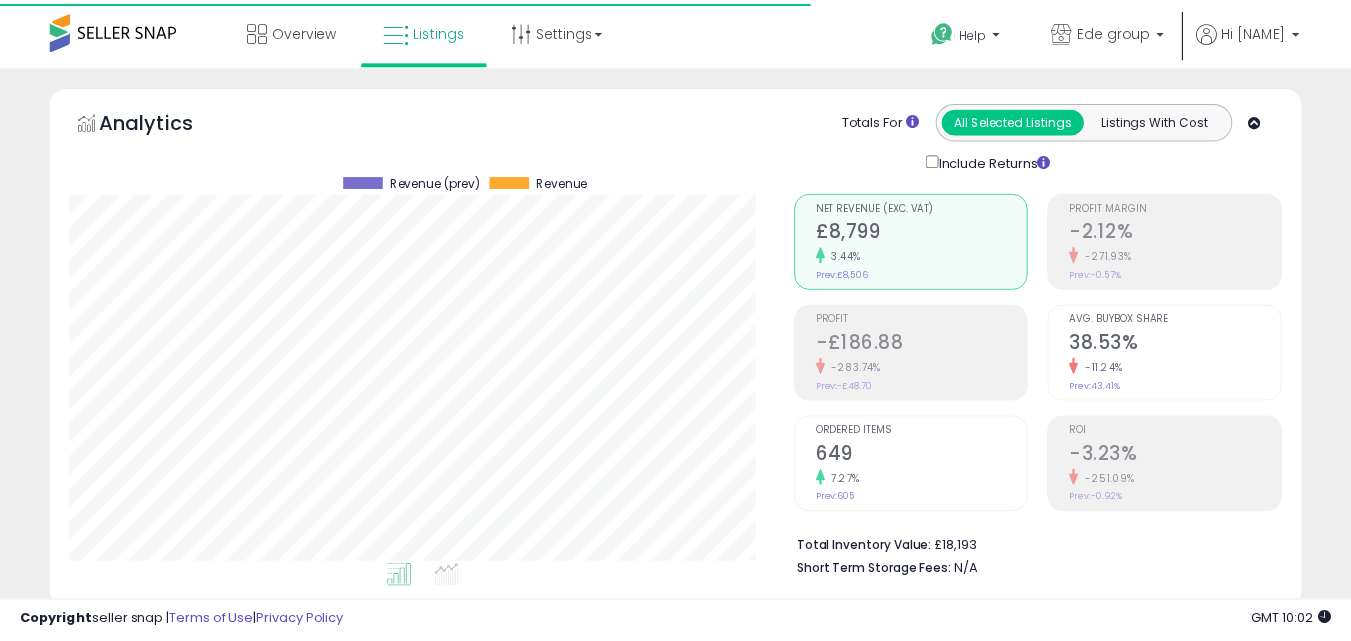 scroll, scrollTop: 0, scrollLeft: 0, axis: both 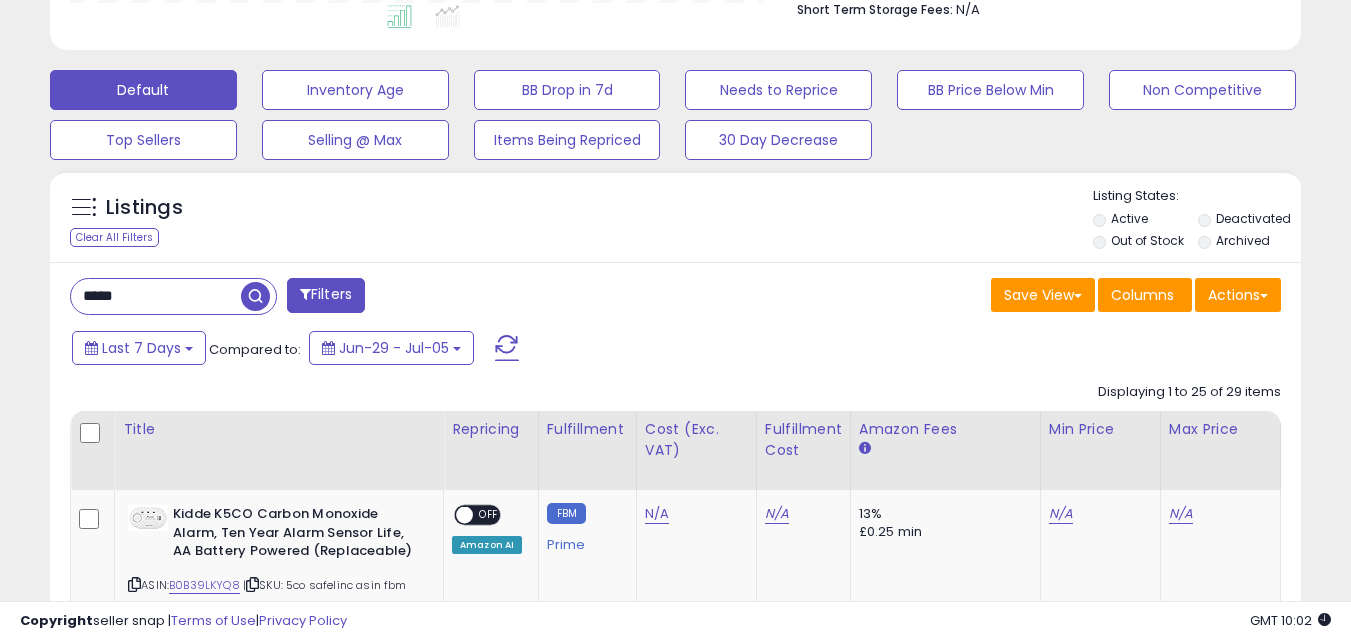 click on "*****" at bounding box center [156, 296] 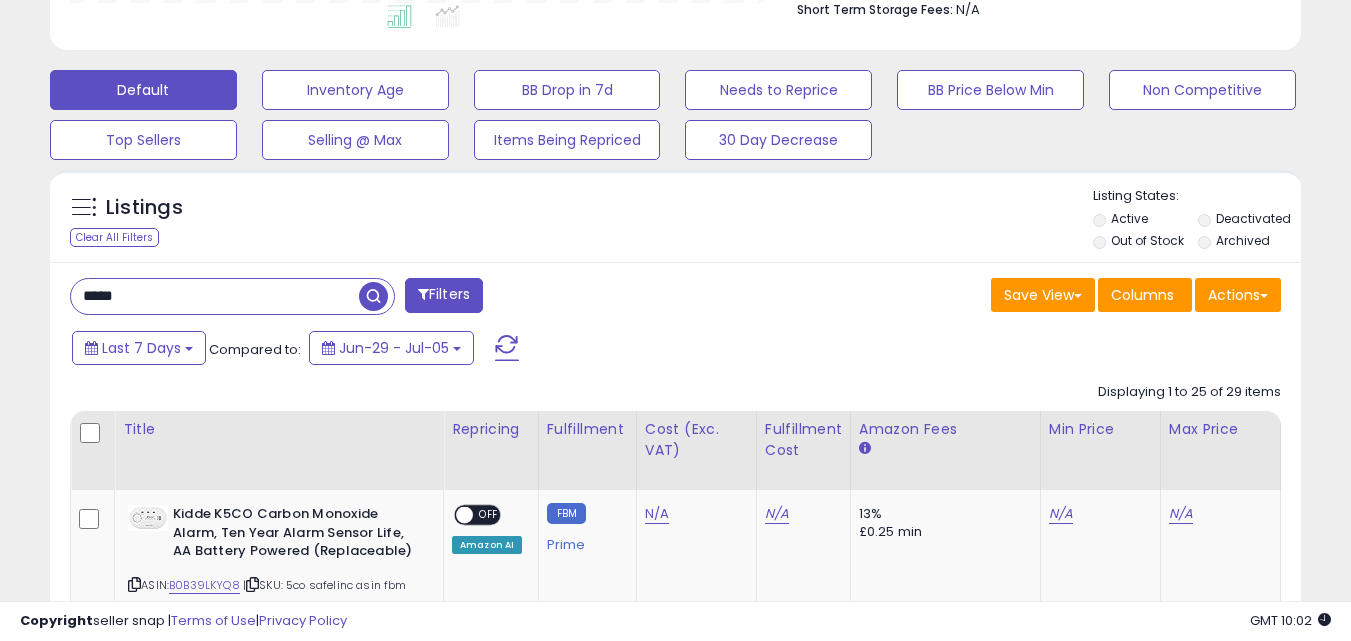 click on "*****" at bounding box center (215, 296) 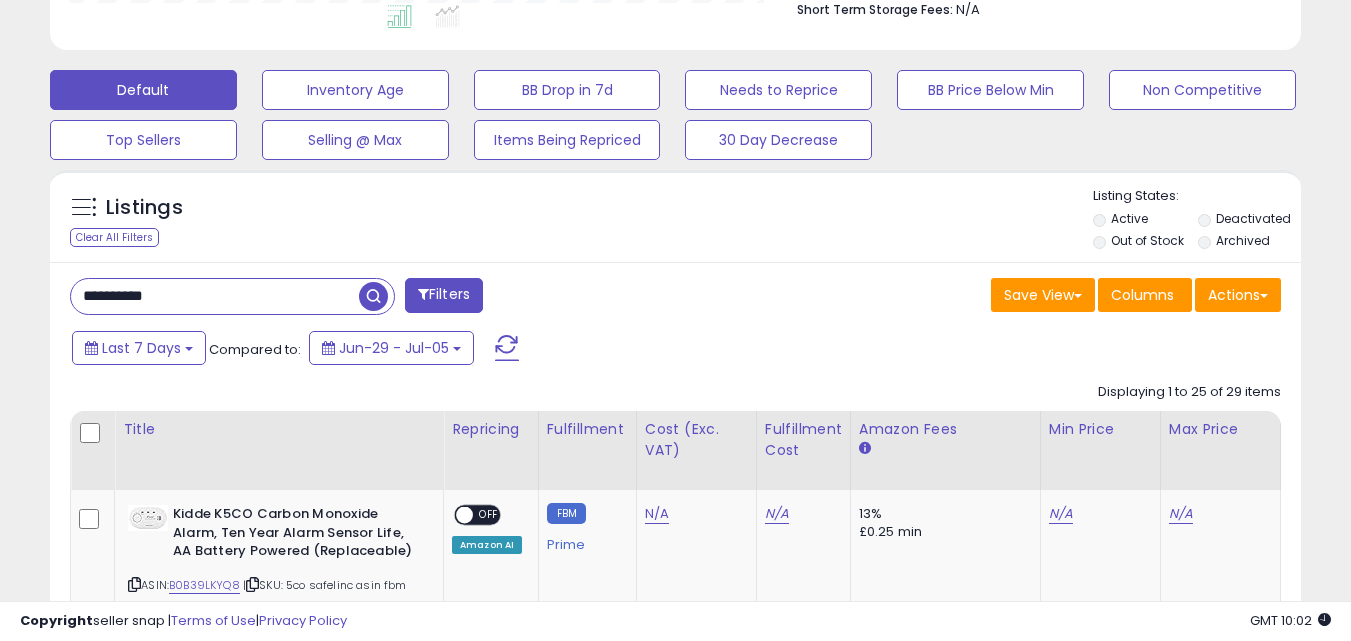 type on "**********" 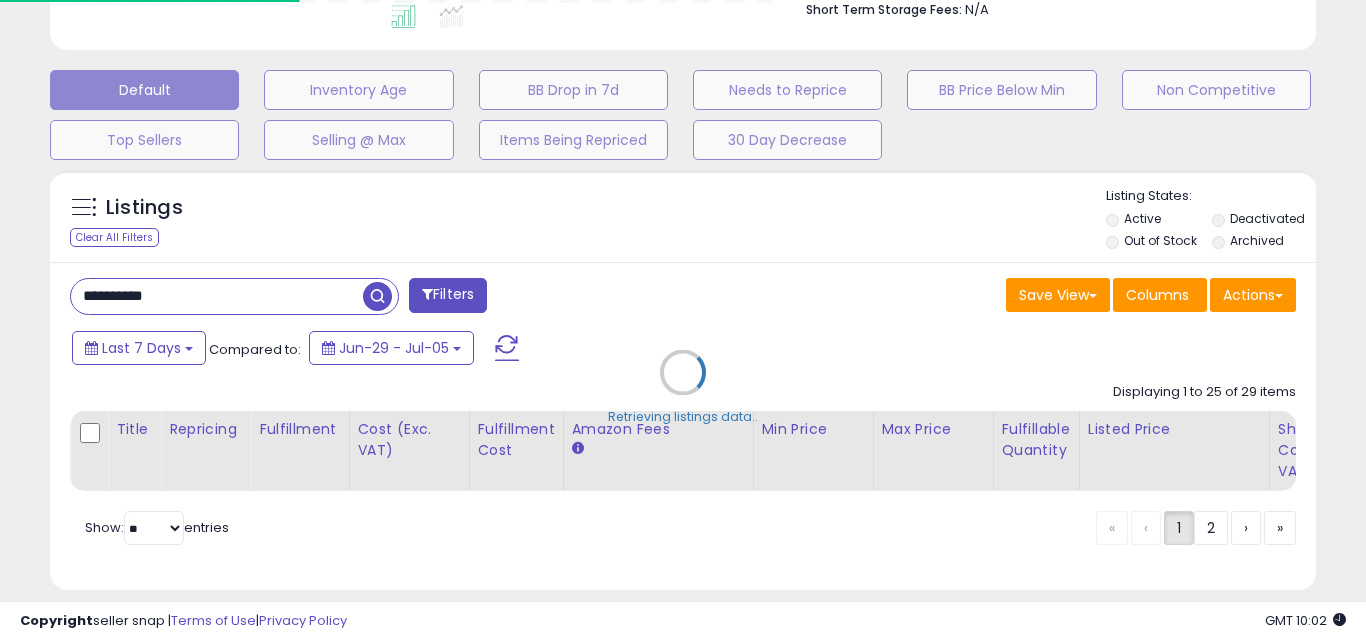 scroll, scrollTop: 999590, scrollLeft: 999267, axis: both 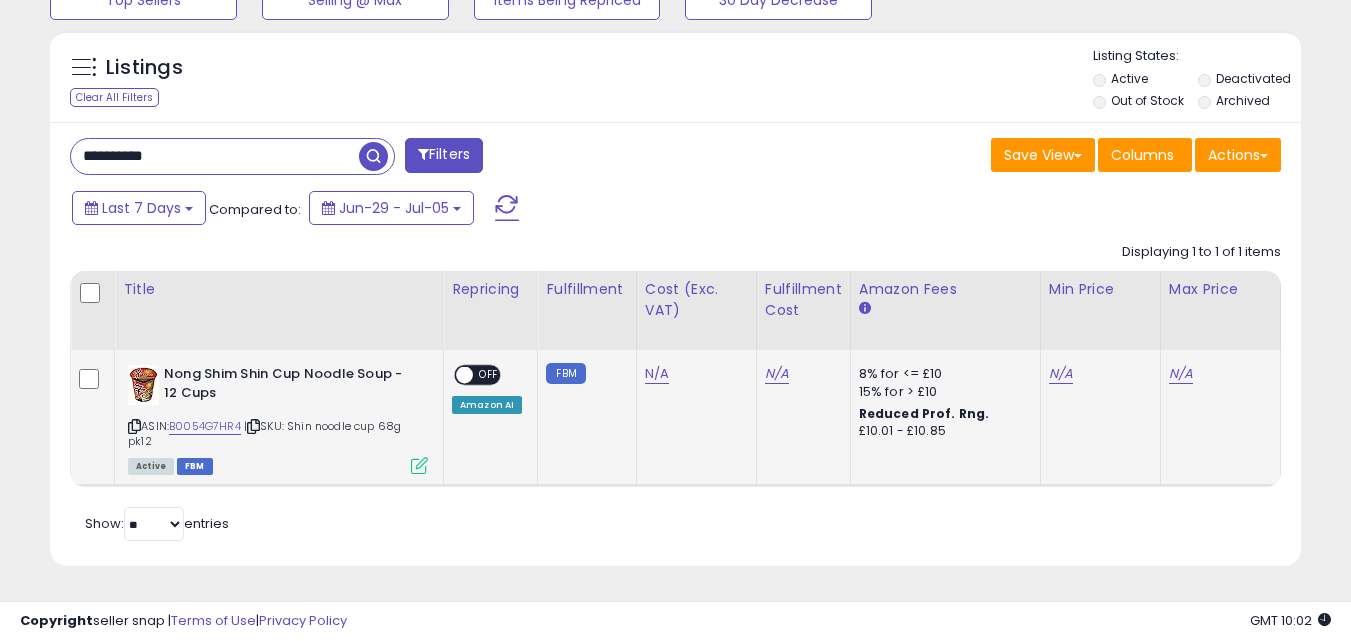 click at bounding box center (419, 465) 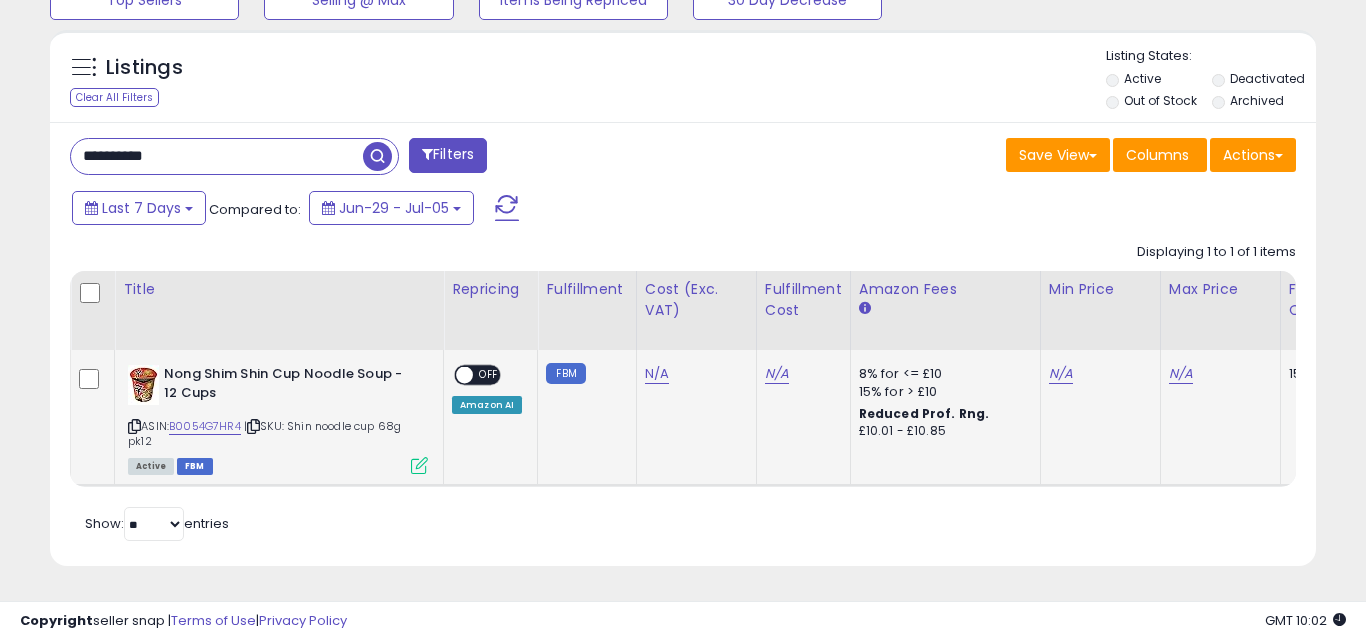 scroll, scrollTop: 999590, scrollLeft: 999267, axis: both 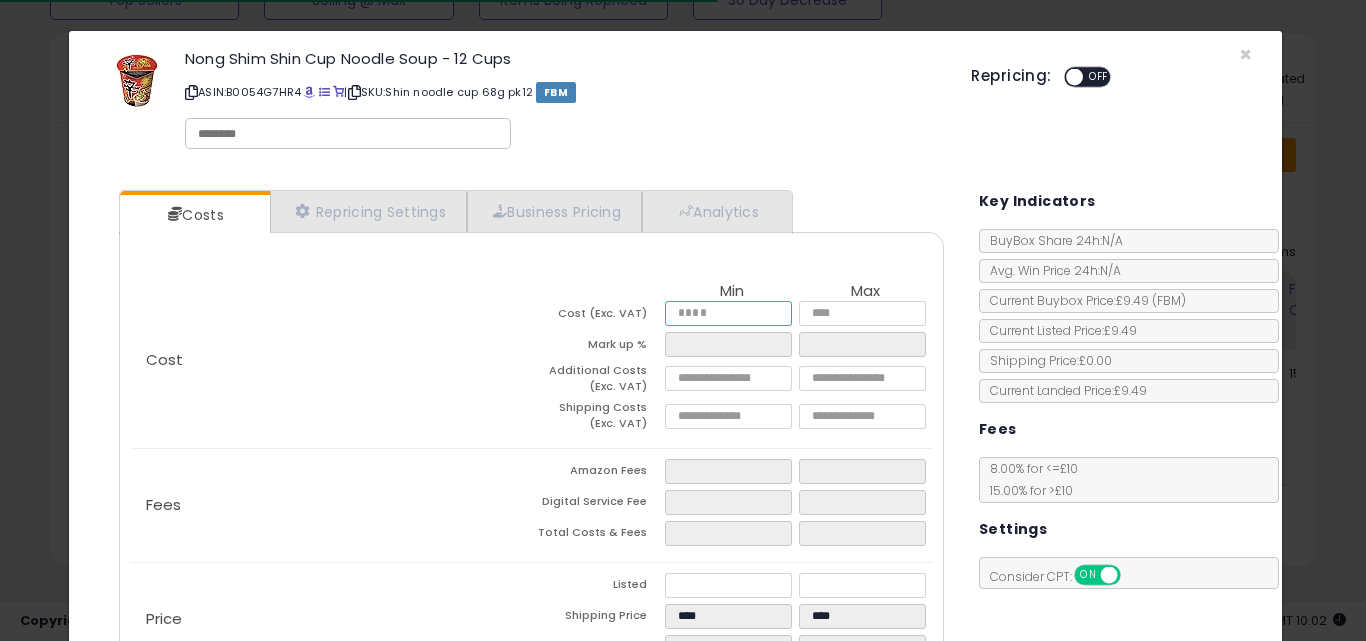 click at bounding box center [728, 313] 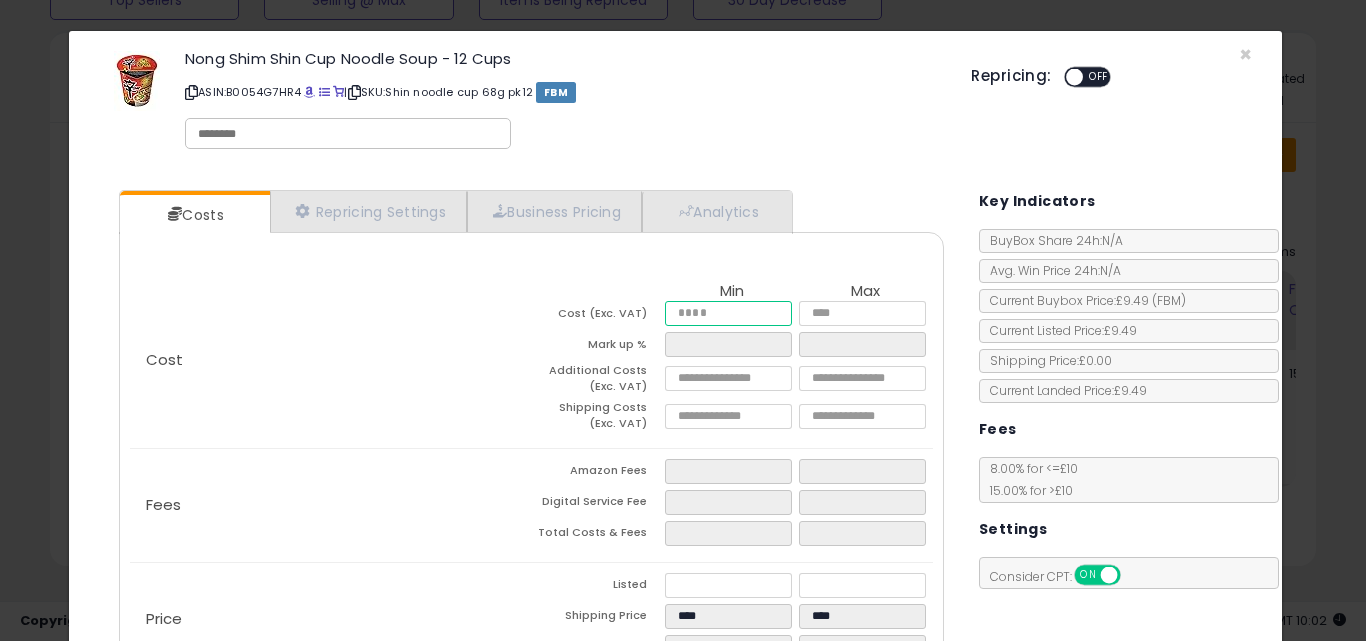 type on "*" 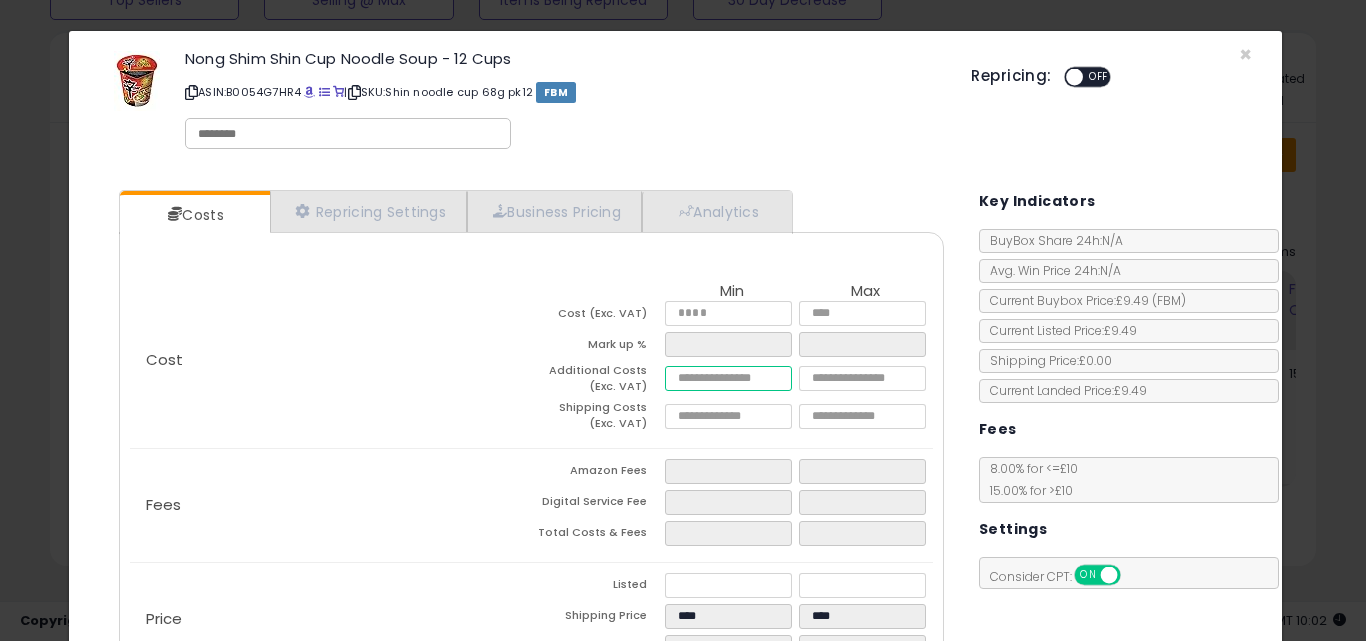 type on "****" 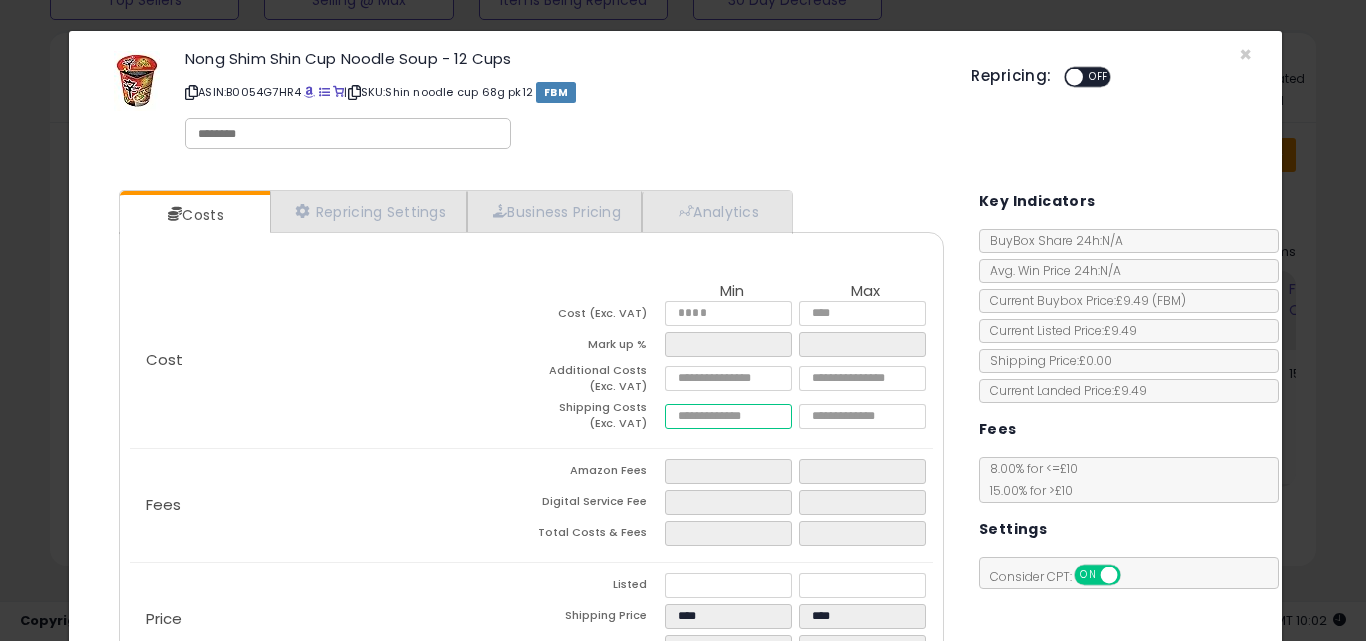 type on "****" 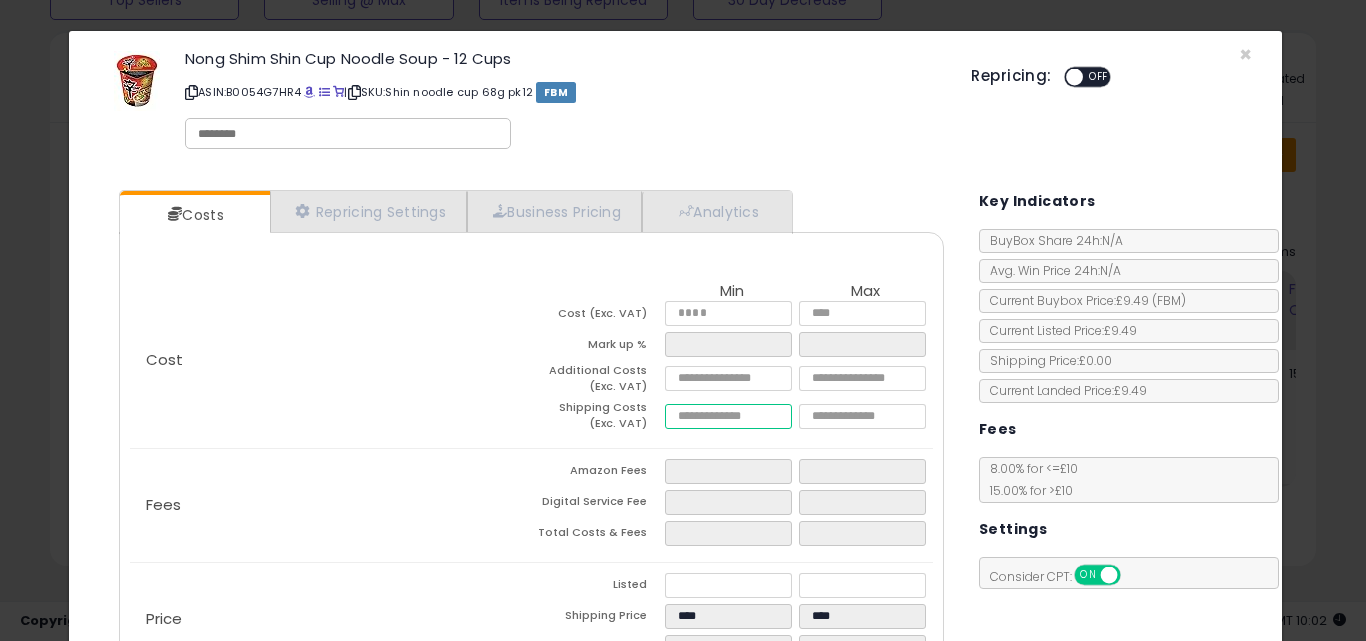 type on "****" 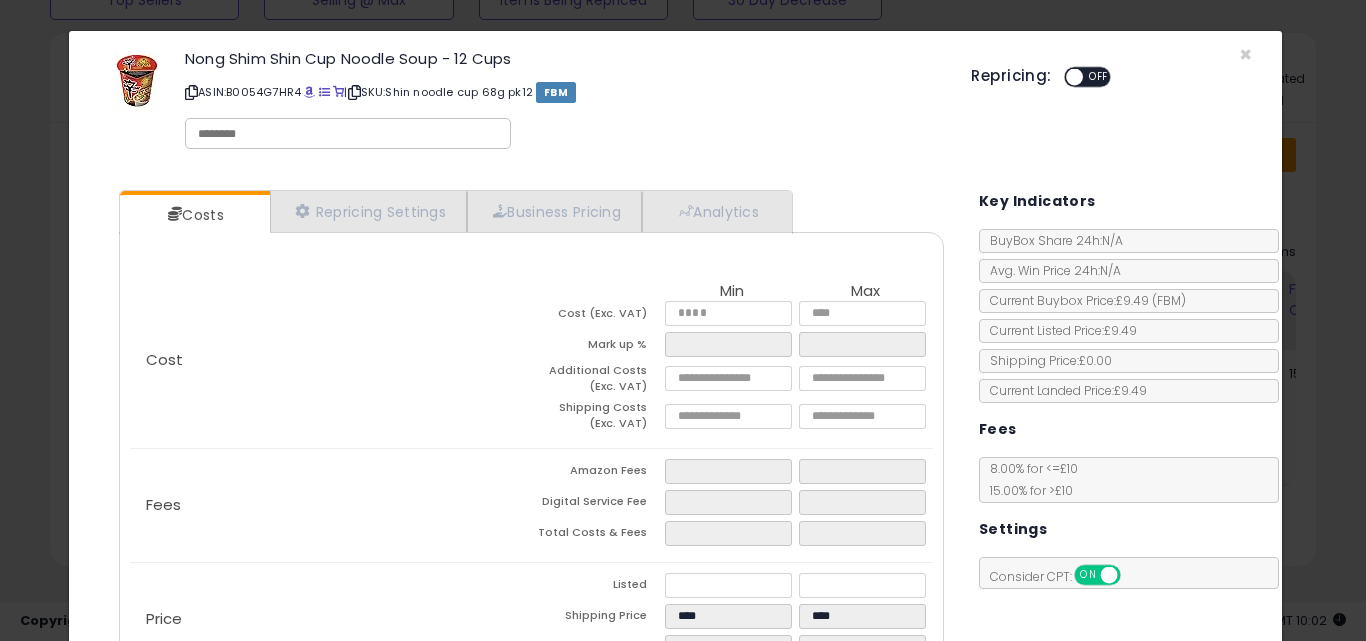scroll, scrollTop: 292, scrollLeft: 0, axis: vertical 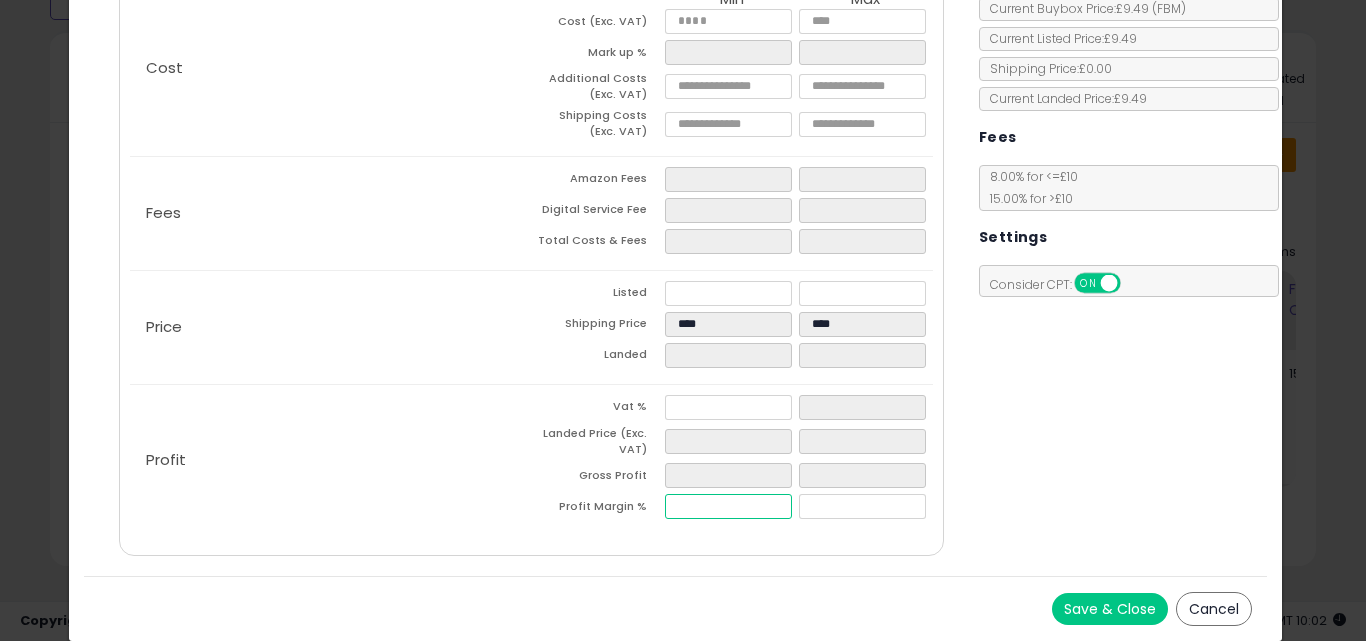 click at bounding box center [728, 506] 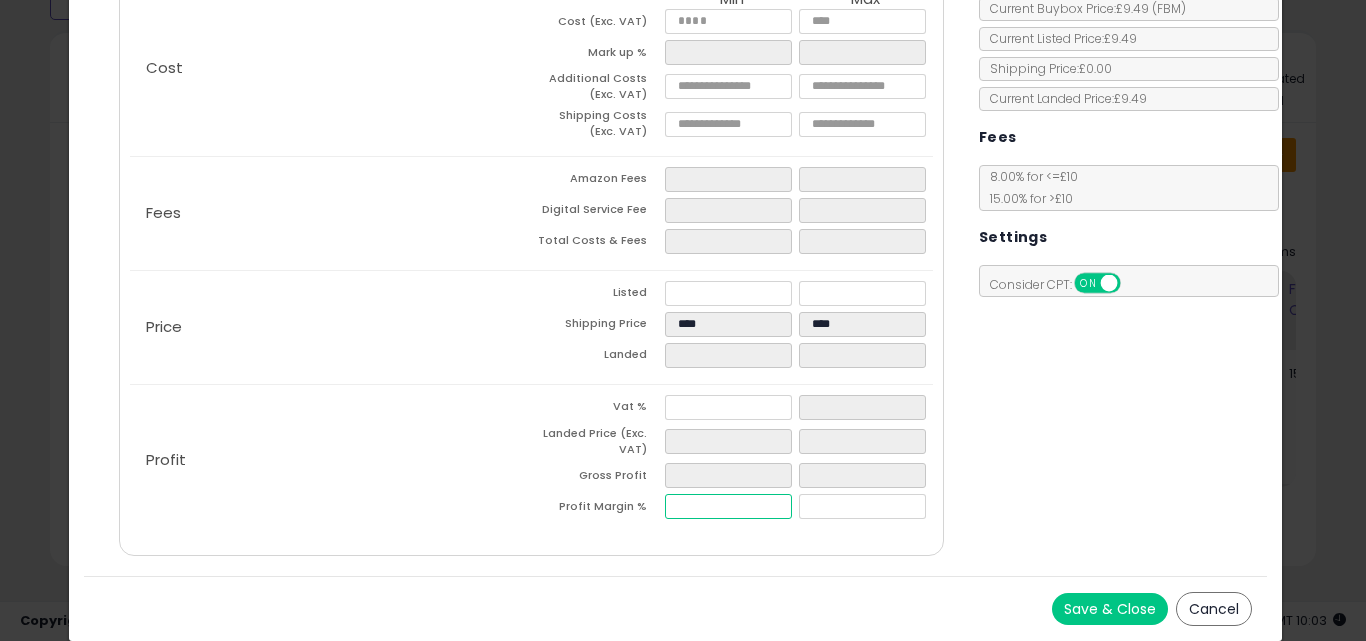 type on "**" 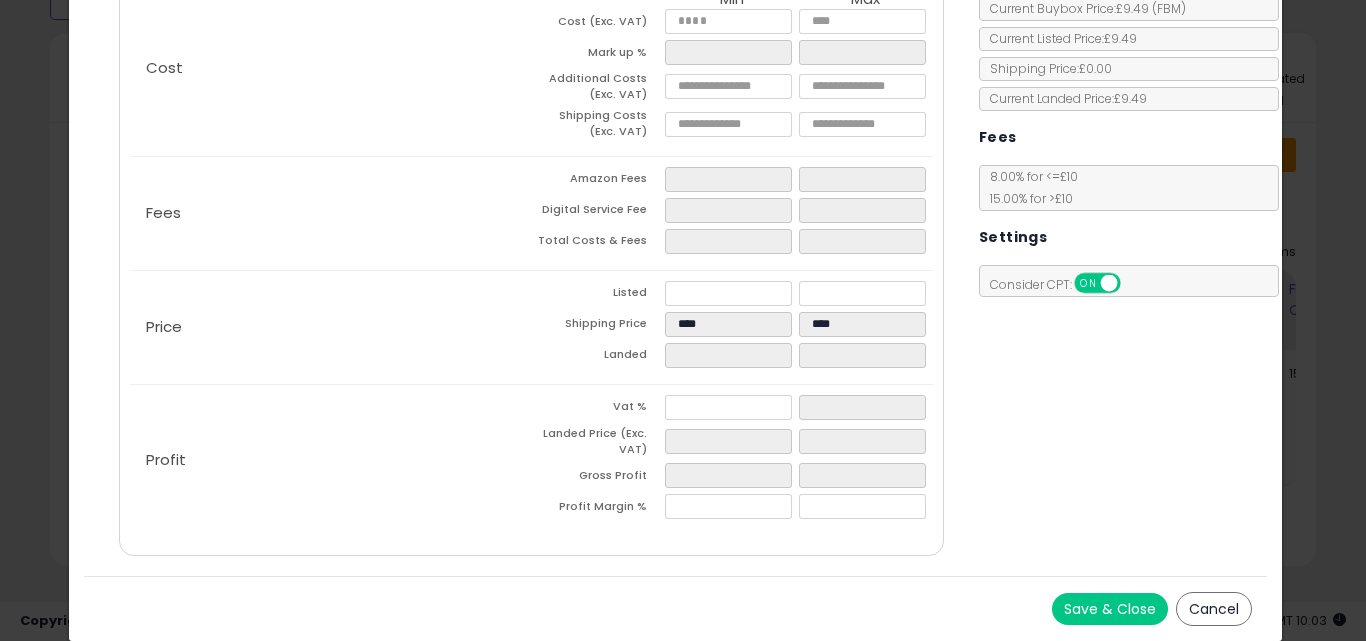 type on "*****" 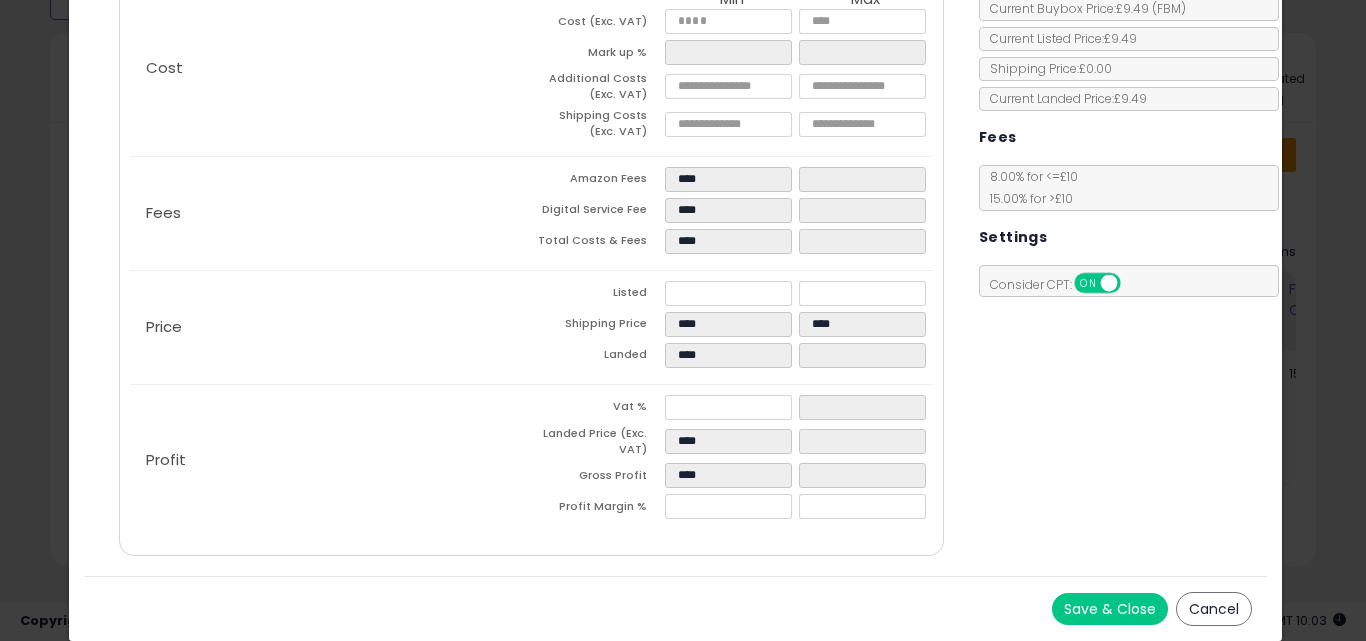 click on "Save & Close
Cancel" at bounding box center [676, 608] 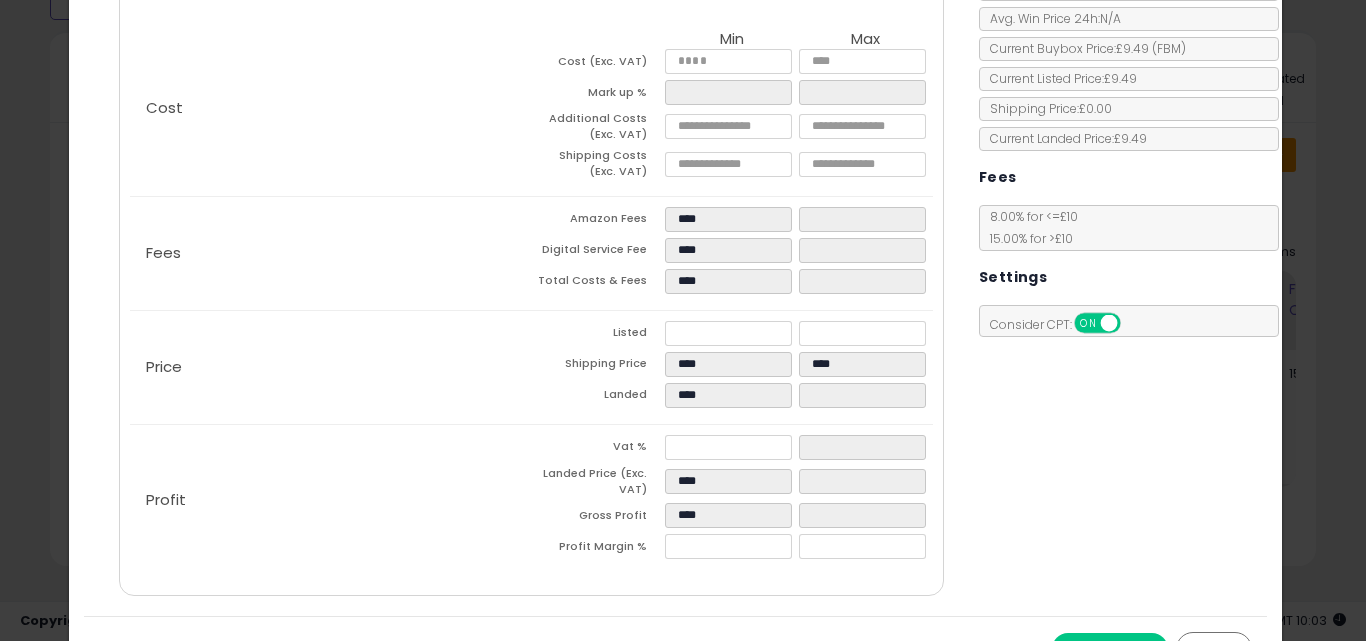 scroll, scrollTop: 159, scrollLeft: 0, axis: vertical 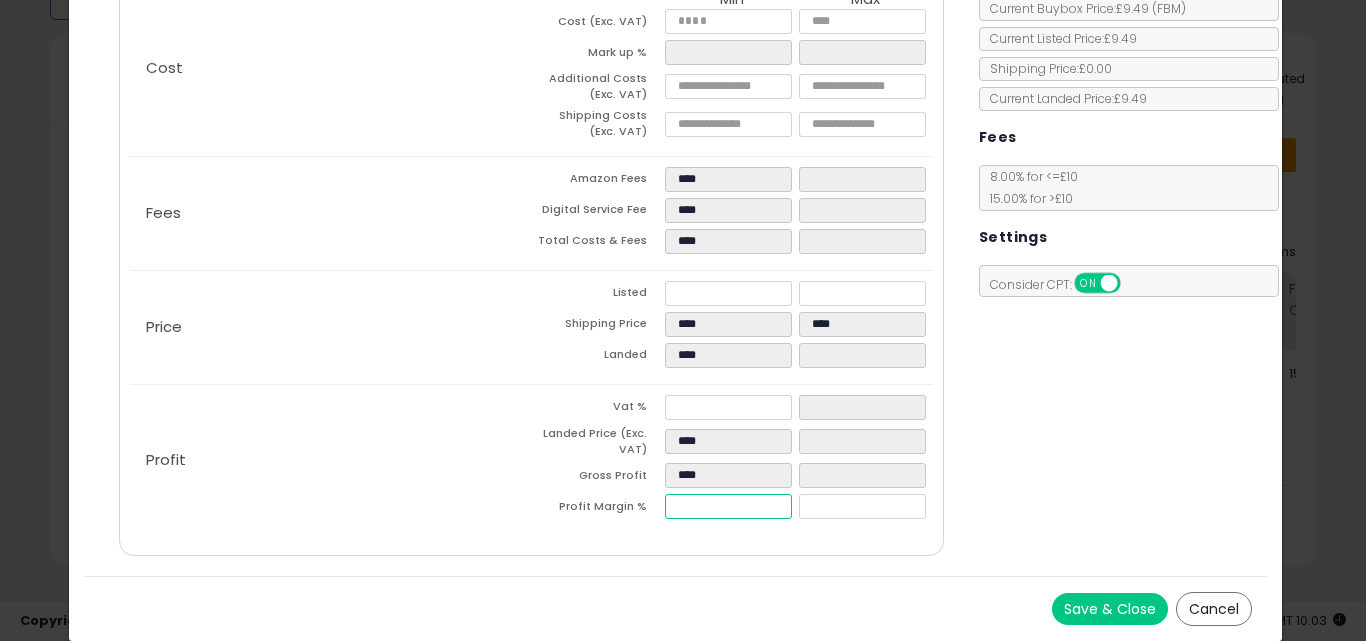 click on "*****" at bounding box center (728, 506) 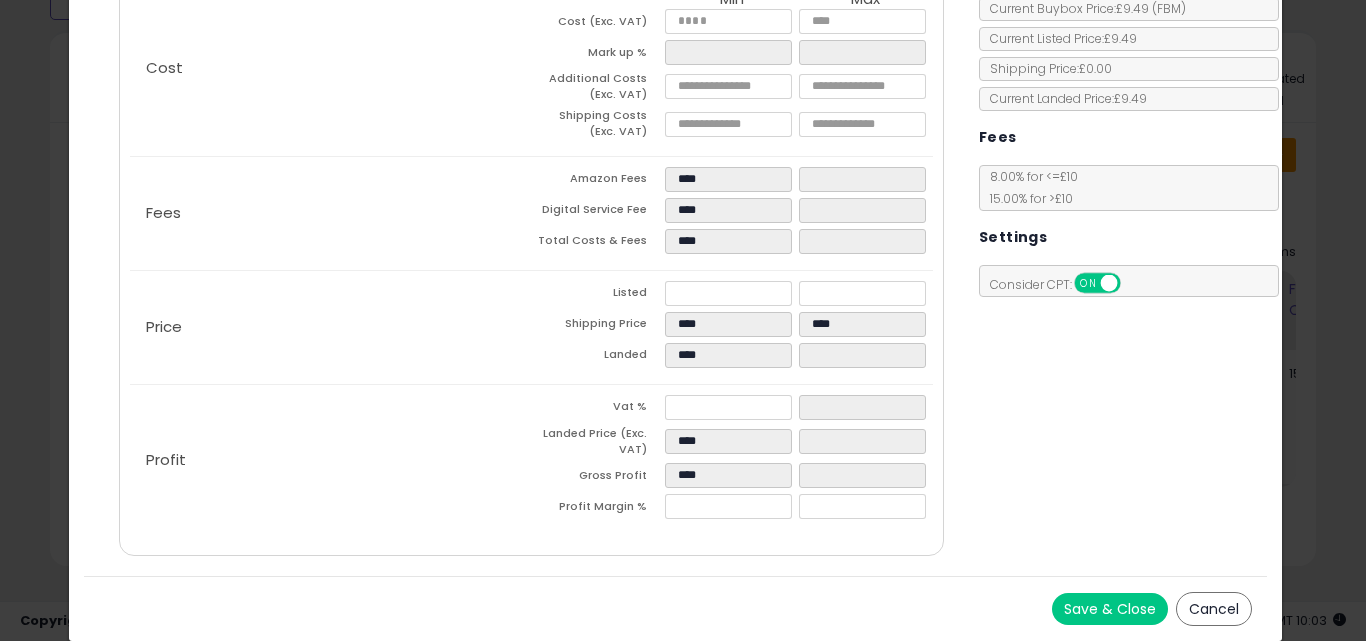 type on "*****" 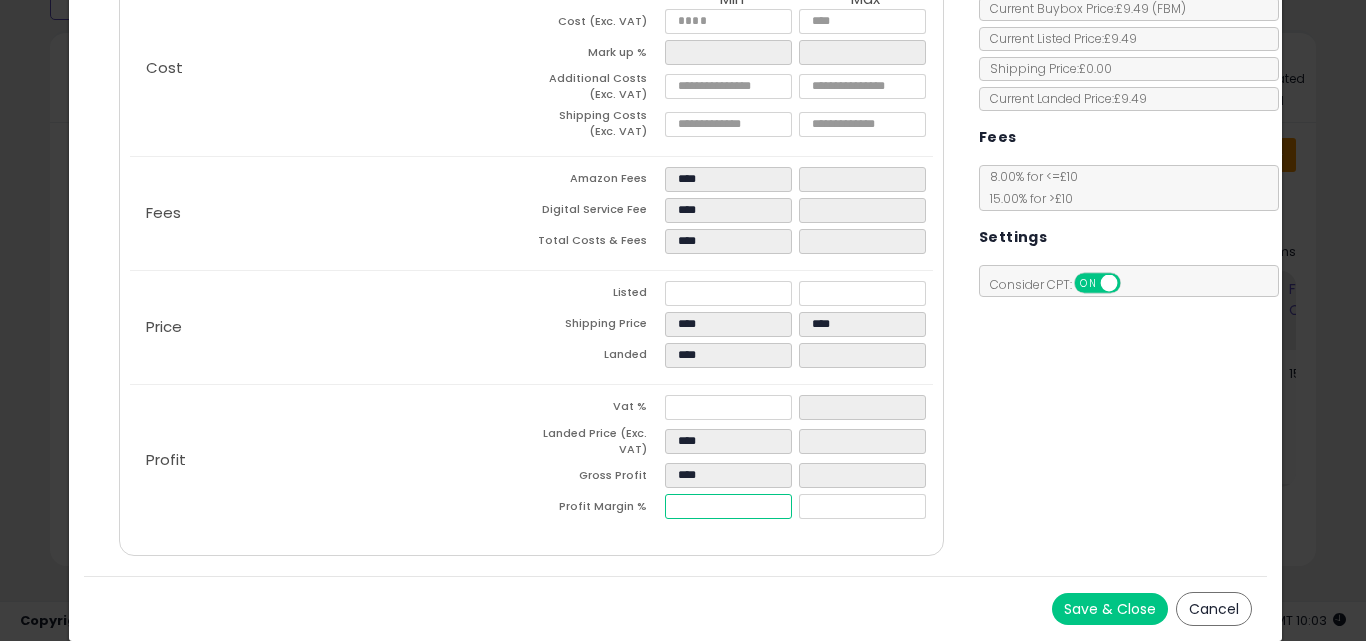 click on "*****" at bounding box center (728, 506) 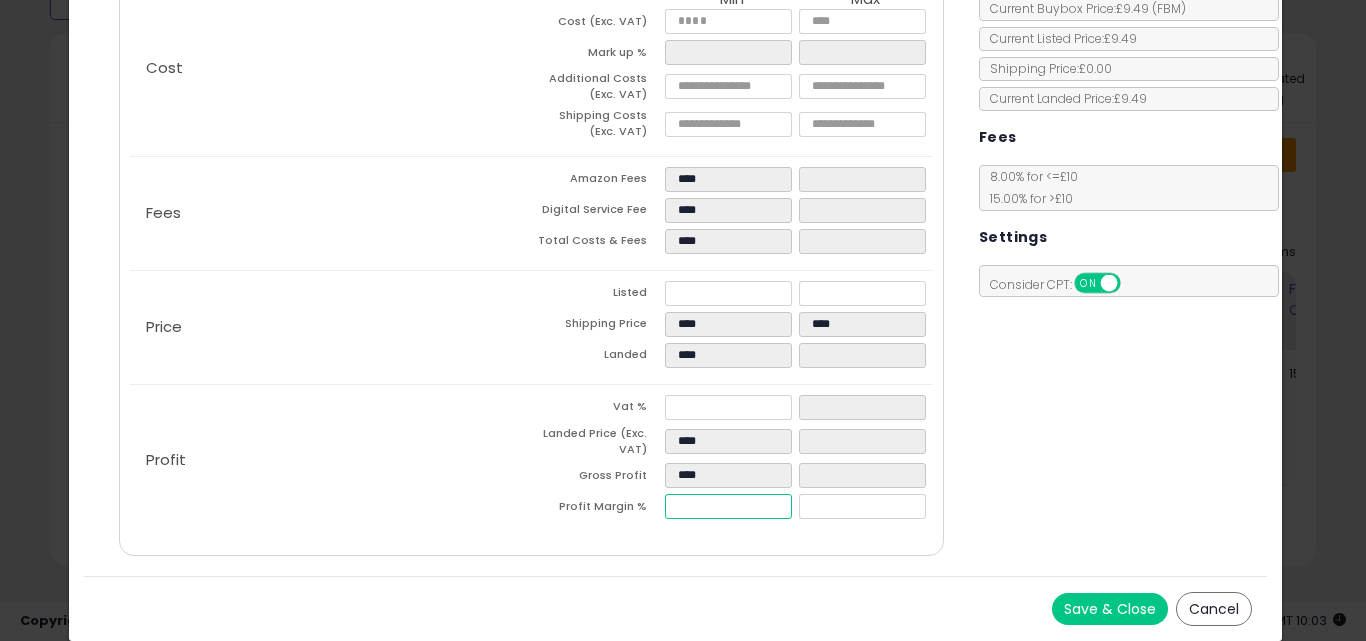 type on "**" 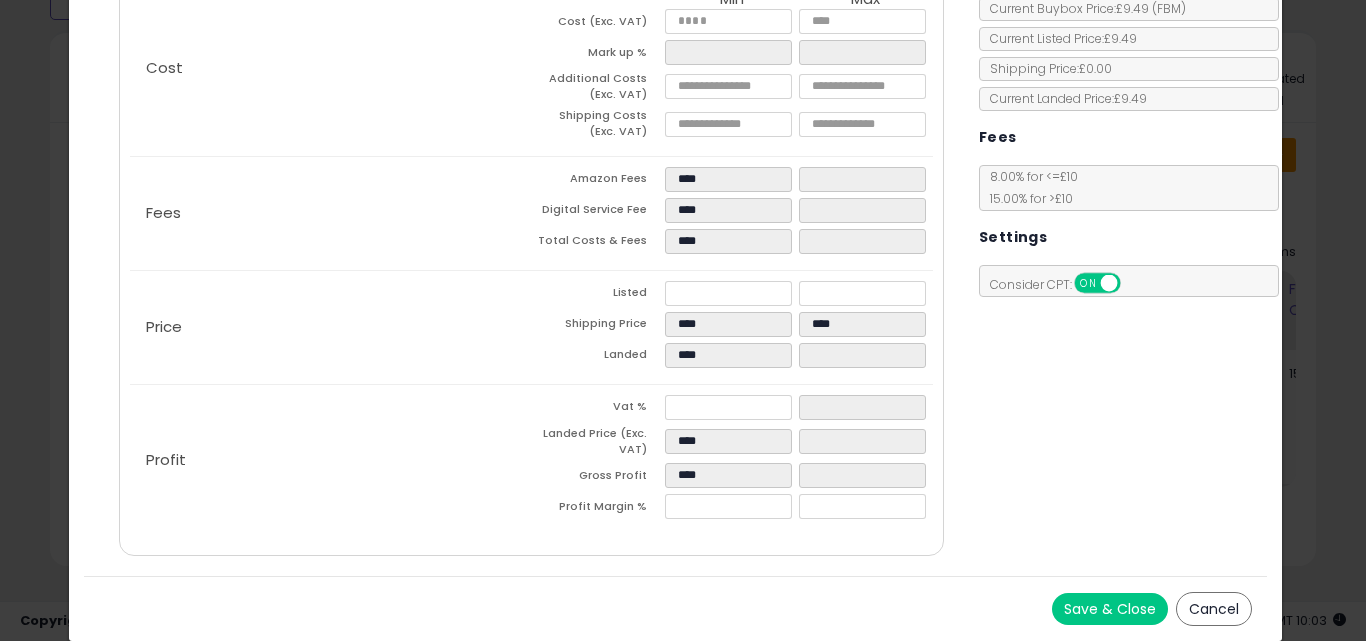 type on "*****" 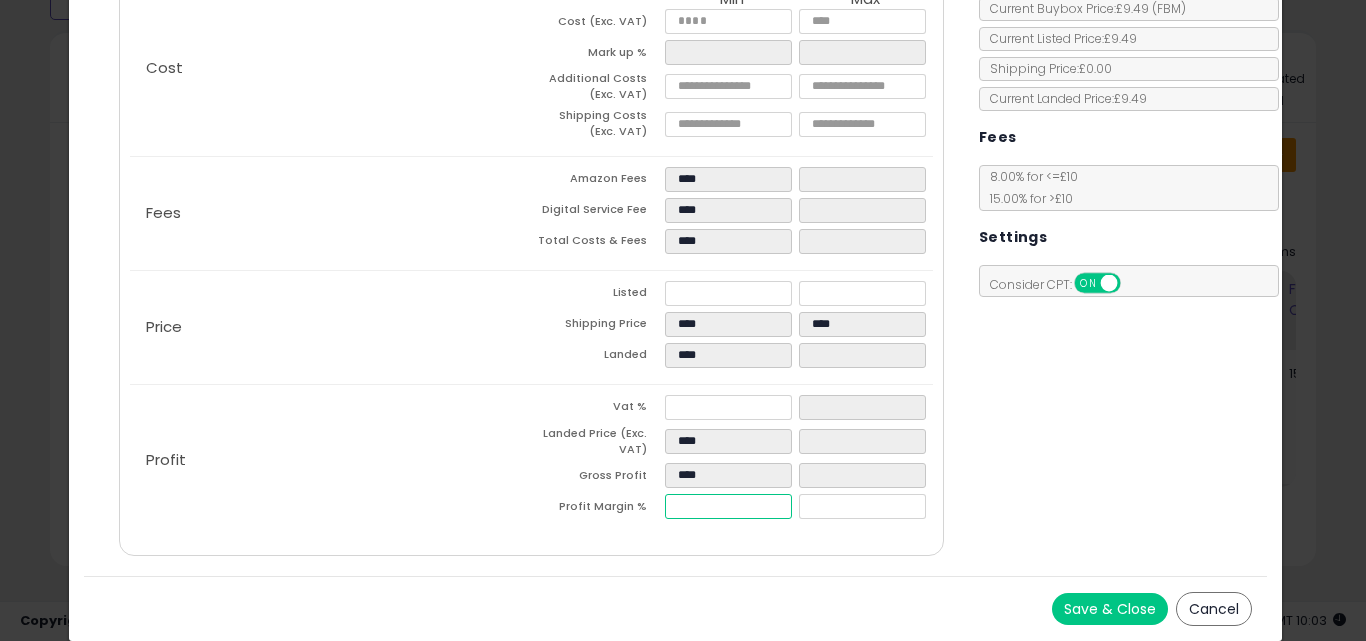 click on "*****" at bounding box center [728, 506] 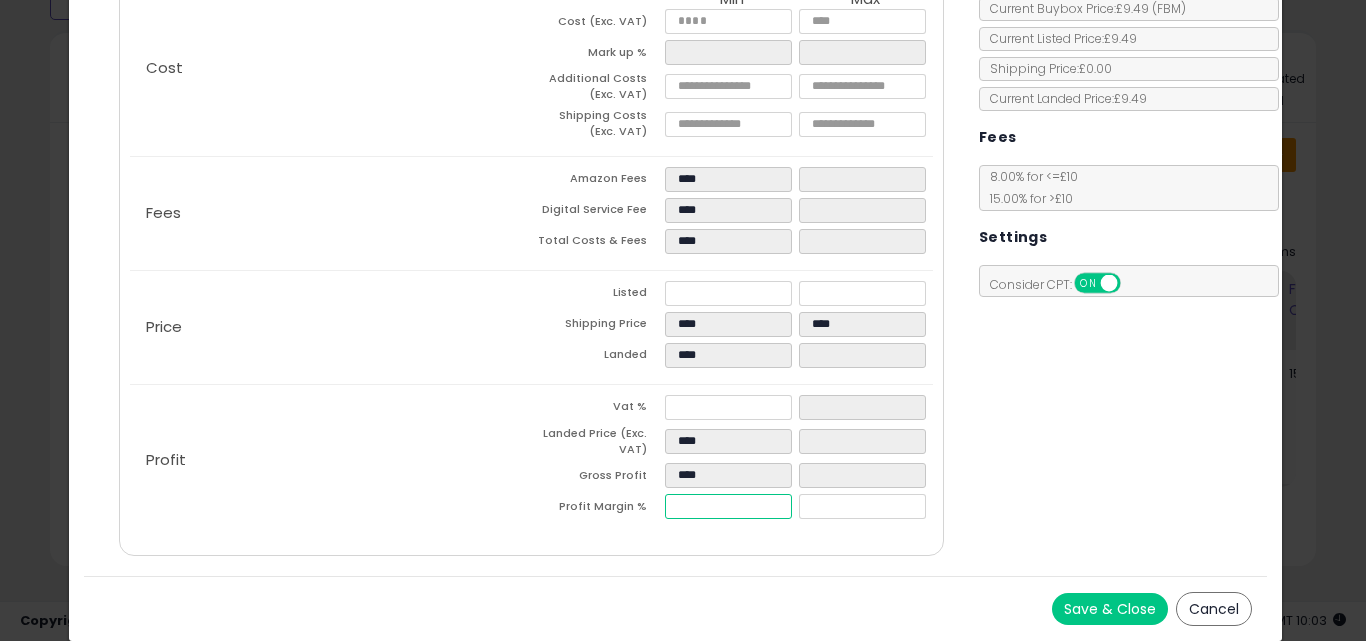 click on "*****" at bounding box center (728, 506) 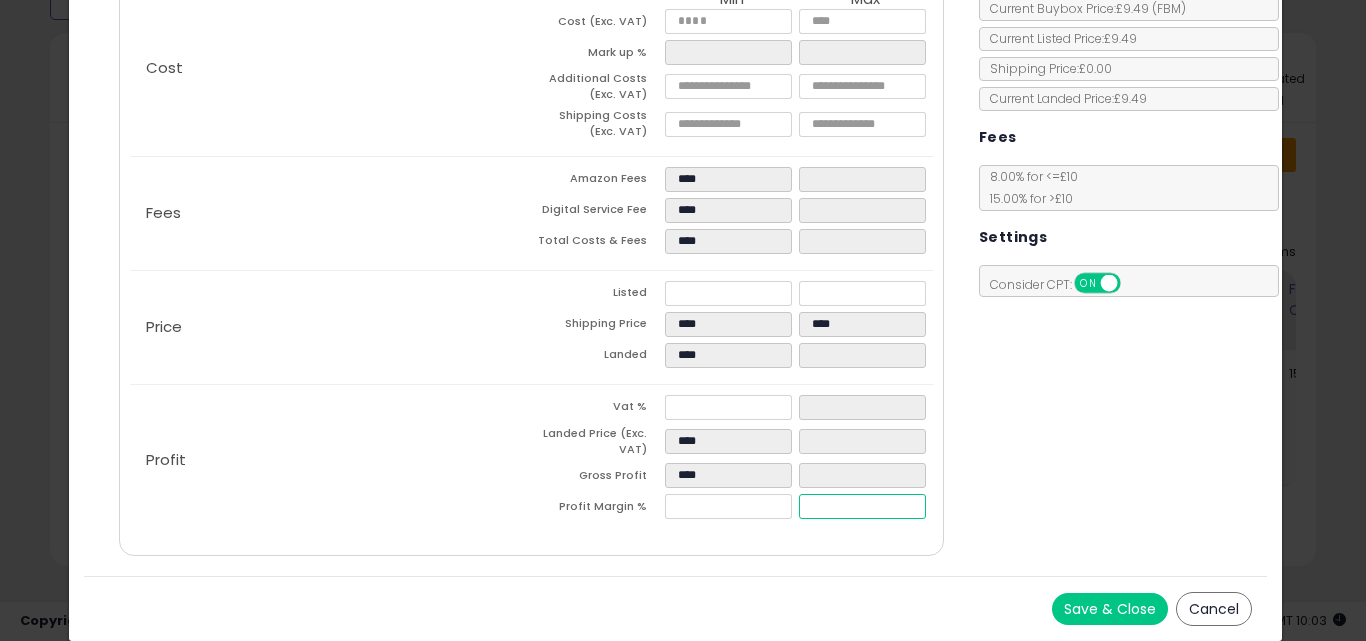 click at bounding box center (862, 506) 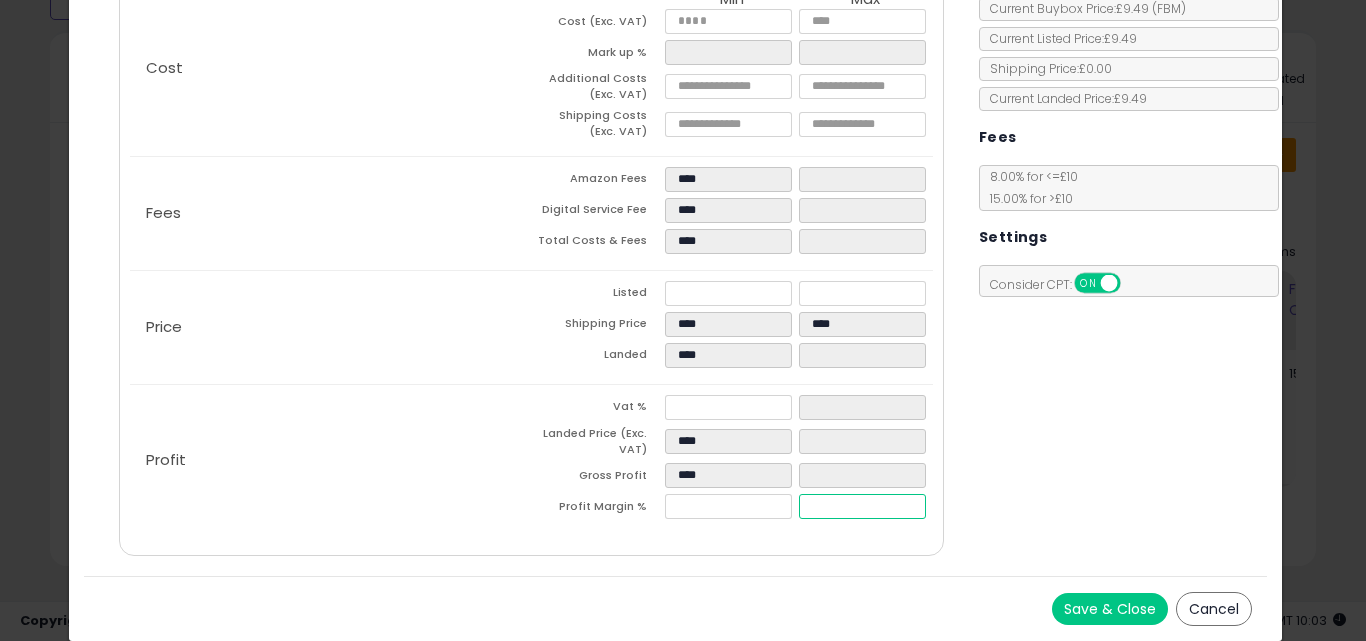type on "**" 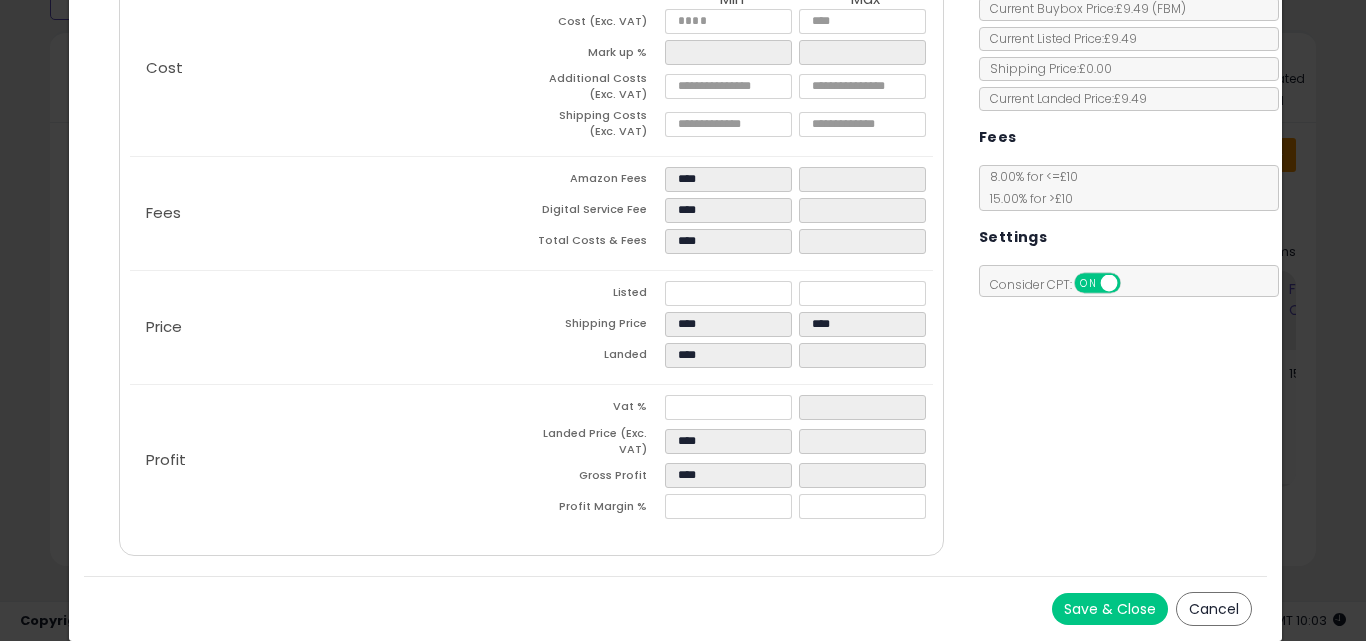 type on "*****" 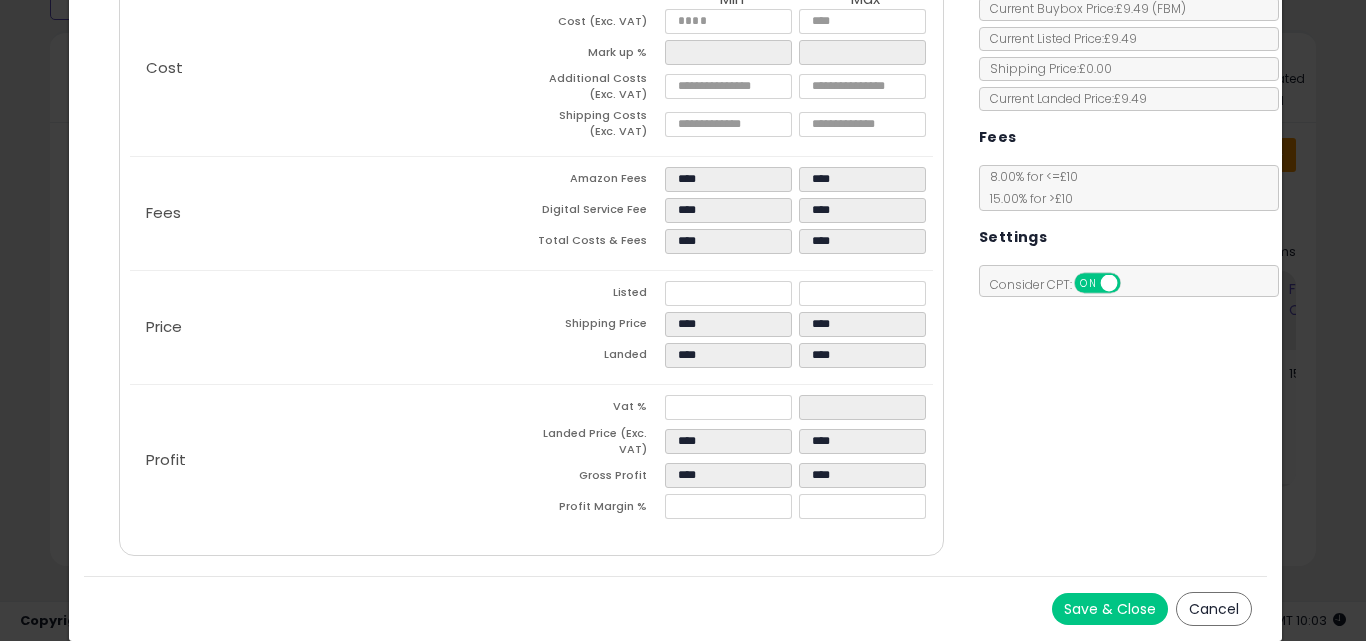 click on "Costs
Repricing Settings
Business Pricing
Analytics
Cost" at bounding box center (676, 229) 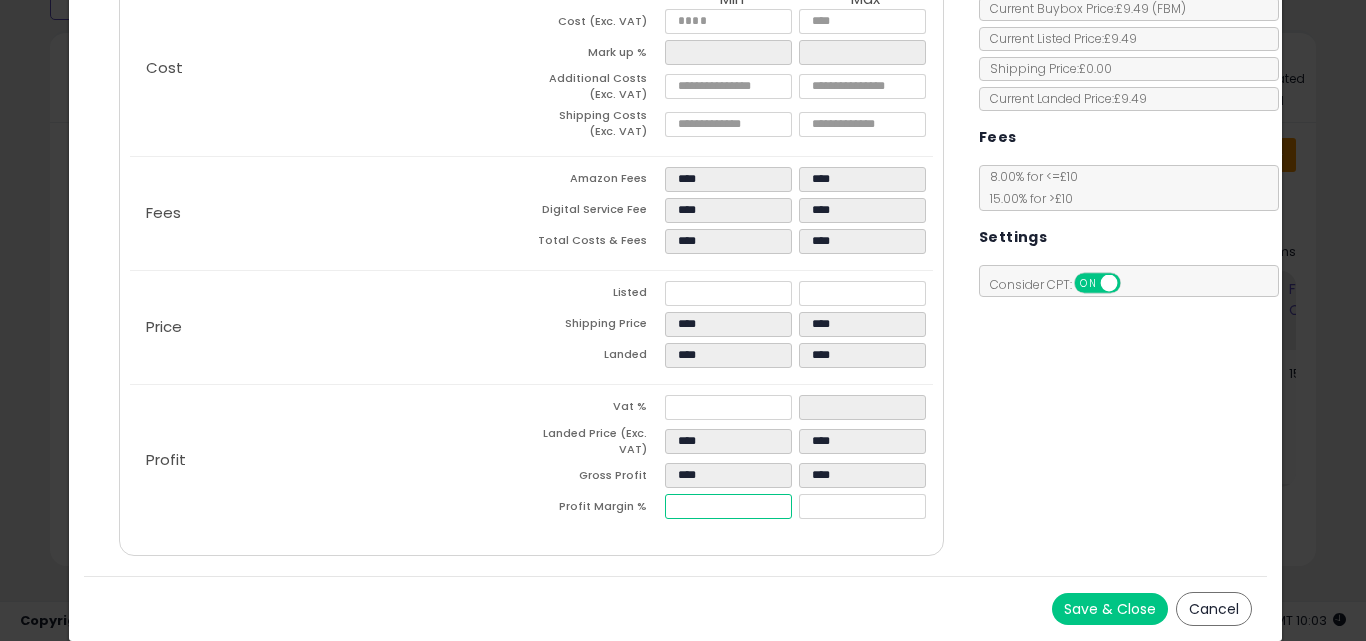 click on "*****" at bounding box center [728, 506] 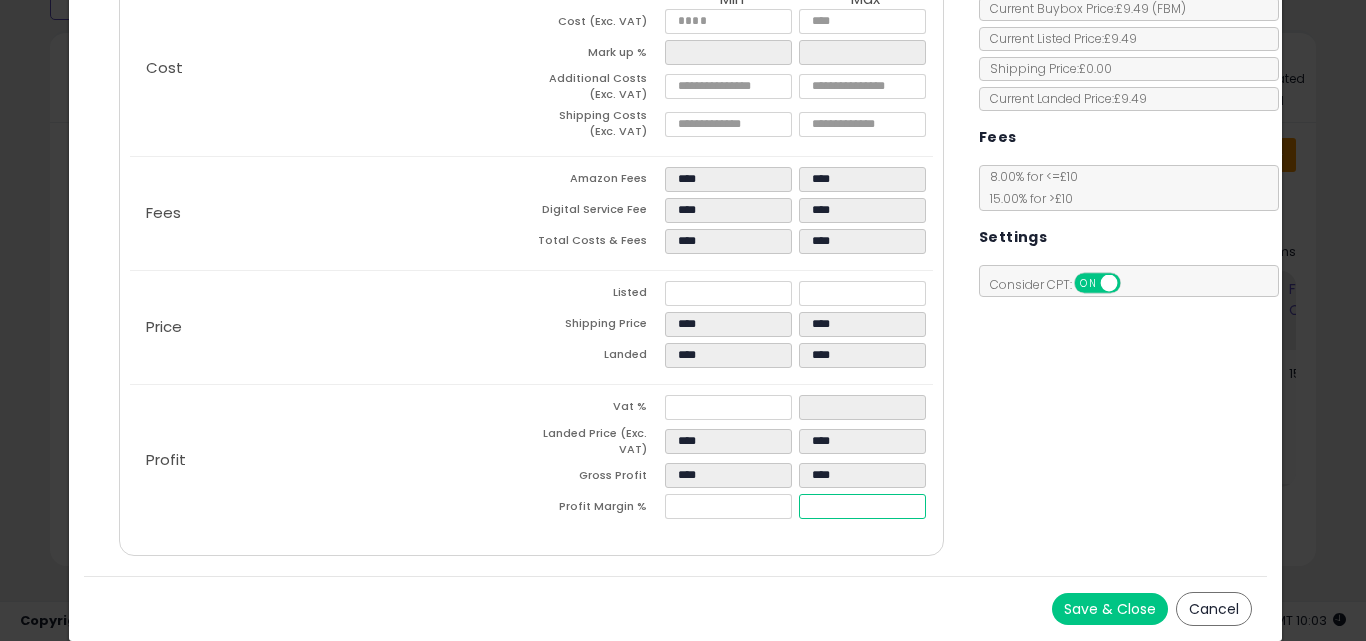 click on "*****" at bounding box center [862, 506] 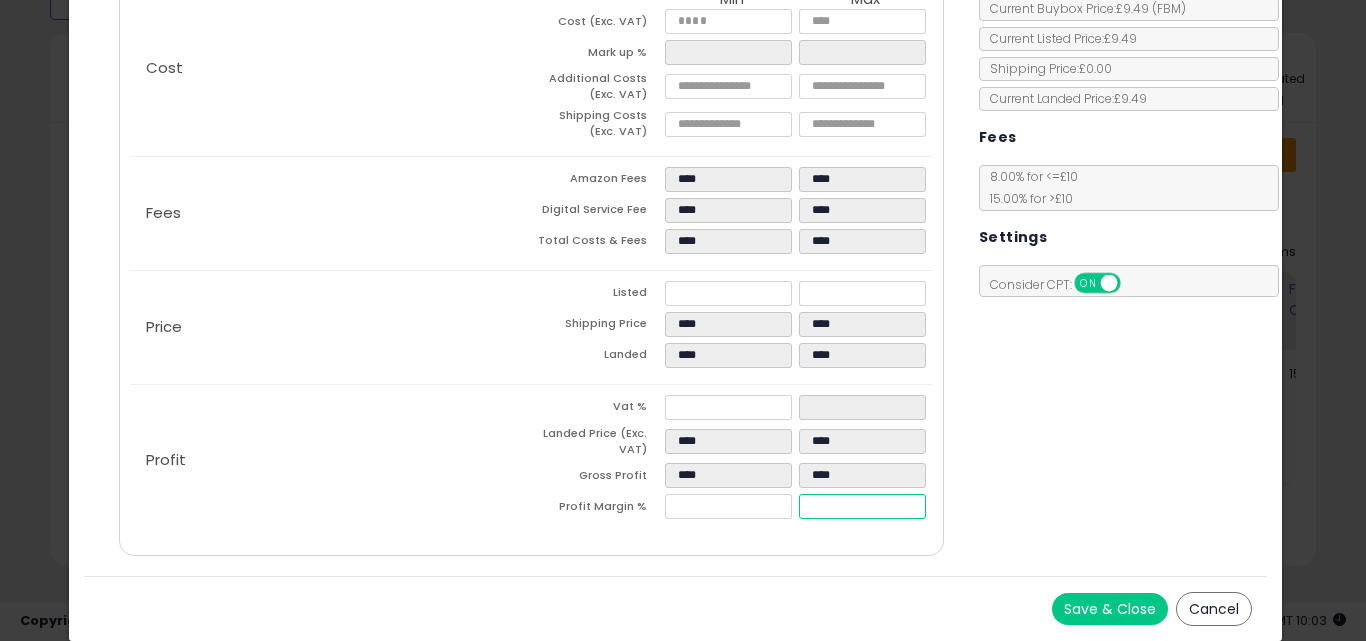 type on "**" 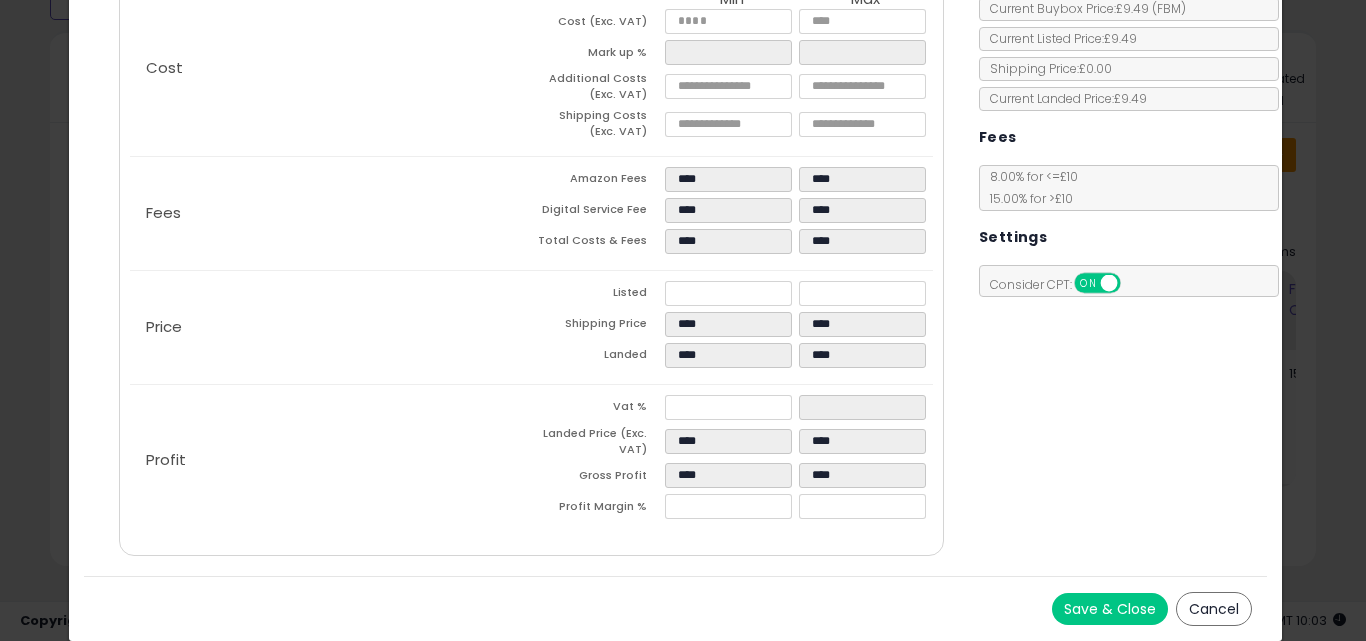 type on "*****" 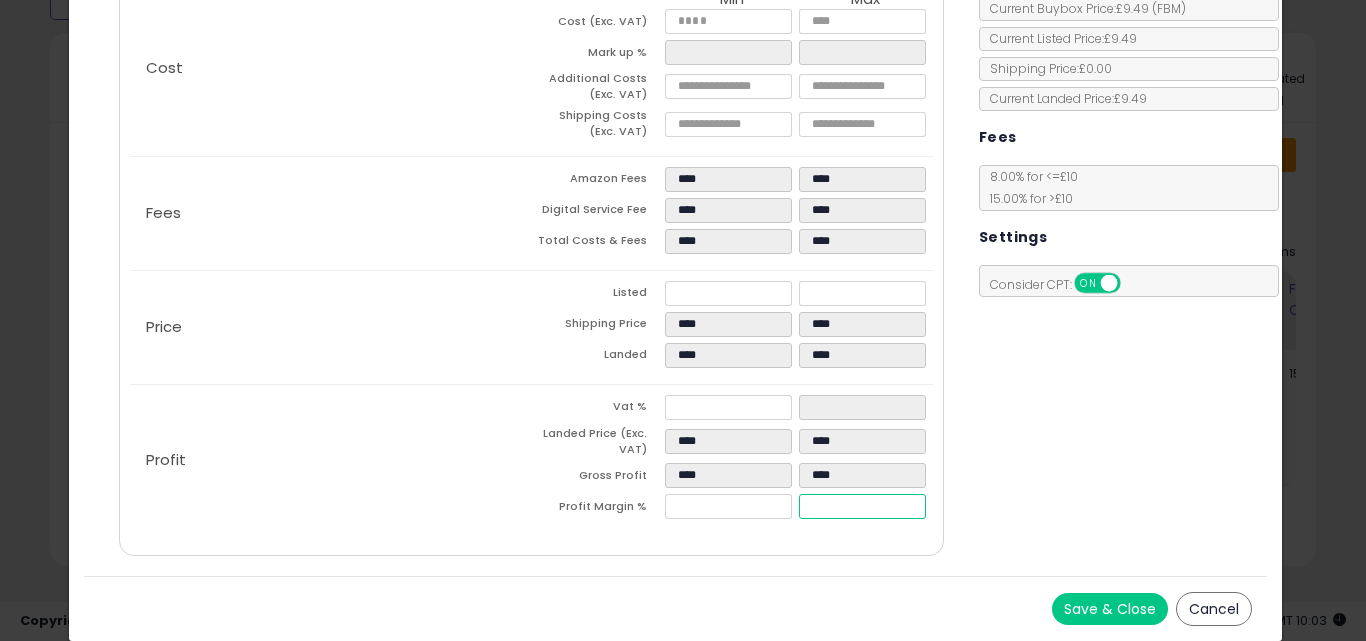click on "*****" at bounding box center [862, 506] 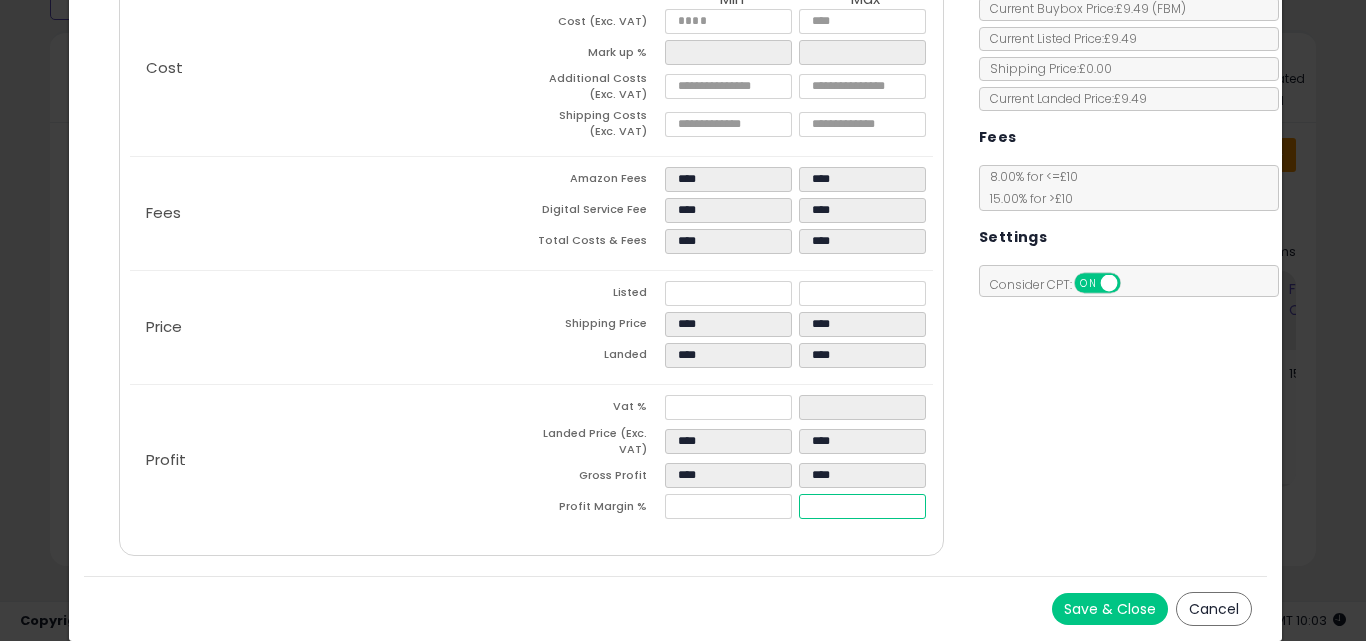 type on "**" 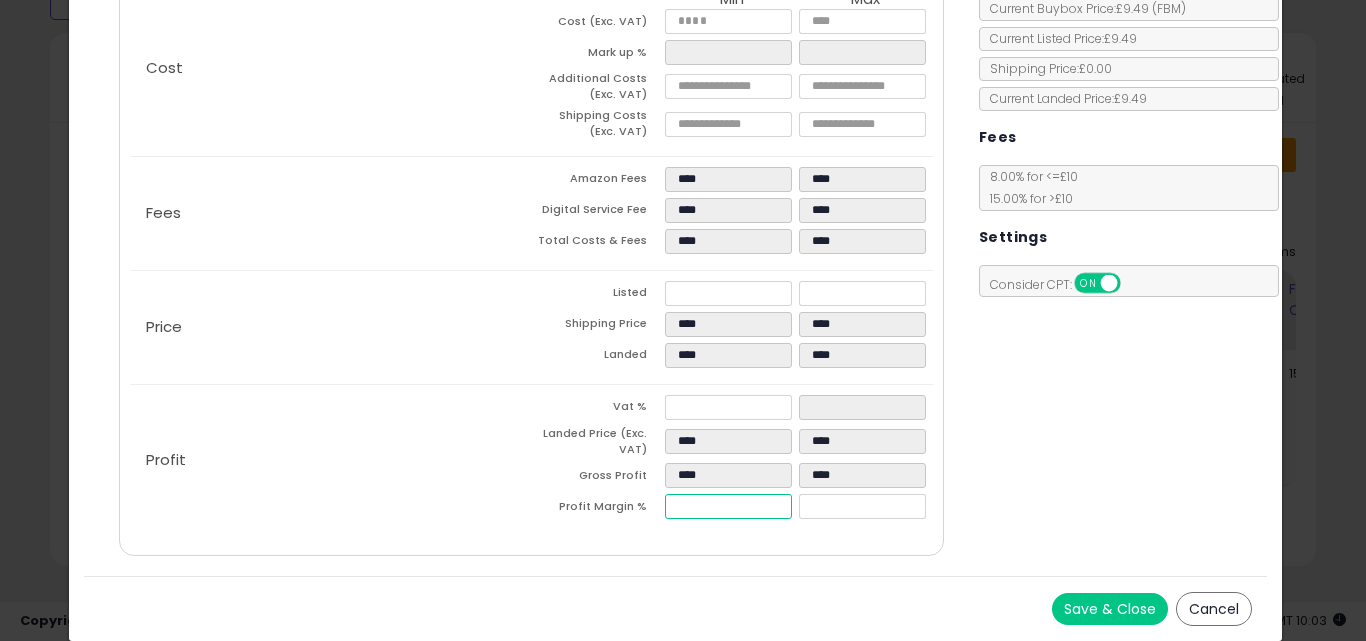 type on "*****" 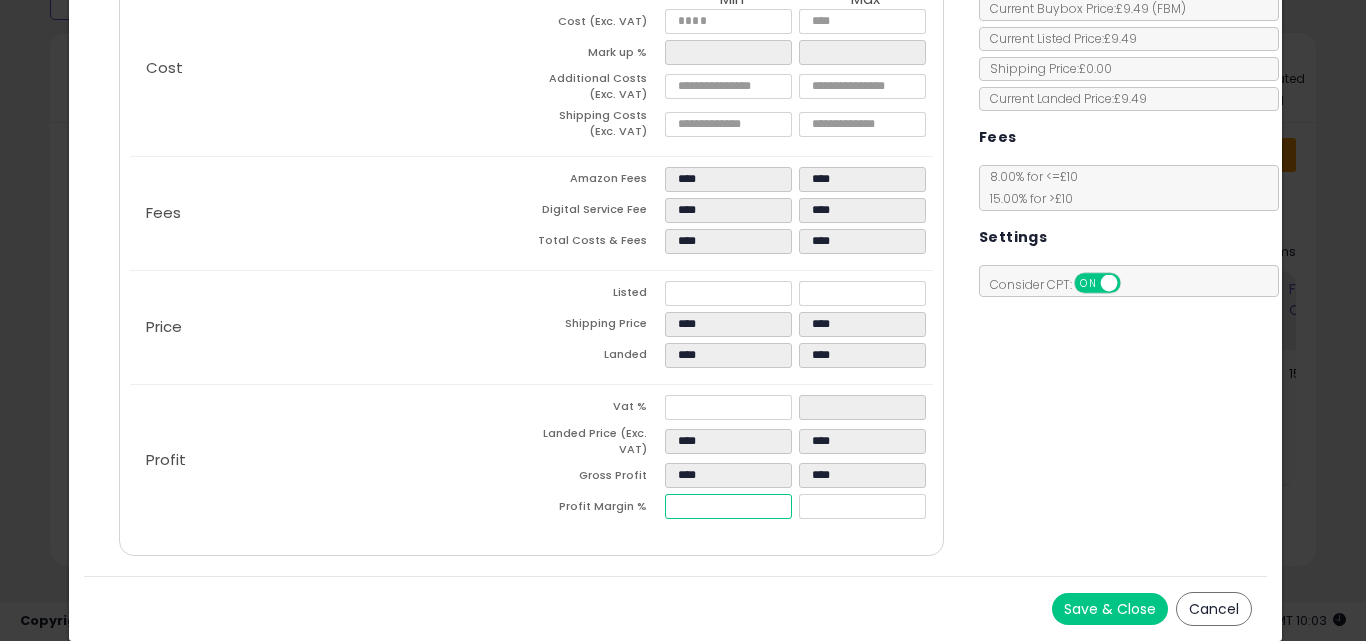 type on "**" 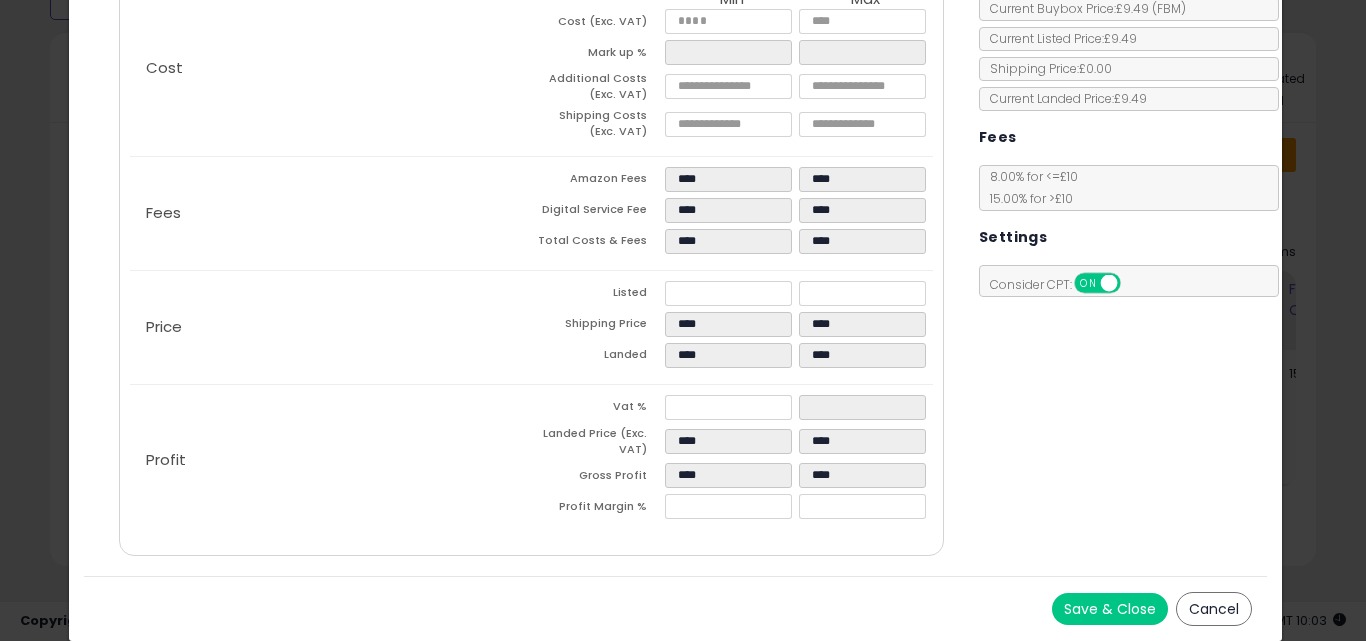 type on "*****" 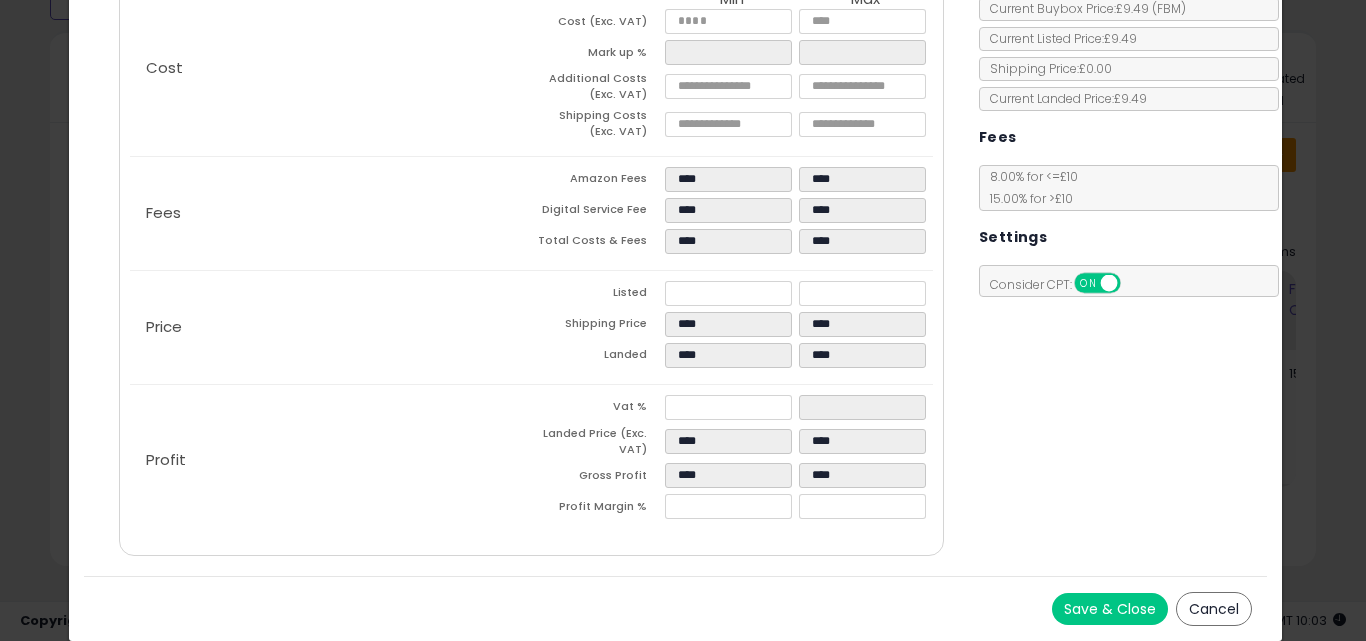 scroll, scrollTop: 0, scrollLeft: 0, axis: both 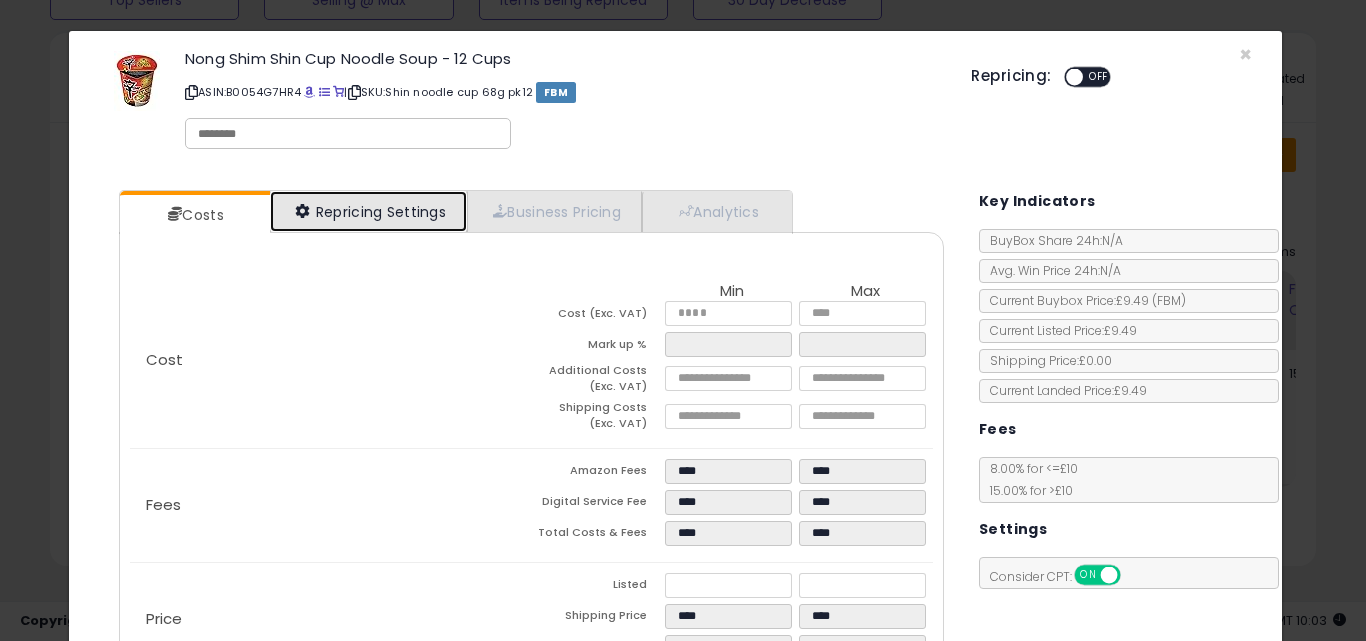 click on "Repricing Settings" at bounding box center [369, 211] 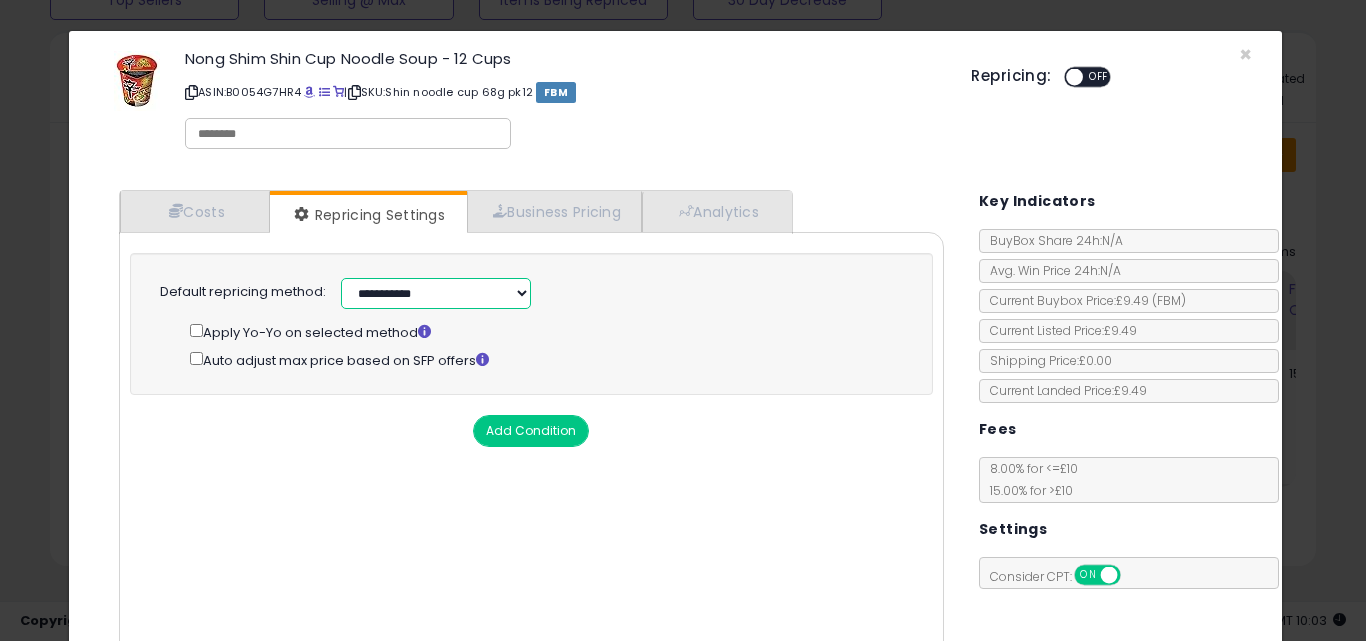 click on "**********" at bounding box center (436, 293) 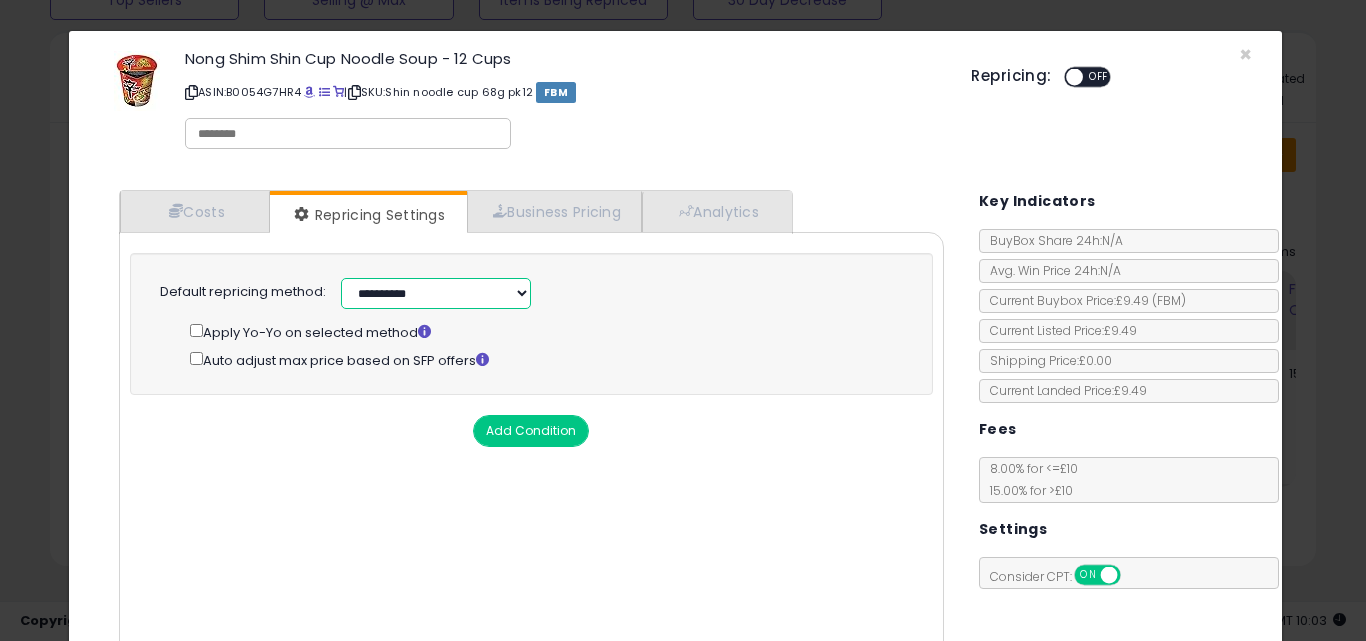 click on "**********" at bounding box center (436, 293) 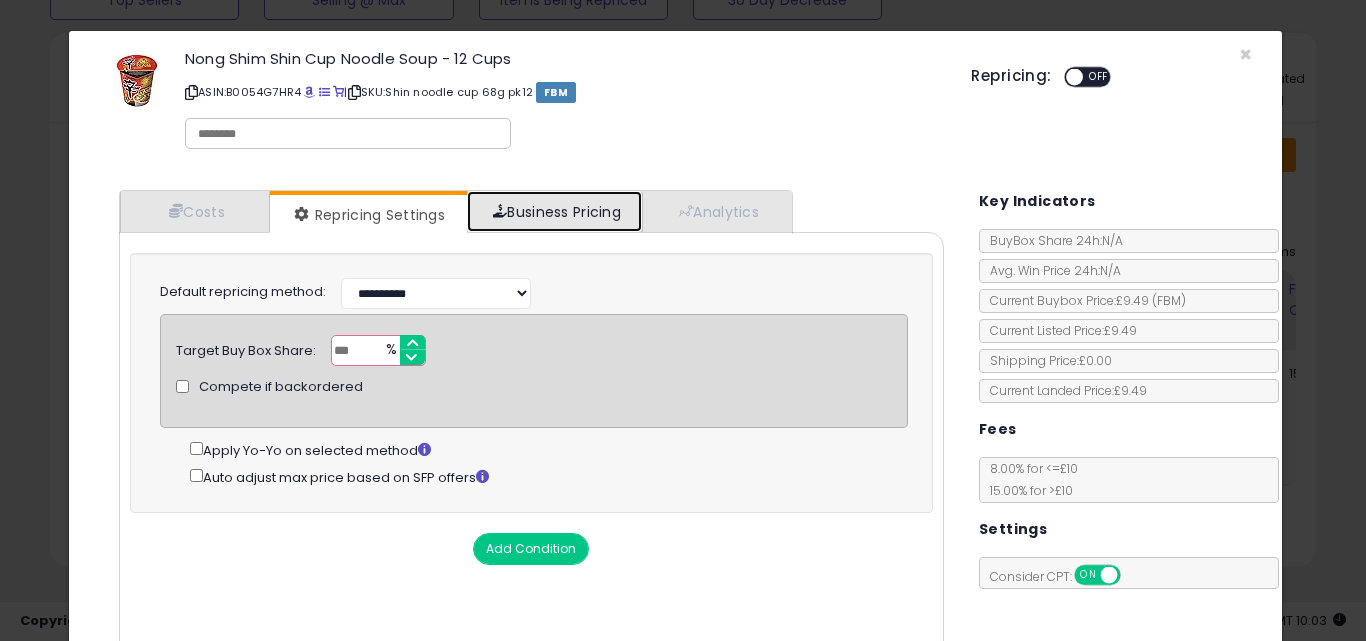 click on "Business Pricing" at bounding box center [554, 211] 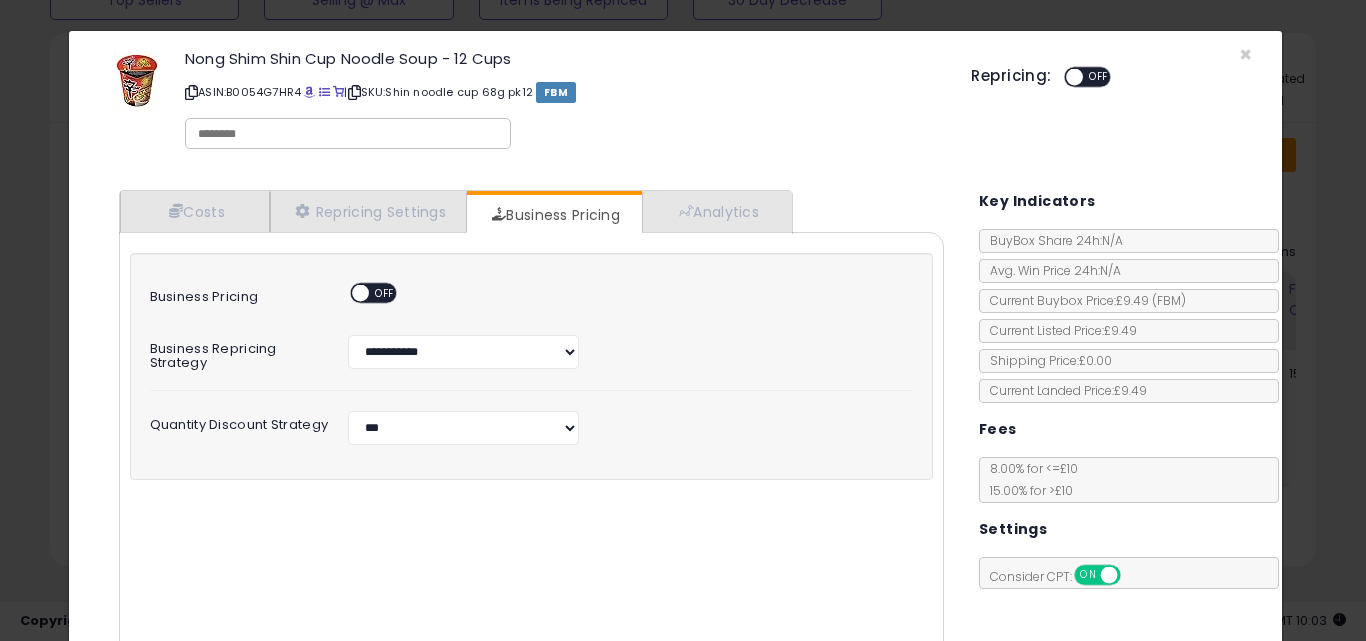 click on "OFF" at bounding box center (385, 293) 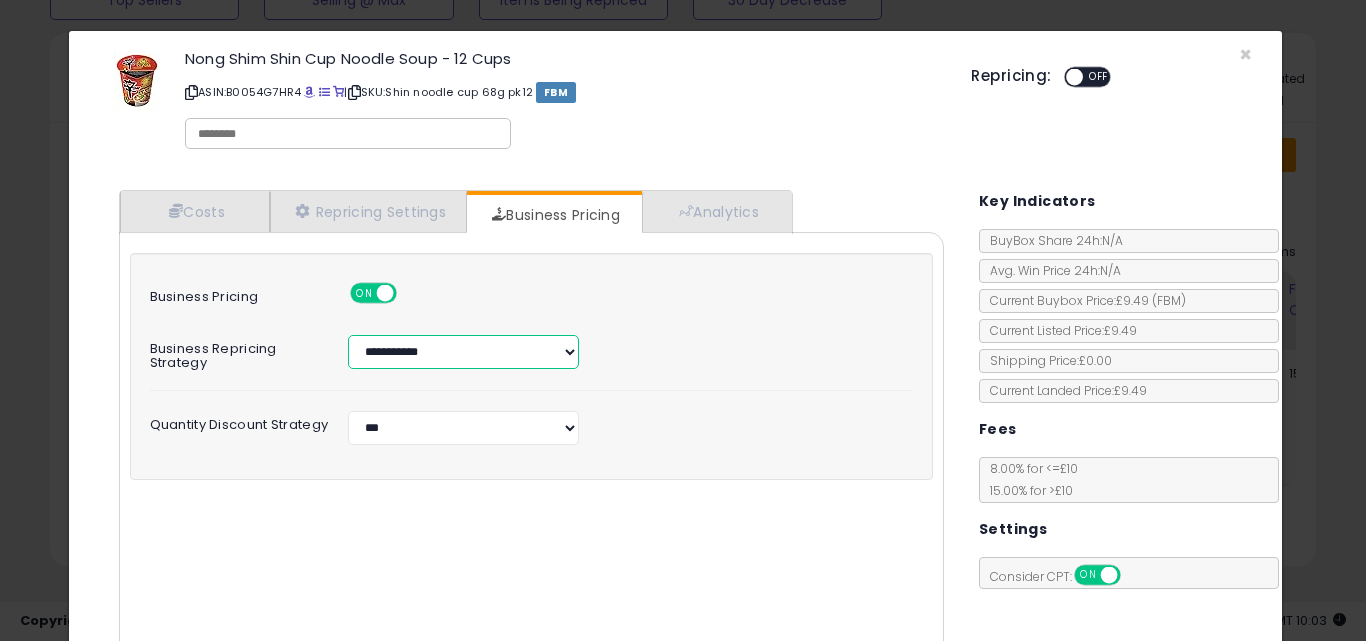click on "**********" at bounding box center [463, 352] 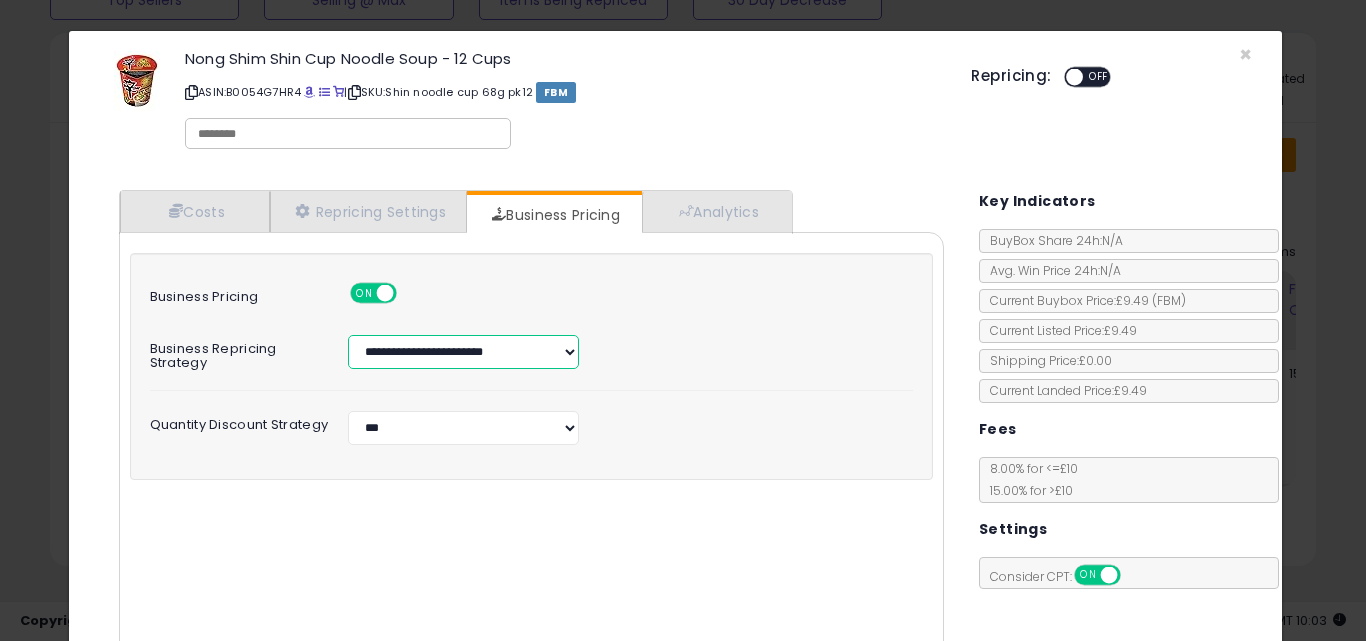 click on "**********" at bounding box center [463, 352] 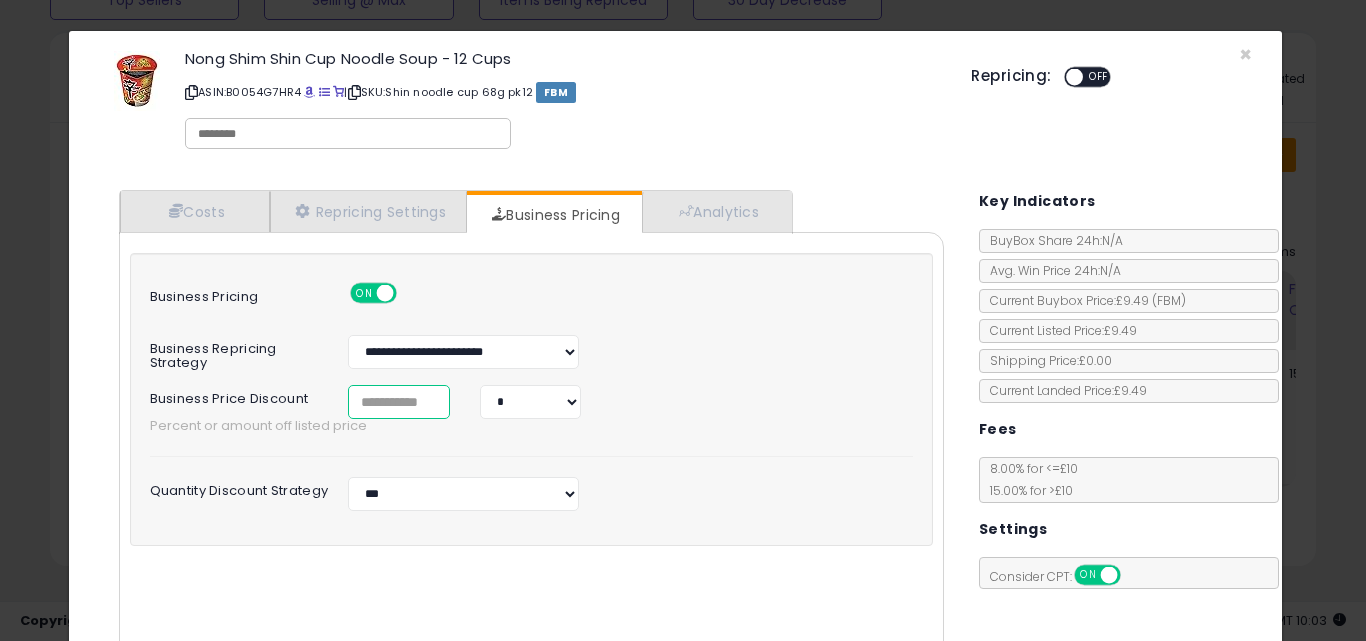 click at bounding box center [399, 402] 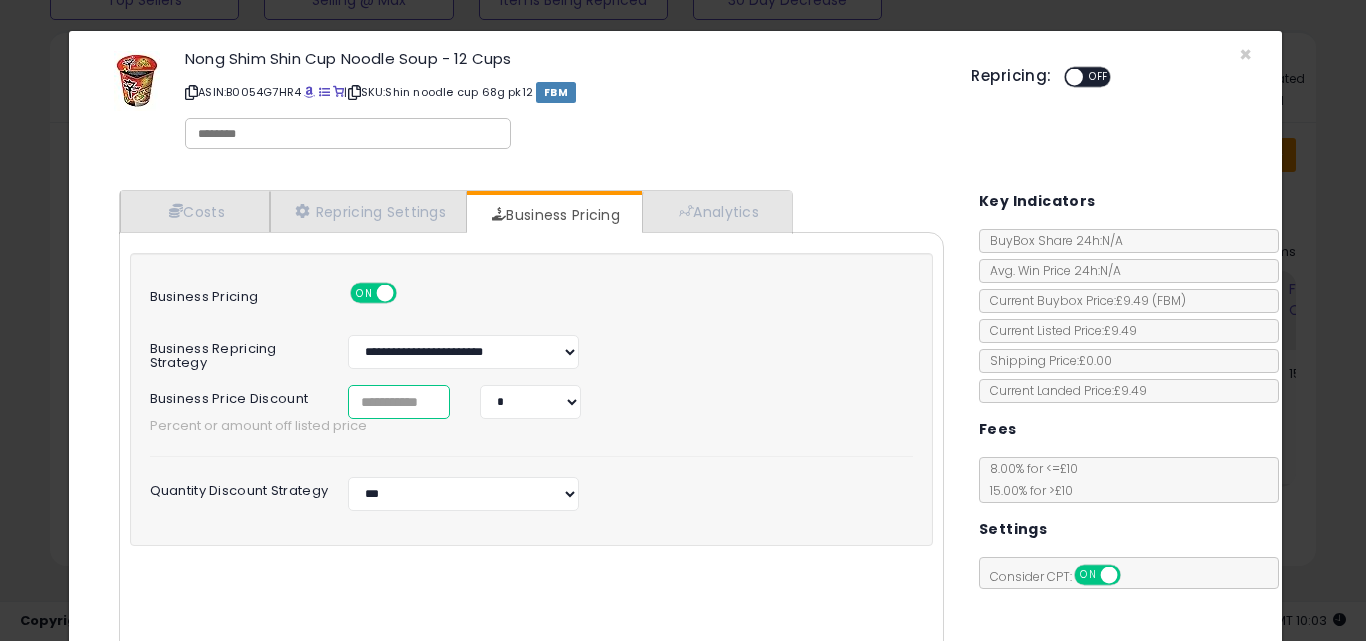 type on "*" 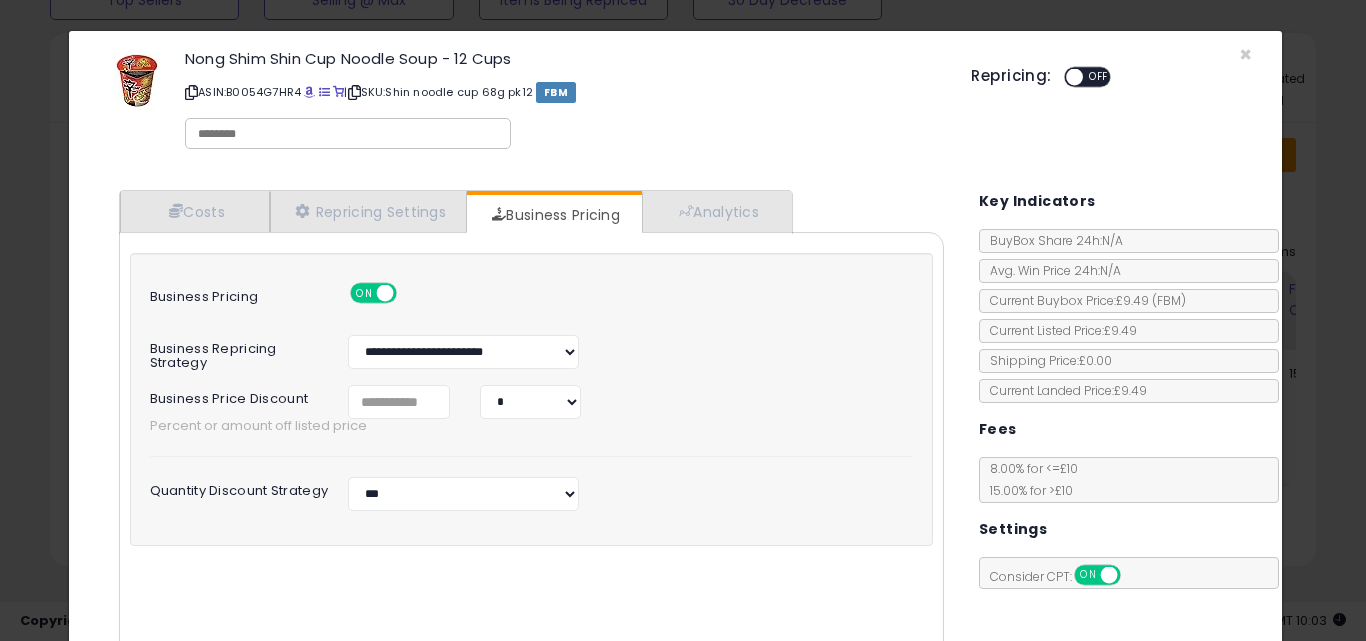 scroll, scrollTop: 161, scrollLeft: 0, axis: vertical 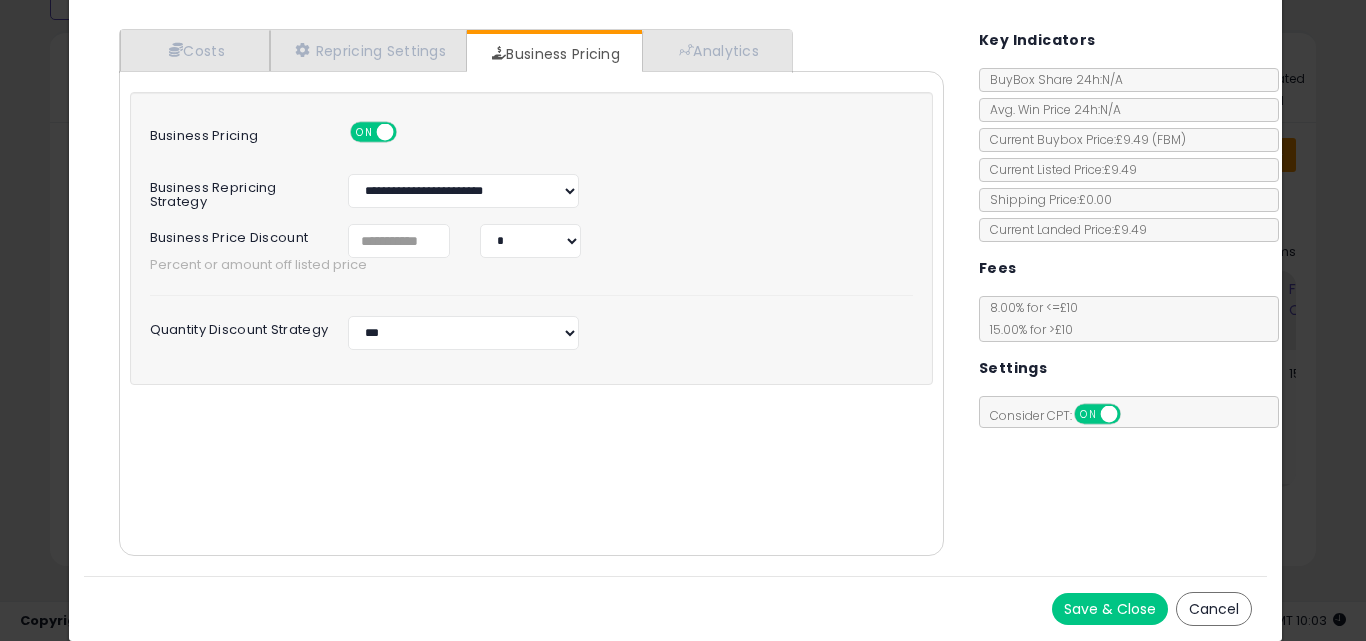 click on "Save & Close" at bounding box center [1110, 609] 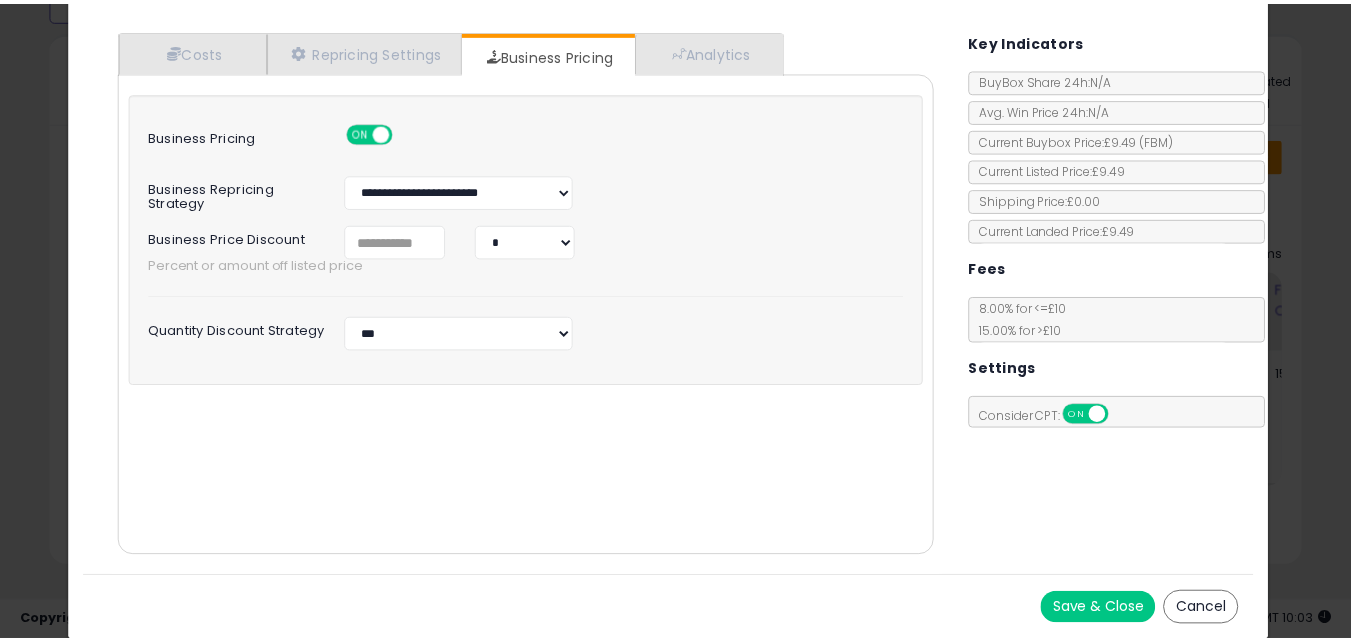 scroll, scrollTop: 0, scrollLeft: 0, axis: both 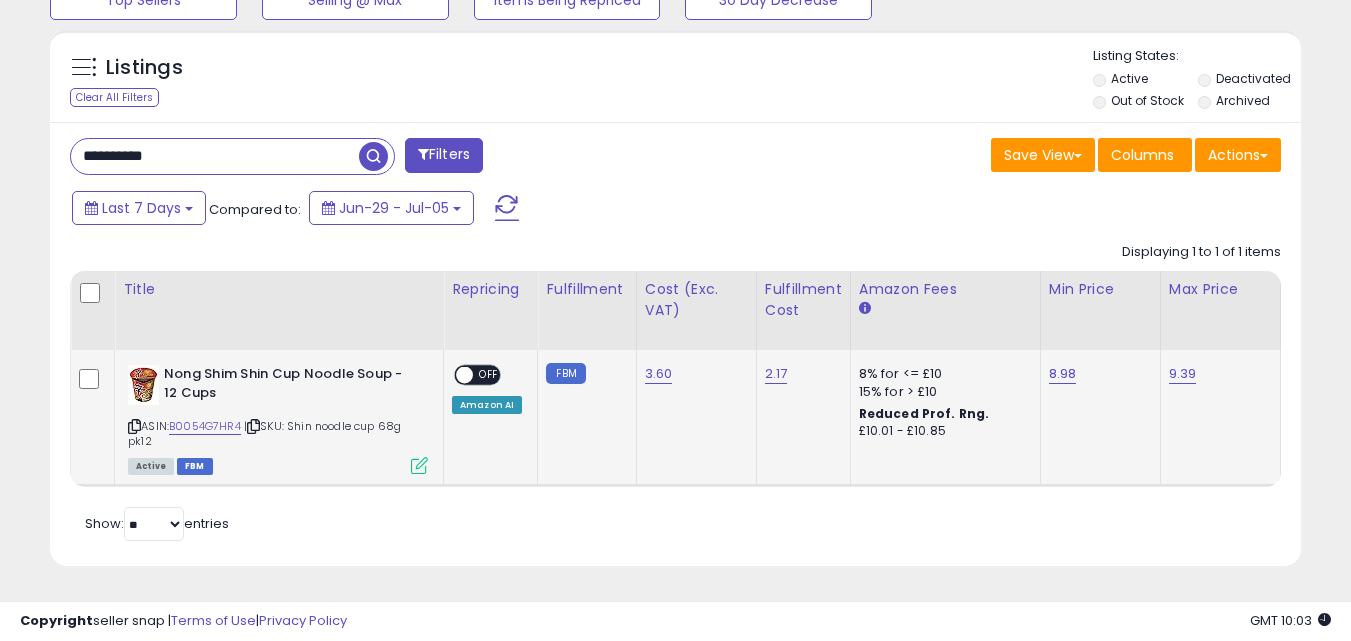 click on "OFF" at bounding box center [489, 375] 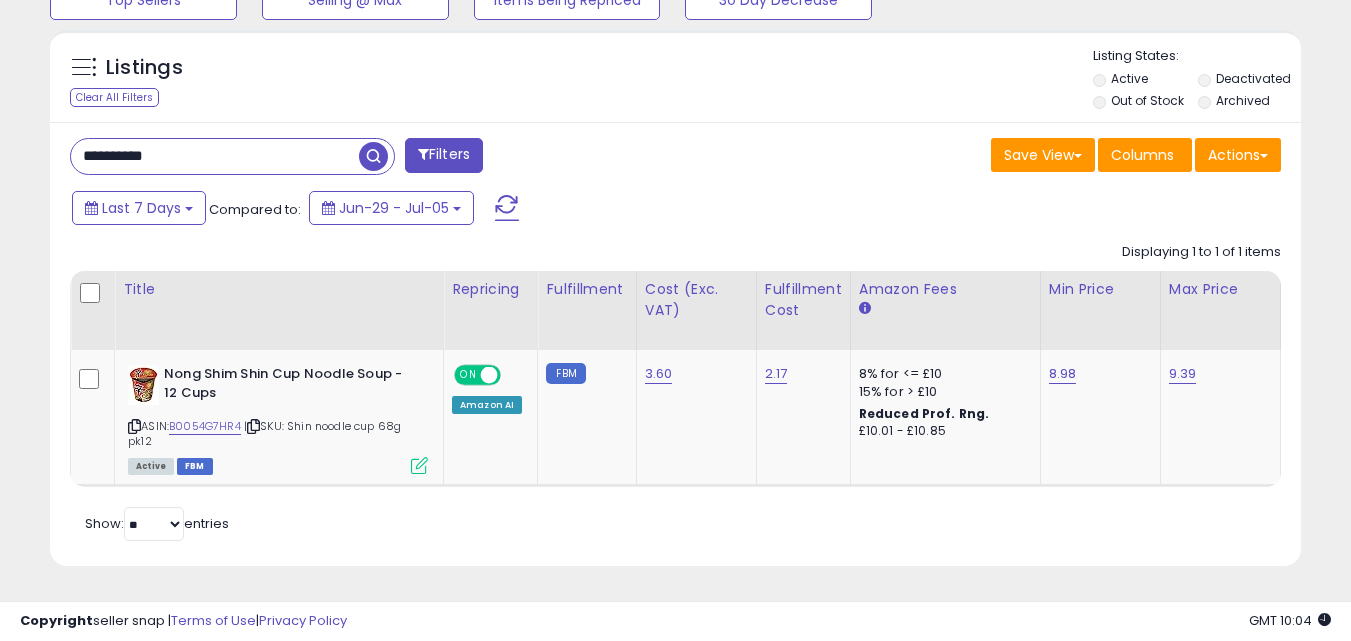 click on "**********" at bounding box center (215, 156) 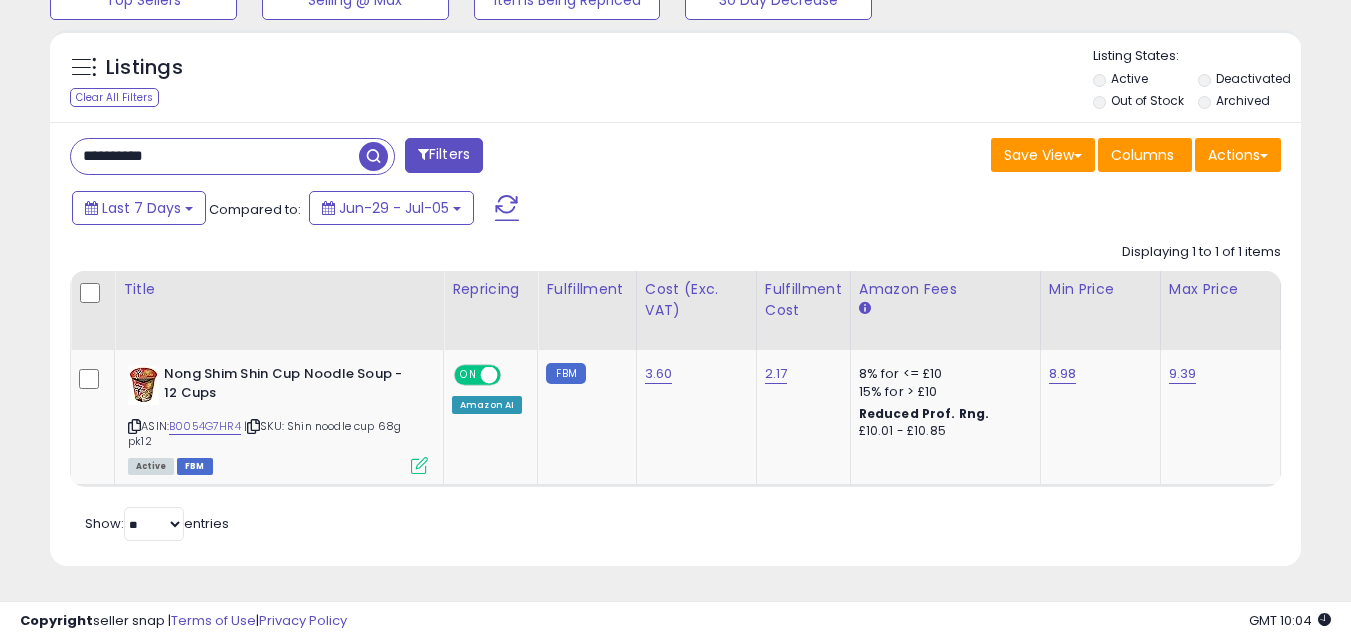 click on "**********" at bounding box center (215, 156) 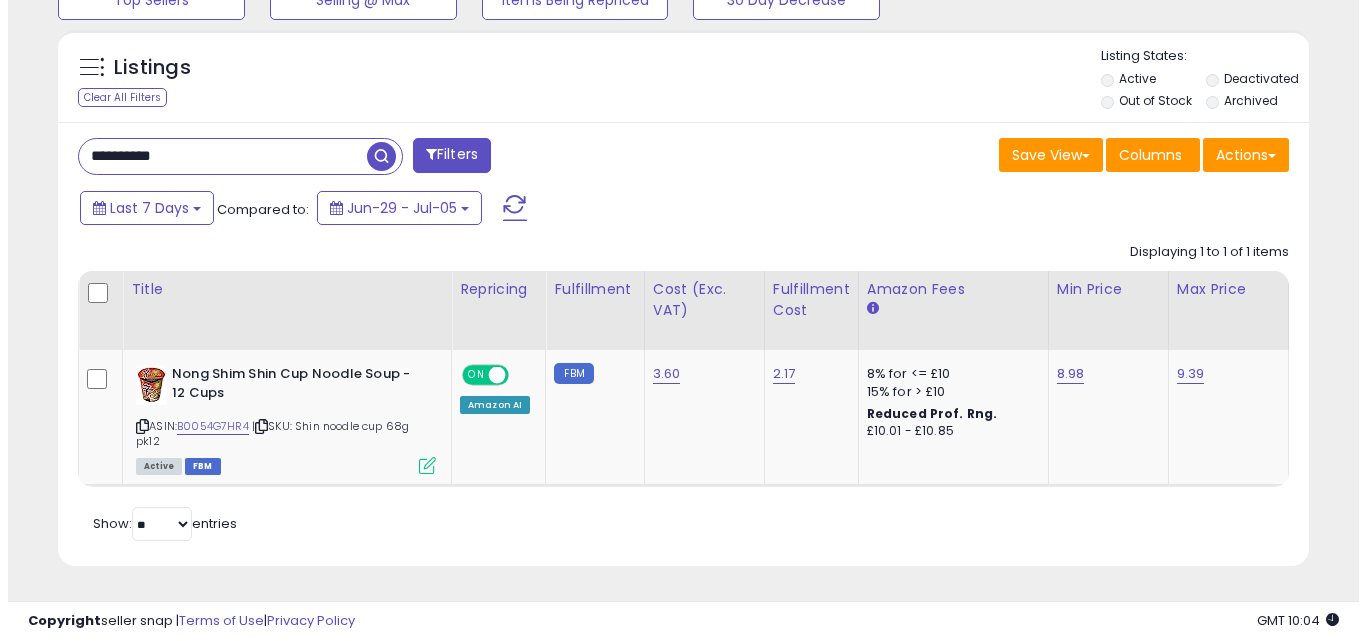 scroll, scrollTop: 579, scrollLeft: 0, axis: vertical 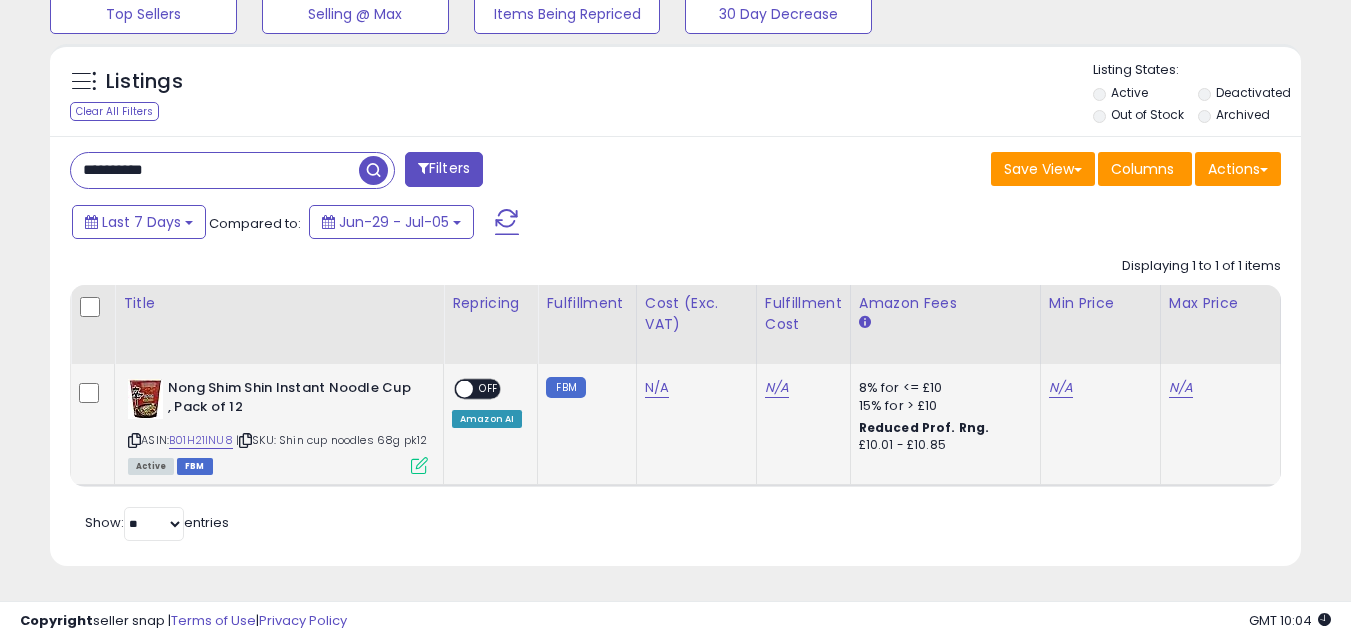 click at bounding box center [419, 465] 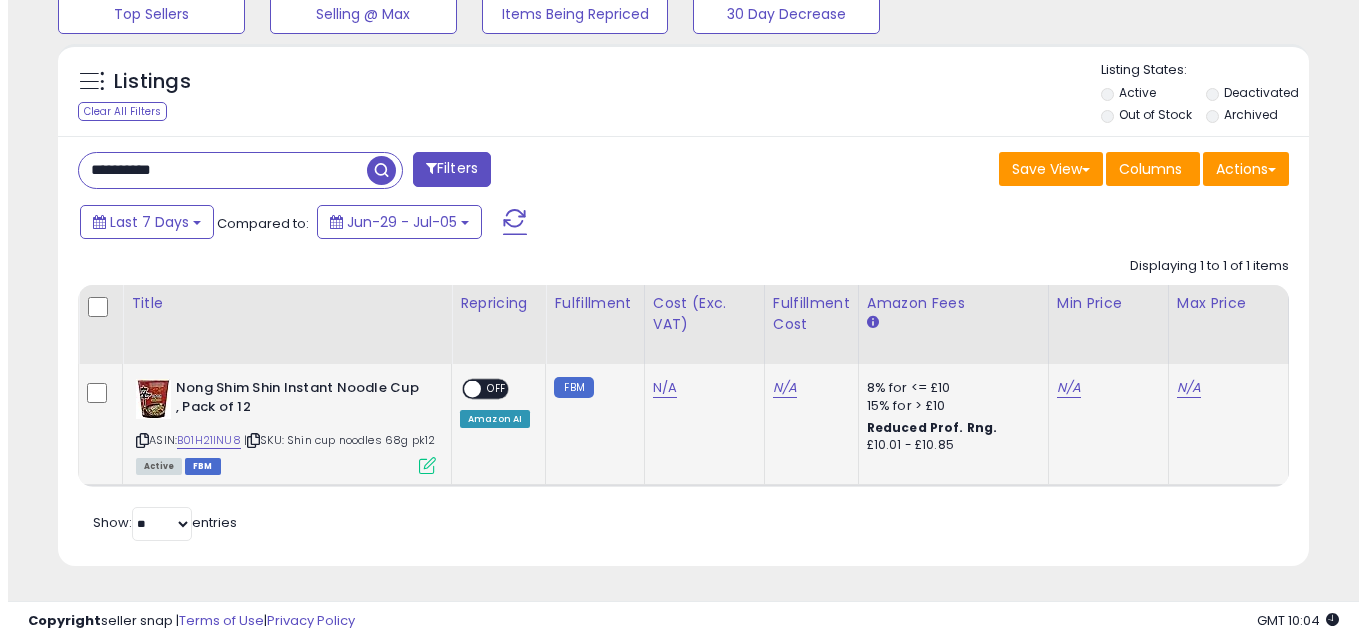 scroll, scrollTop: 999590, scrollLeft: 999267, axis: both 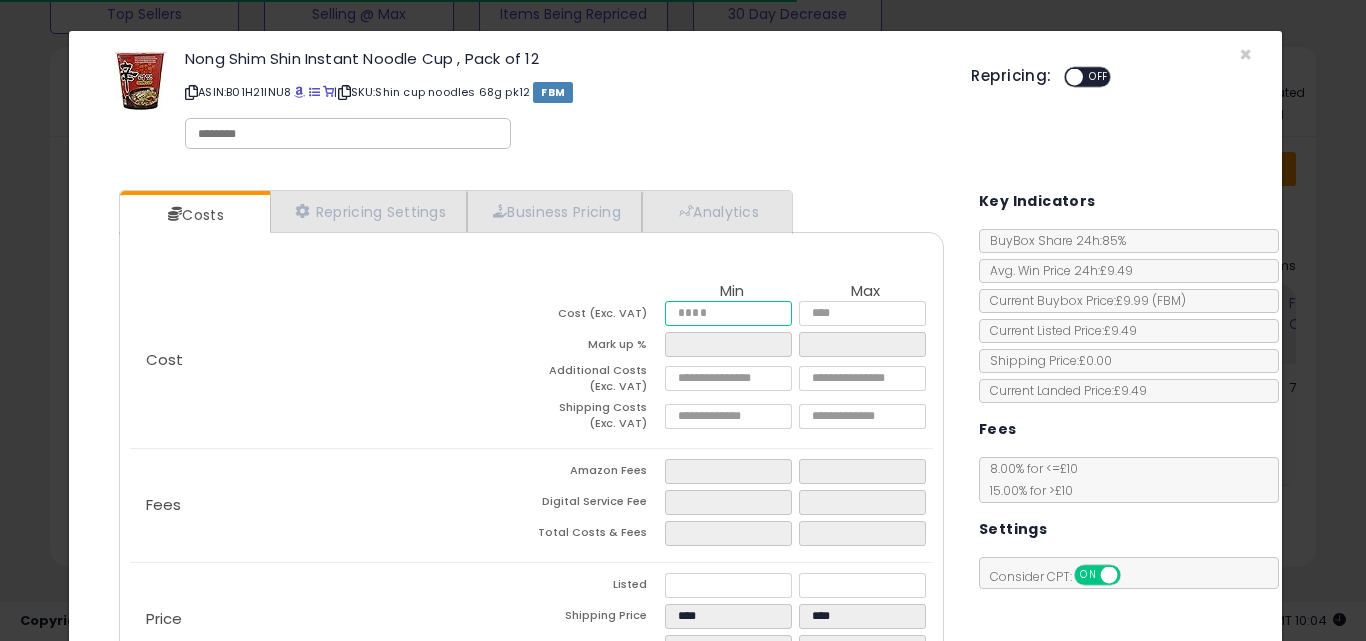 click at bounding box center (728, 313) 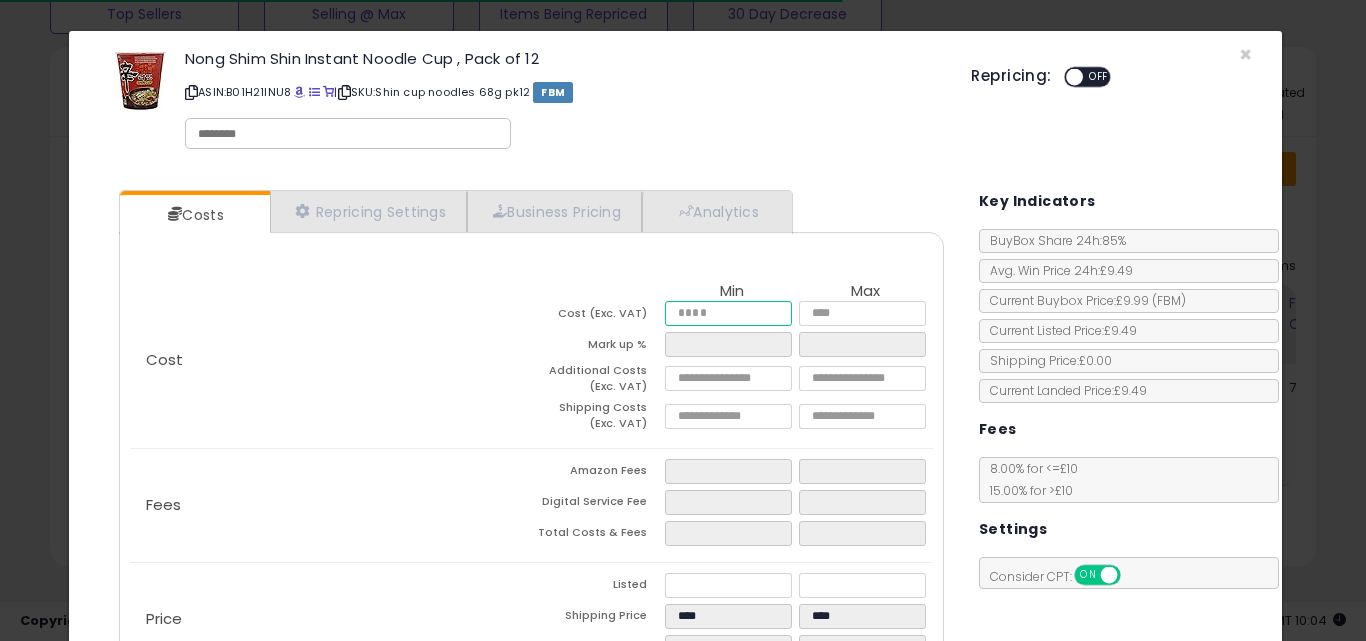 type on "*" 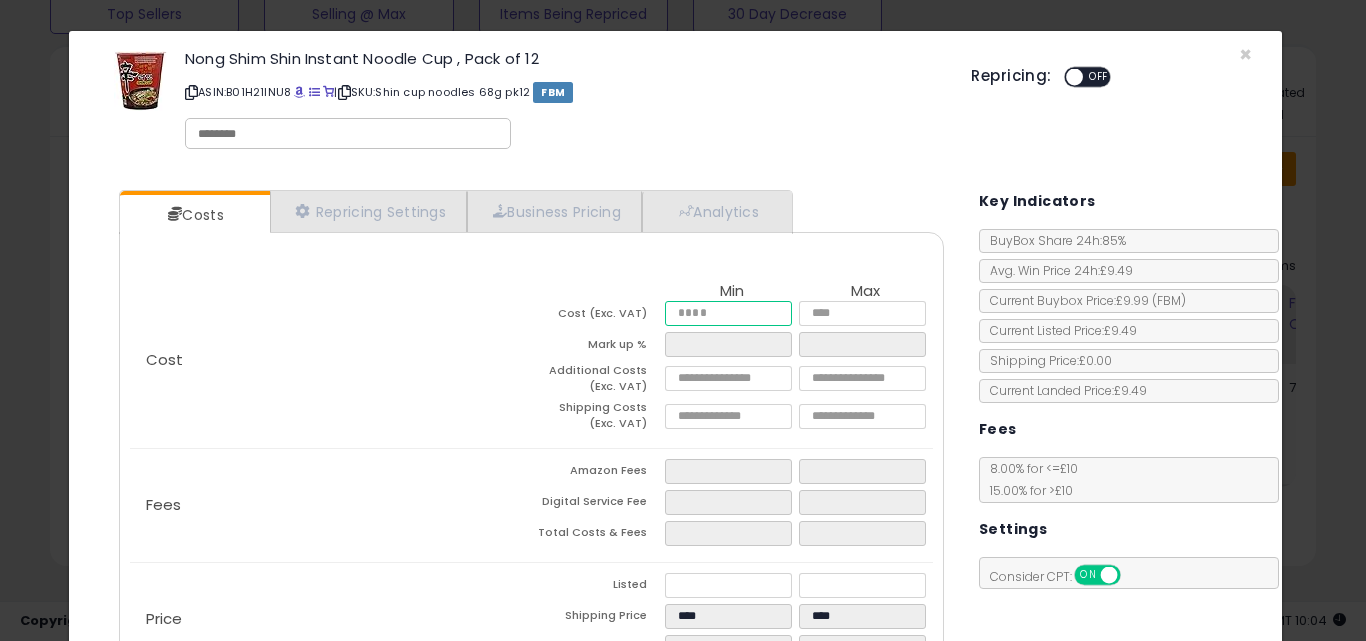 type on "***" 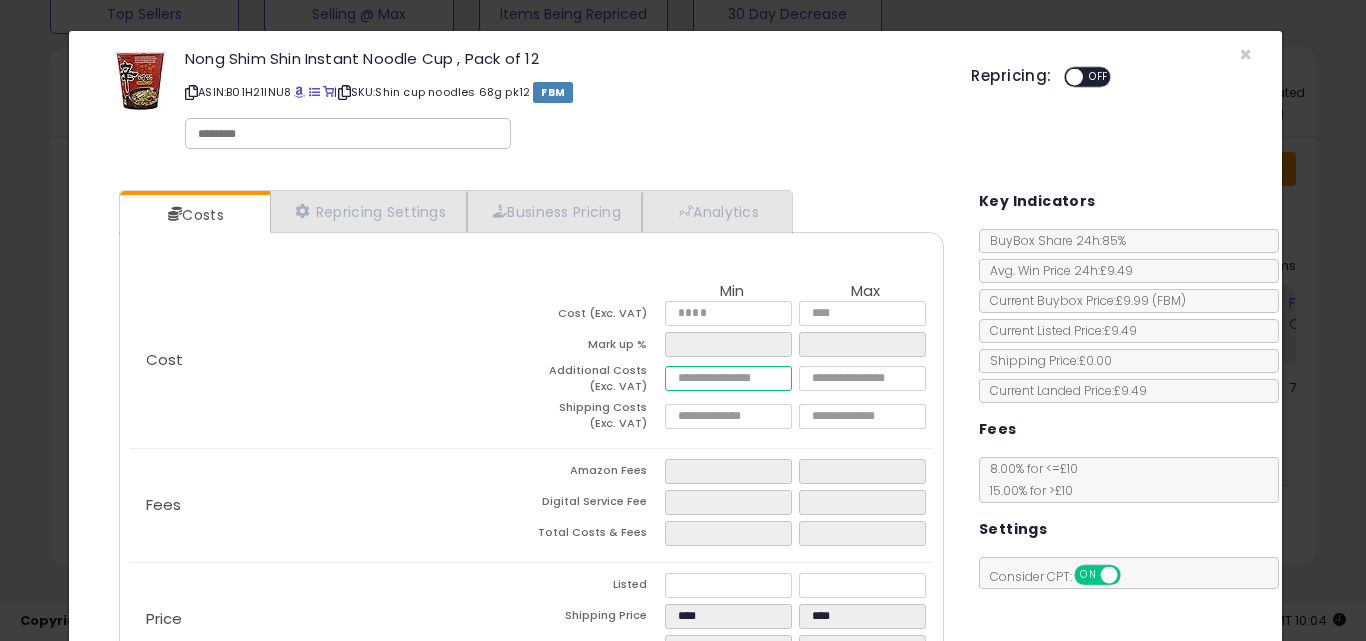 type on "****" 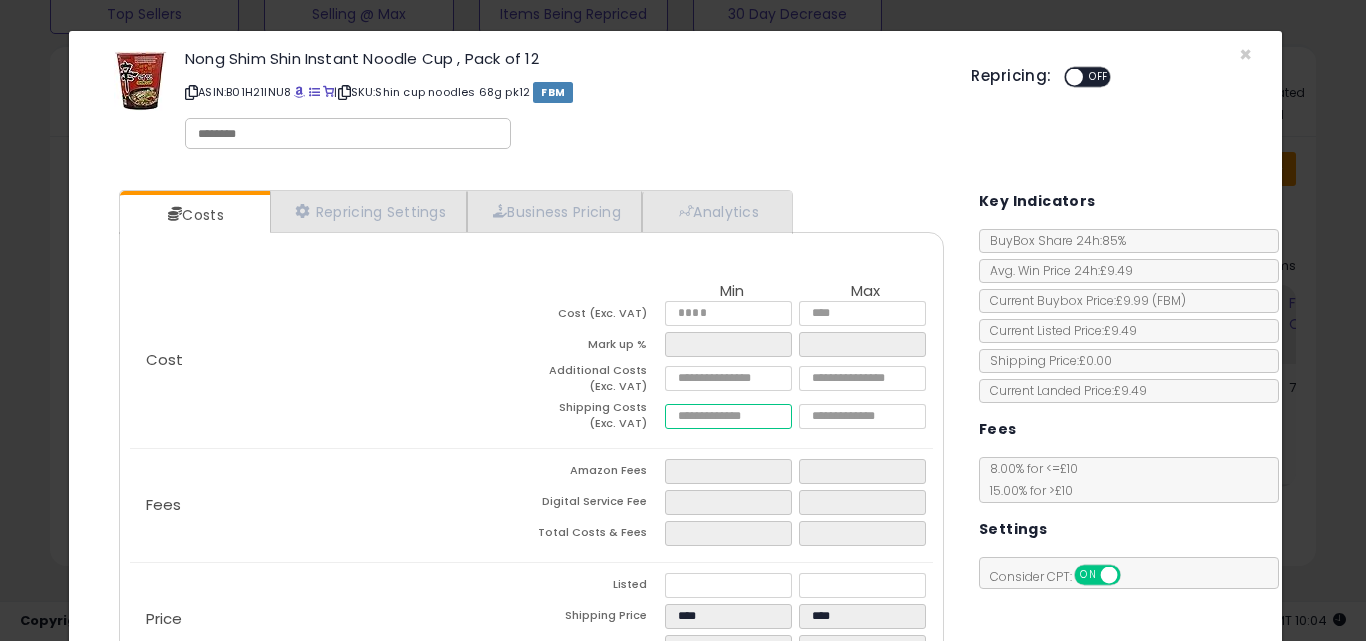 type on "****" 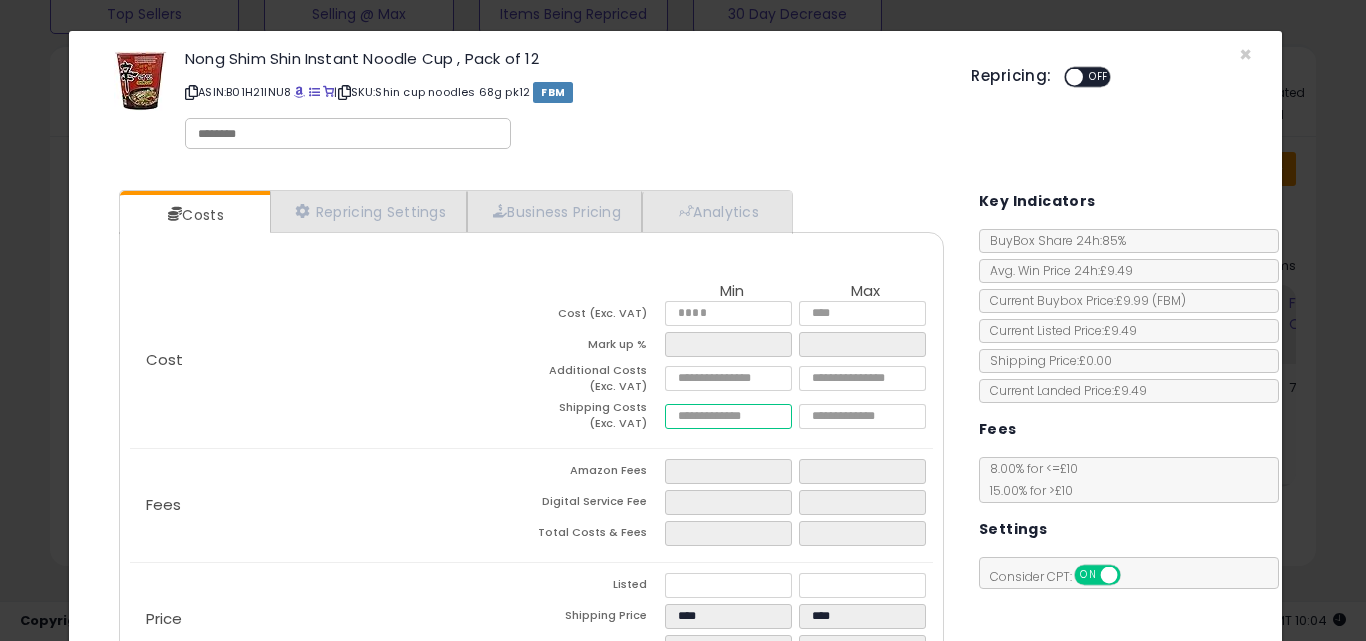 type on "***" 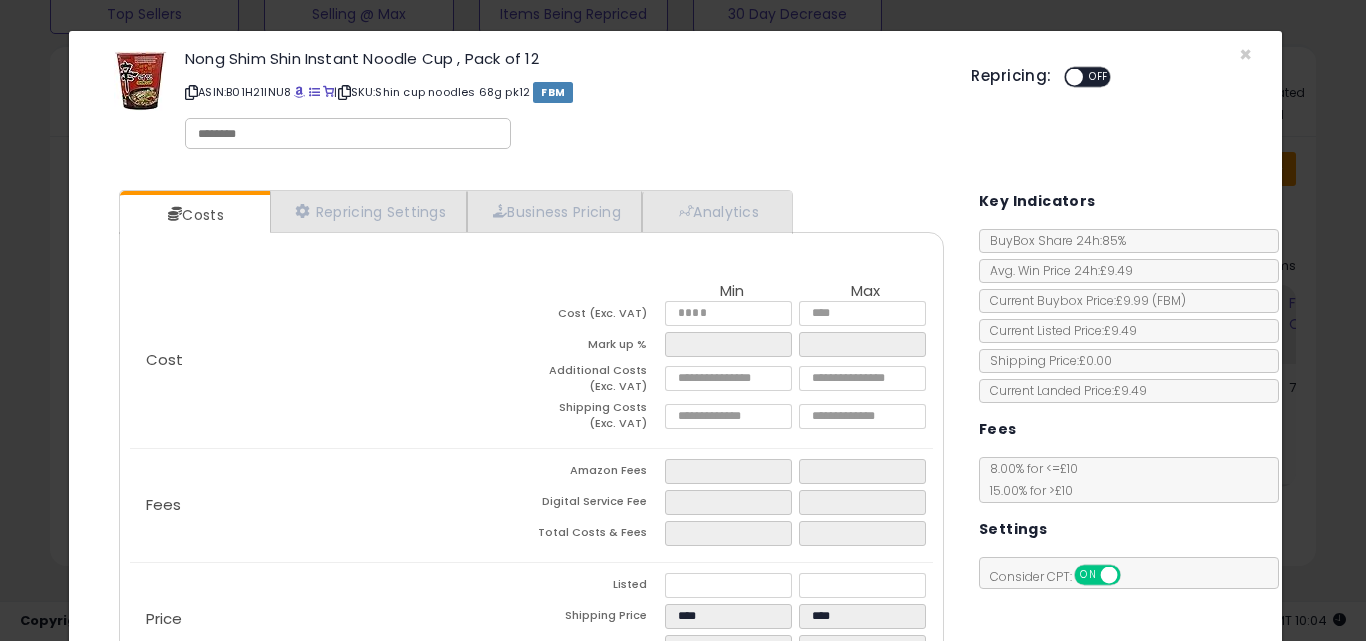 scroll, scrollTop: 292, scrollLeft: 0, axis: vertical 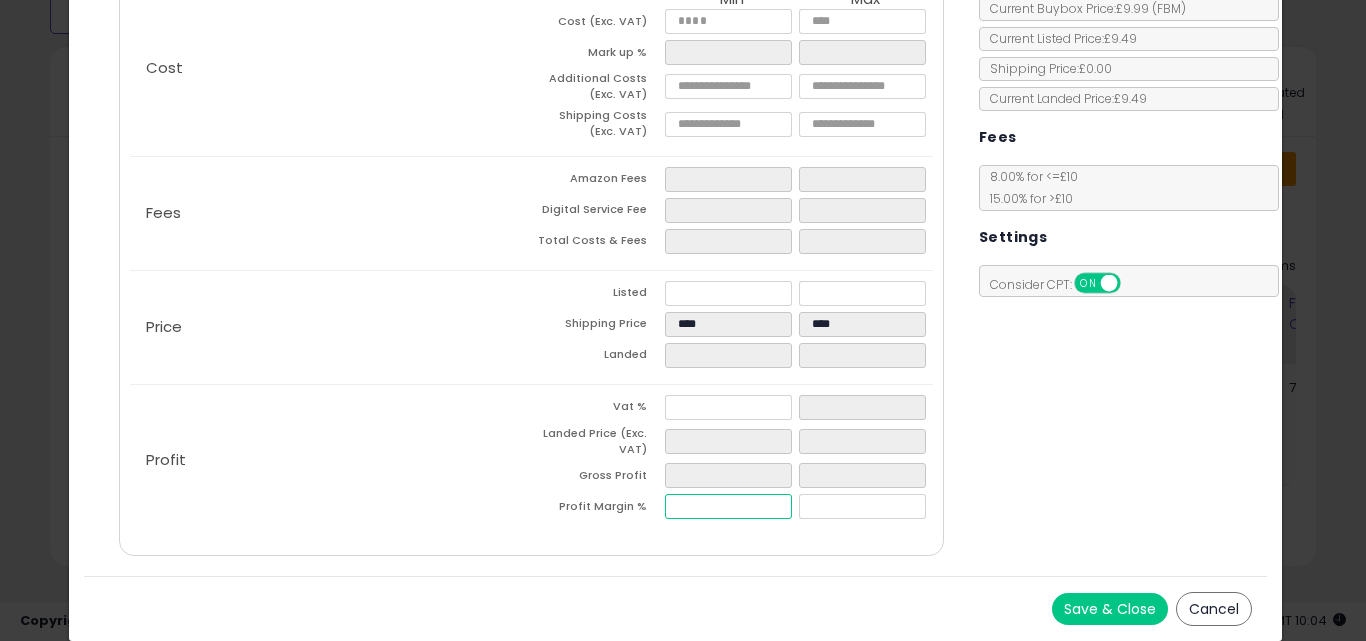 click at bounding box center (728, 506) 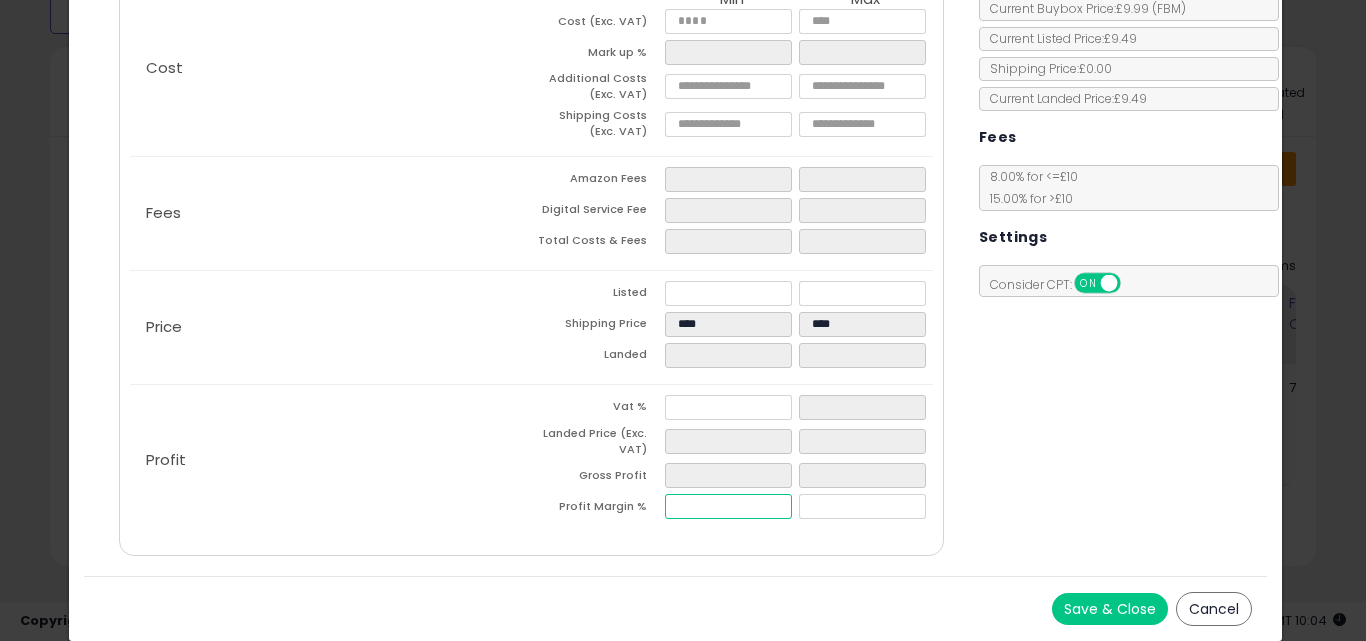 type on "**" 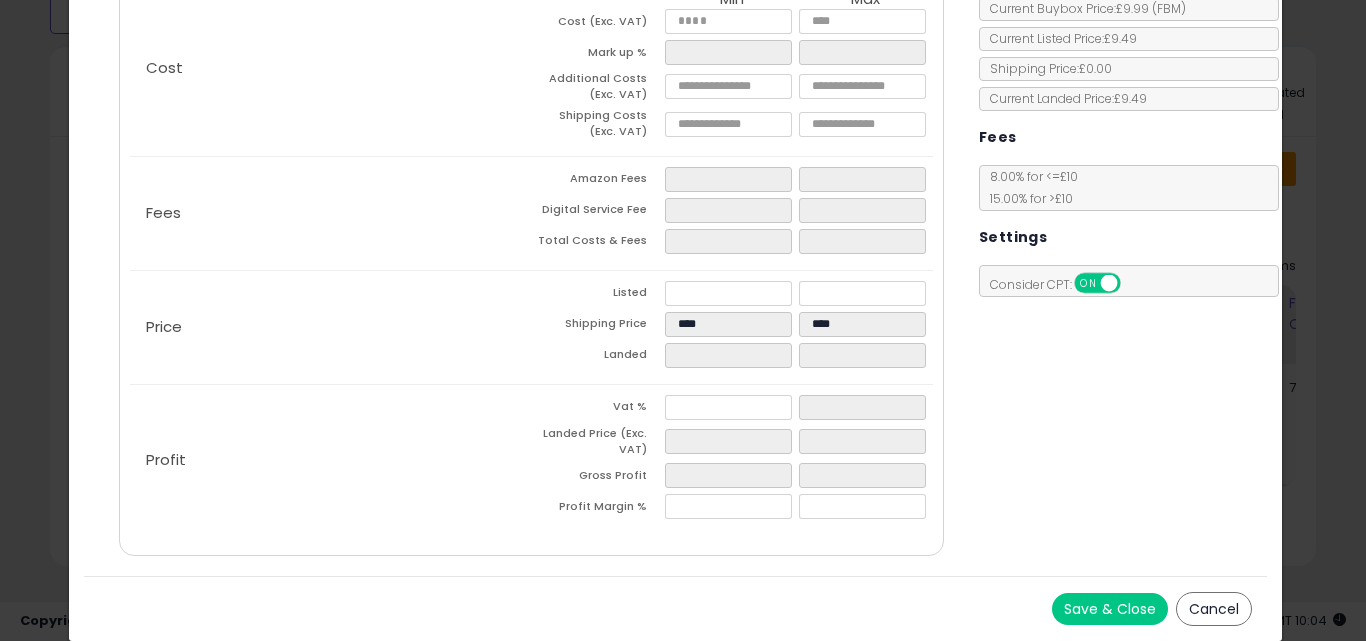 type on "*****" 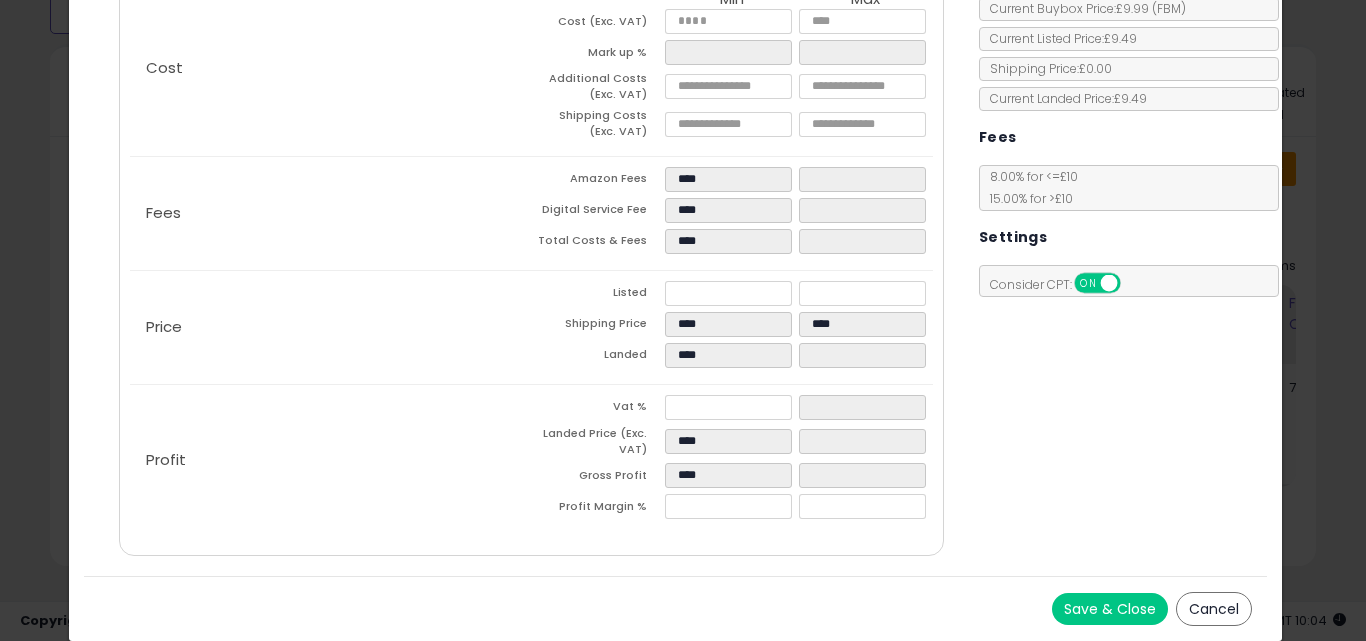 click on "Save & Close
Cancel" at bounding box center (676, 608) 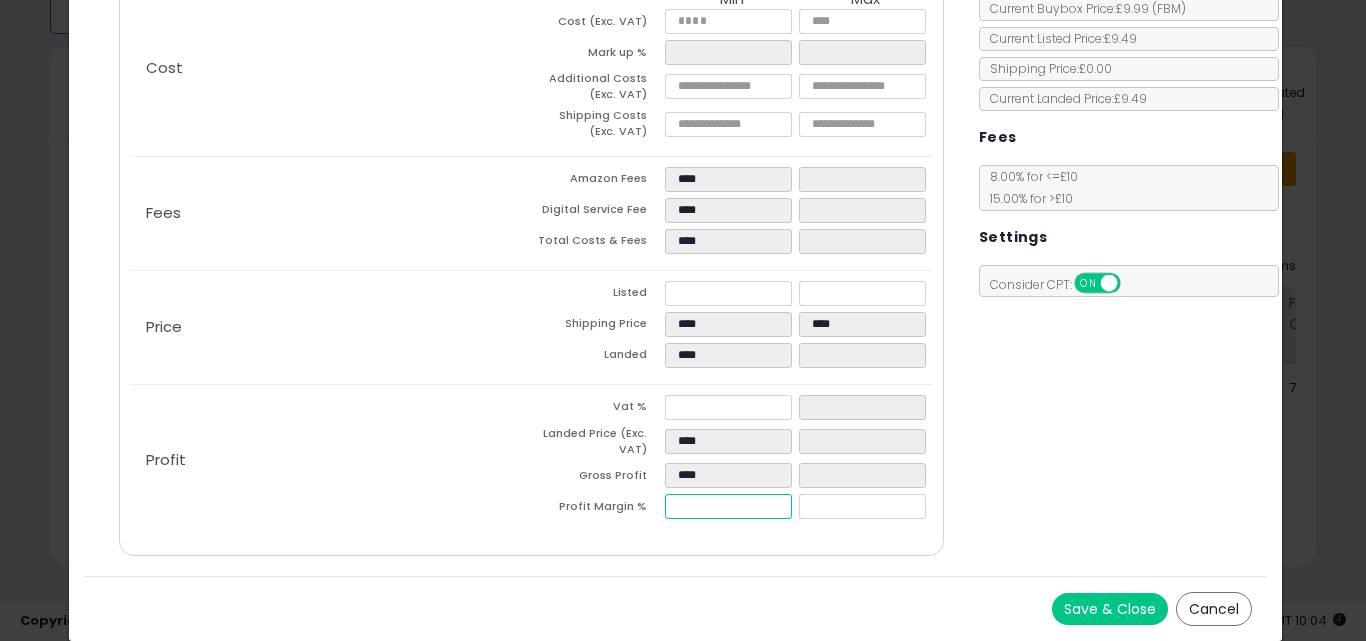 click on "*****" at bounding box center (728, 506) 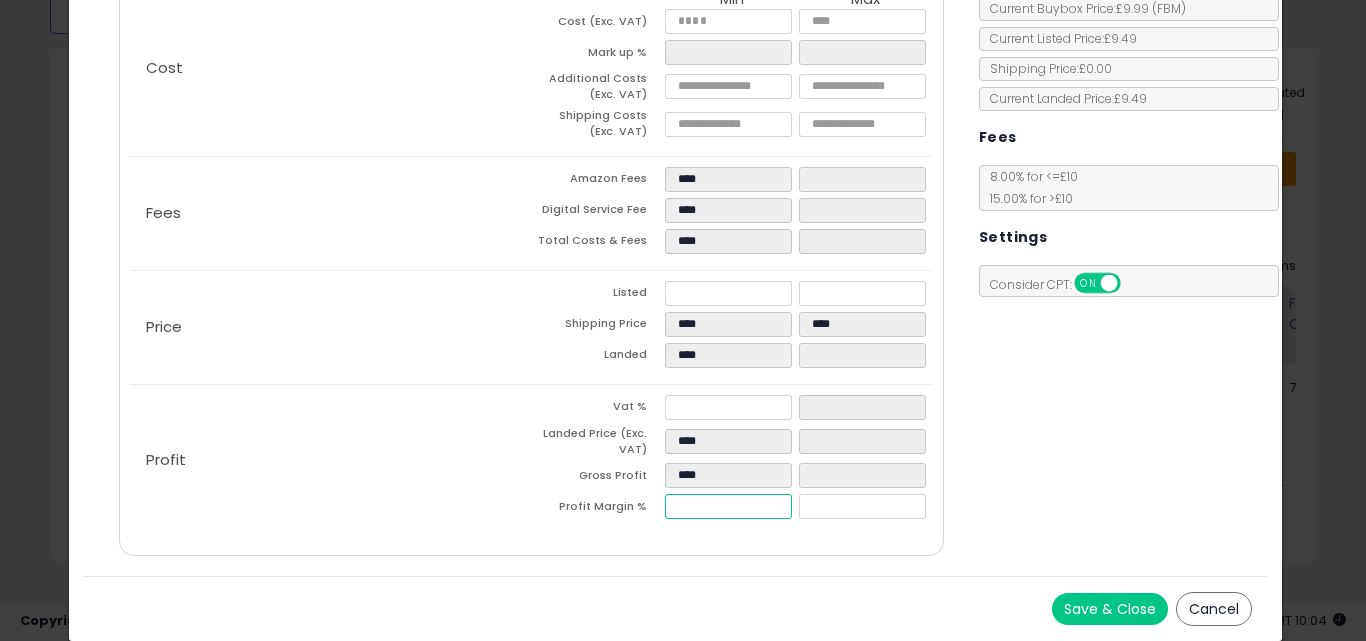 type on "**" 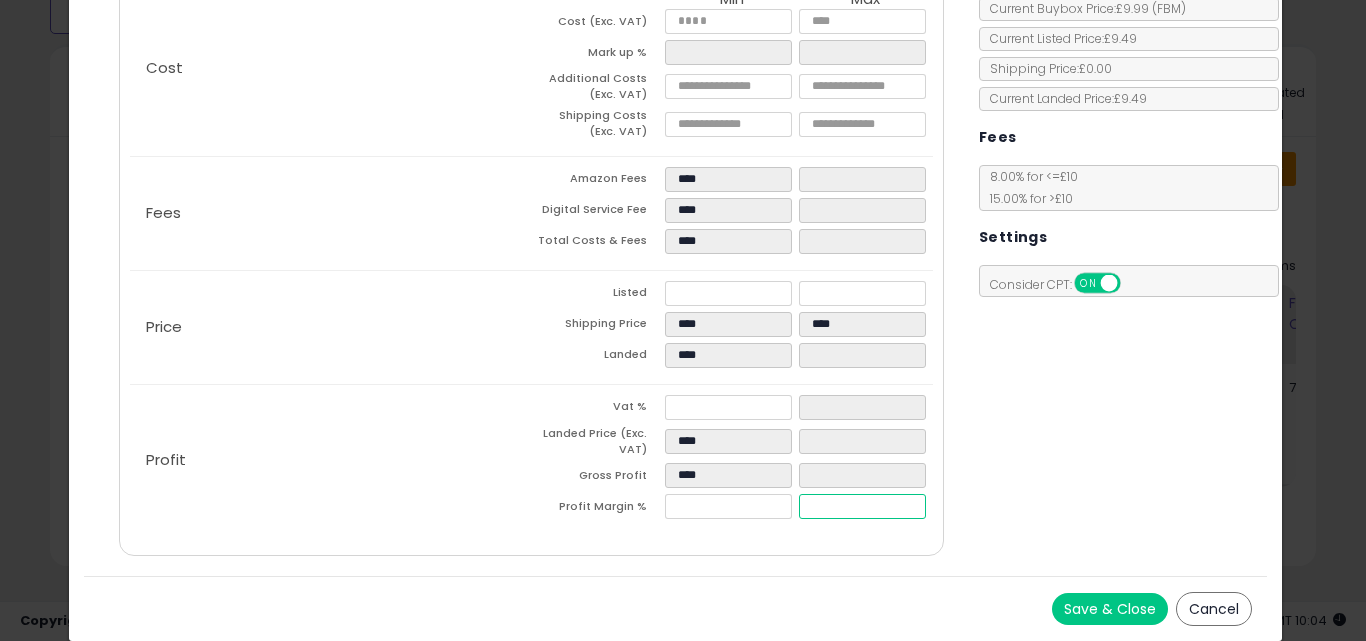 type on "*****" 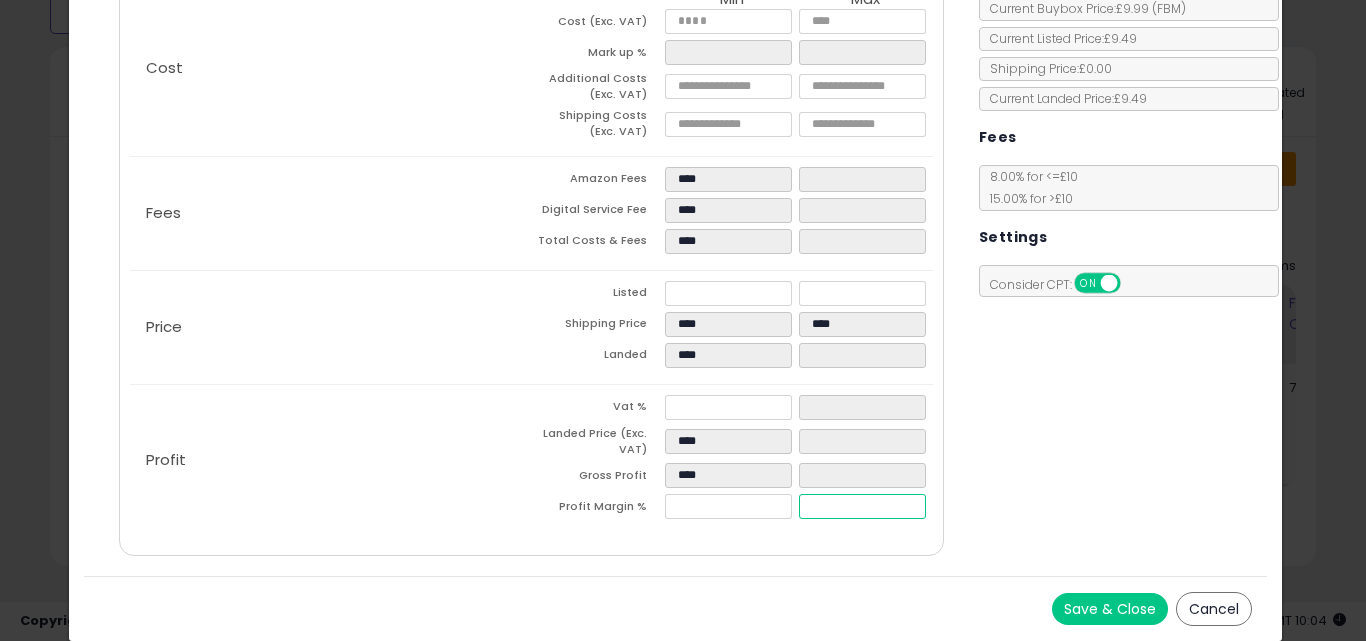 type on "**" 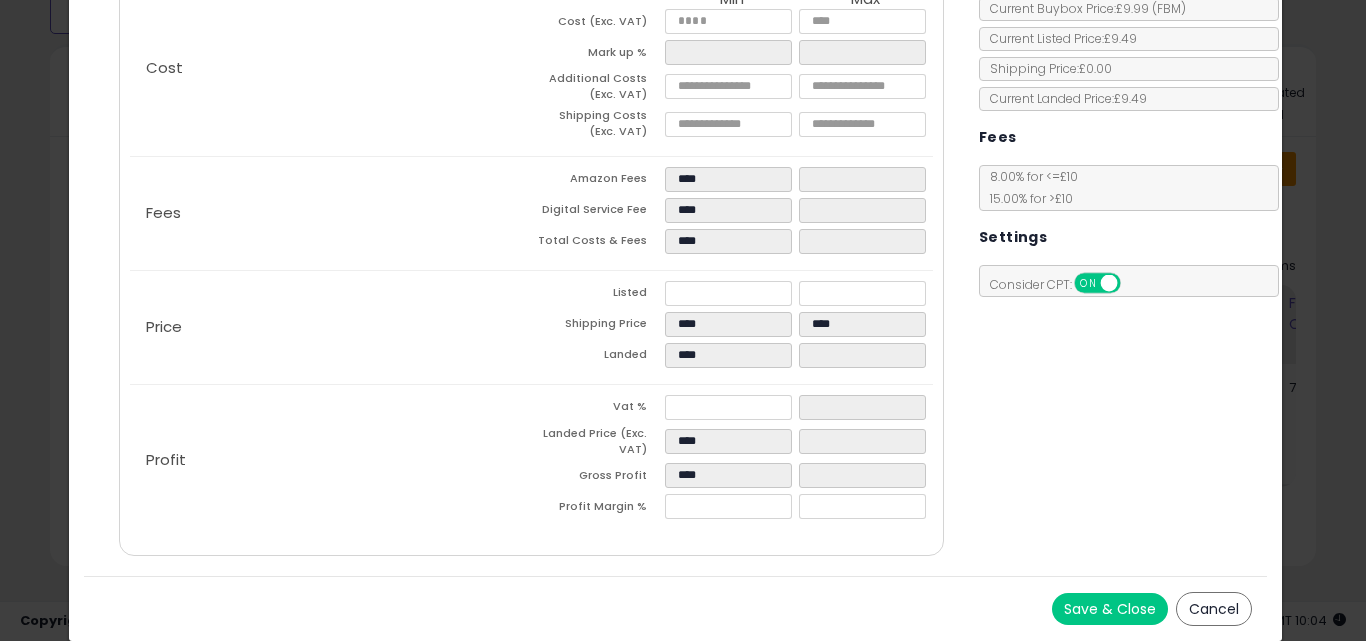 type on "*****" 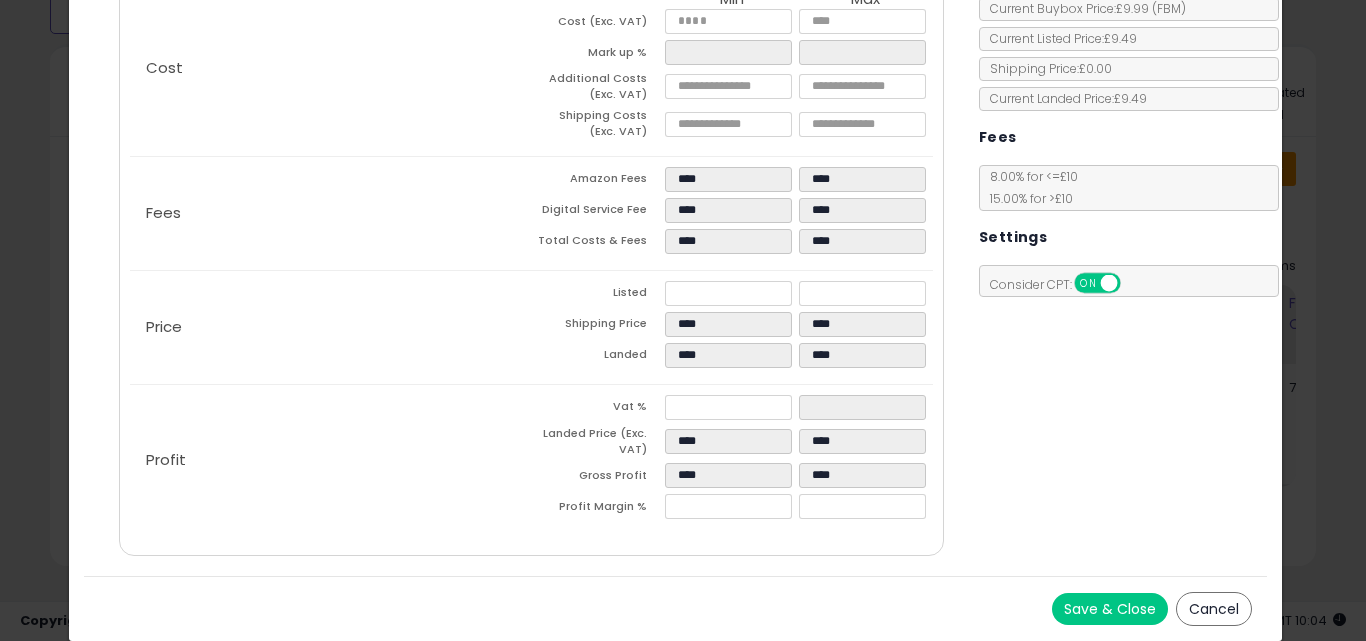 click on "Costs
Repricing Settings
Business Pricing
Analytics
Cost" at bounding box center (676, 229) 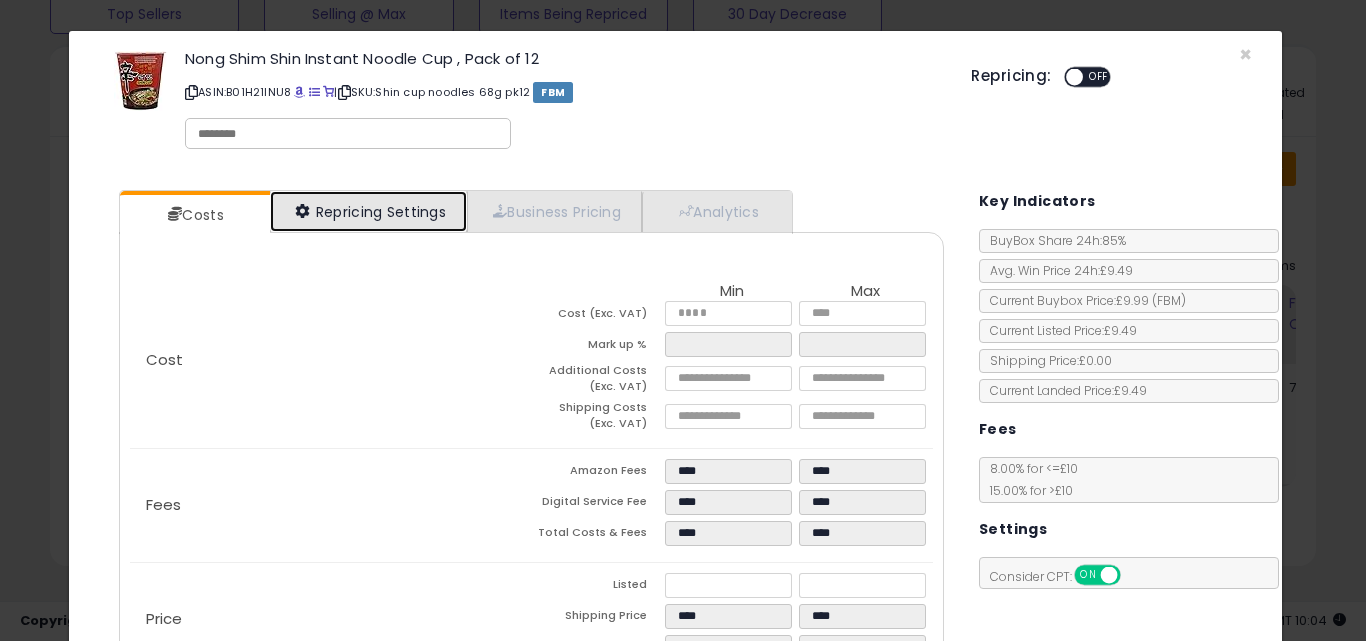 click on "Repricing Settings" at bounding box center [369, 211] 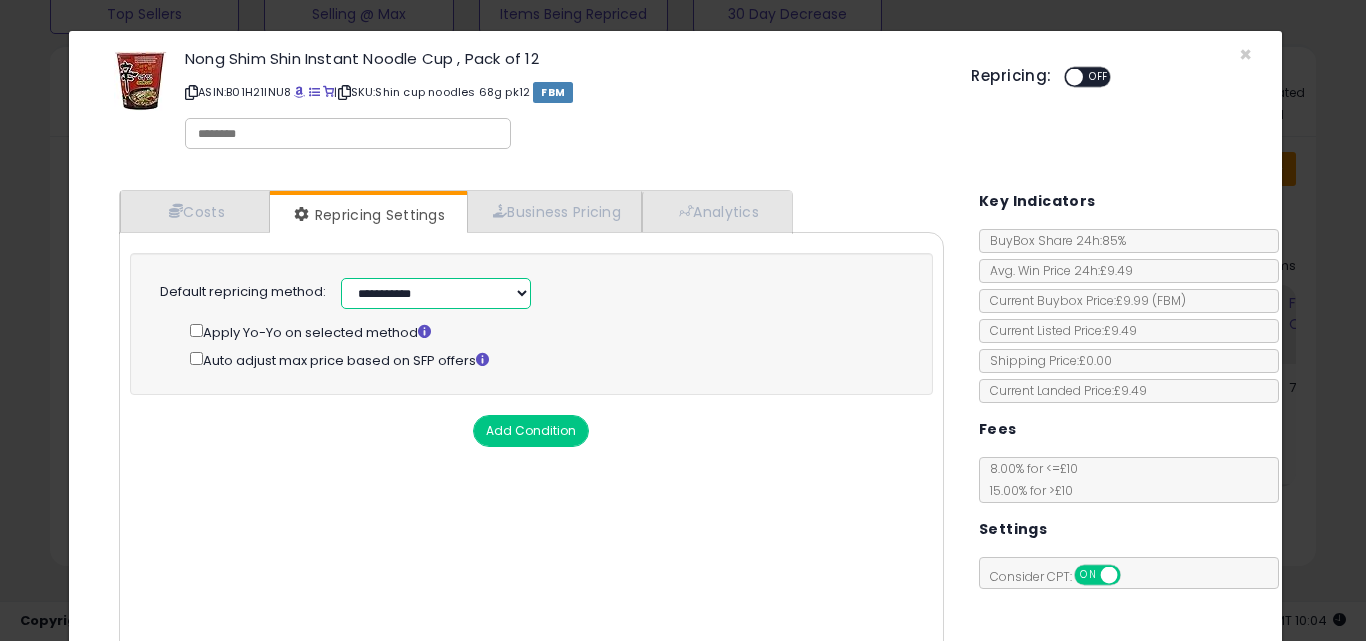 drag, startPoint x: 394, startPoint y: 292, endPoint x: 433, endPoint y: 183, distance: 115.767006 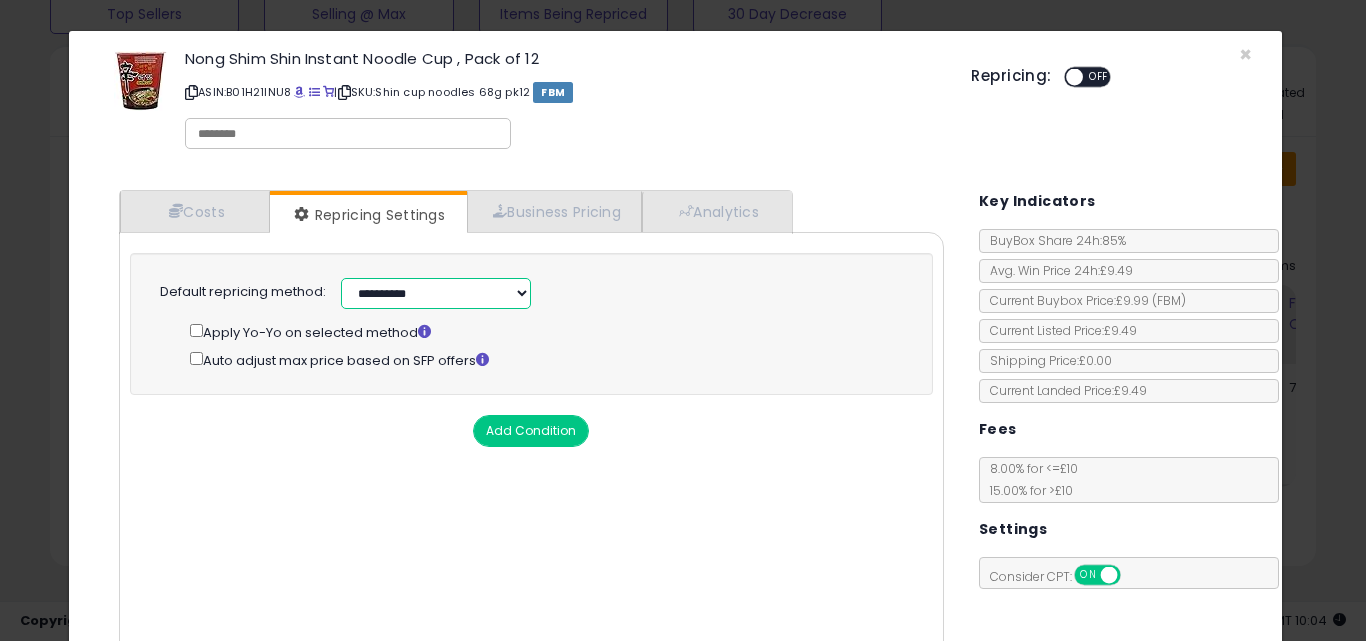 click on "**********" at bounding box center [436, 293] 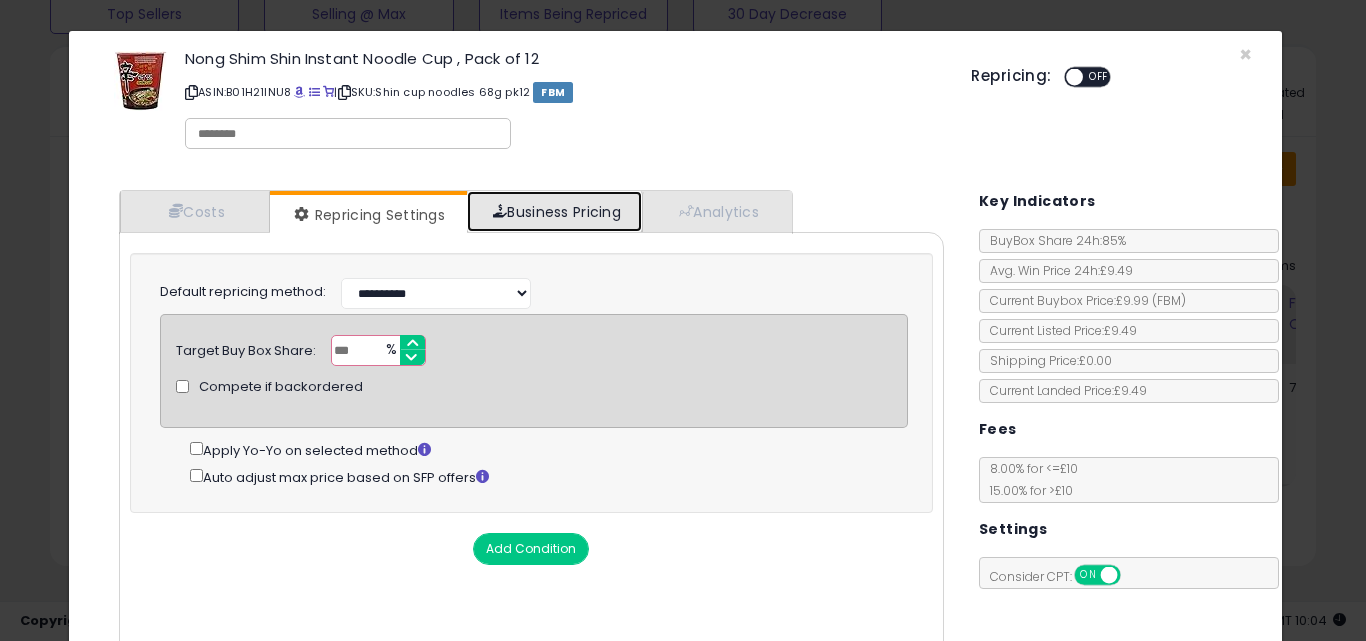 click on "Business Pricing" at bounding box center [554, 211] 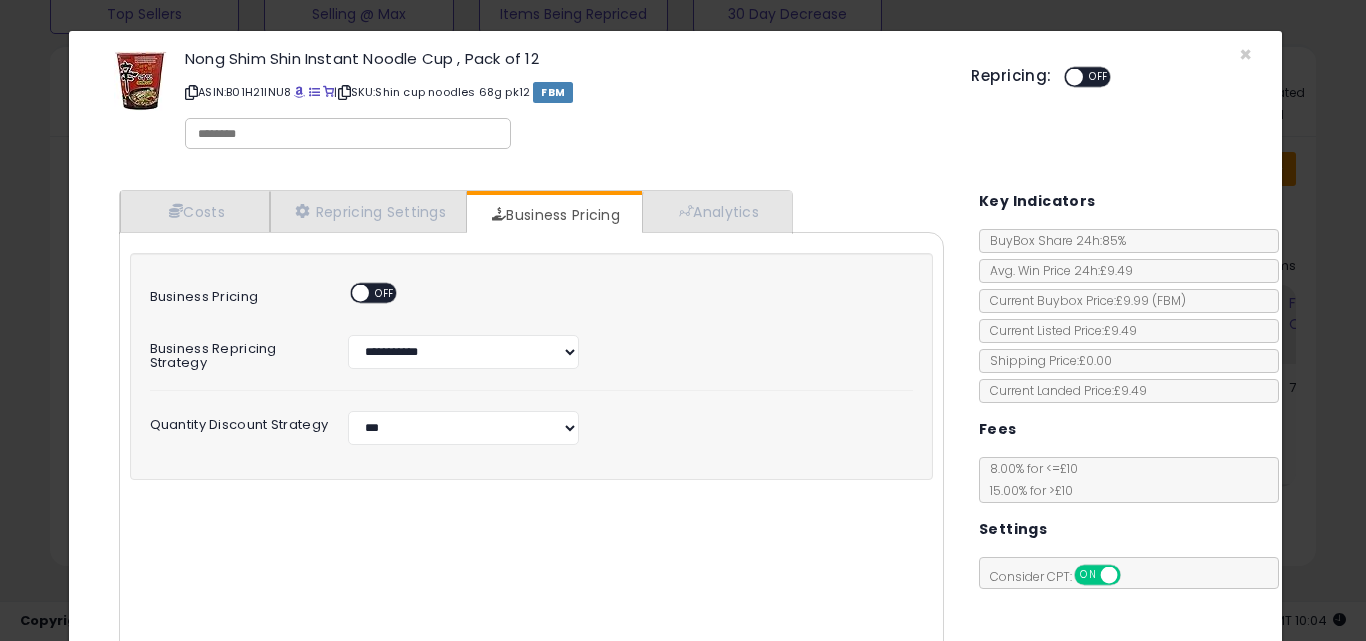click on "ON   OFF" at bounding box center [373, 293] 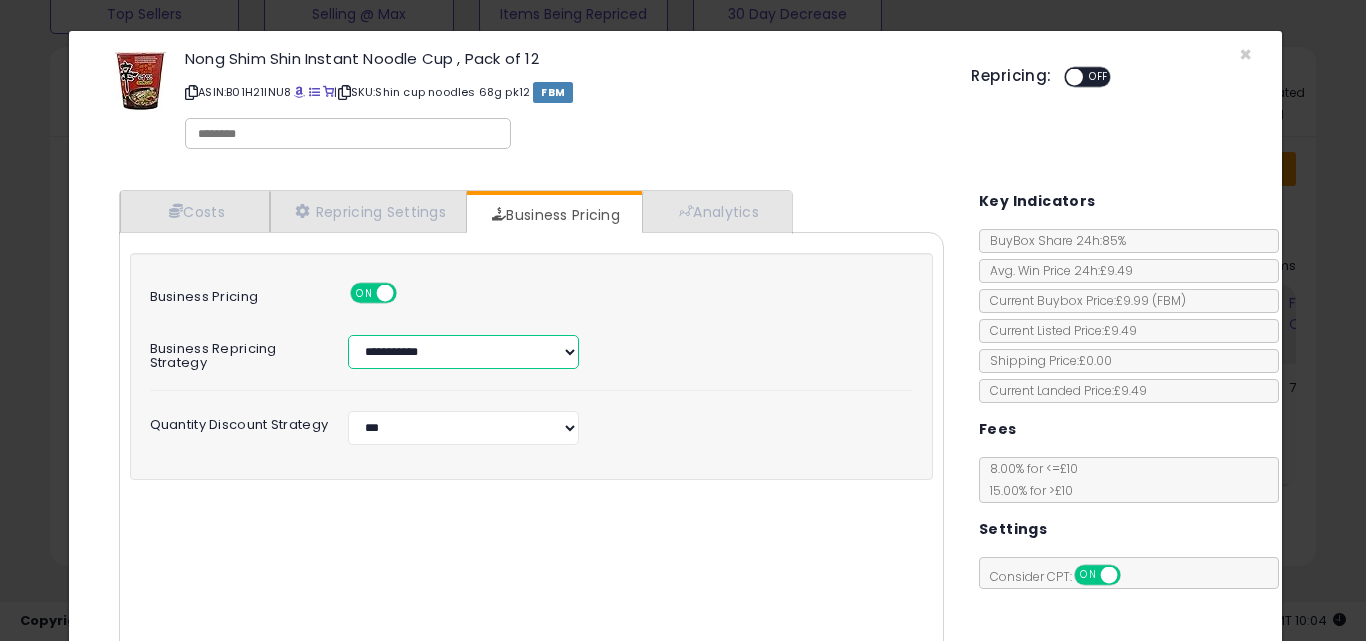 click on "**********" at bounding box center (463, 352) 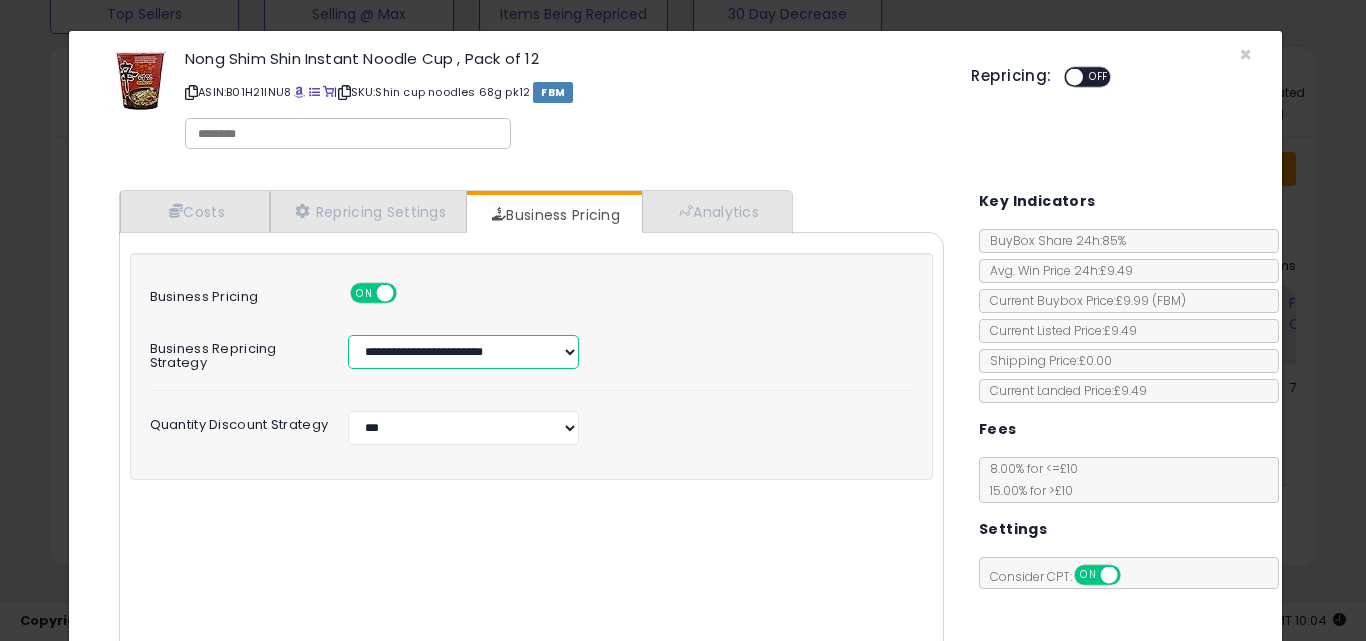 click on "**********" at bounding box center [463, 352] 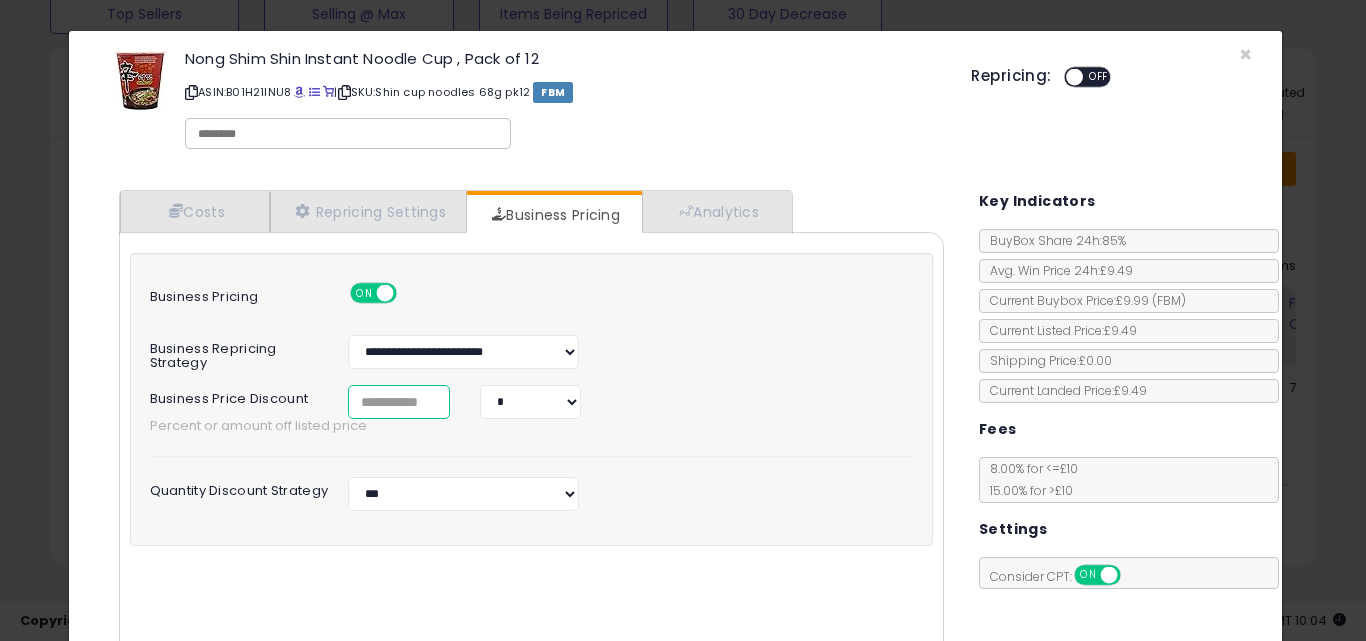 click at bounding box center [399, 402] 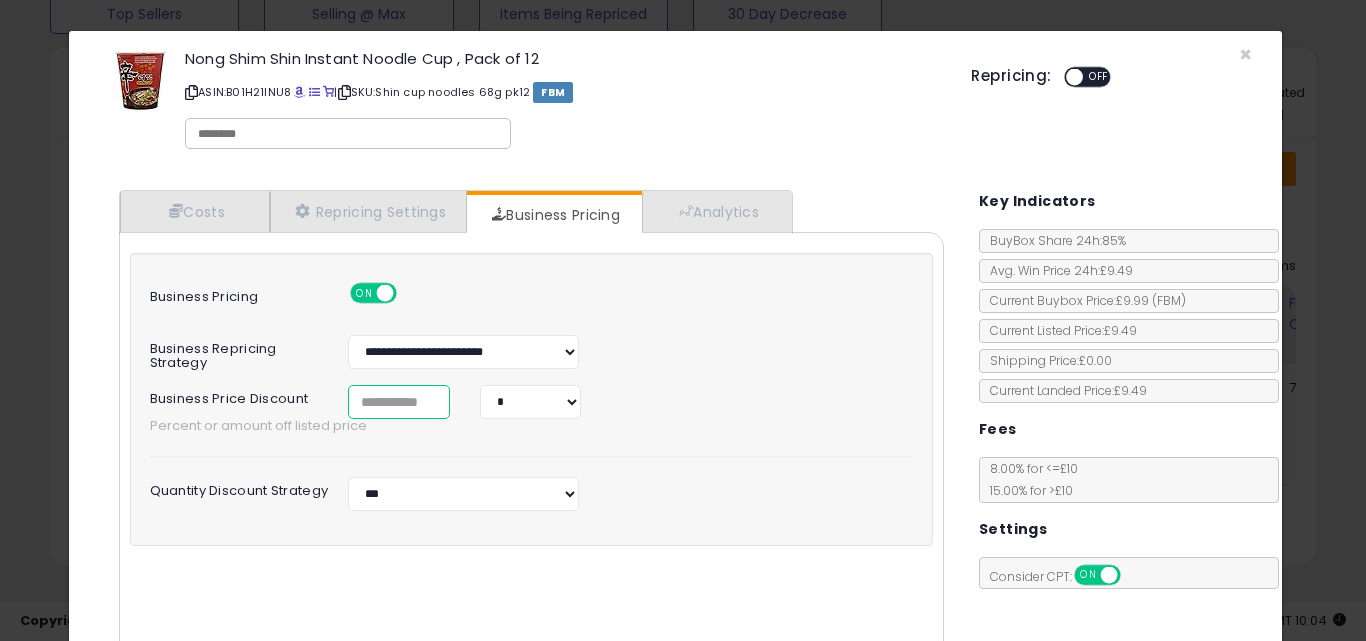 type on "*" 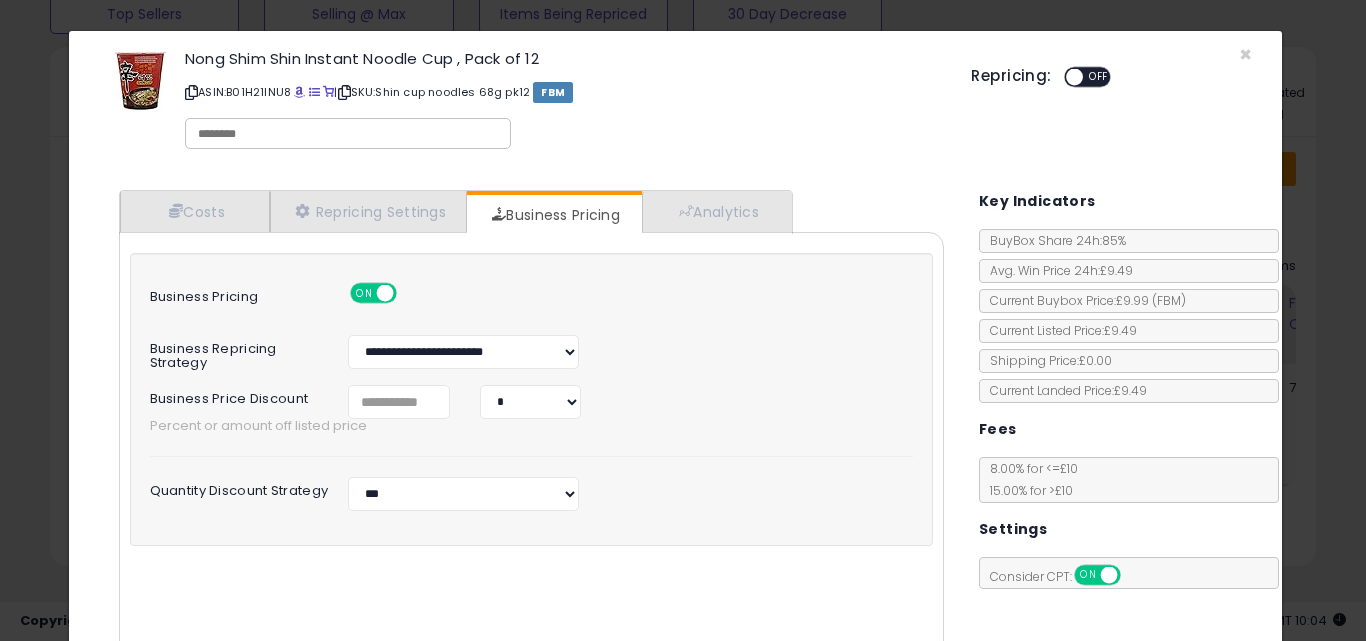 scroll, scrollTop: 161, scrollLeft: 0, axis: vertical 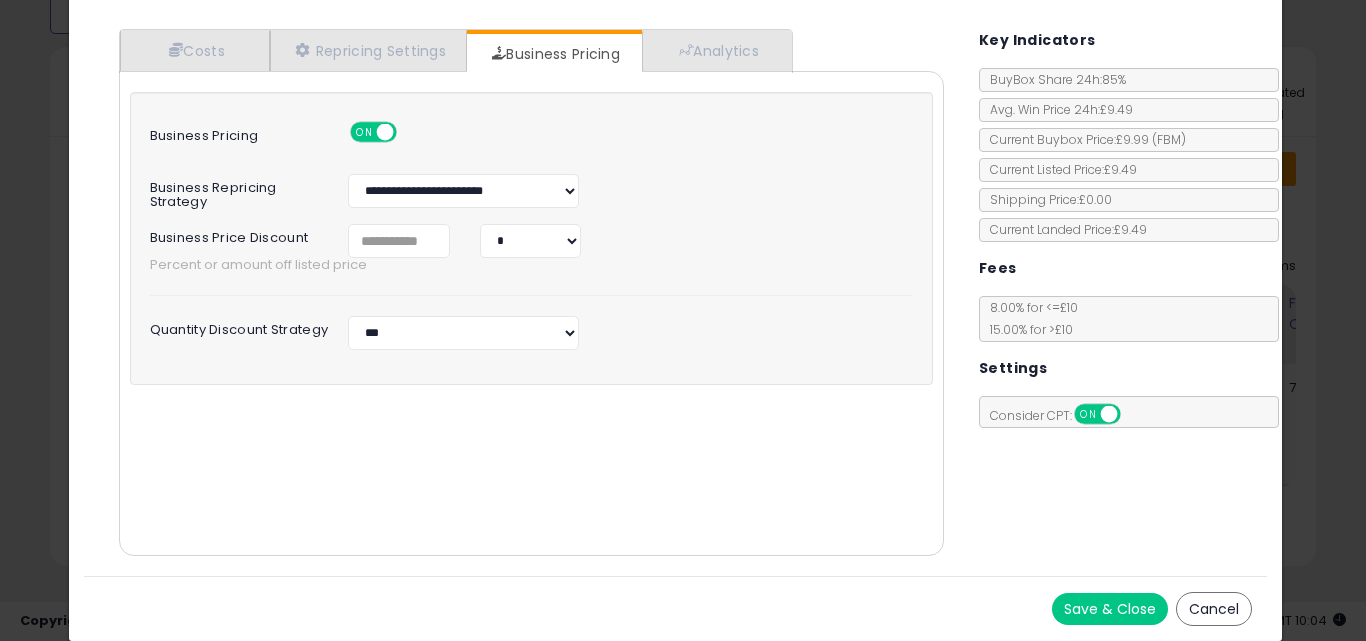 click on "Save & Close" at bounding box center (1110, 609) 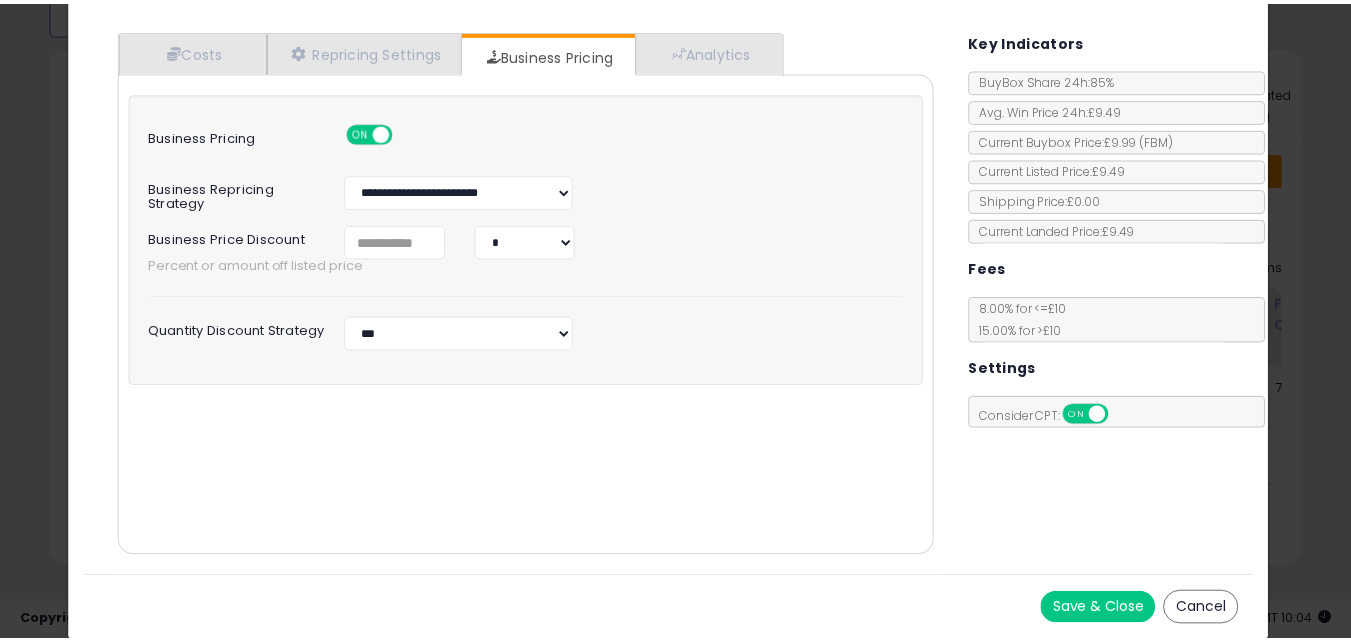 scroll, scrollTop: 0, scrollLeft: 0, axis: both 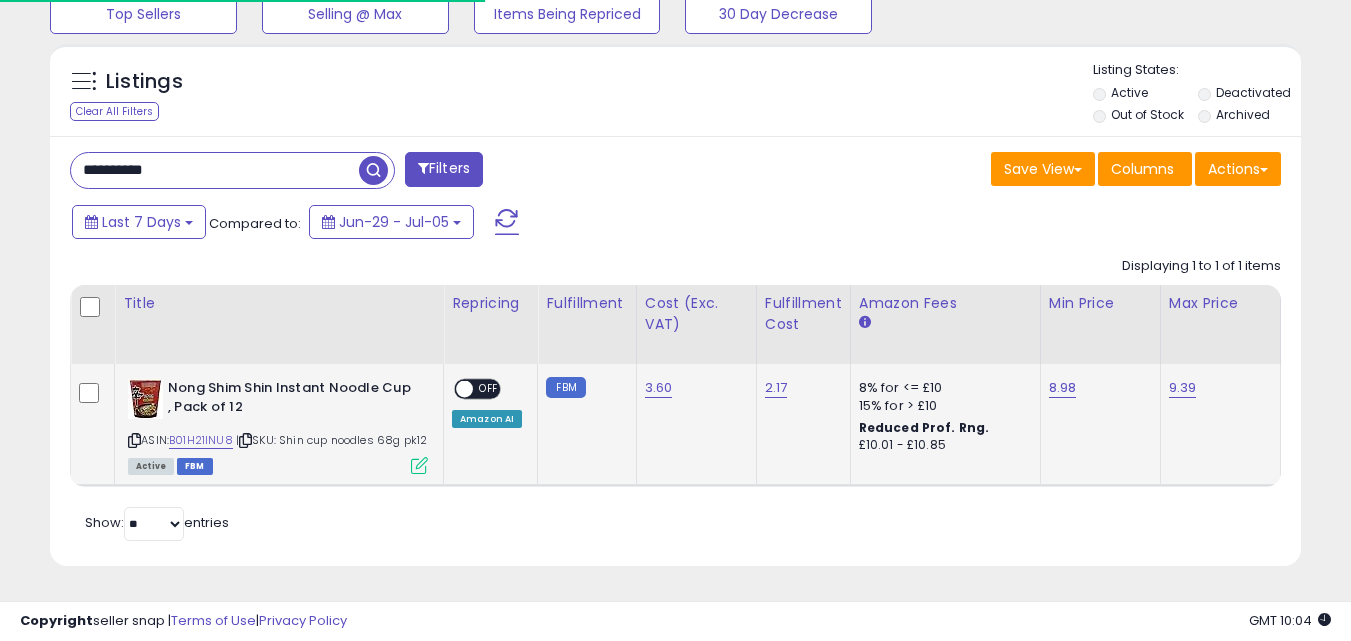 click at bounding box center (464, 389) 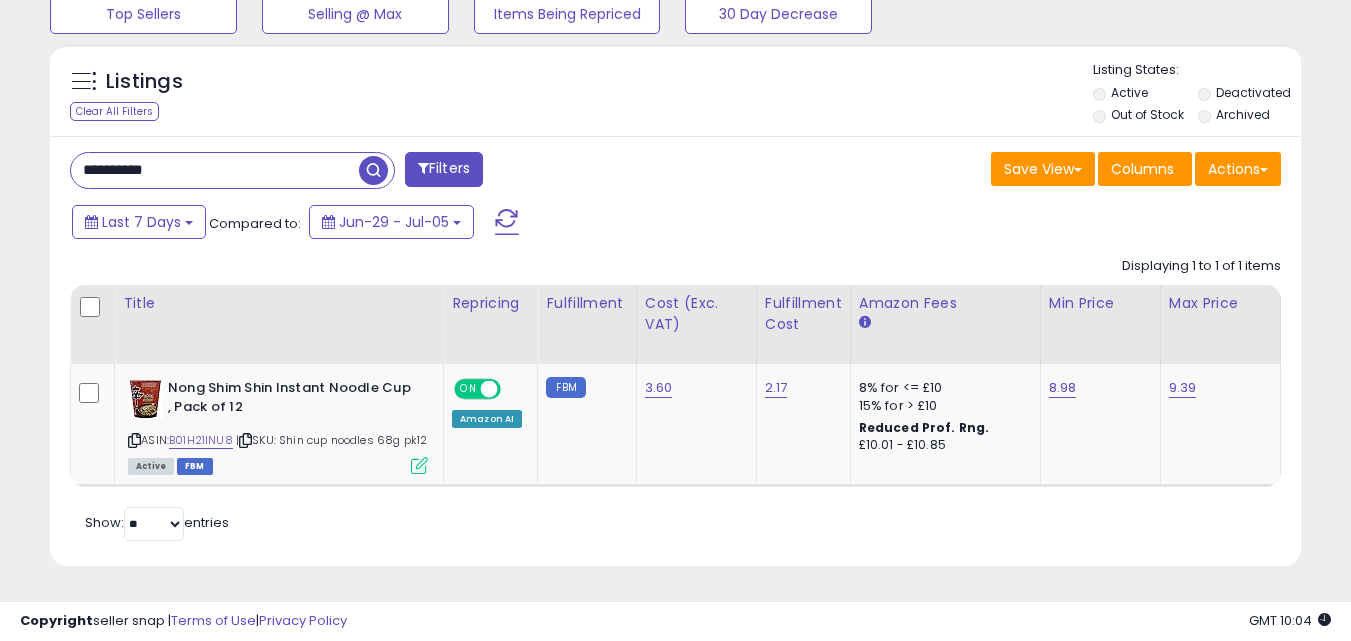 click on "**********" at bounding box center (215, 170) 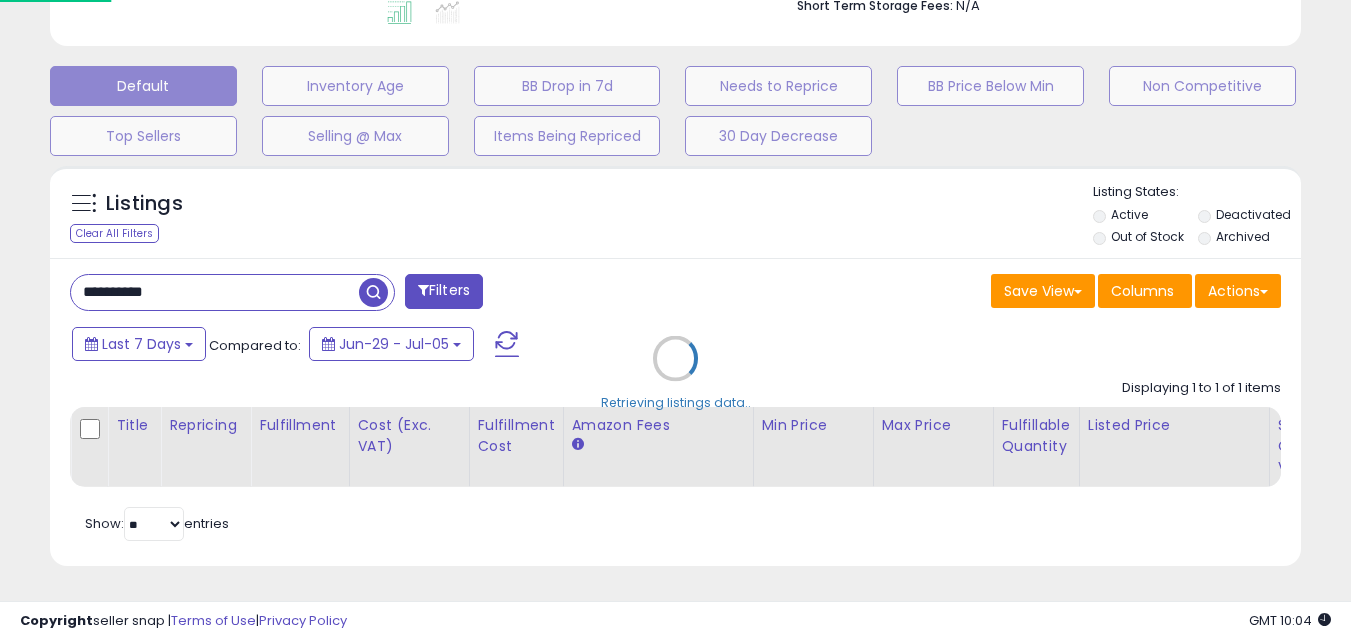 scroll, scrollTop: 999590, scrollLeft: 999267, axis: both 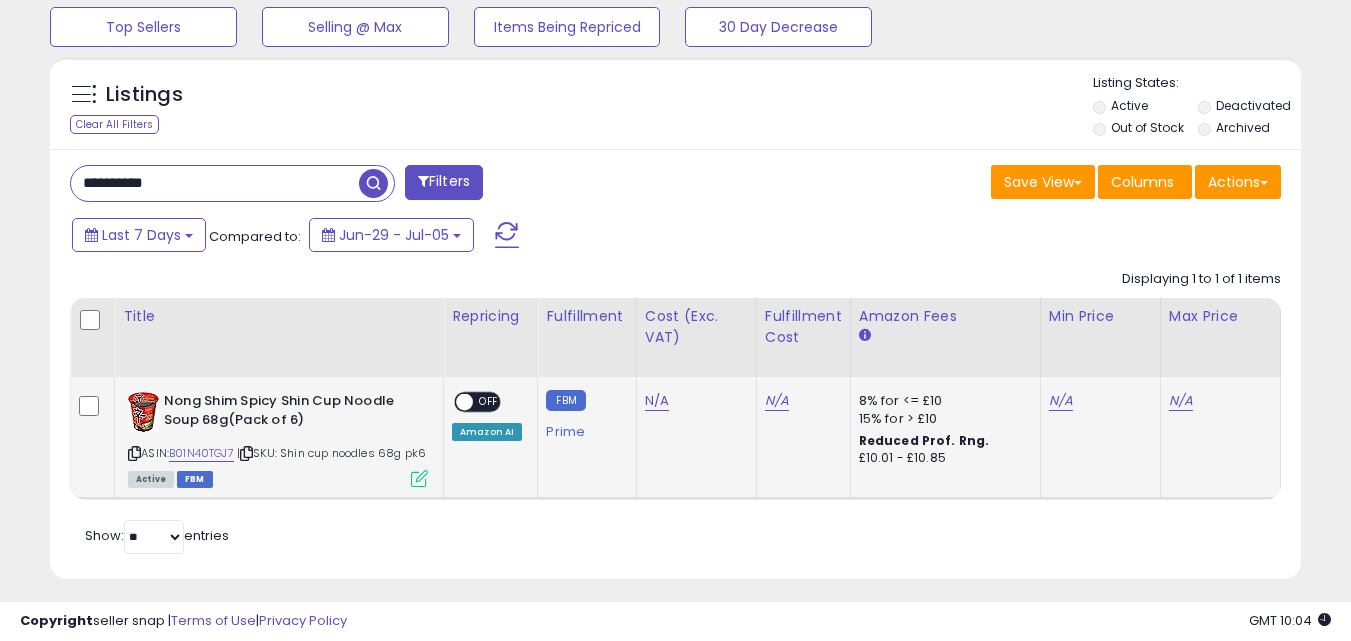 click at bounding box center (419, 478) 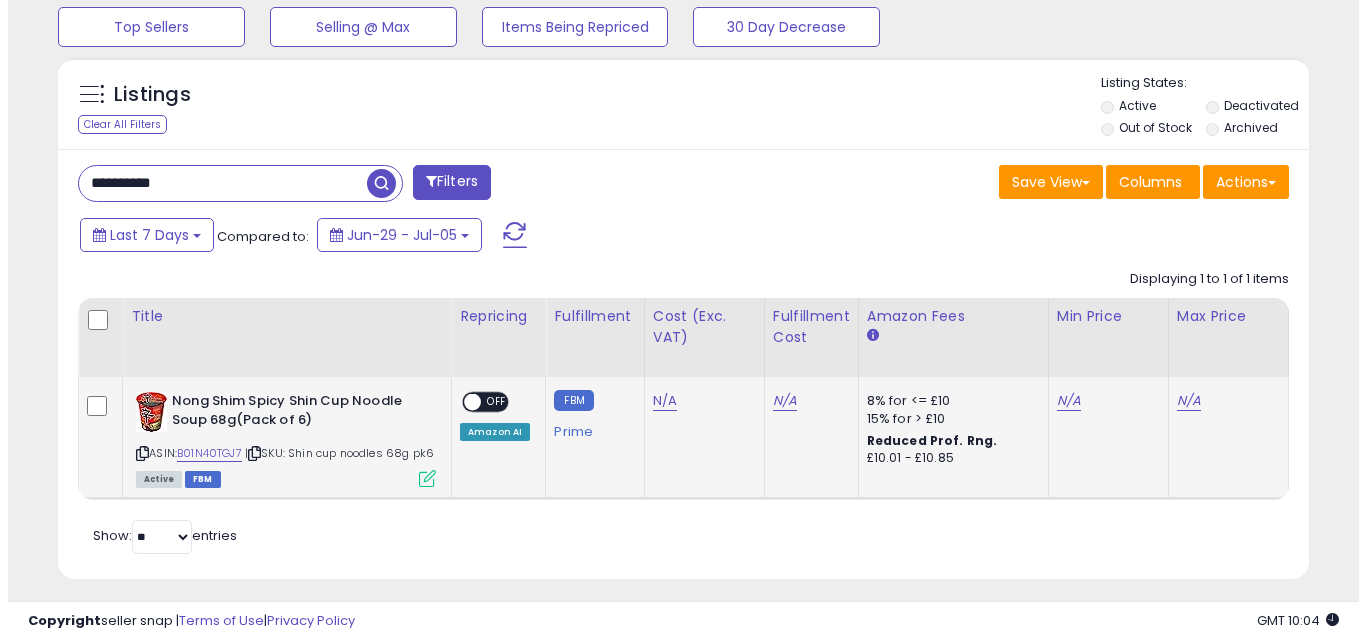 scroll, scrollTop: 999590, scrollLeft: 999267, axis: both 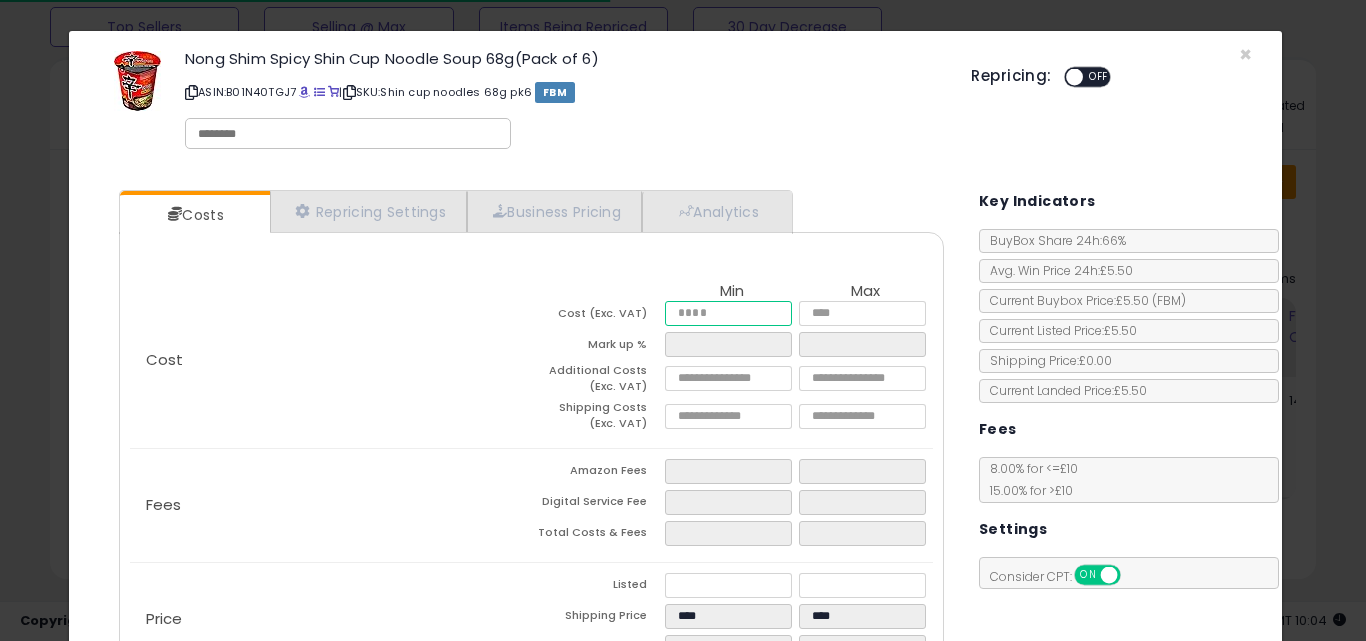 click 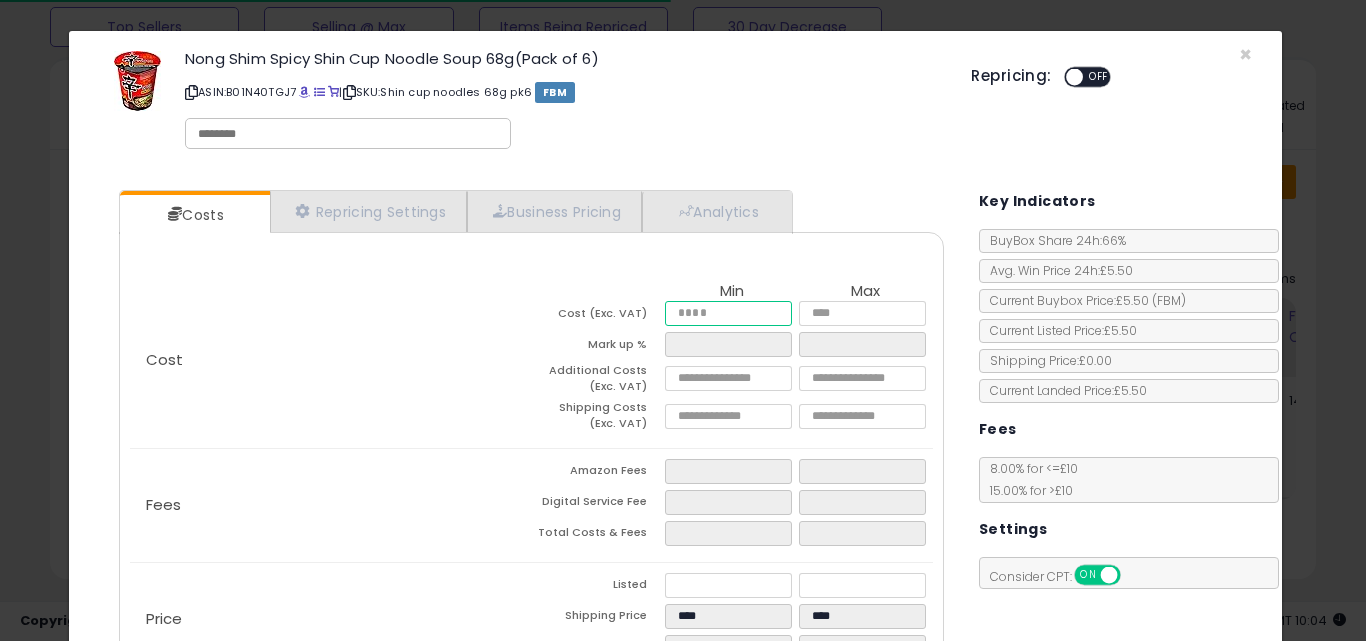 click at bounding box center (728, 313) 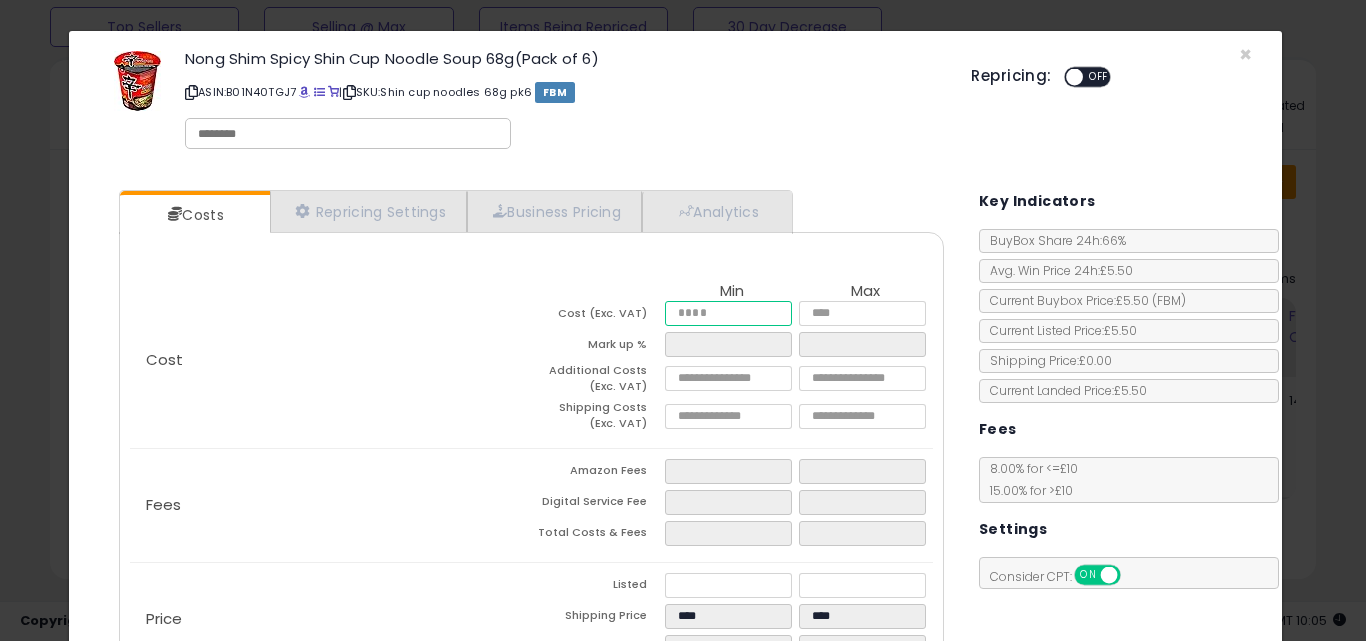type on "*" 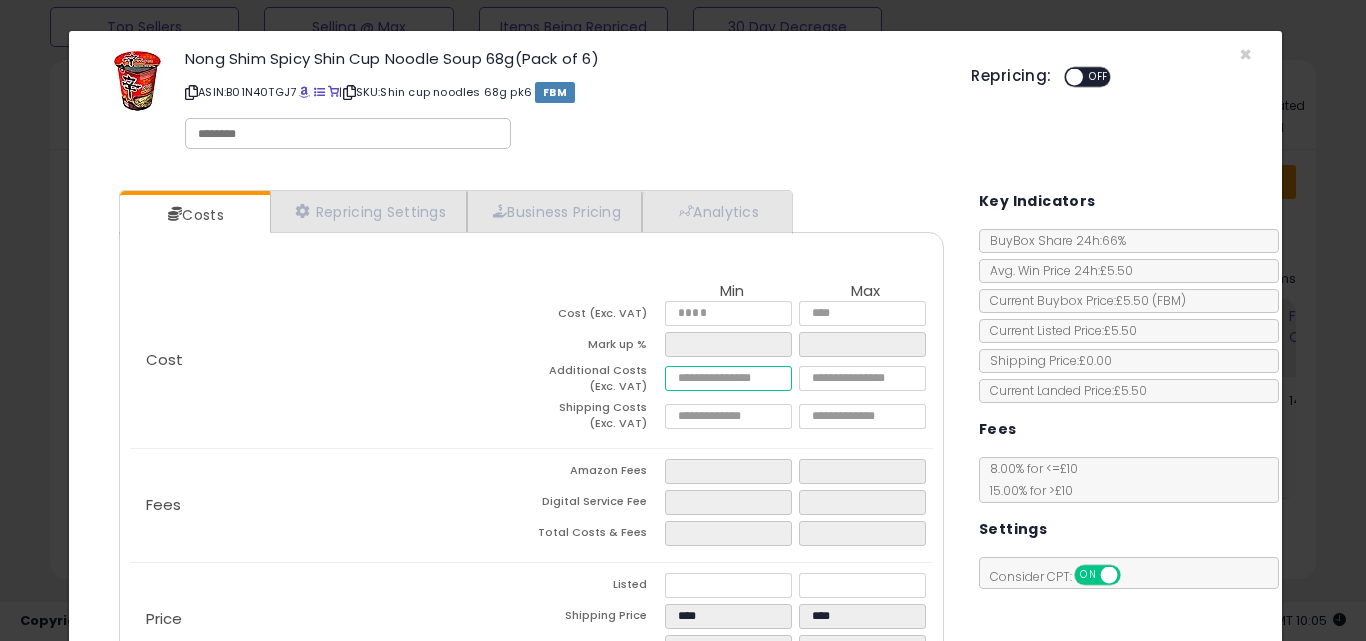 type on "****" 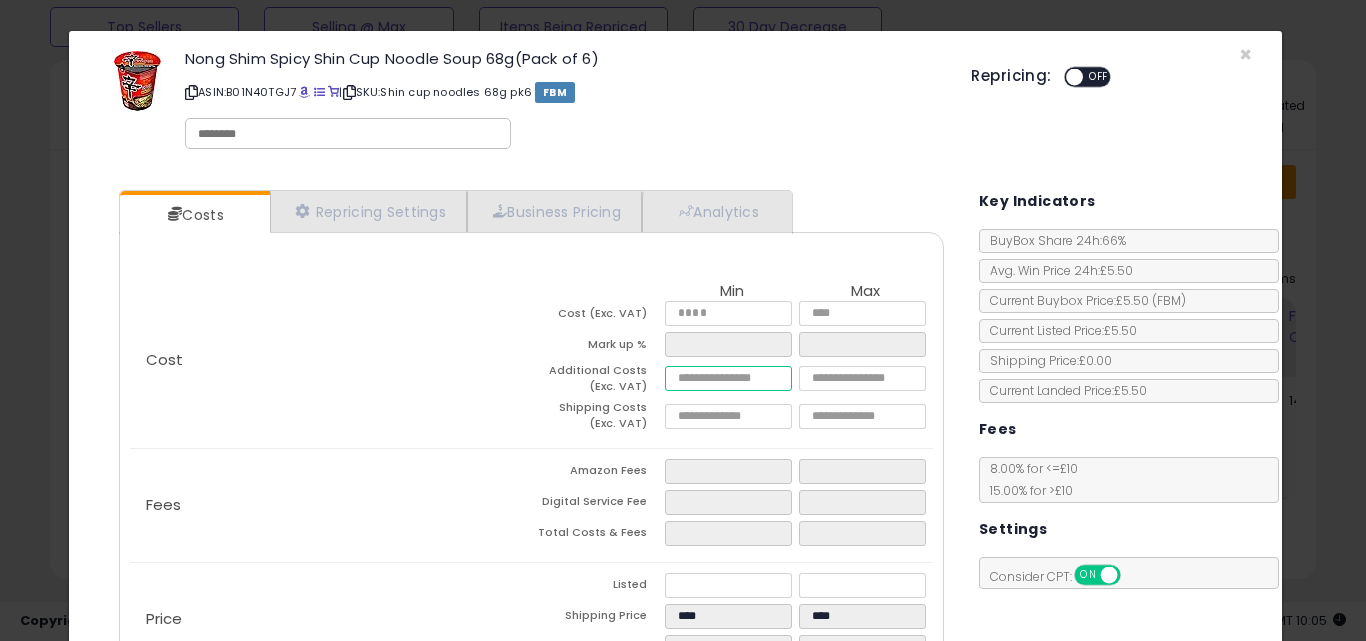 type on "***" 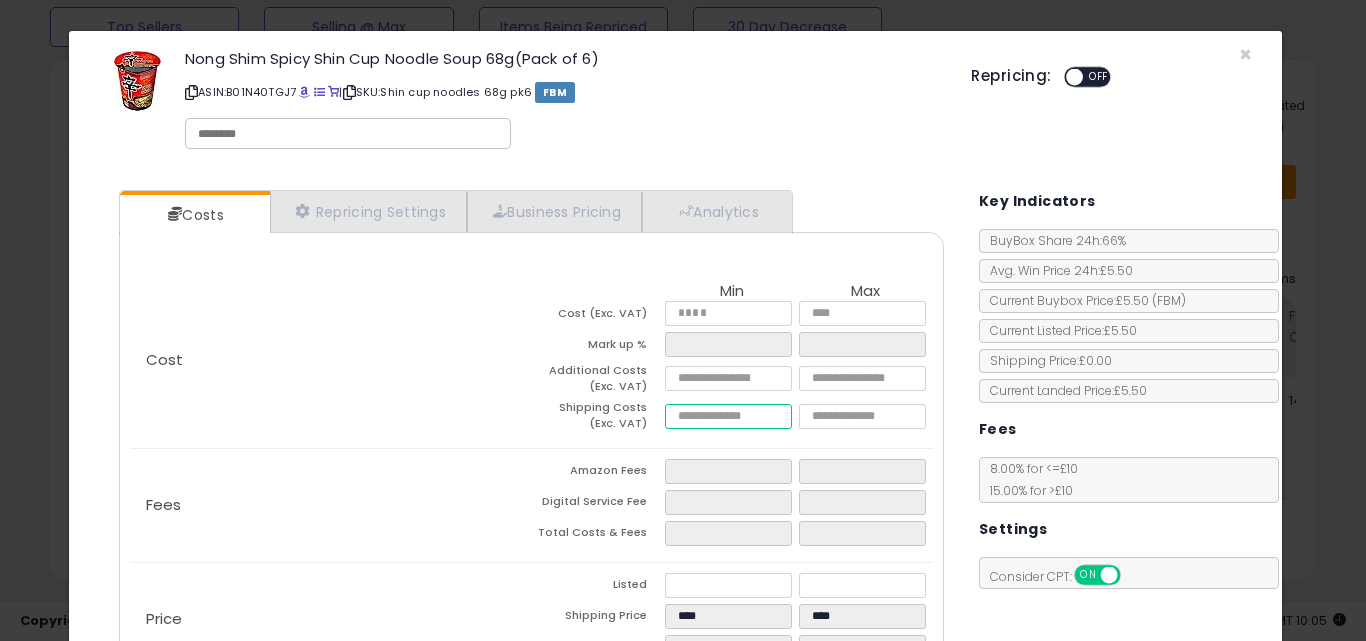 type on "****" 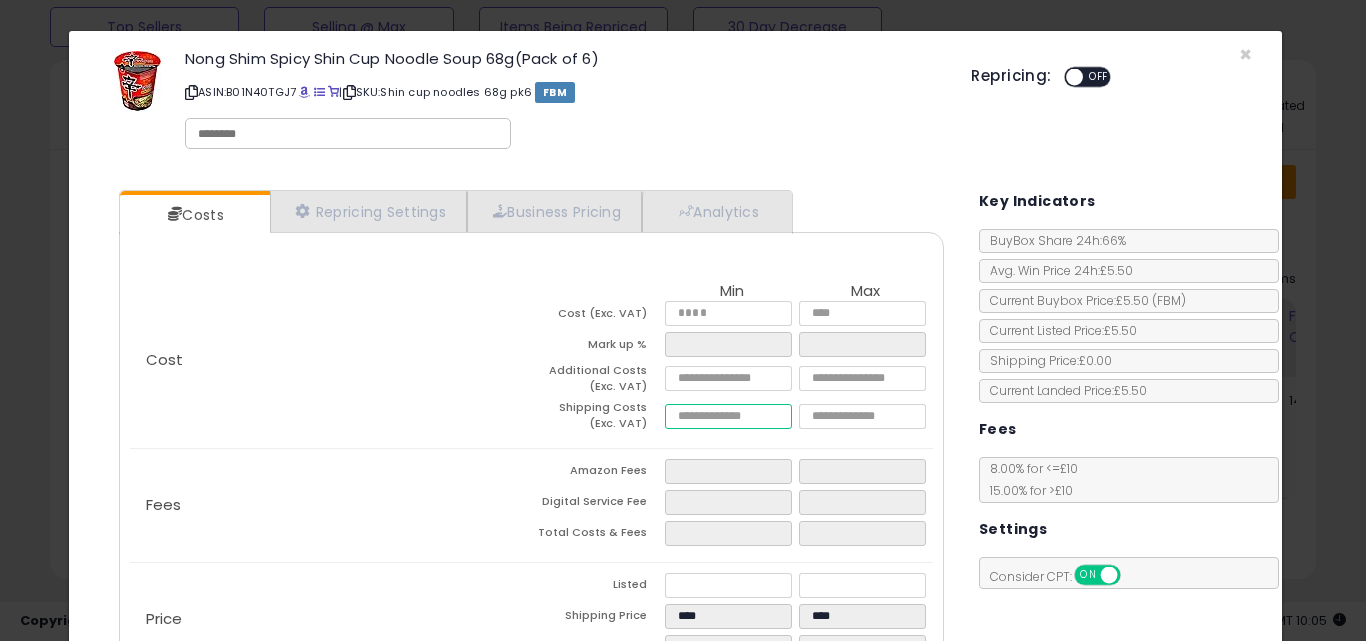 type on "****" 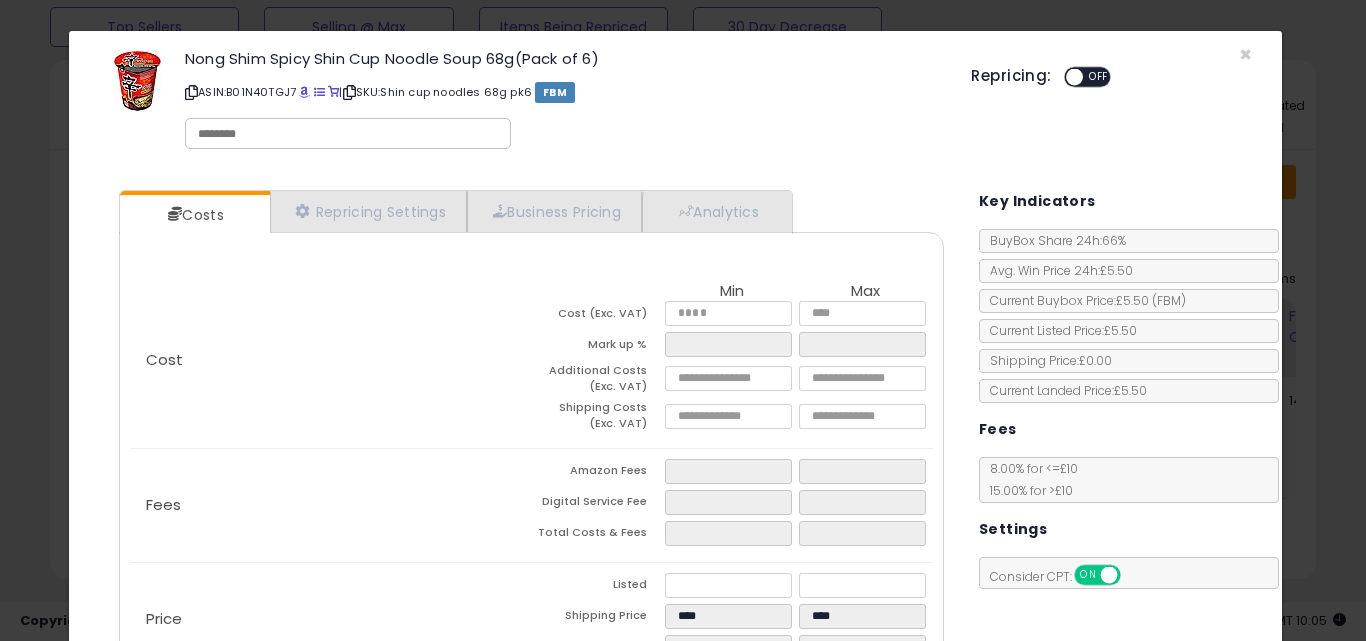 scroll, scrollTop: 292, scrollLeft: 0, axis: vertical 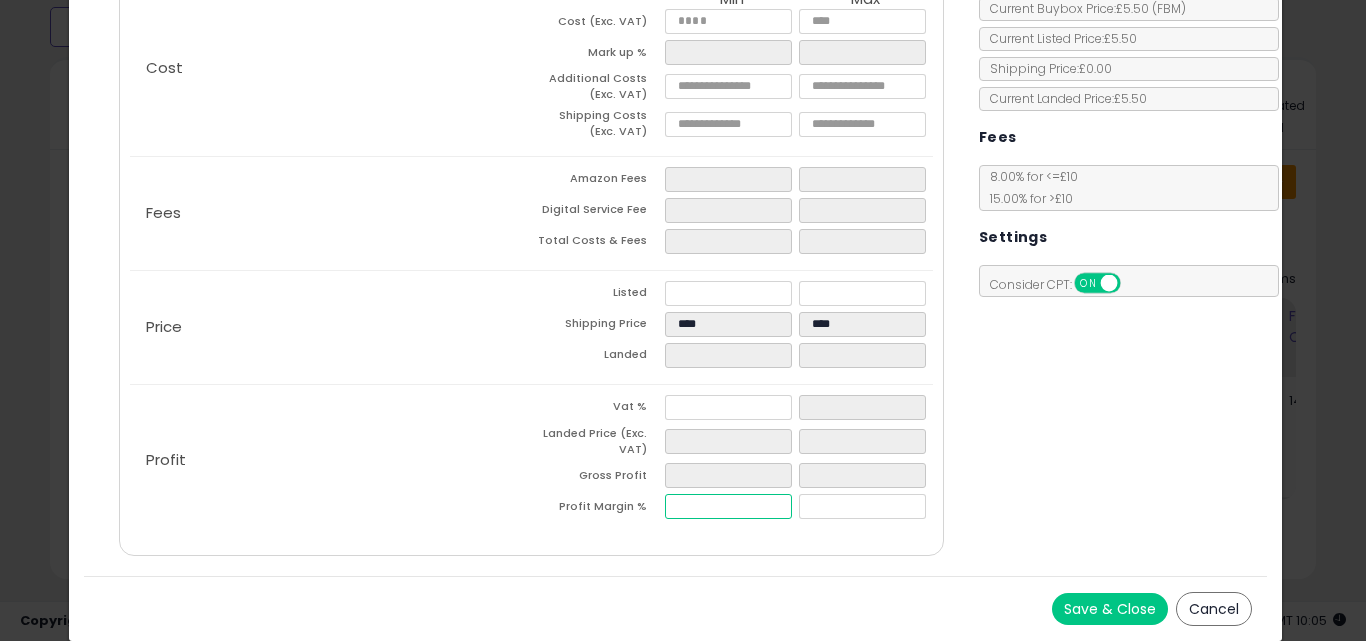 click at bounding box center [728, 506] 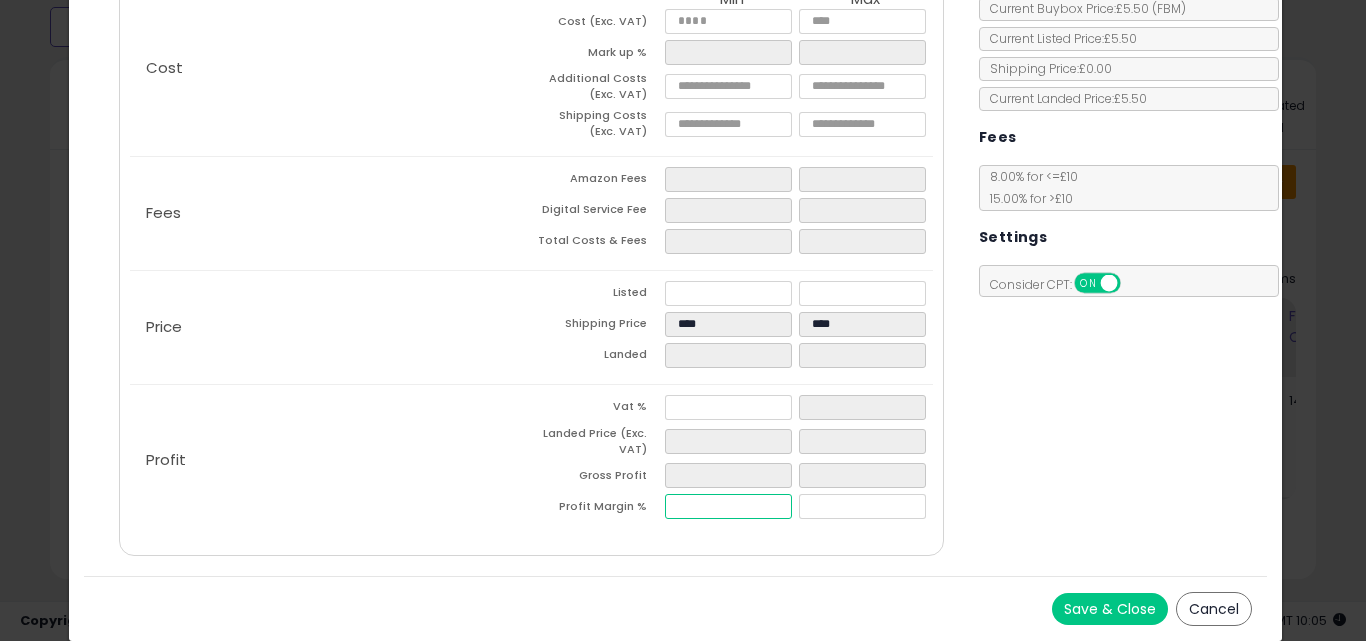 type on "**" 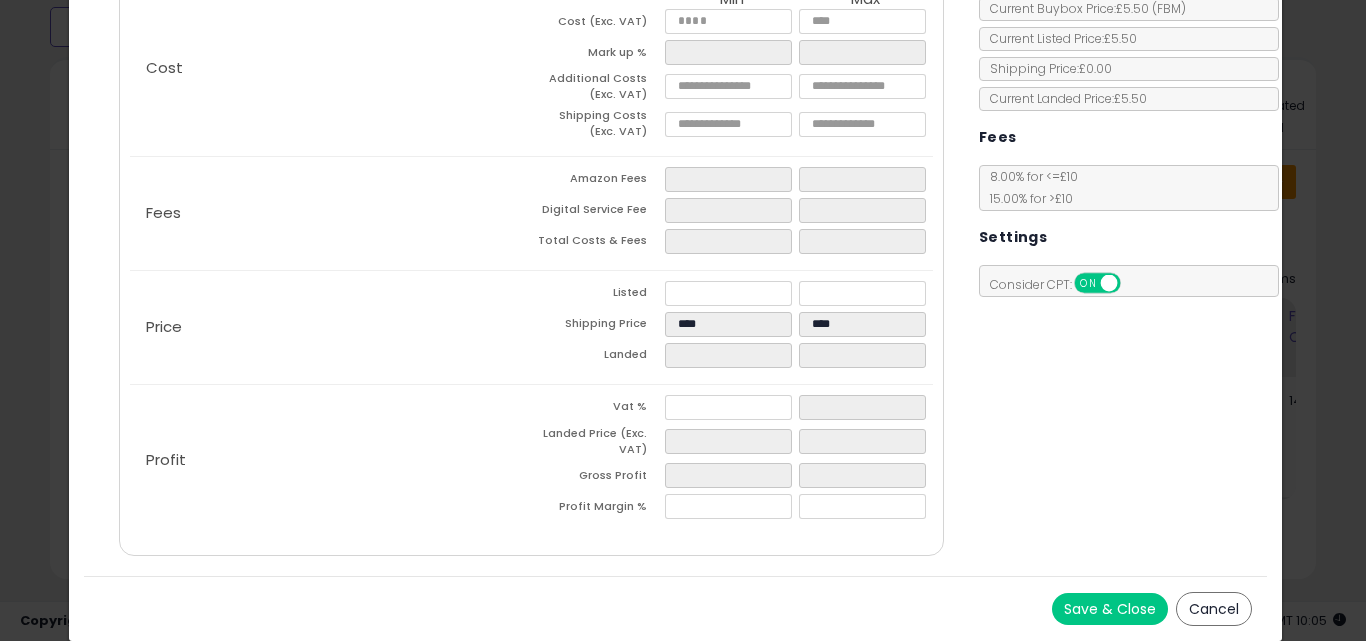 type on "*****" 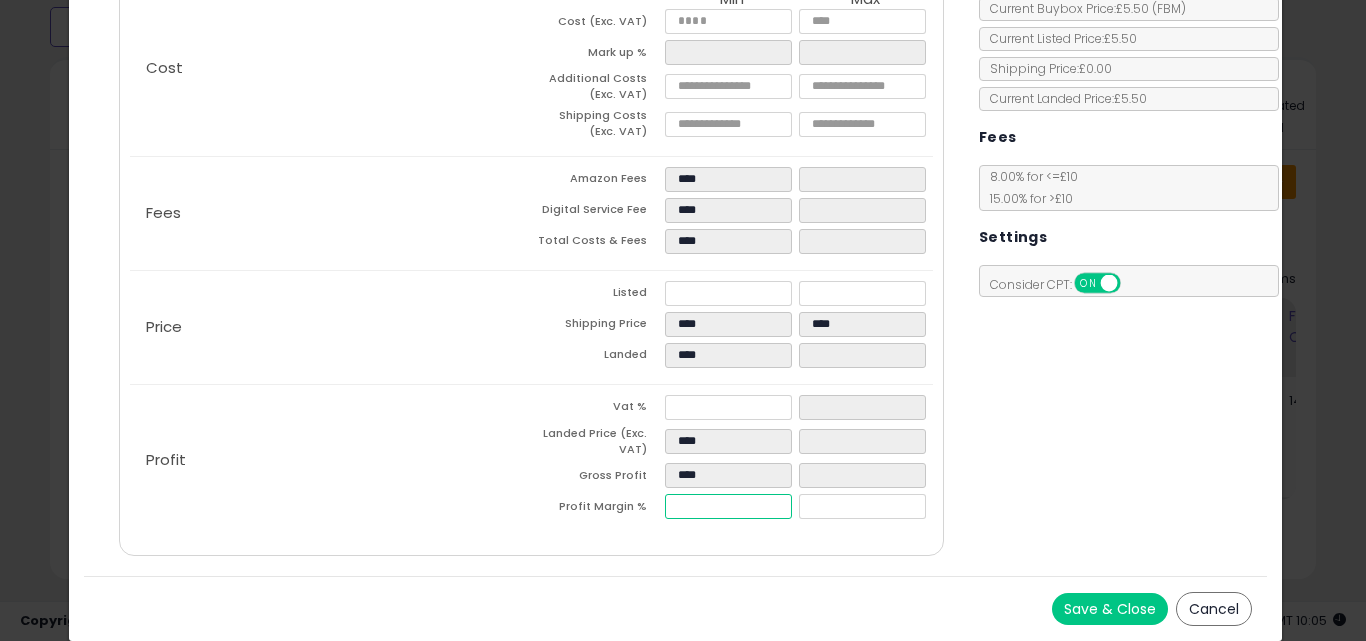click on "*****" at bounding box center (728, 506) 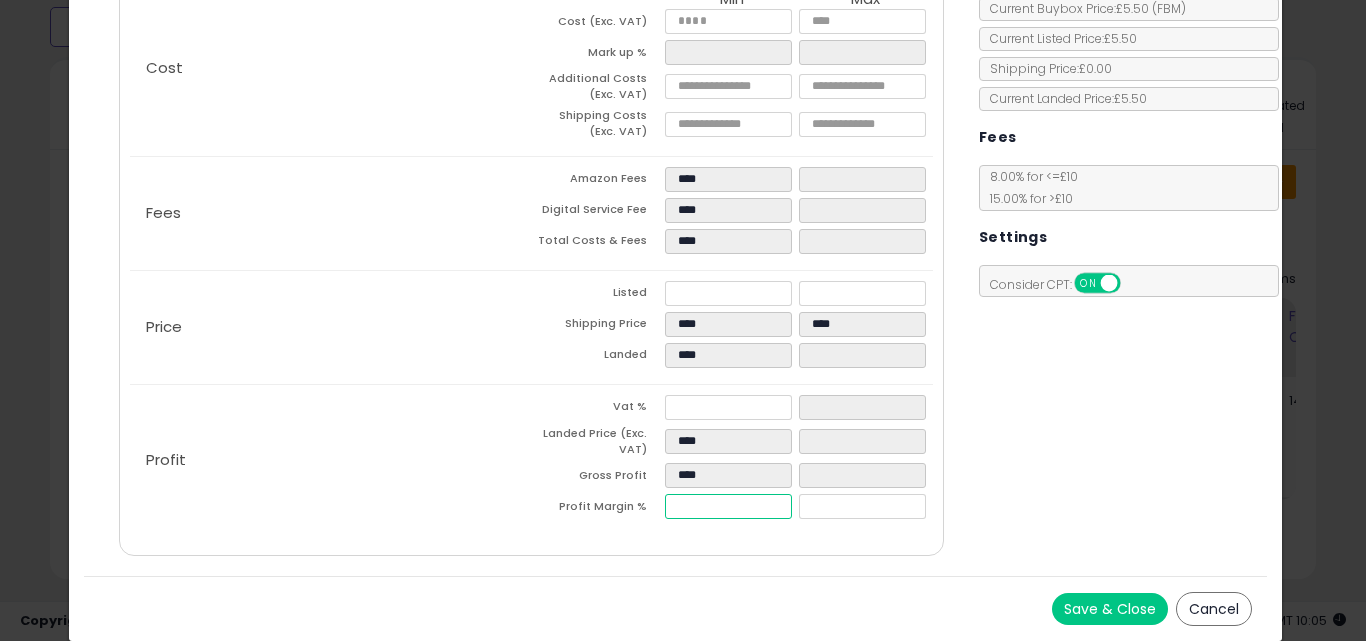 type on "*" 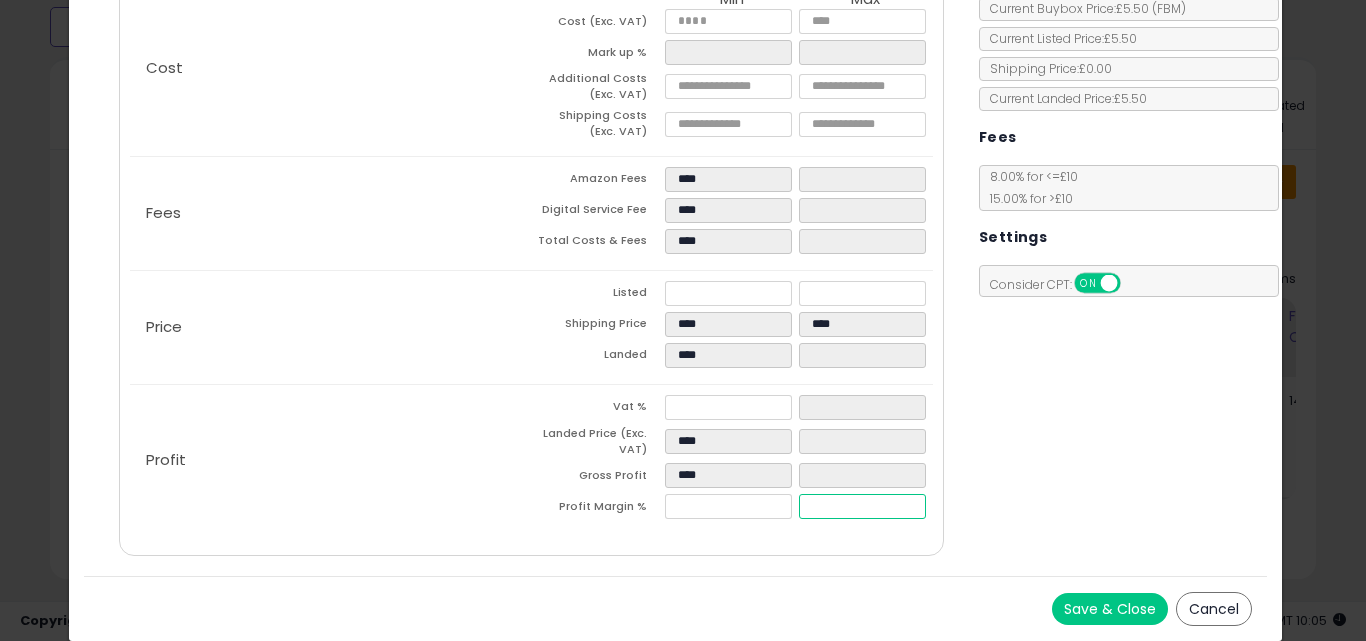 type on "*****" 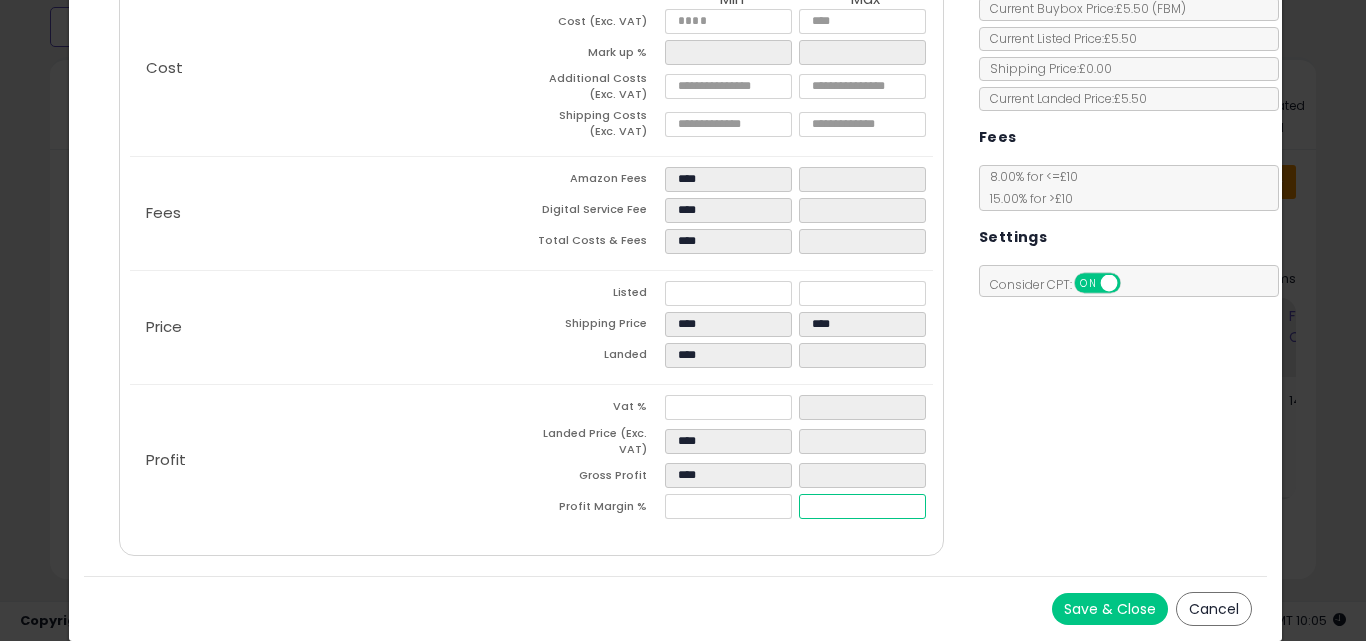 type on "**" 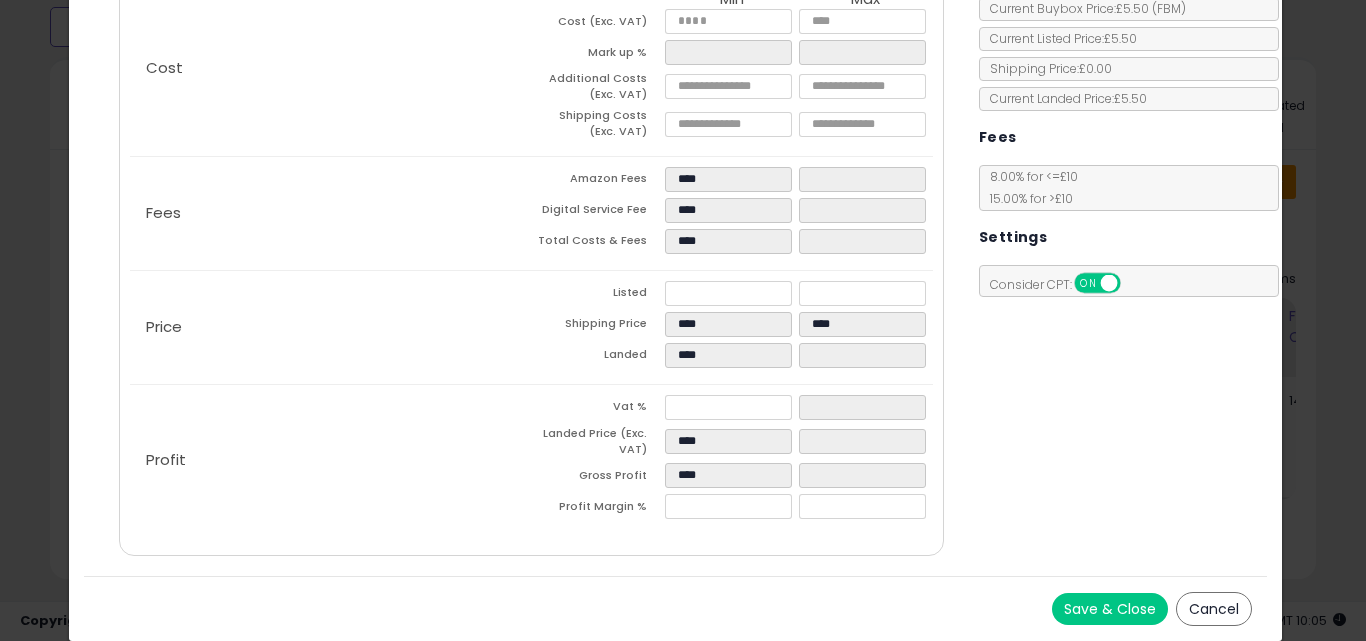 type on "*****" 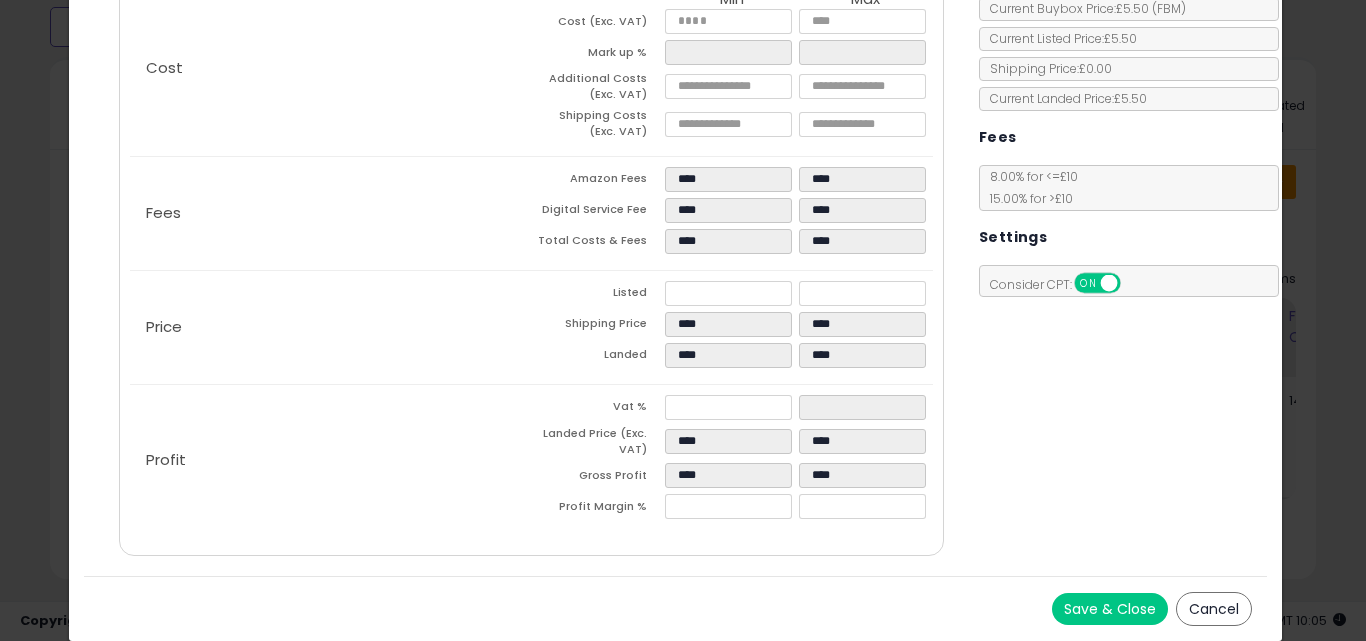click on "Costs
Repricing Settings
Business Pricing
Analytics
Cost" at bounding box center [676, 229] 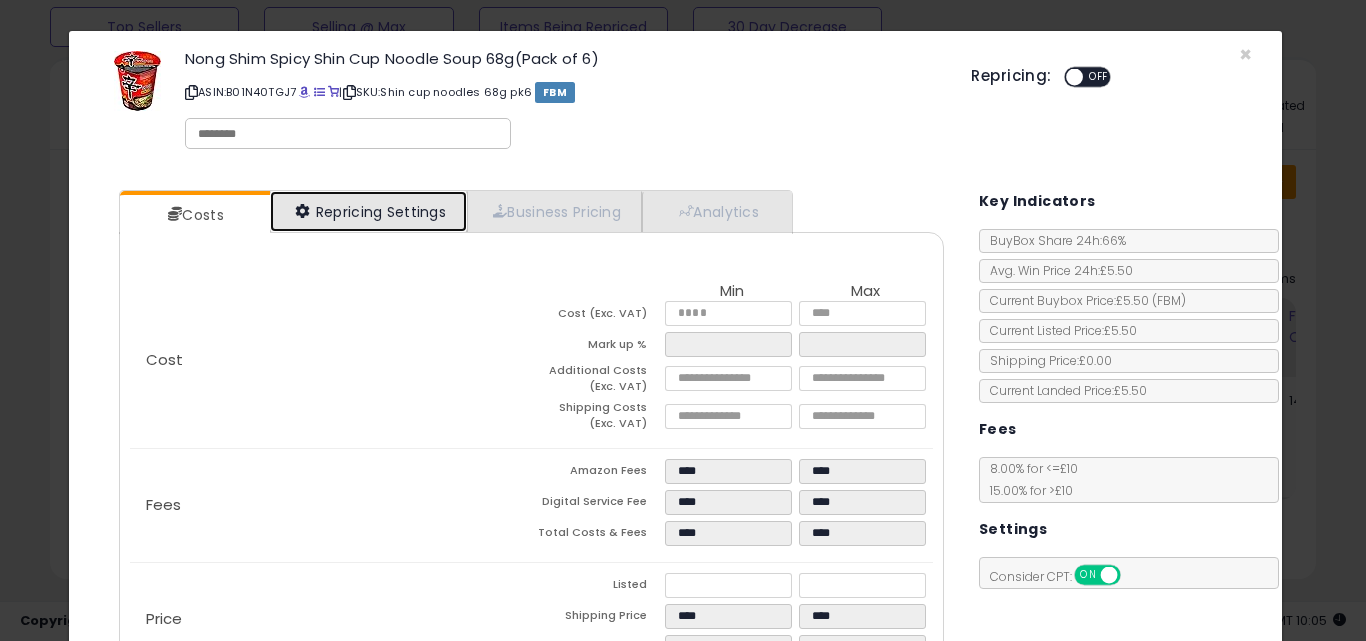 click on "Repricing Settings" at bounding box center (369, 211) 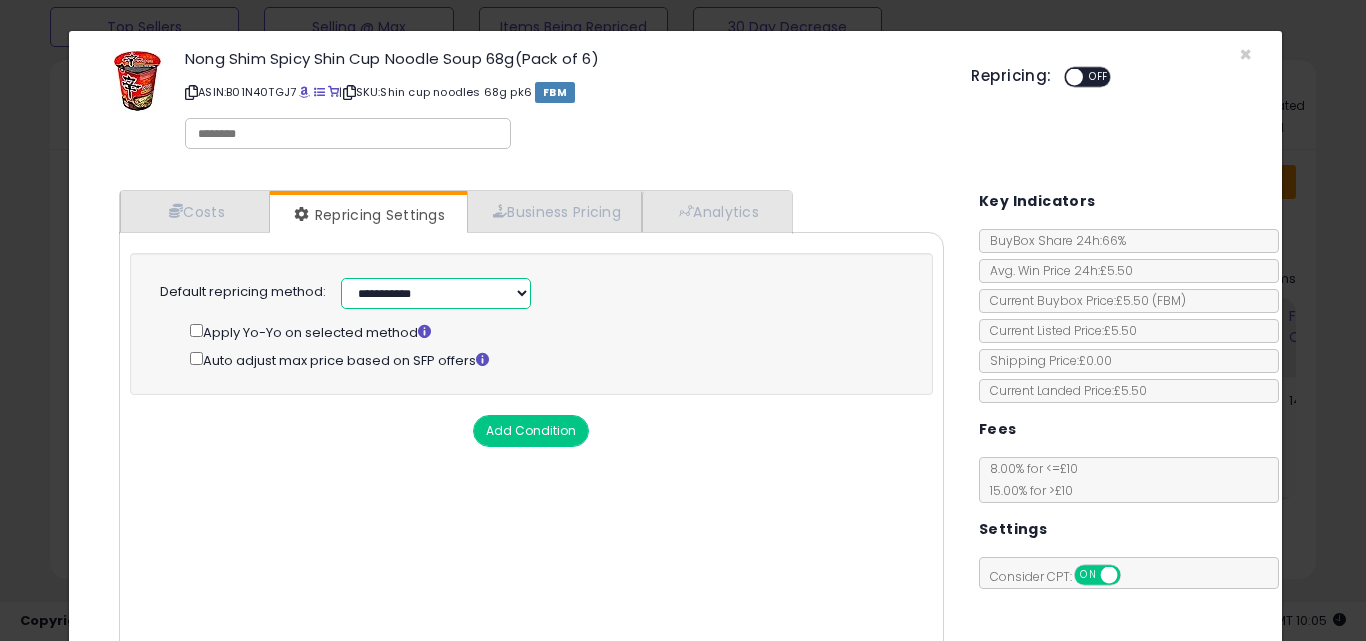 click on "**********" at bounding box center [436, 293] 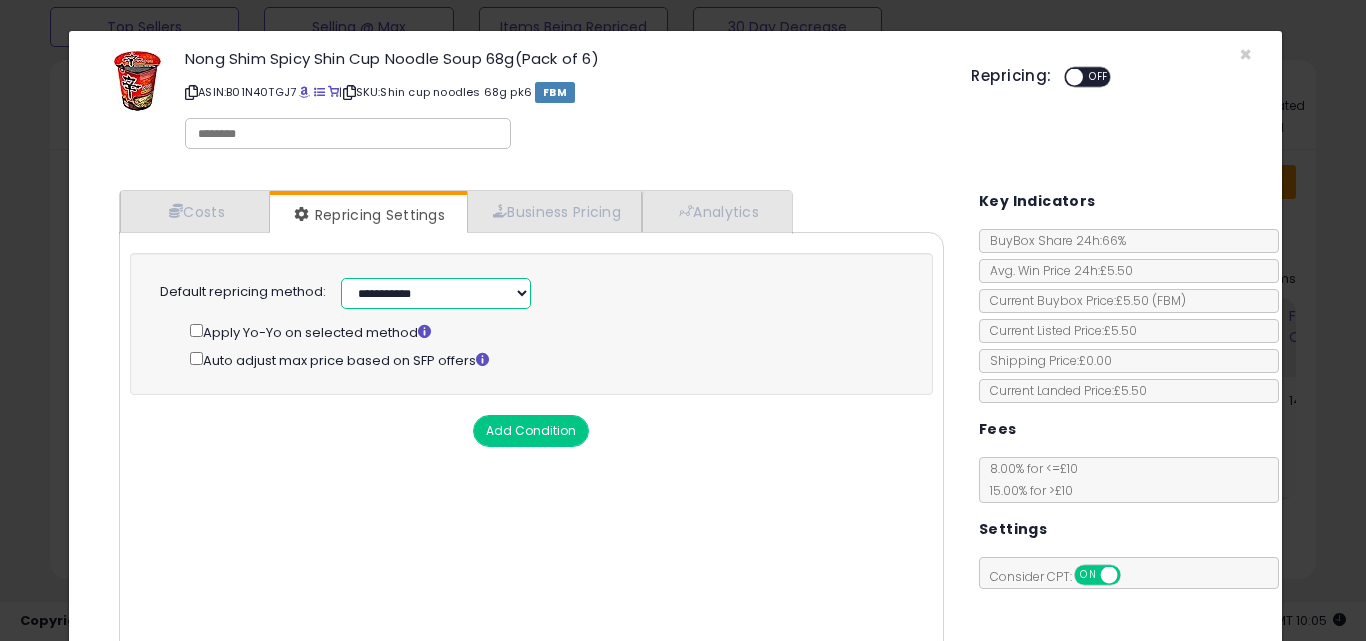 select on "******" 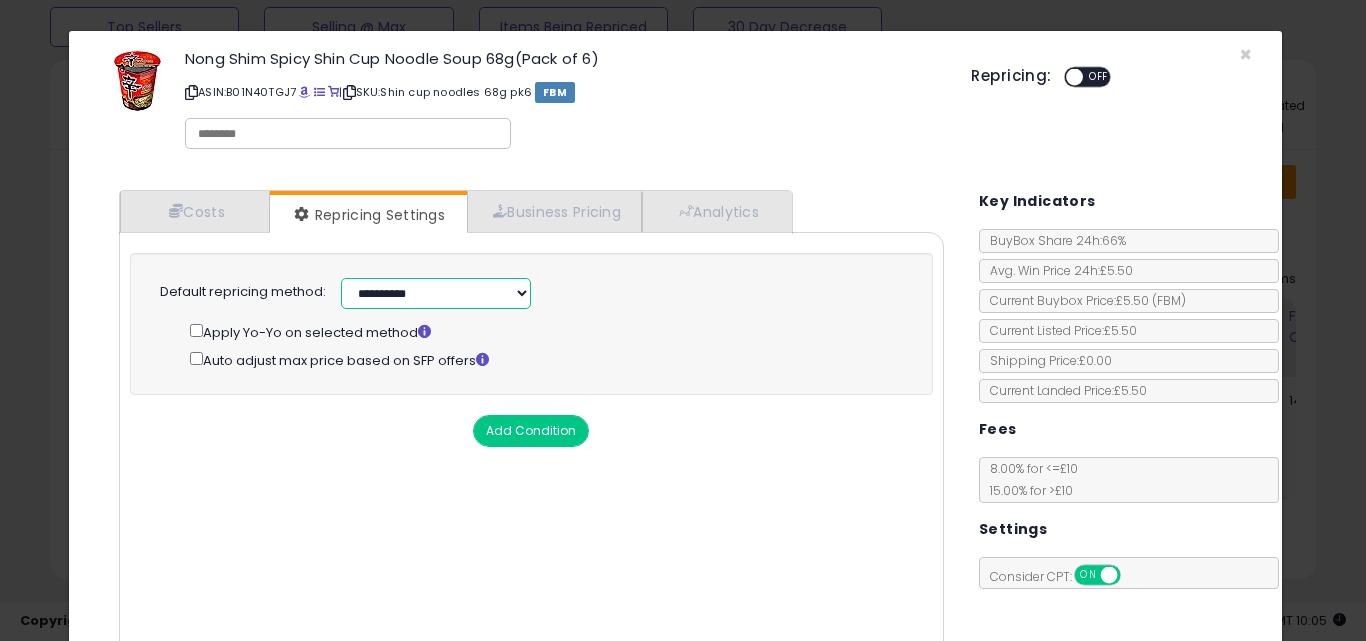 click on "**********" at bounding box center (436, 293) 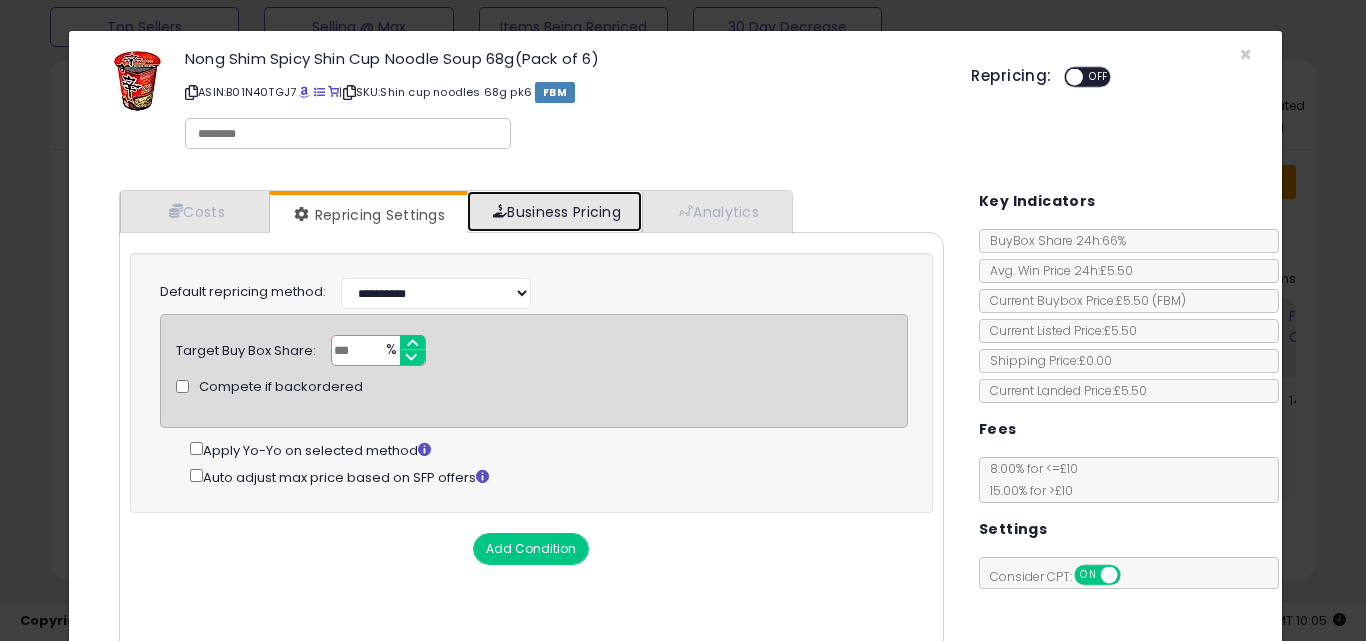 click on "Business Pricing" at bounding box center (554, 211) 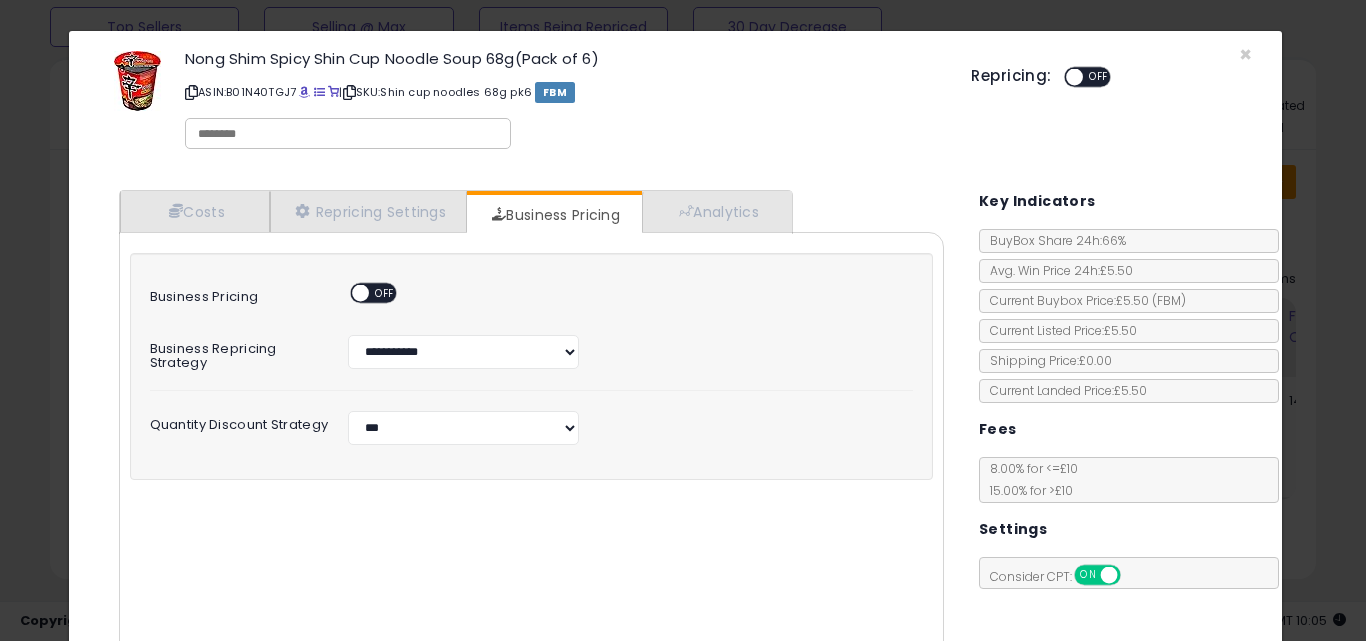 click on "OFF" at bounding box center (385, 293) 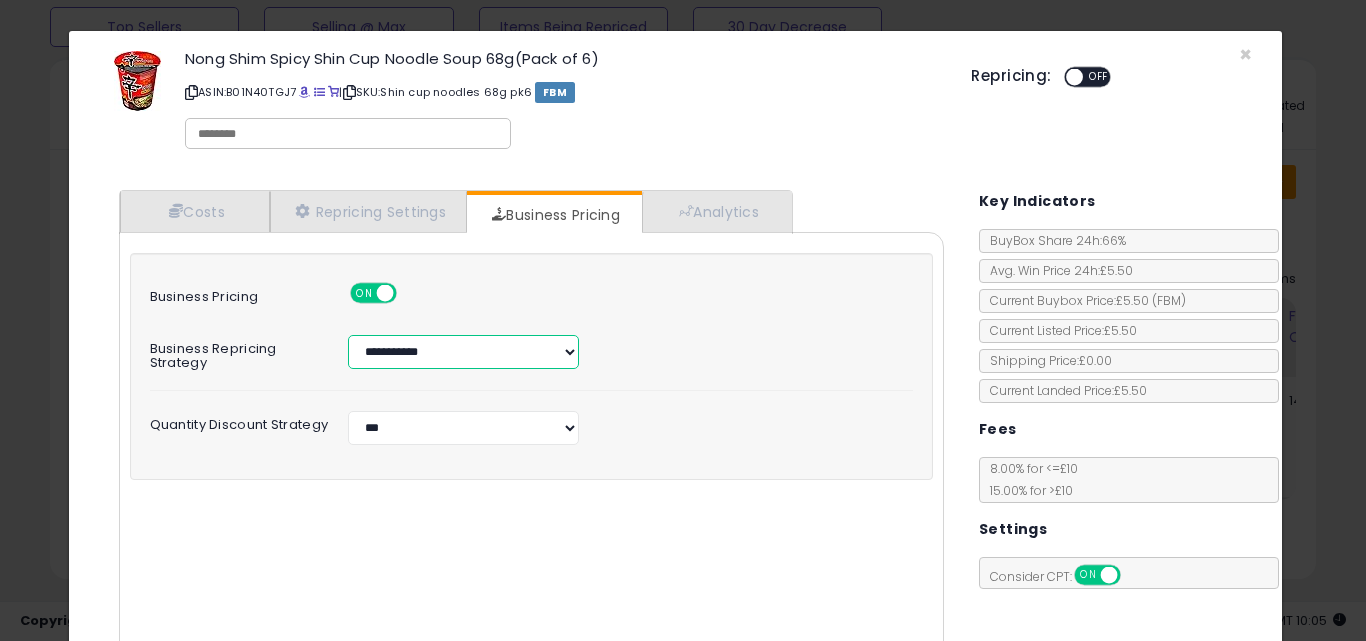 click on "**********" at bounding box center (463, 352) 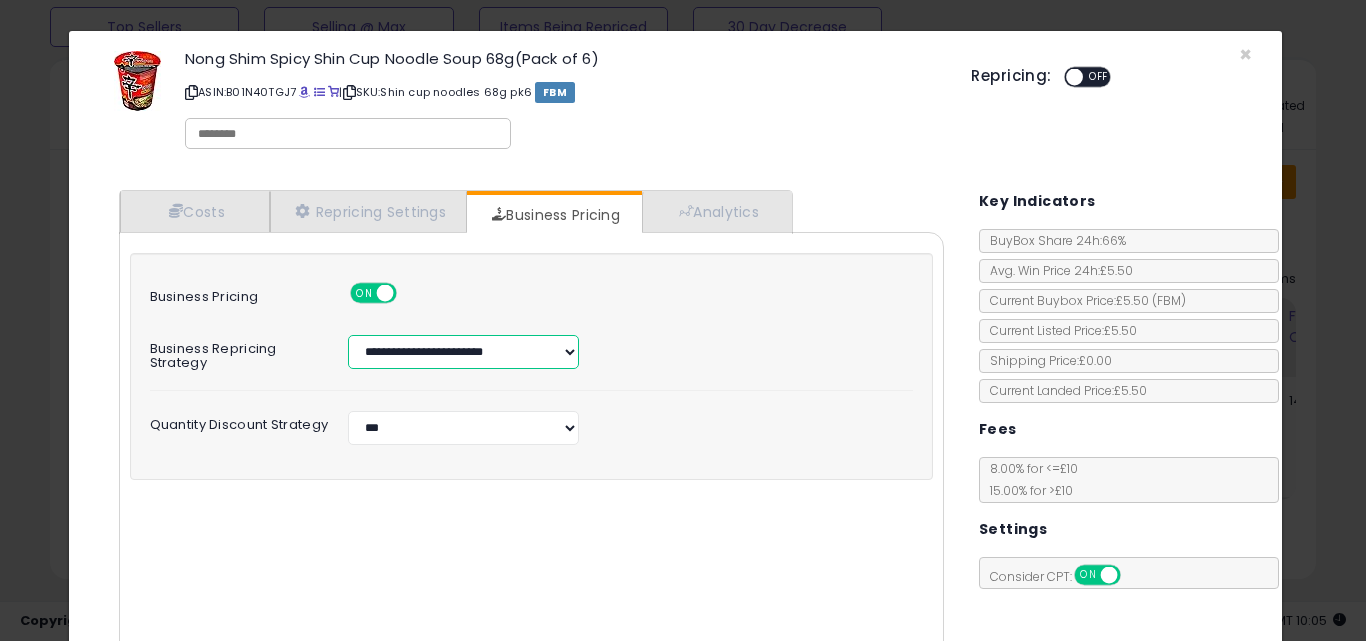 click on "**********" at bounding box center (463, 352) 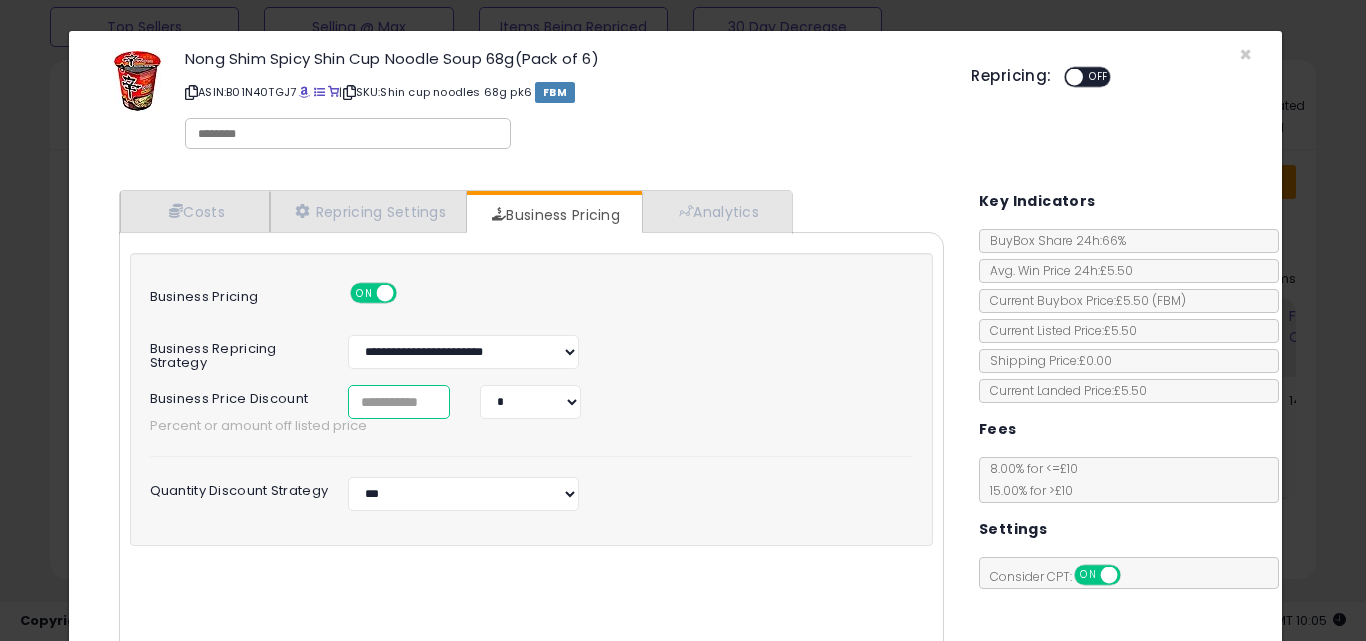 click at bounding box center [399, 402] 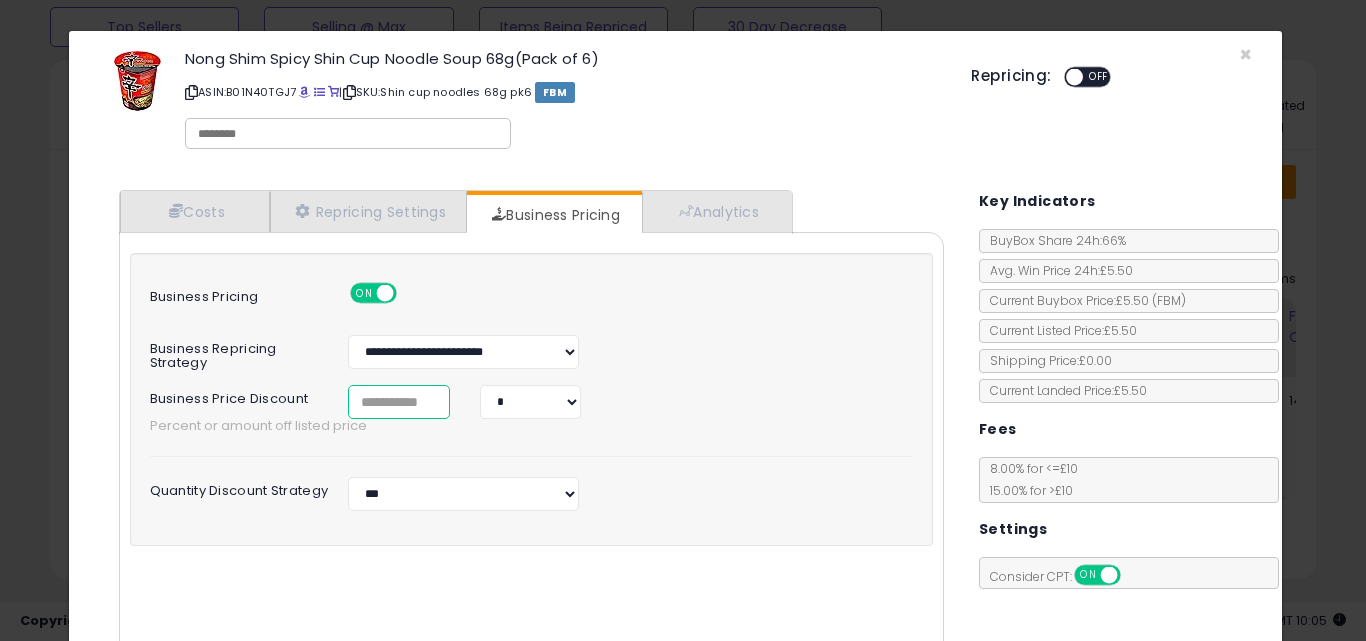 type on "*" 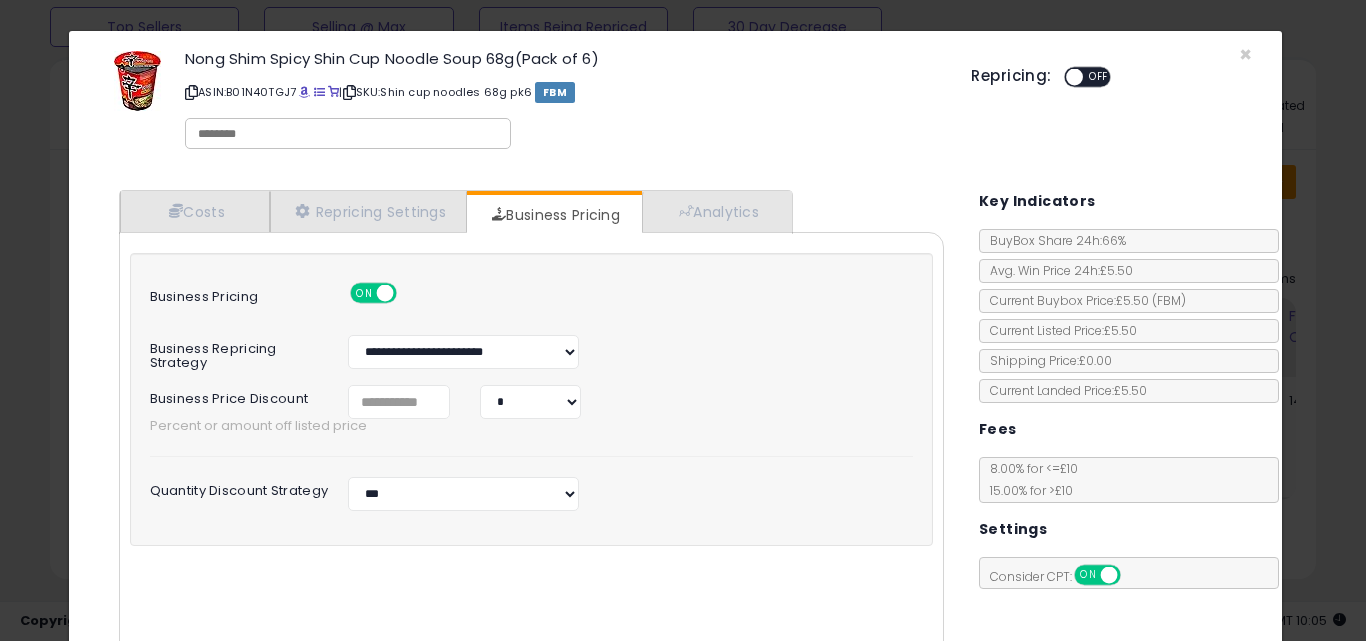 click on "**********" 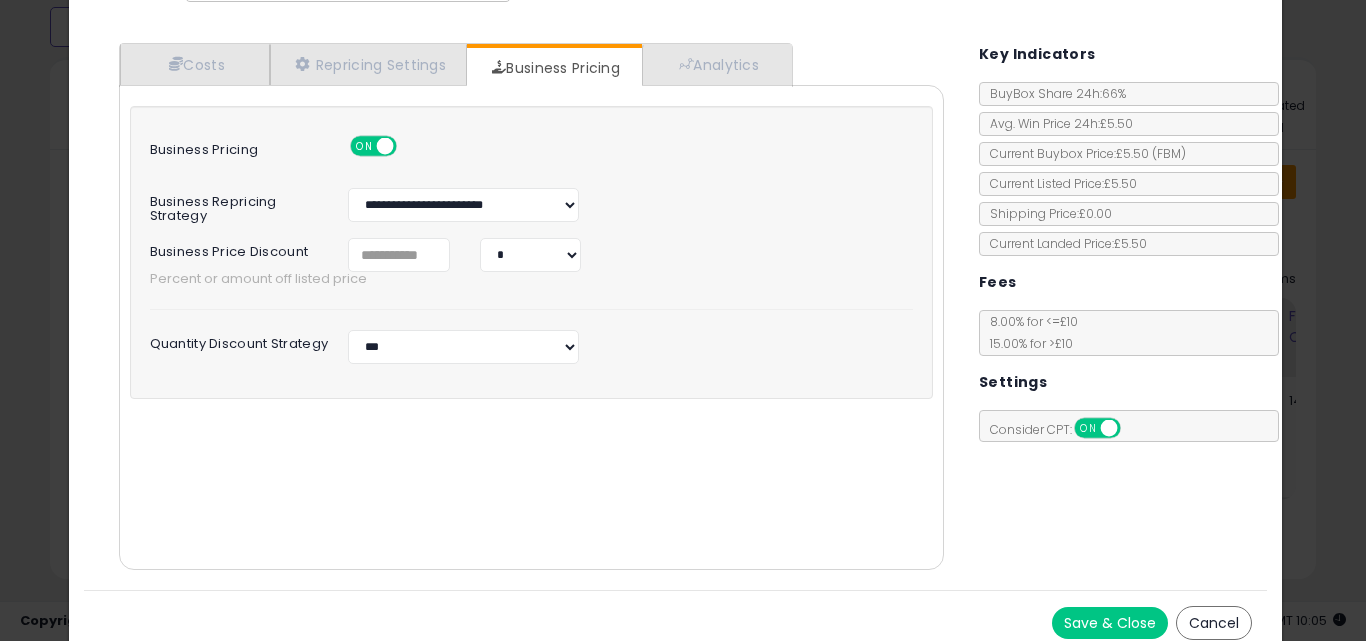 scroll, scrollTop: 161, scrollLeft: 0, axis: vertical 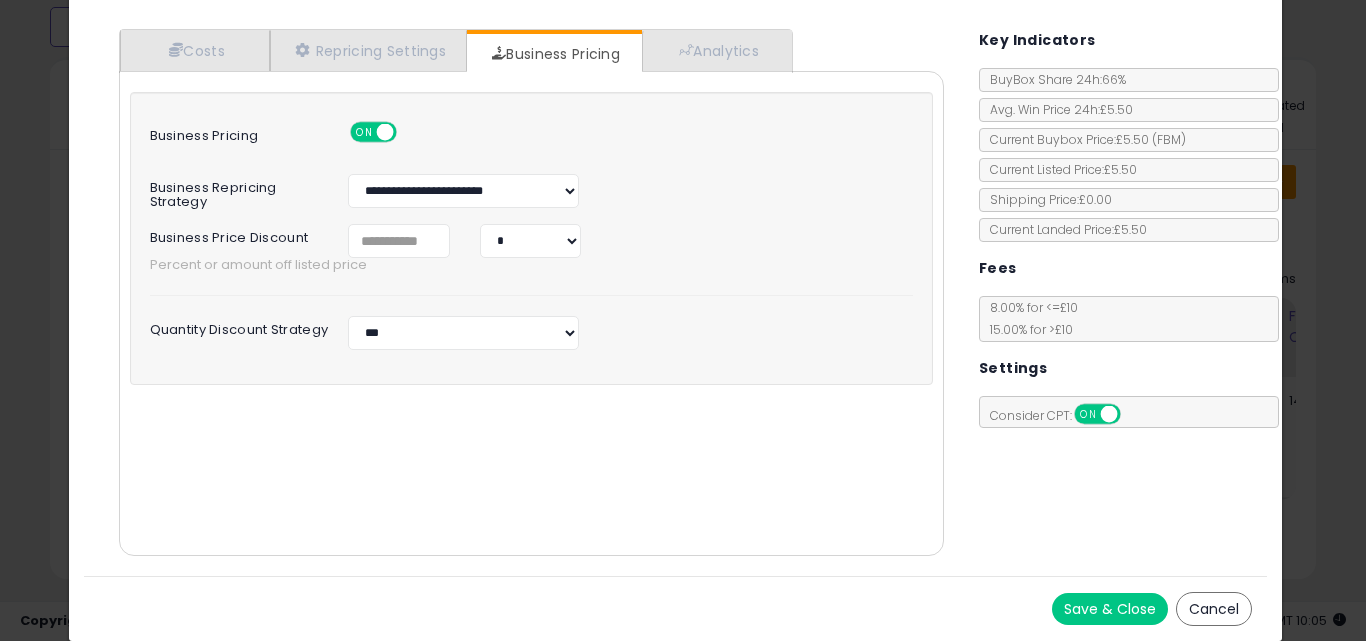 click on "Save & Close" at bounding box center [1110, 609] 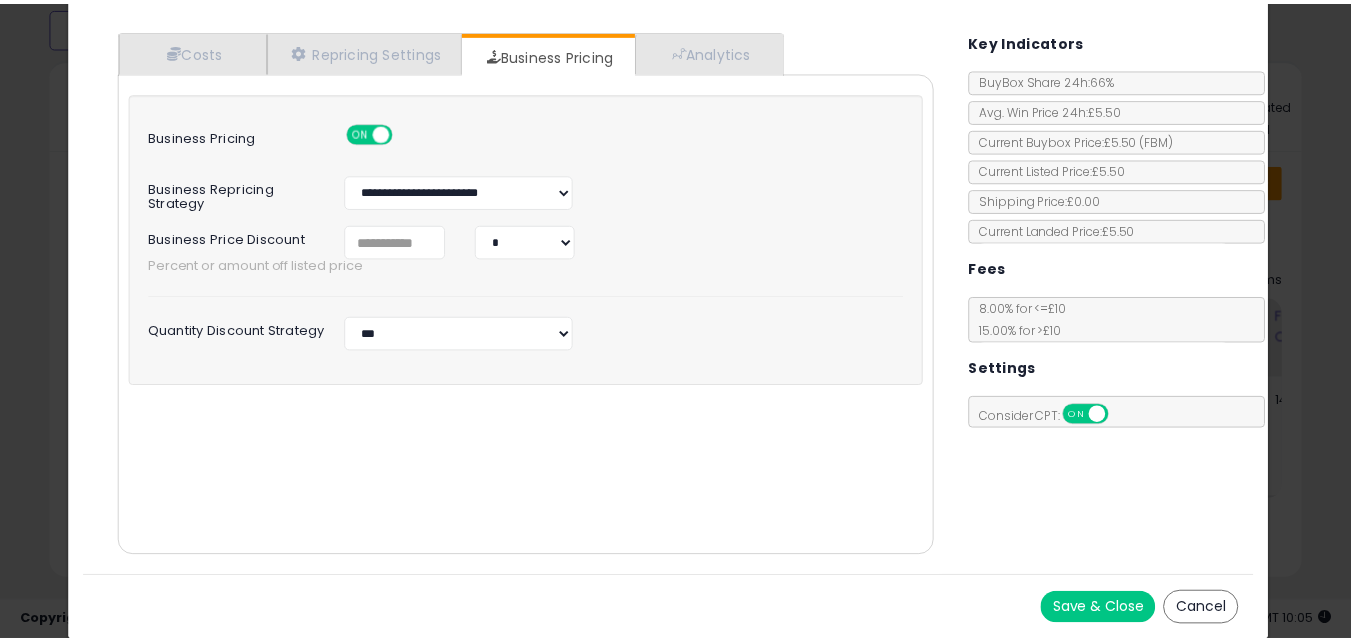 scroll, scrollTop: 0, scrollLeft: 0, axis: both 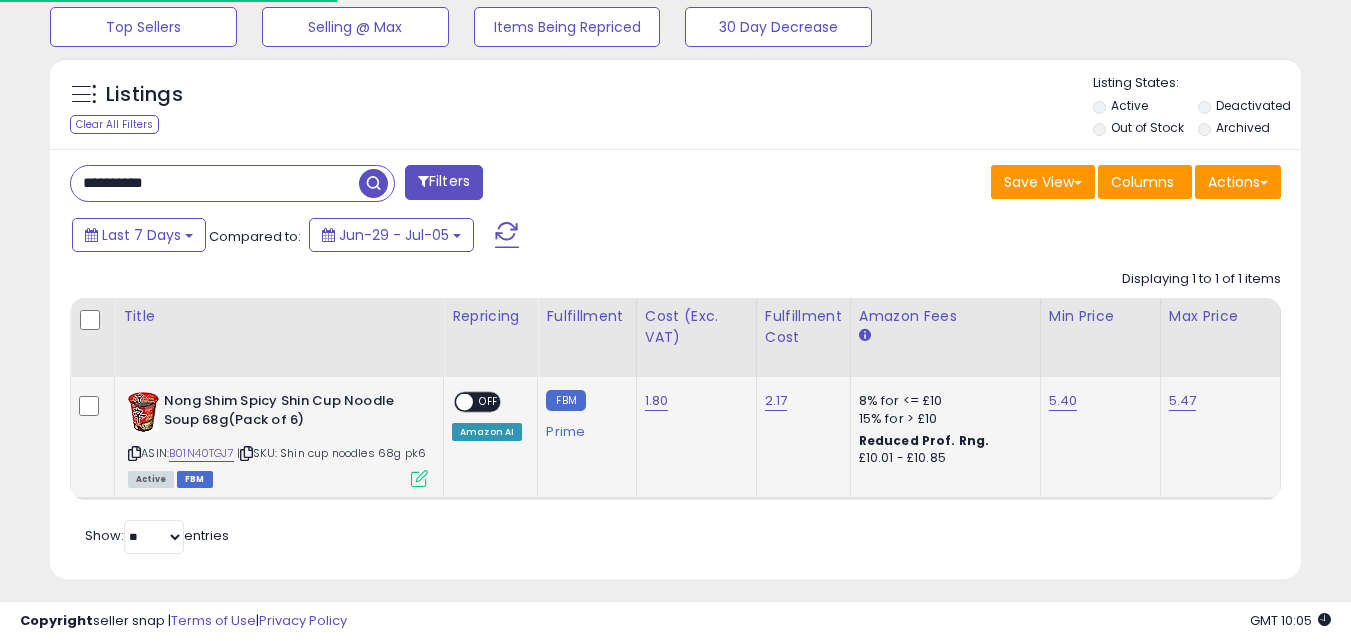 click on "OFF" at bounding box center [489, 402] 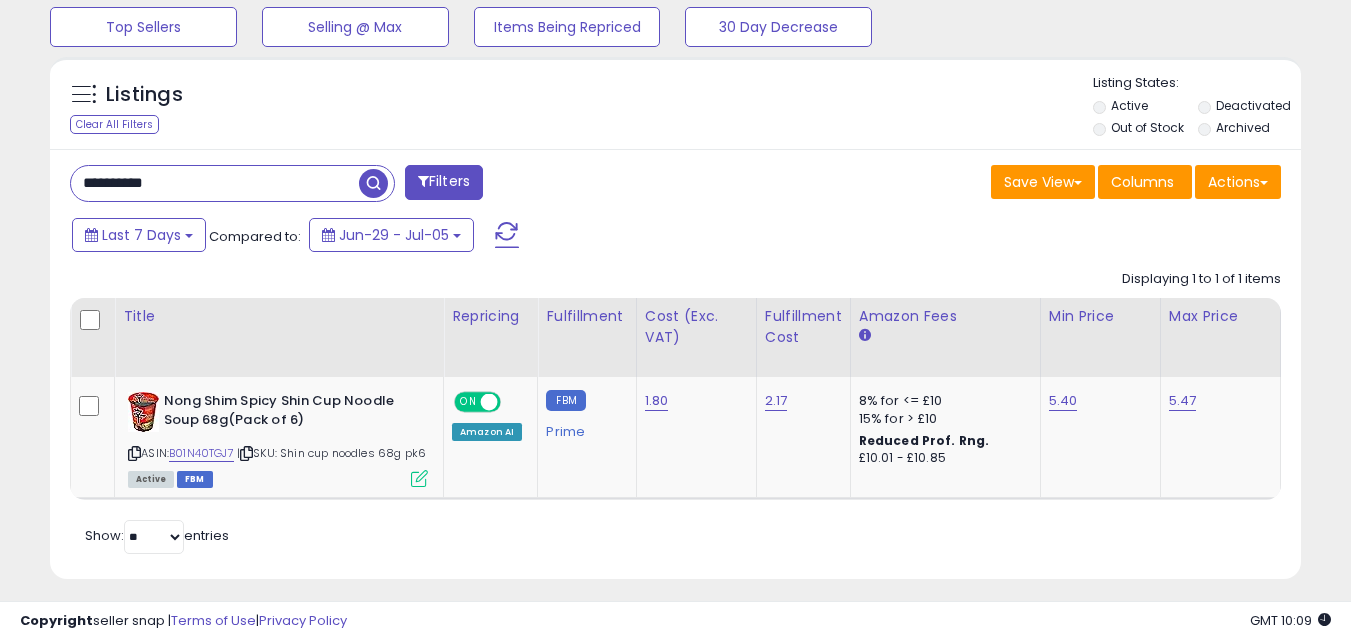 click on "**********" at bounding box center (215, 183) 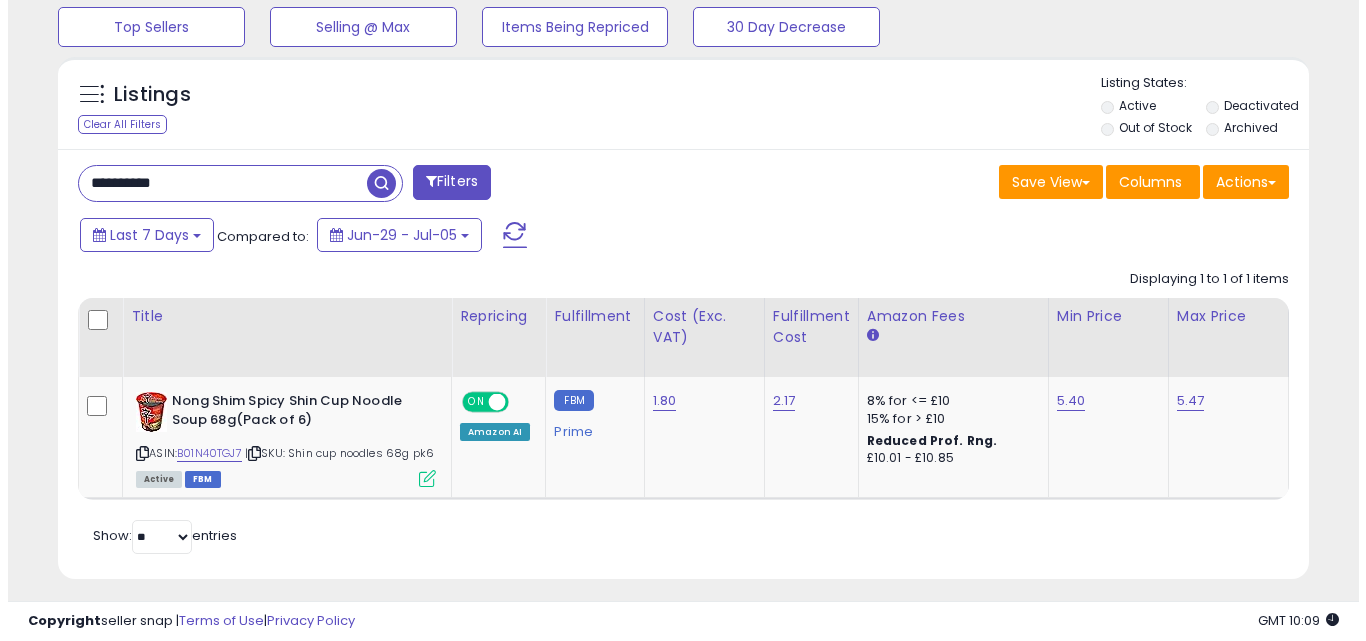 scroll, scrollTop: 579, scrollLeft: 0, axis: vertical 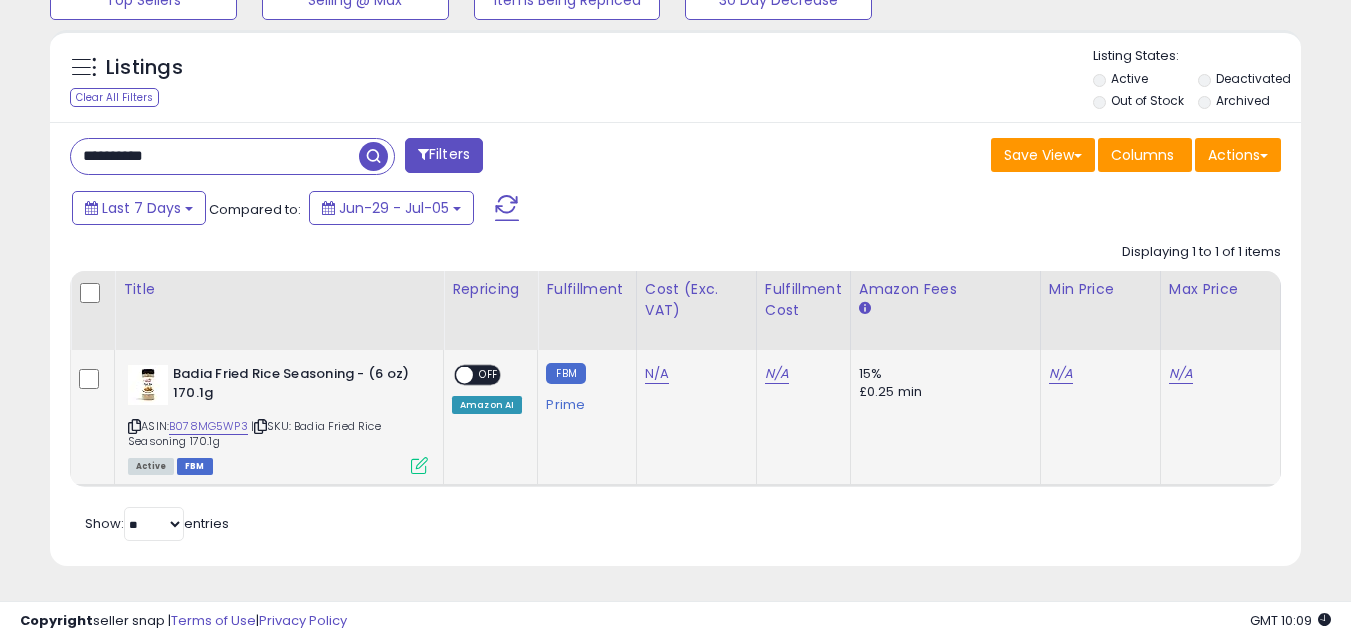 type on "**********" 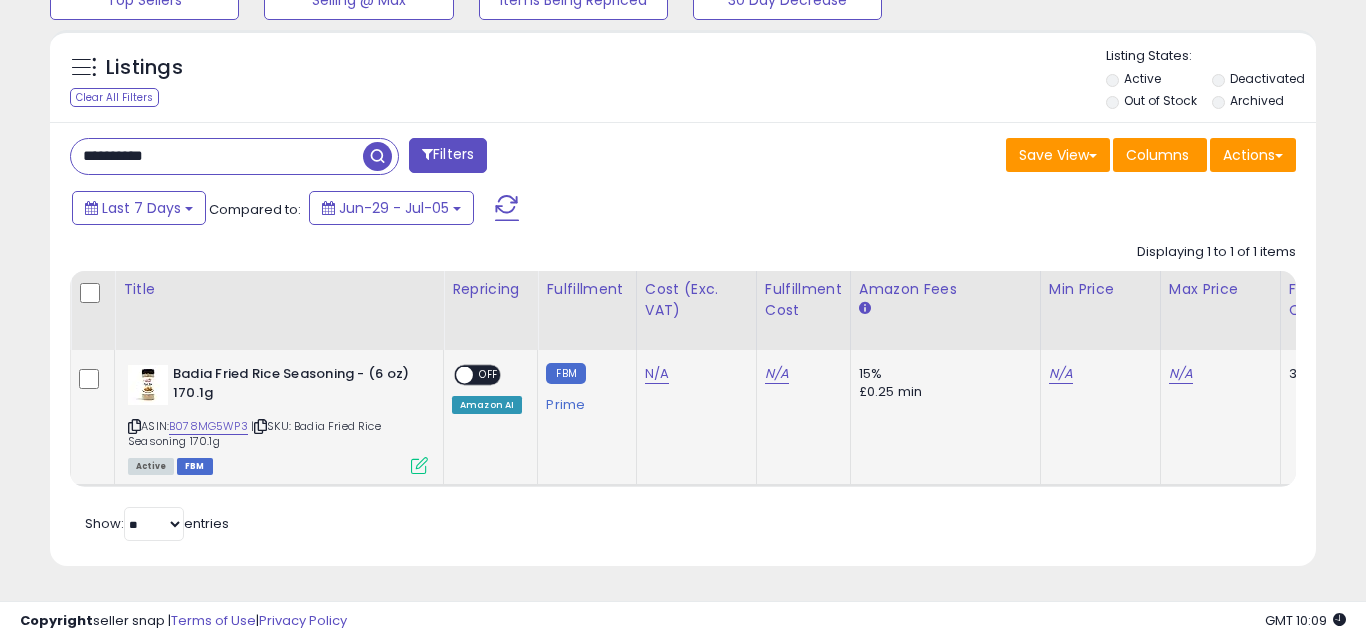 scroll, scrollTop: 999590, scrollLeft: 999267, axis: both 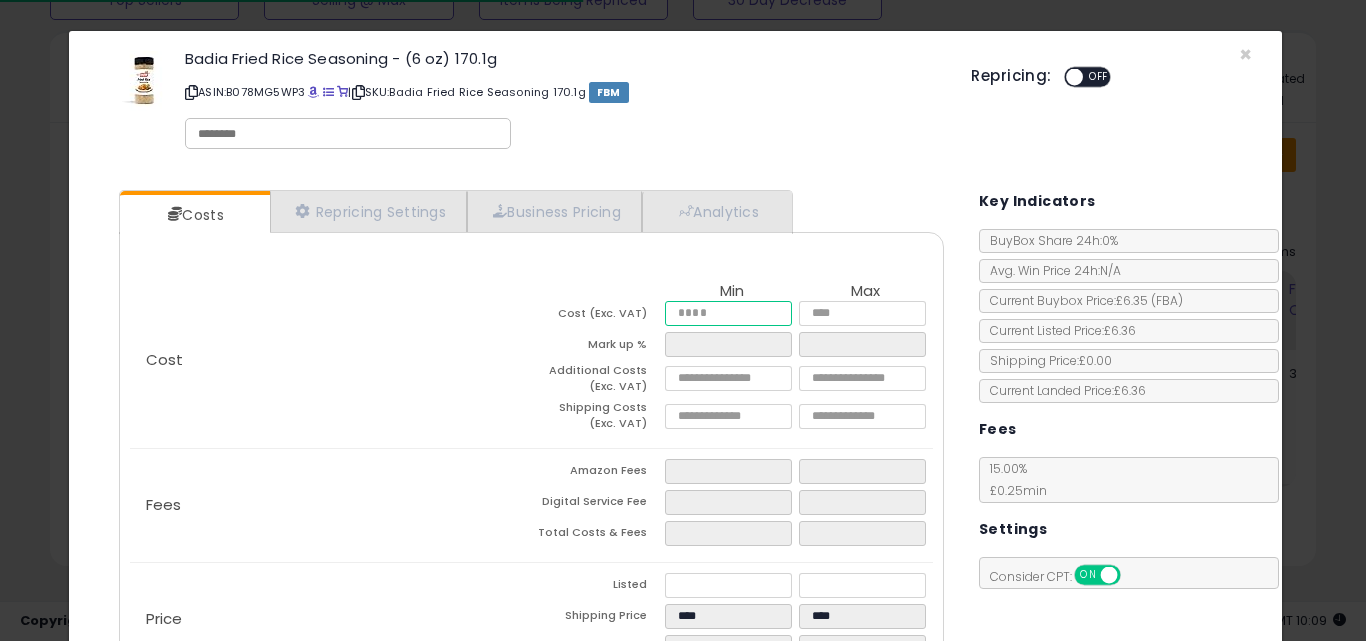 click at bounding box center [728, 313] 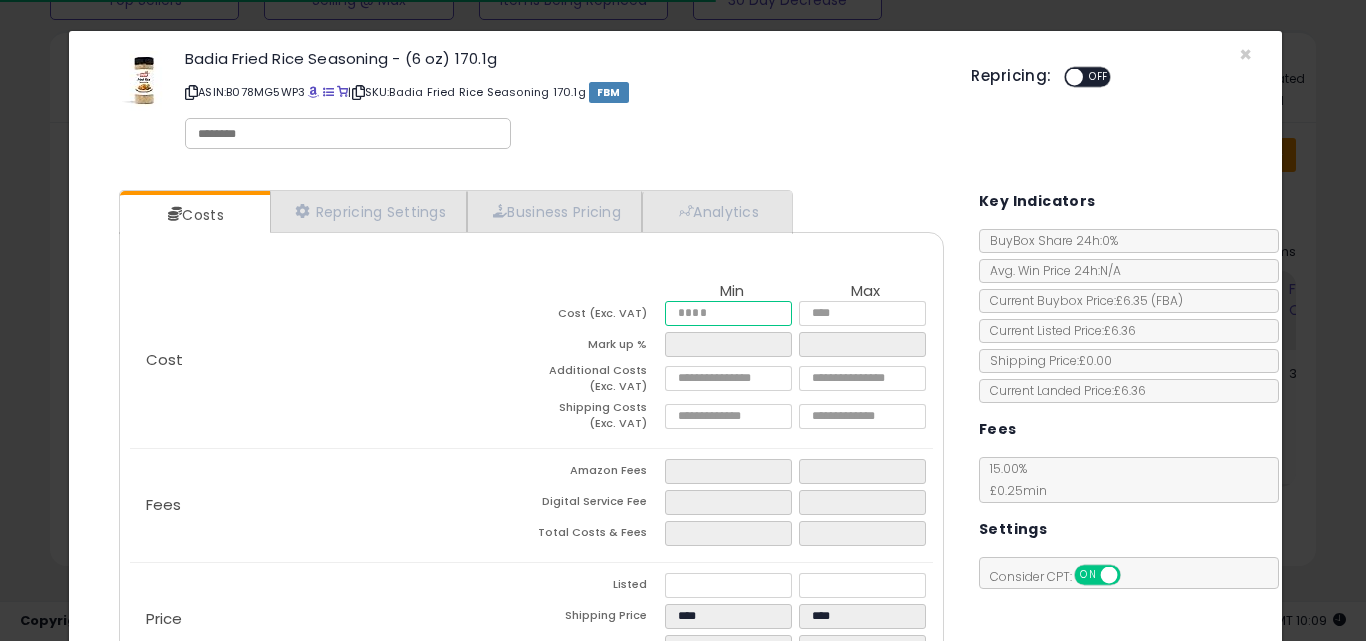 type on "*" 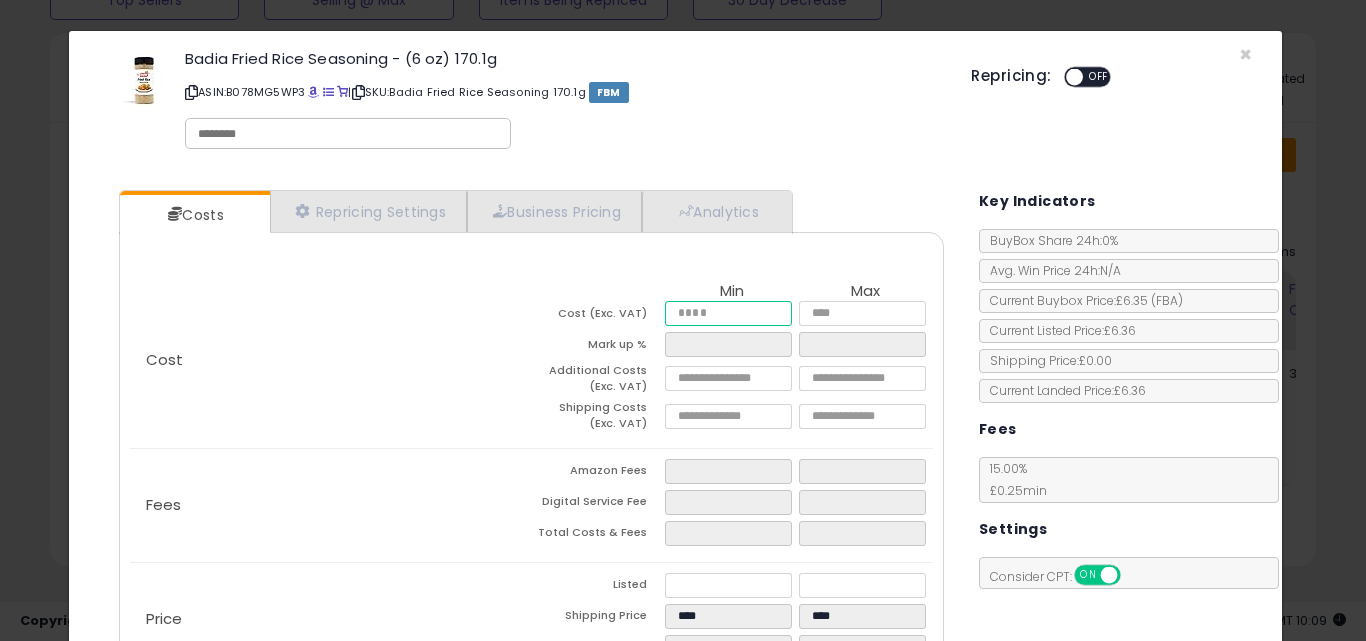 type on "***" 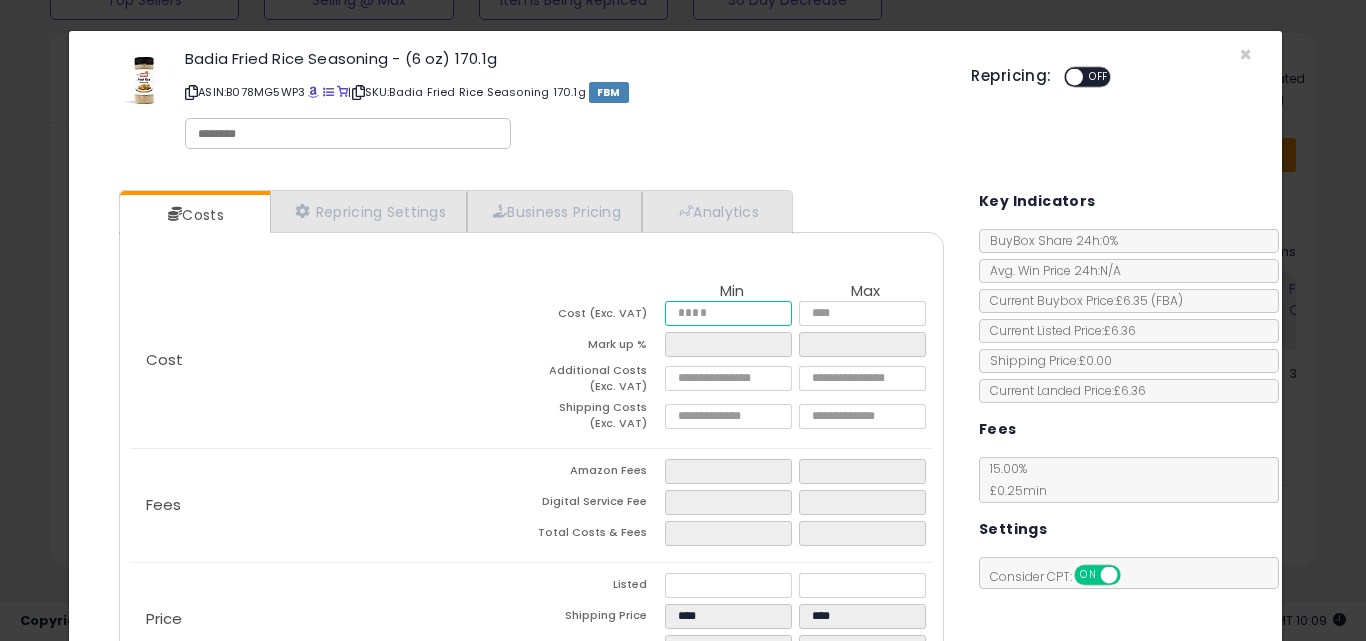 type on "****" 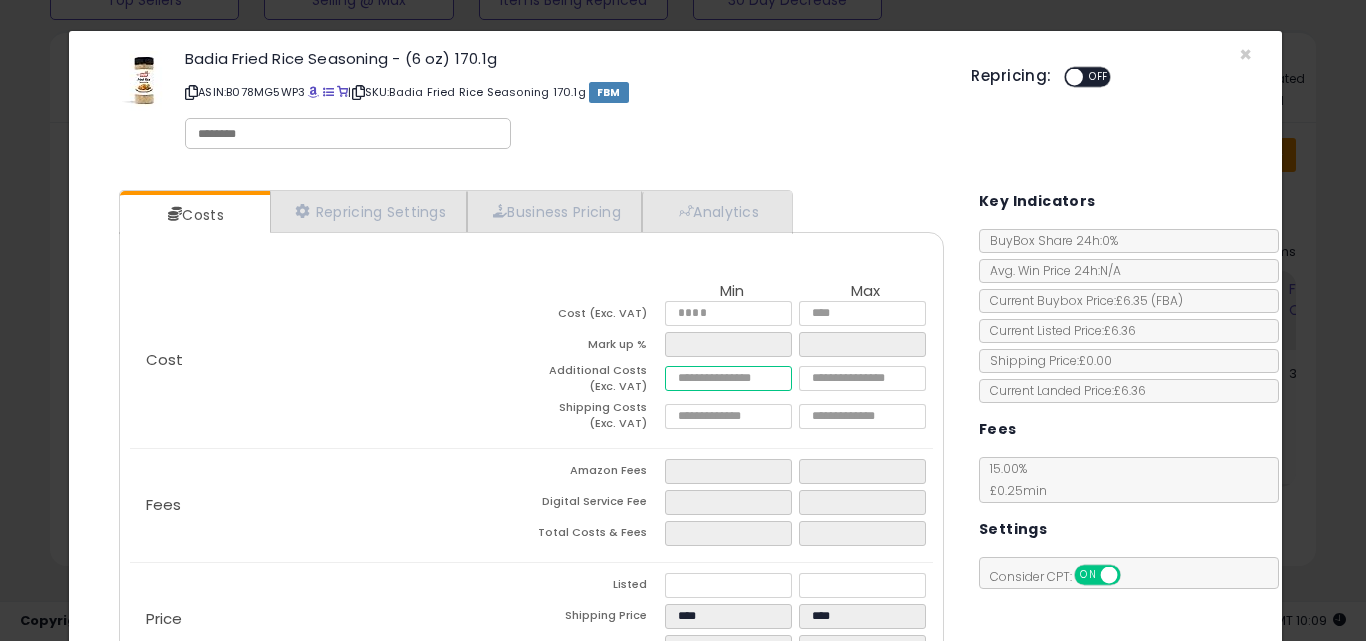 click at bounding box center [728, 378] 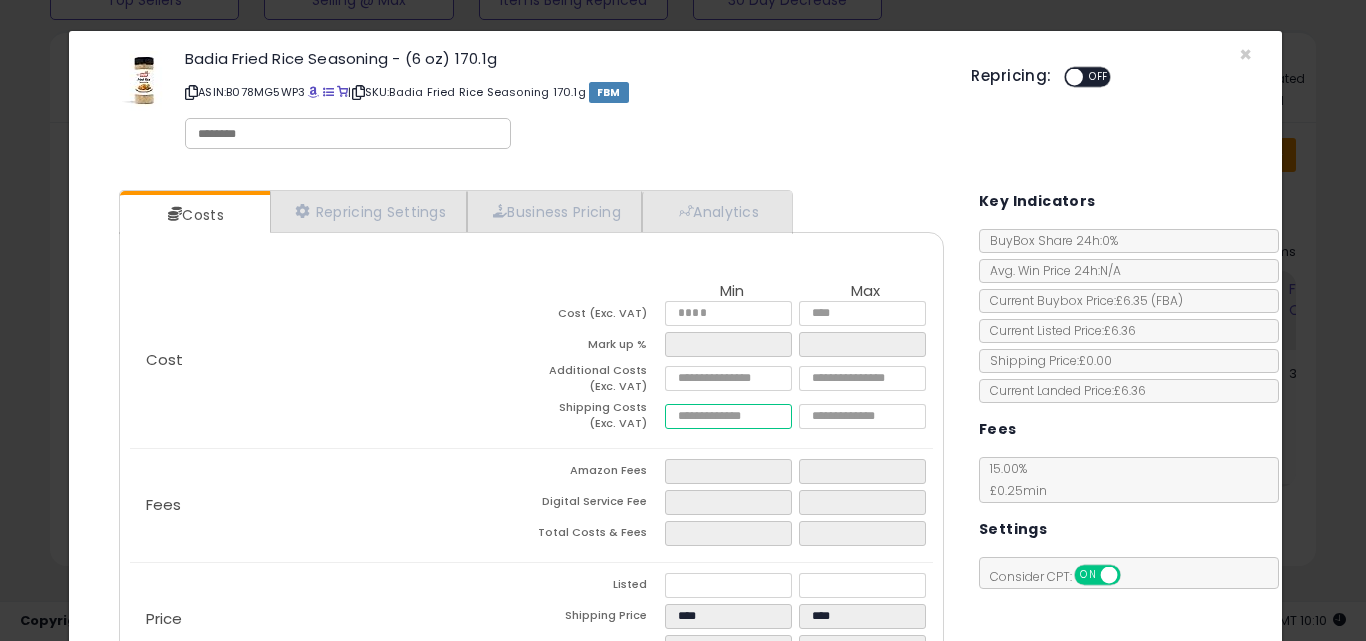 click at bounding box center (728, 416) 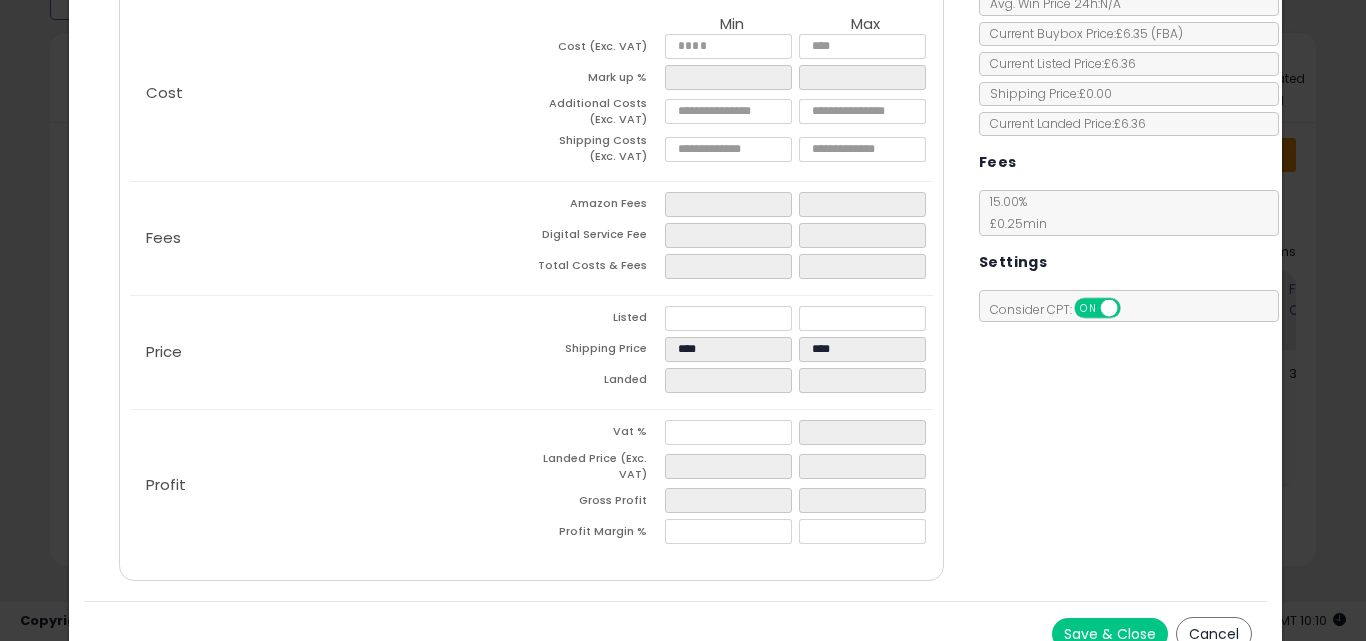scroll, scrollTop: 292, scrollLeft: 0, axis: vertical 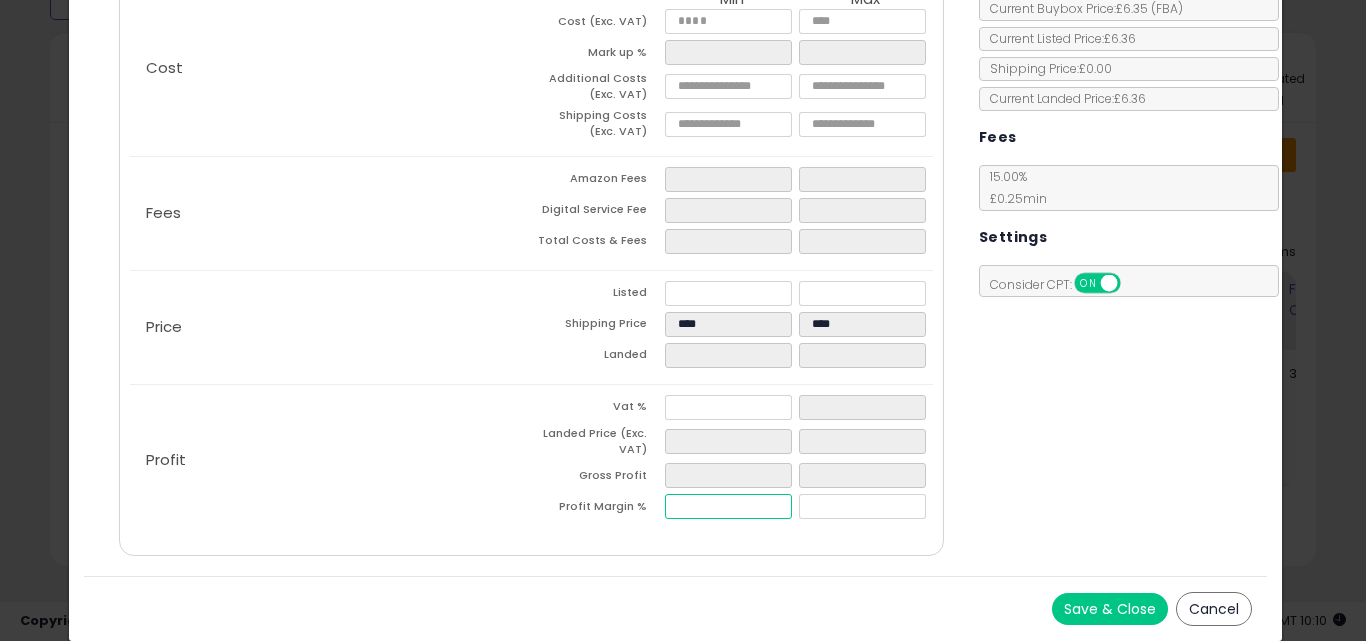 click at bounding box center (728, 506) 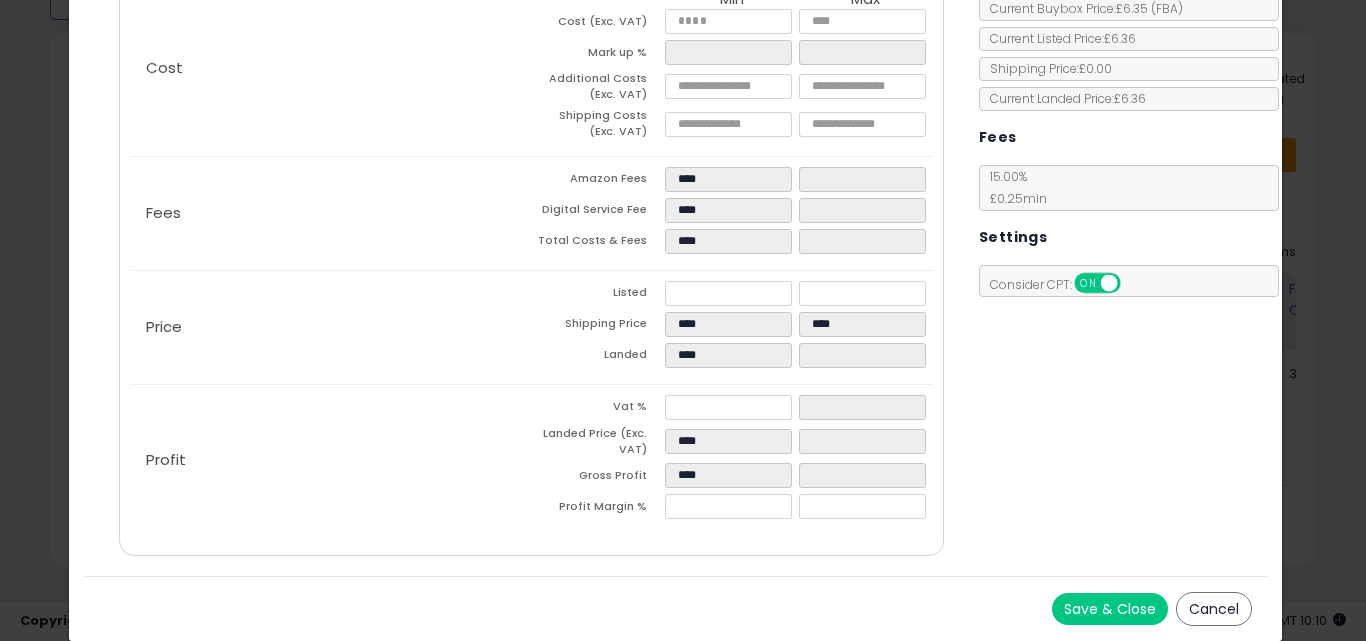 click on "Save & Close
Cancel" at bounding box center [676, 608] 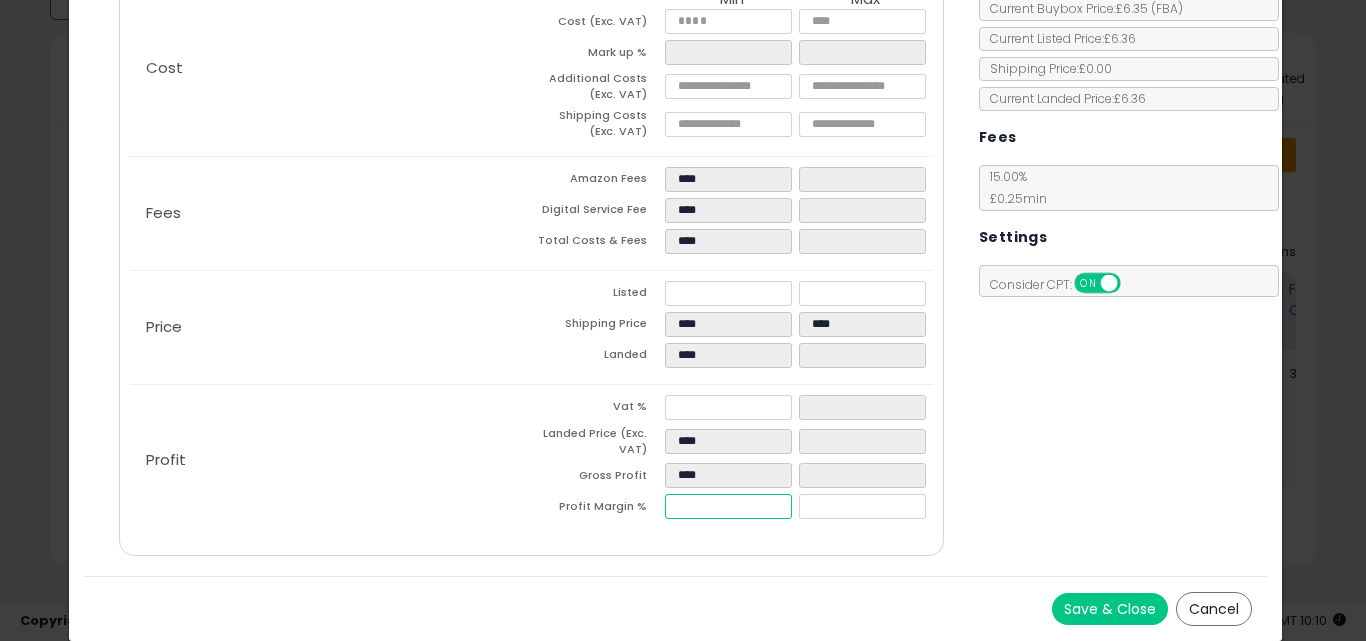 click on "*****" at bounding box center (728, 506) 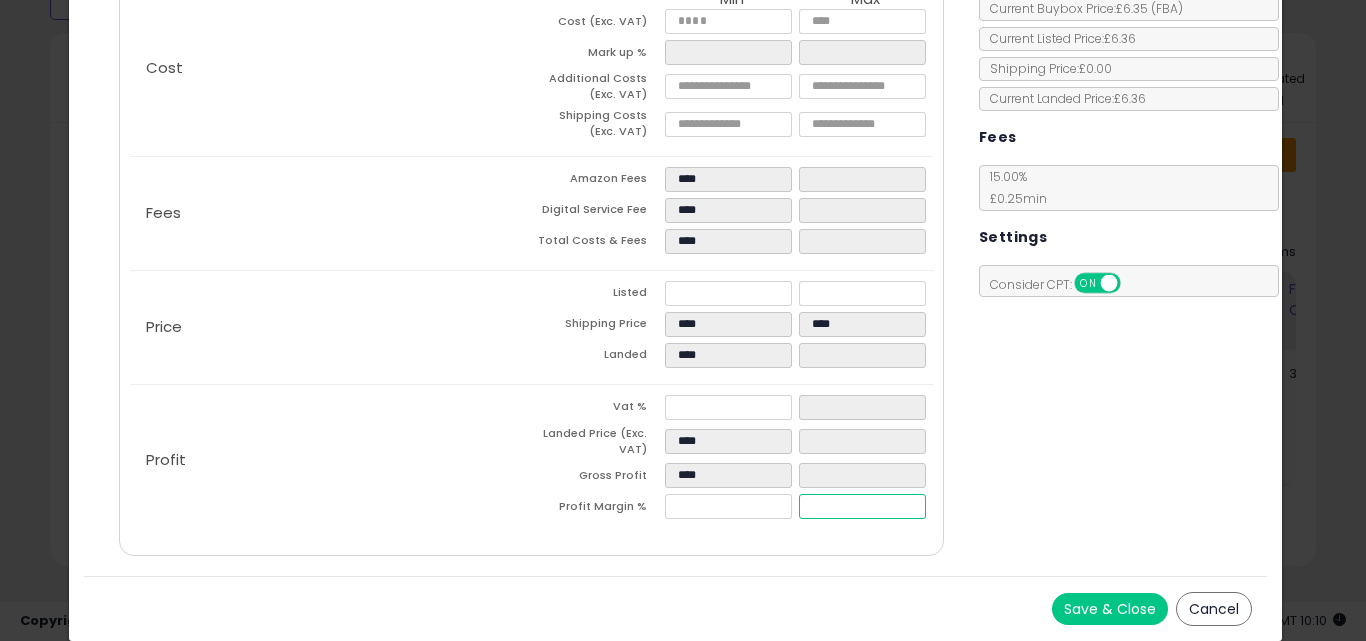 click at bounding box center (862, 506) 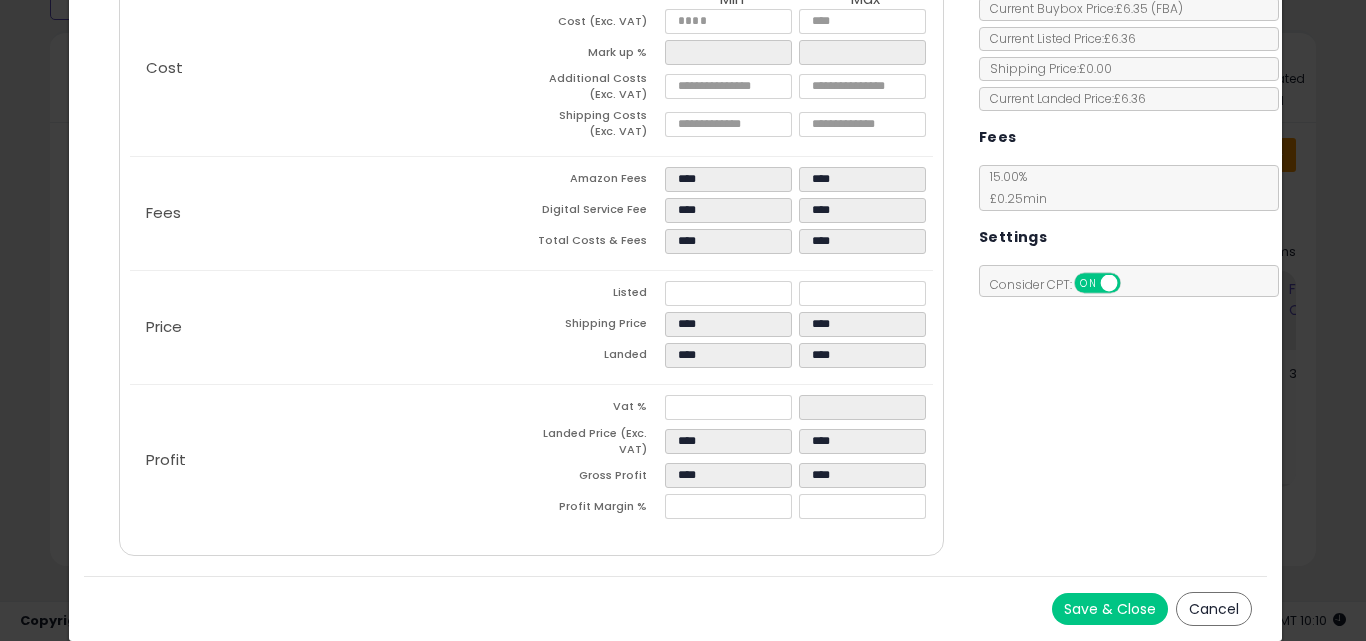 click on "Costs
Repricing Settings
Business Pricing
Analytics
Cost" at bounding box center (676, 229) 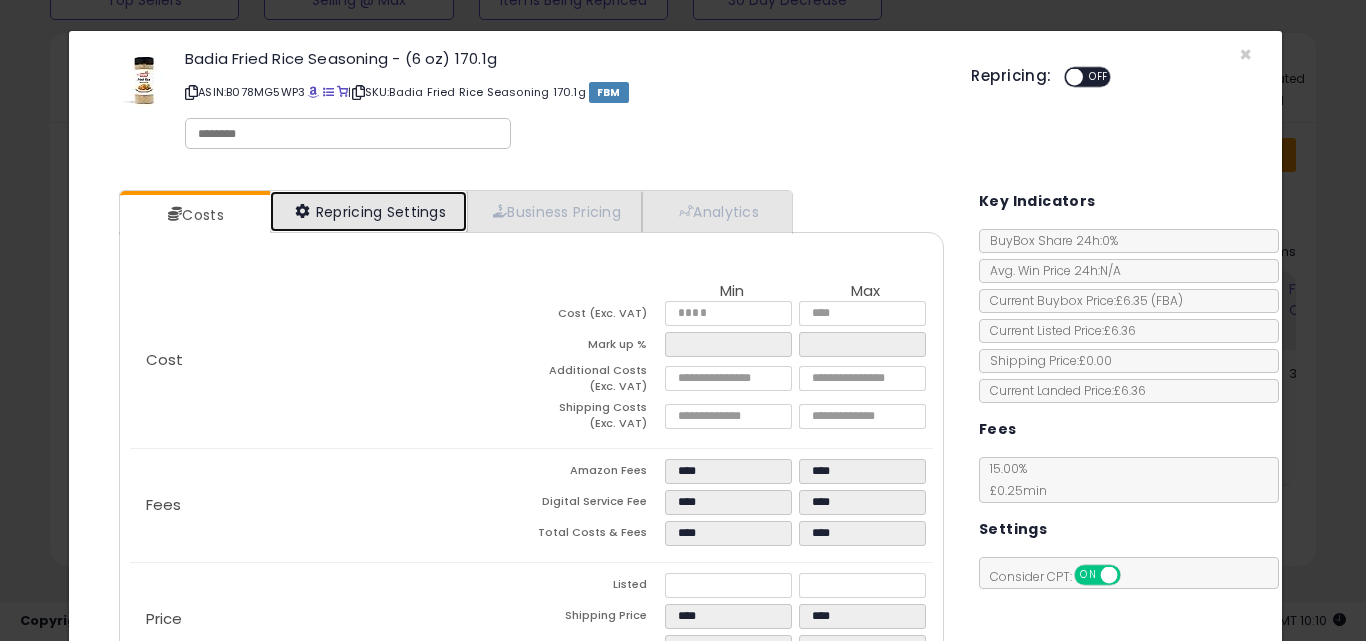 click on "Repricing Settings" at bounding box center (369, 211) 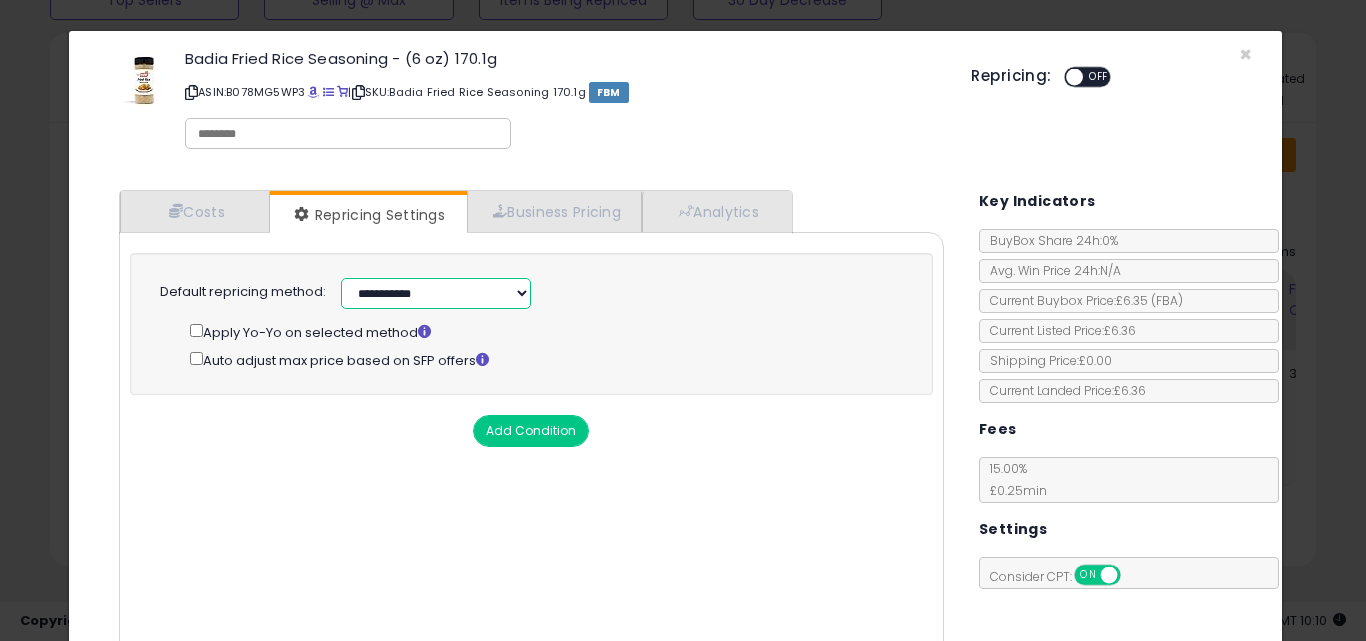 click on "**********" at bounding box center [436, 293] 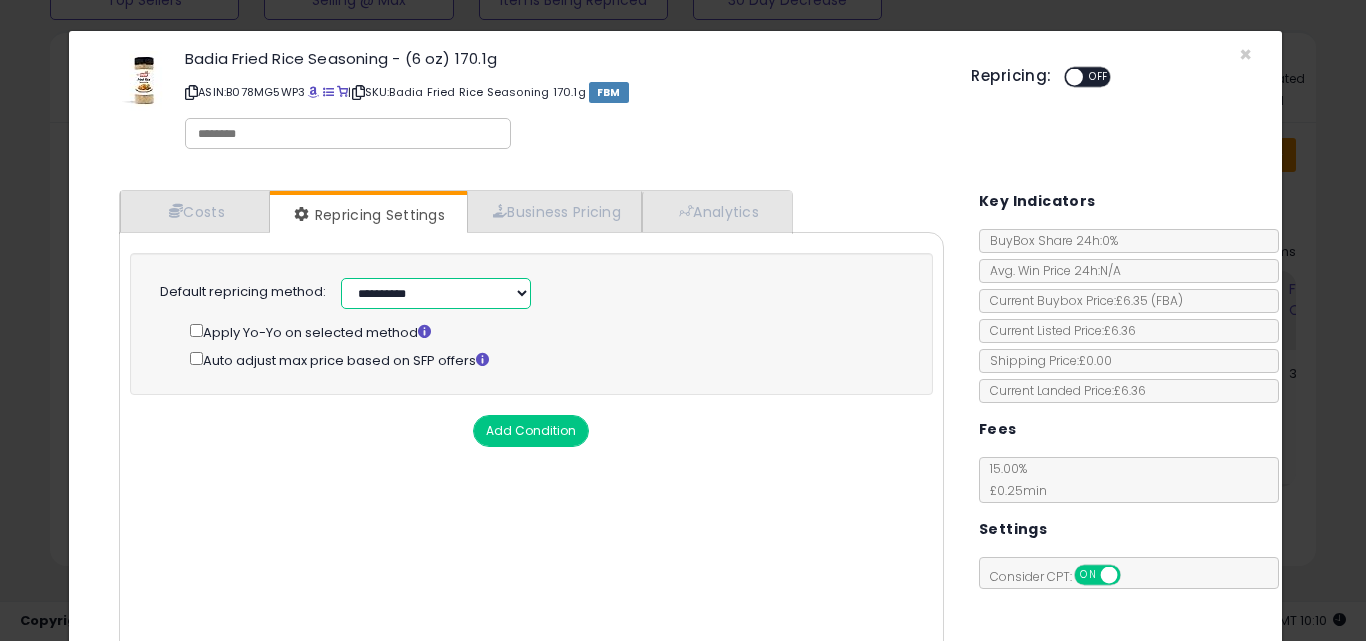 click on "**********" at bounding box center [436, 293] 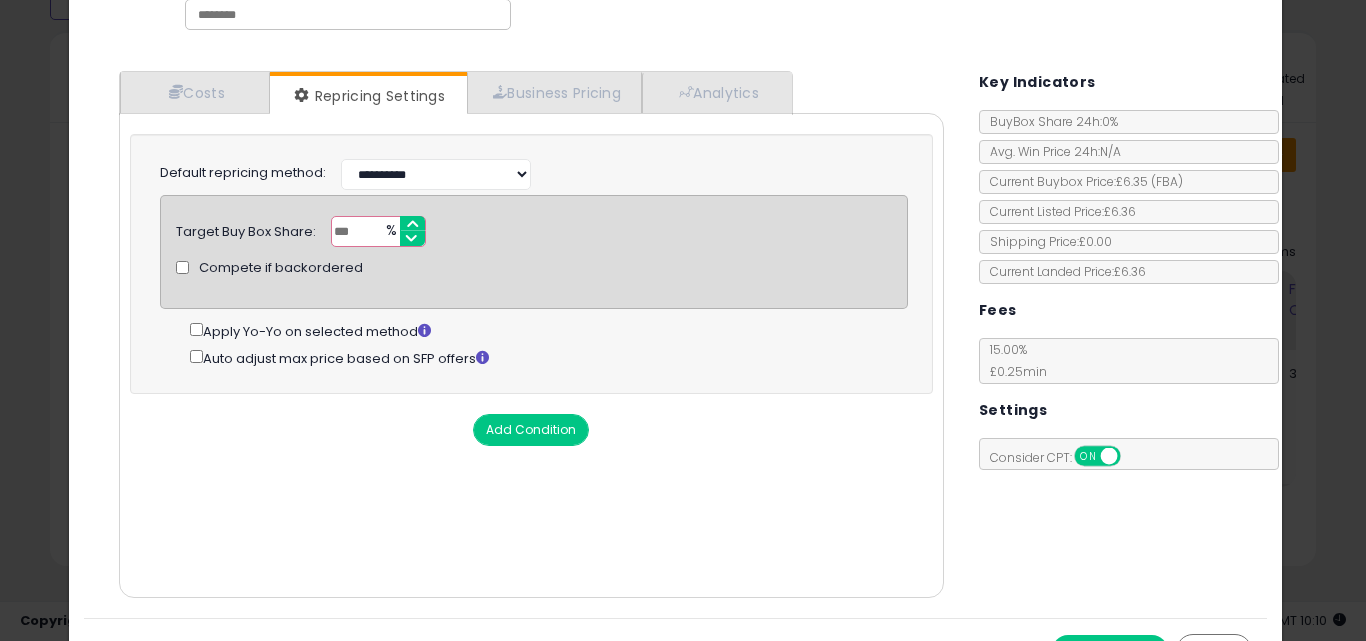 scroll, scrollTop: 161, scrollLeft: 0, axis: vertical 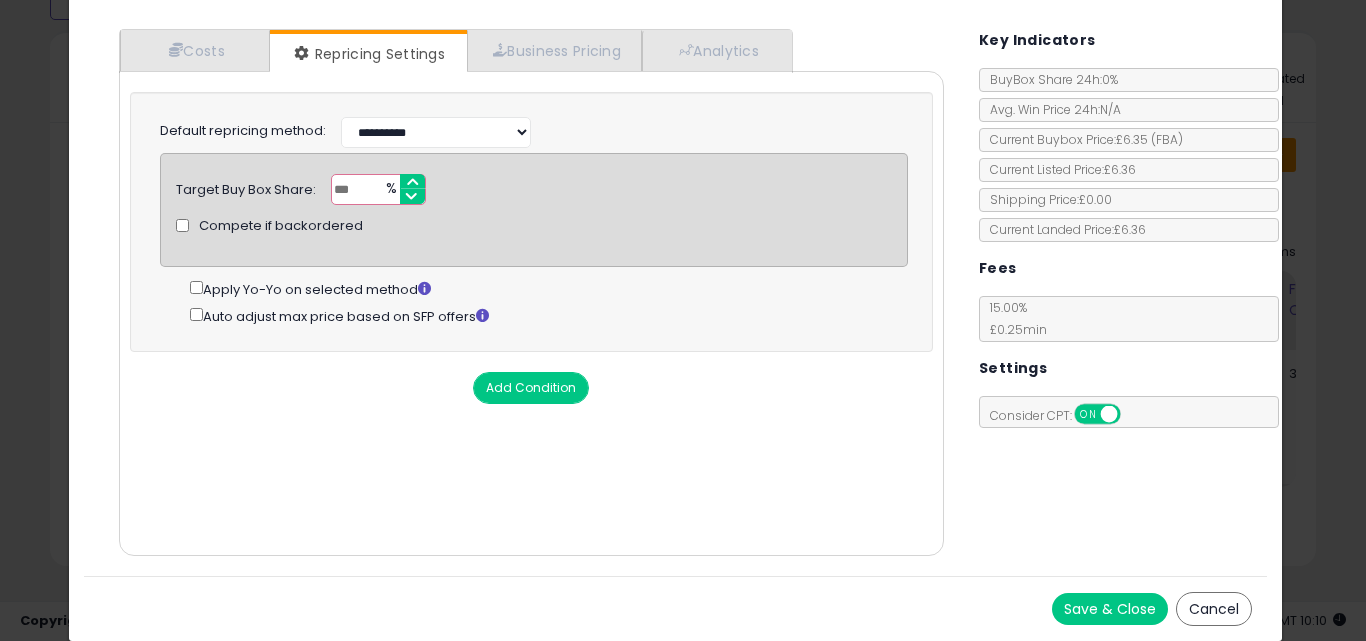 click on "Save & Close" at bounding box center [1110, 609] 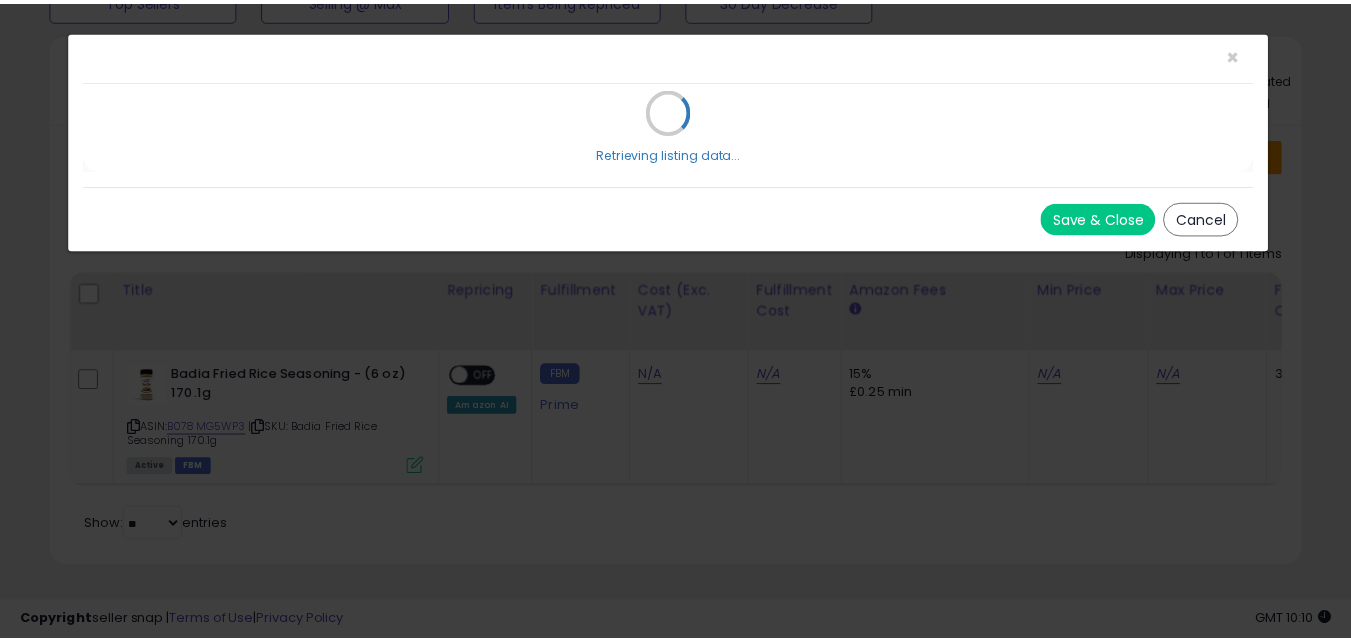 scroll, scrollTop: 0, scrollLeft: 0, axis: both 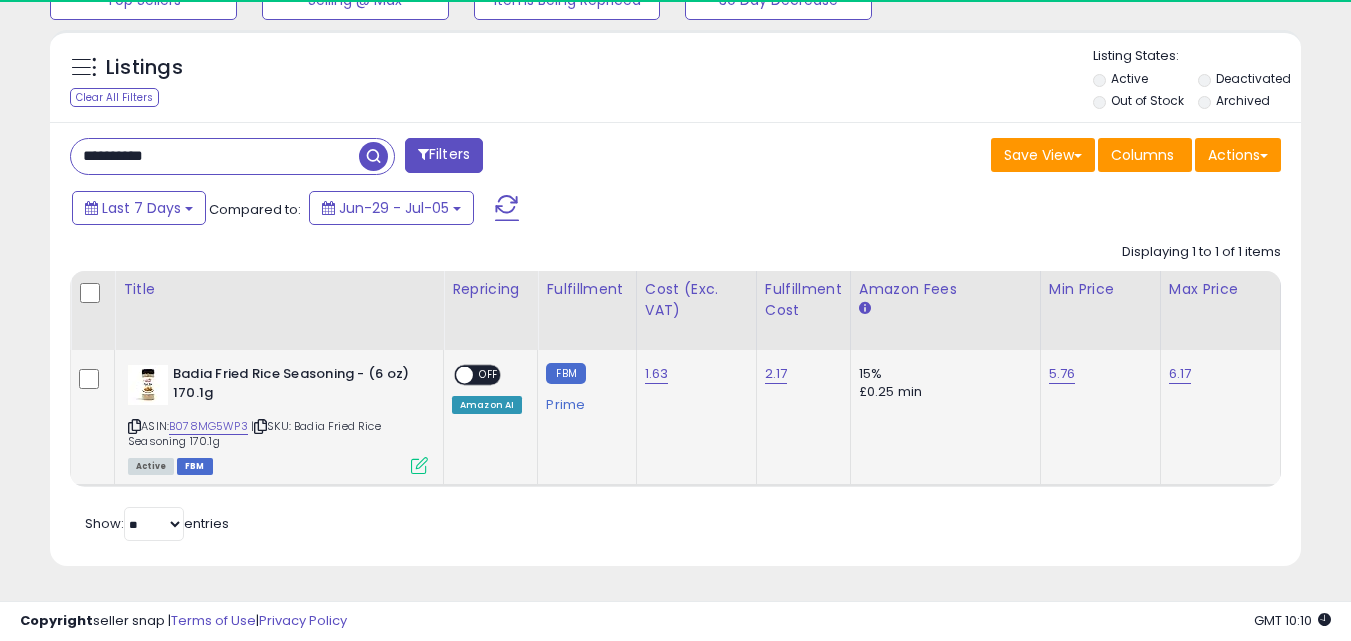 click on "OFF" at bounding box center (489, 375) 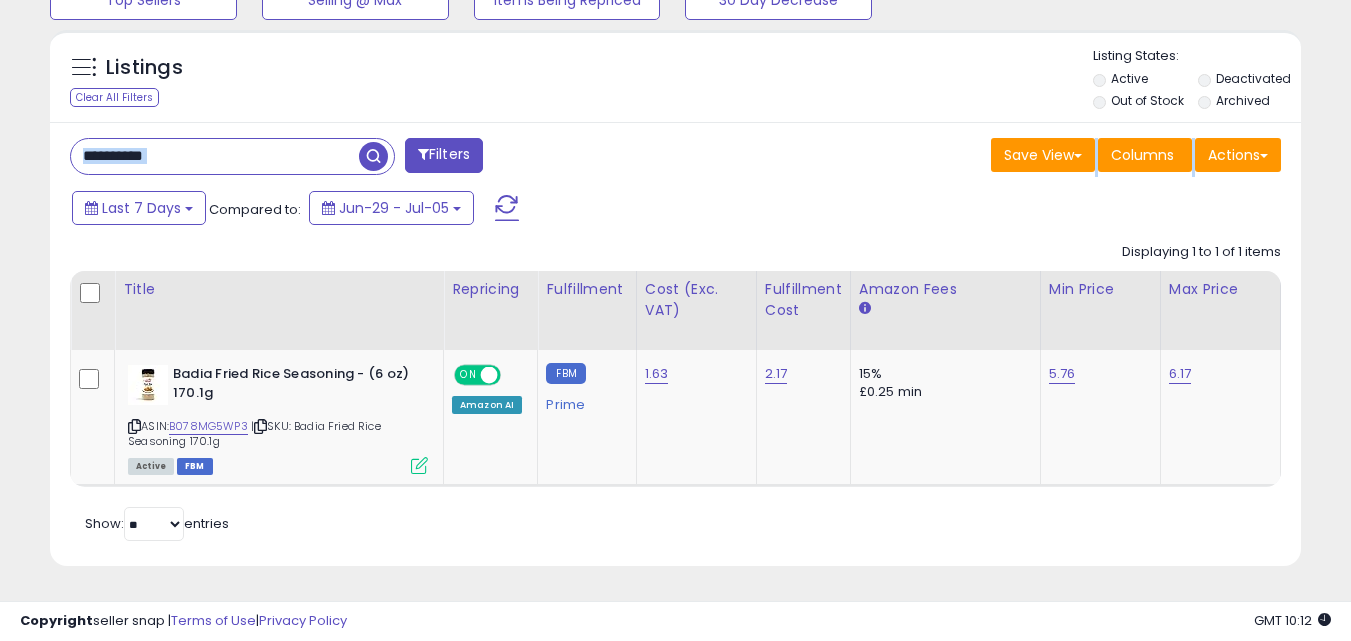 drag, startPoint x: 127, startPoint y: 170, endPoint x: 113, endPoint y: 135, distance: 37.696156 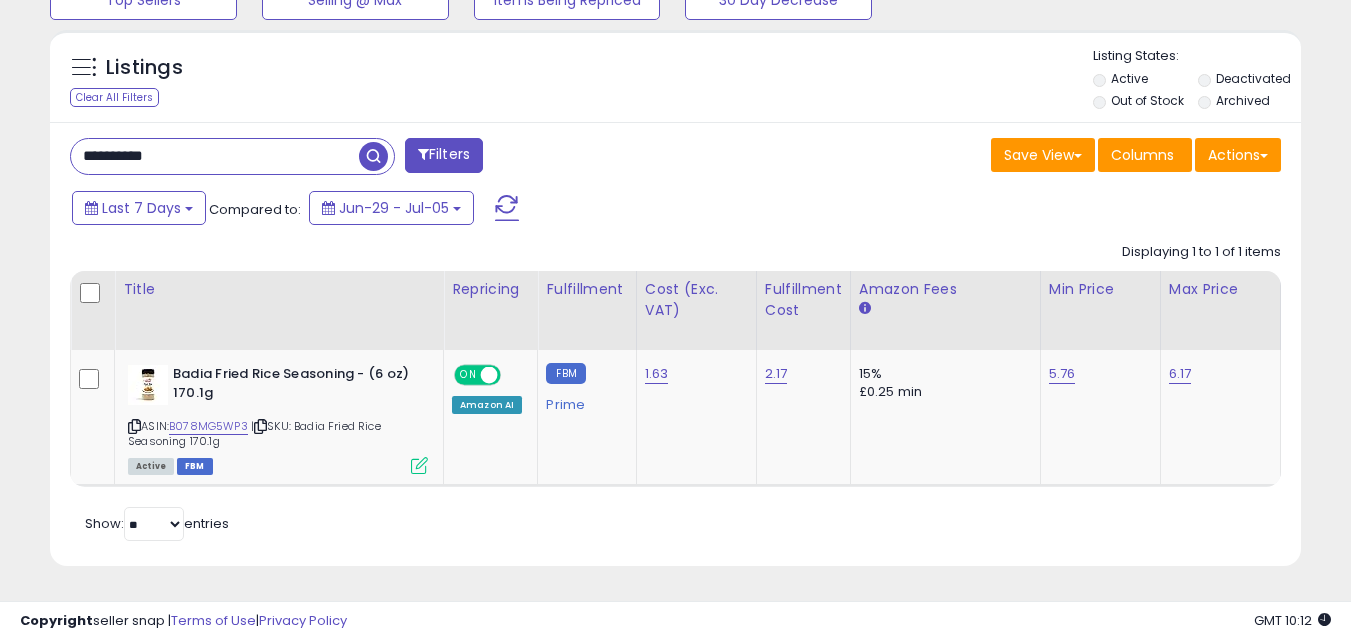 click on "**********" at bounding box center [215, 156] 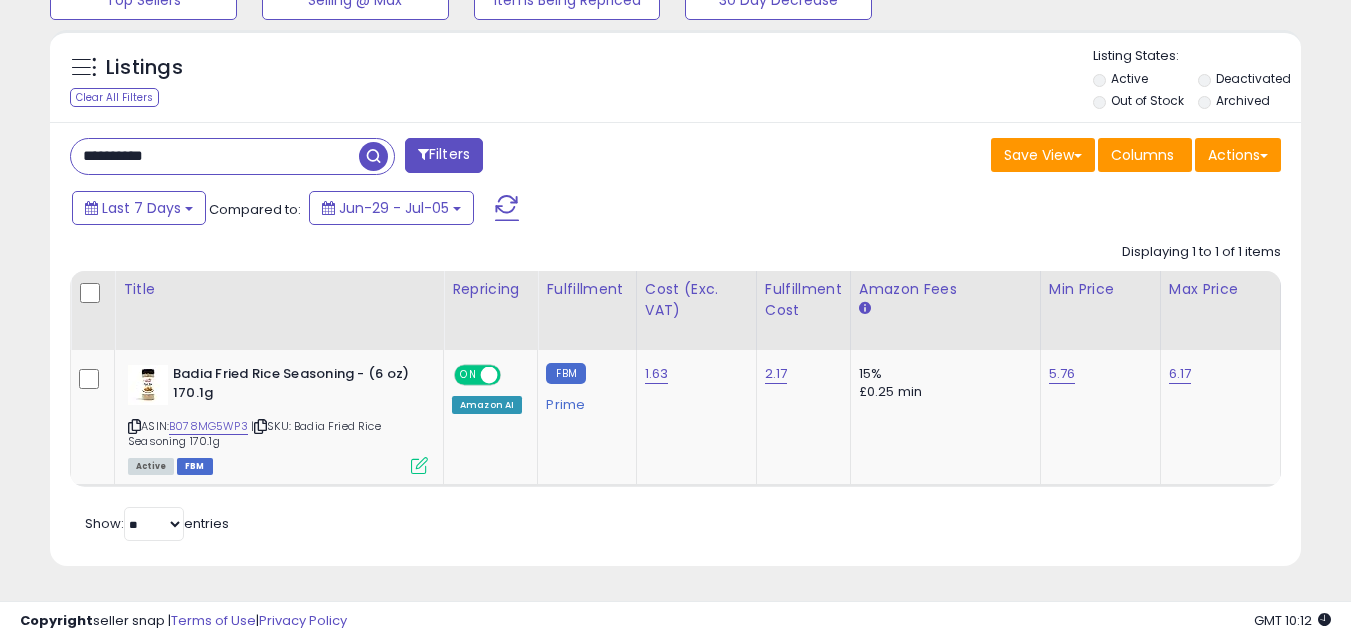 click on "**********" at bounding box center (215, 156) 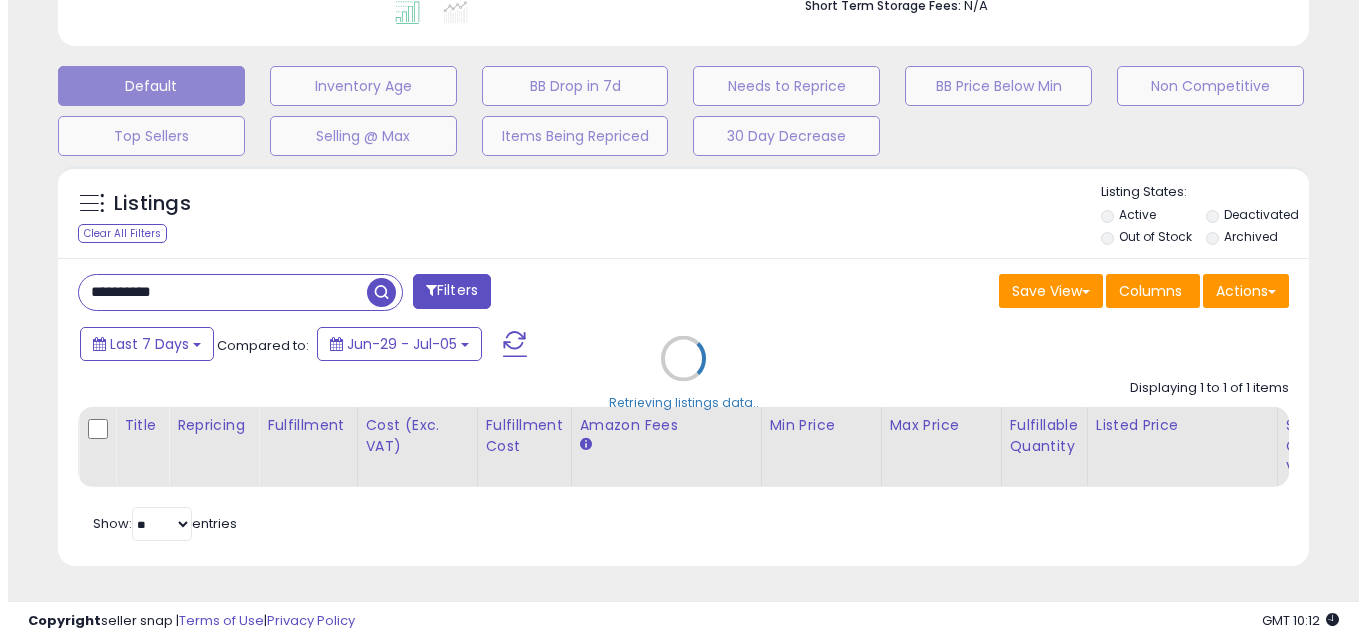 scroll, scrollTop: 579, scrollLeft: 0, axis: vertical 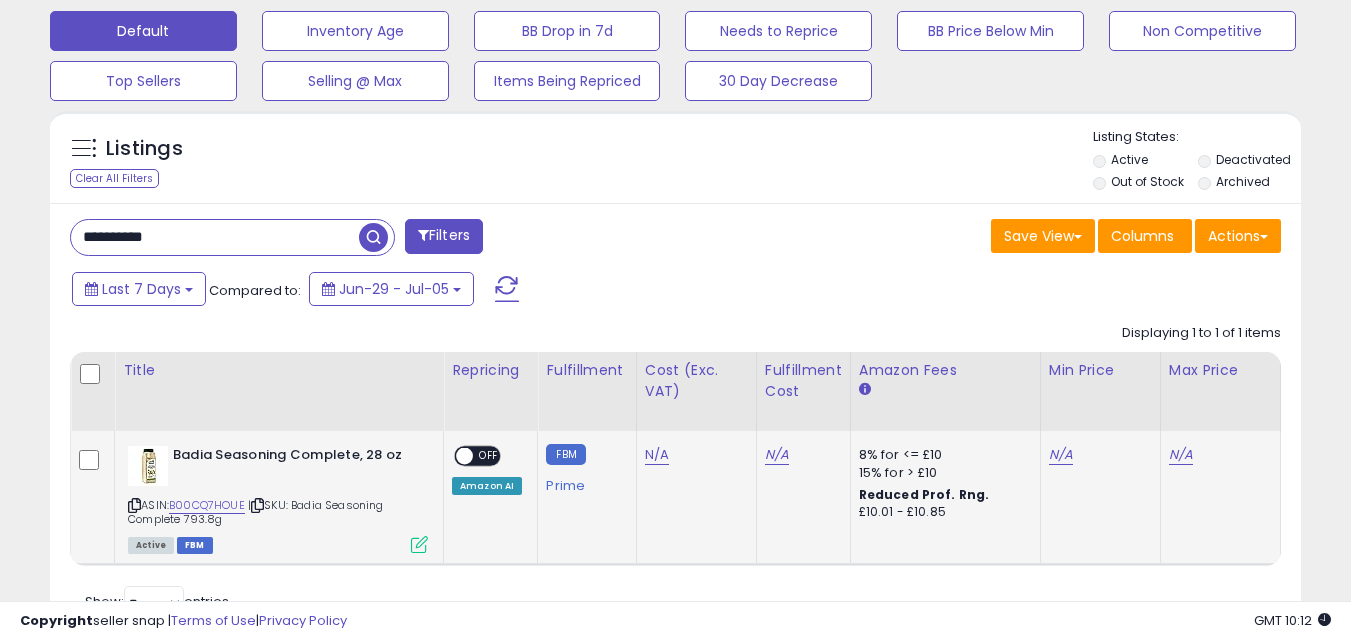 click at bounding box center [419, 544] 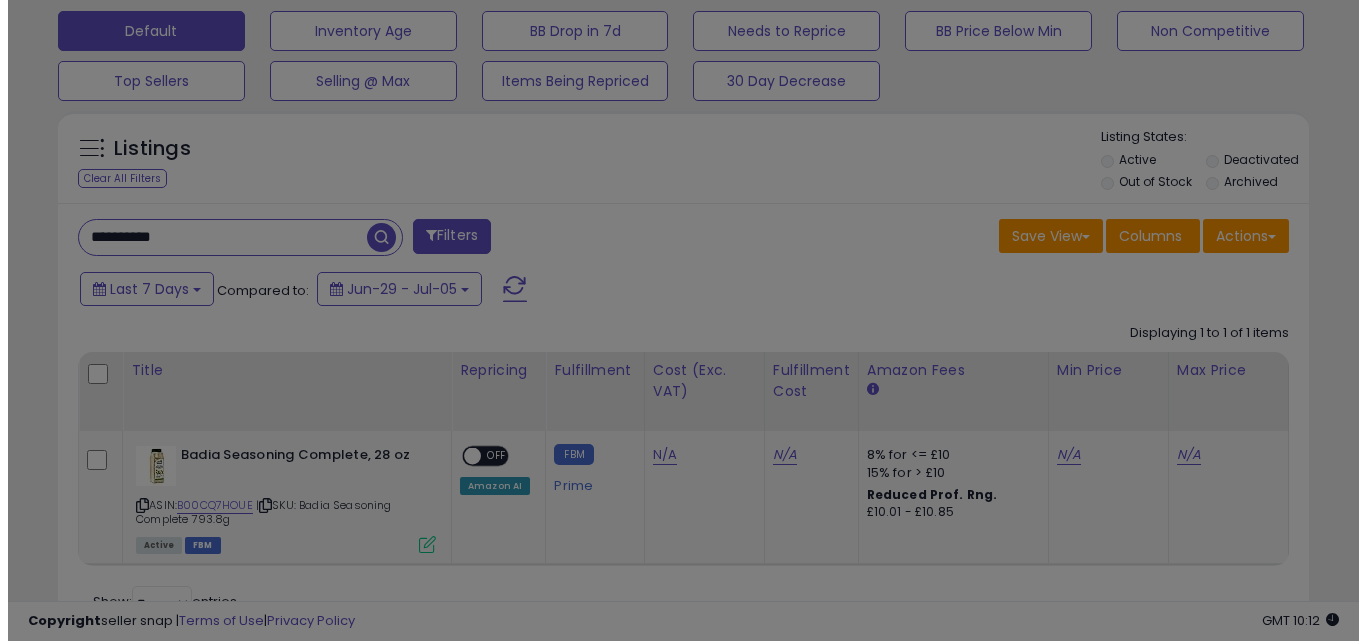 scroll, scrollTop: 999590, scrollLeft: 999267, axis: both 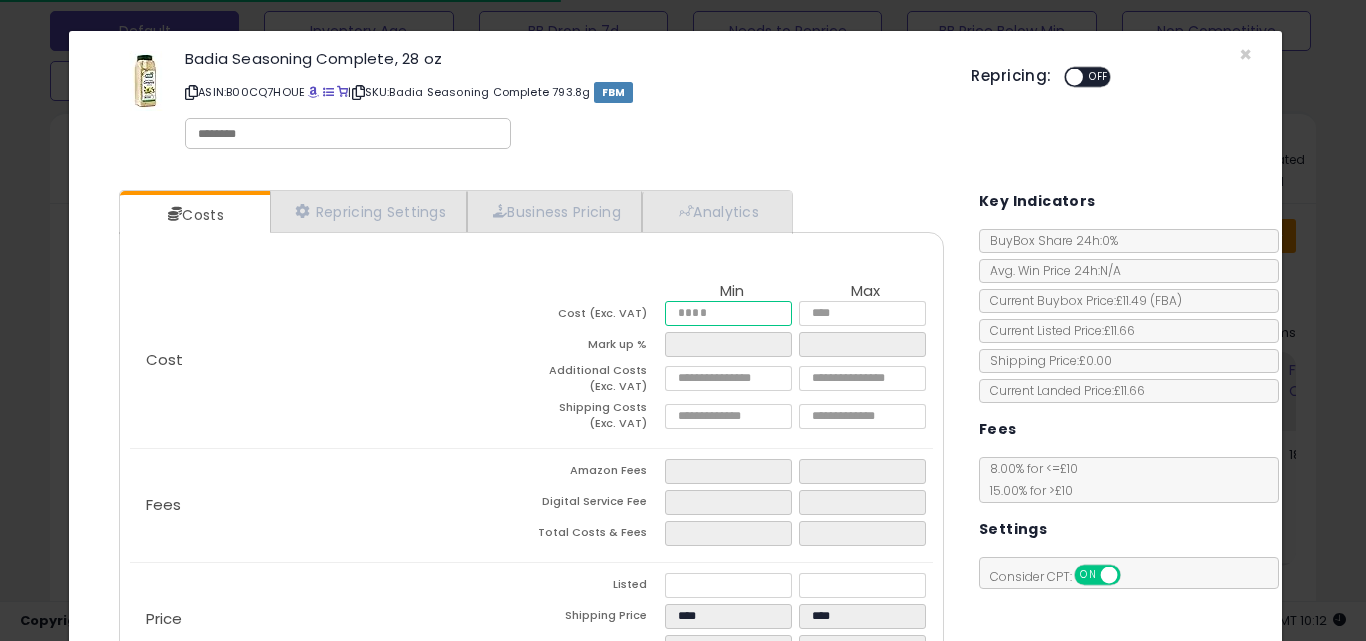 click at bounding box center [728, 313] 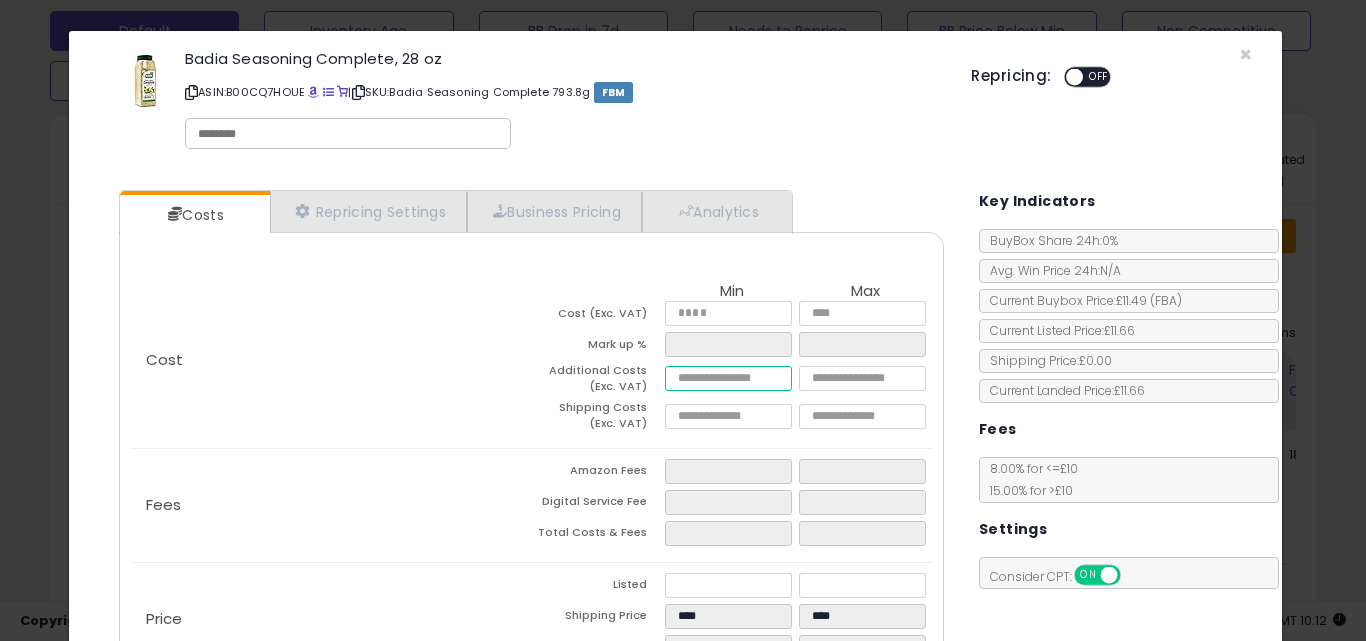 click at bounding box center [728, 378] 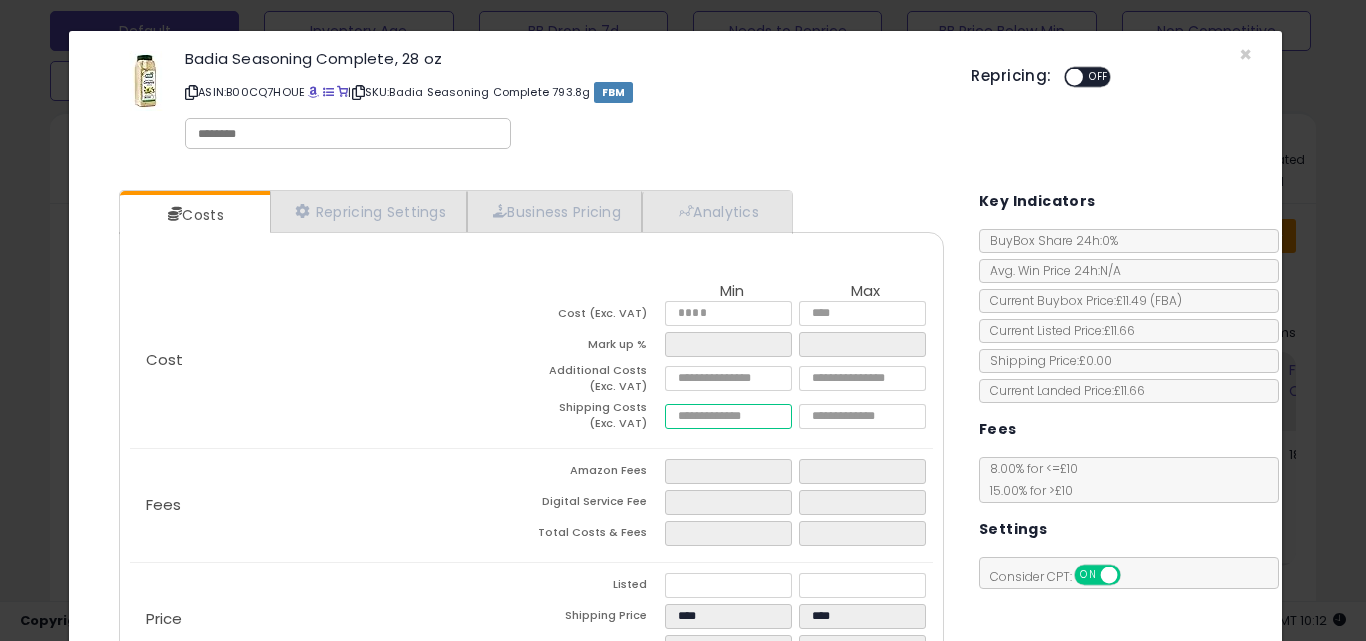 click at bounding box center [728, 416] 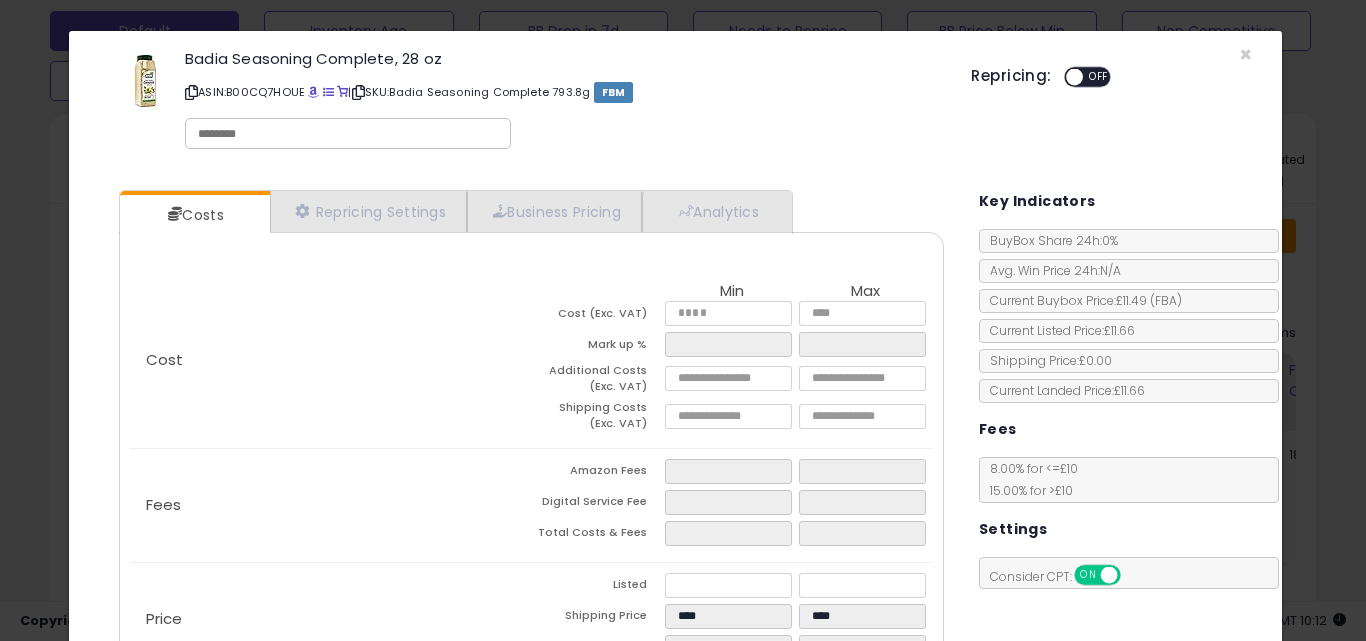 scroll, scrollTop: 292, scrollLeft: 0, axis: vertical 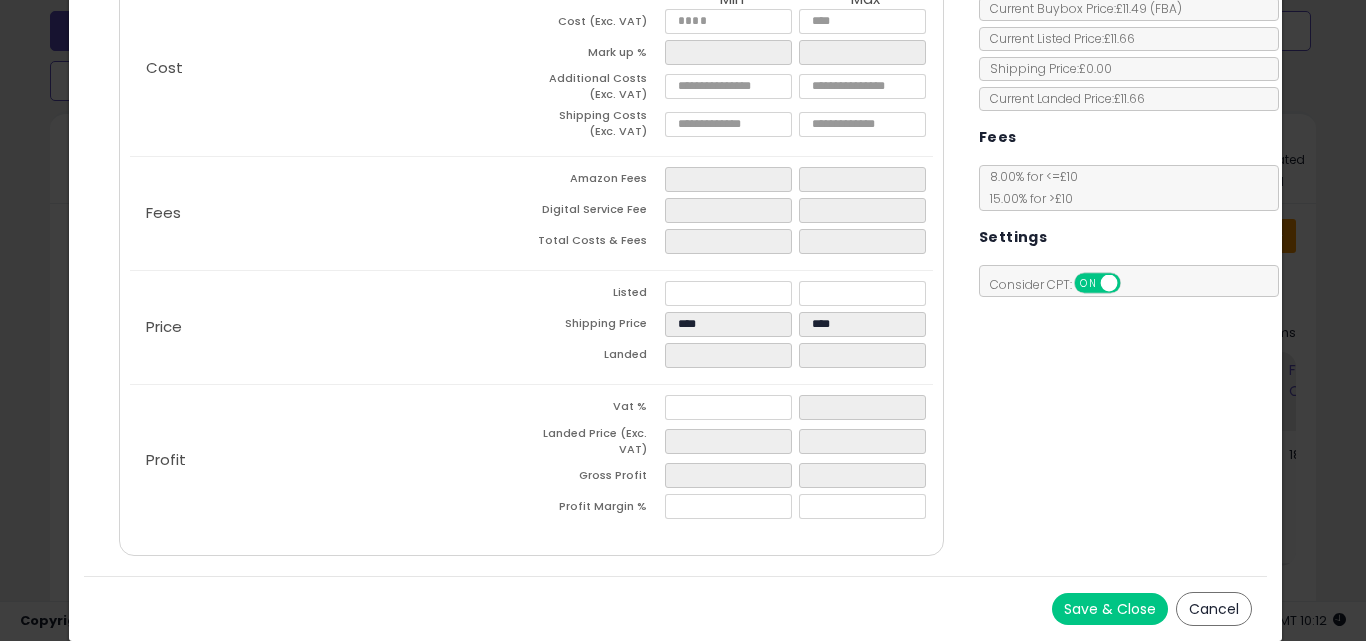 click at bounding box center [732, 478] 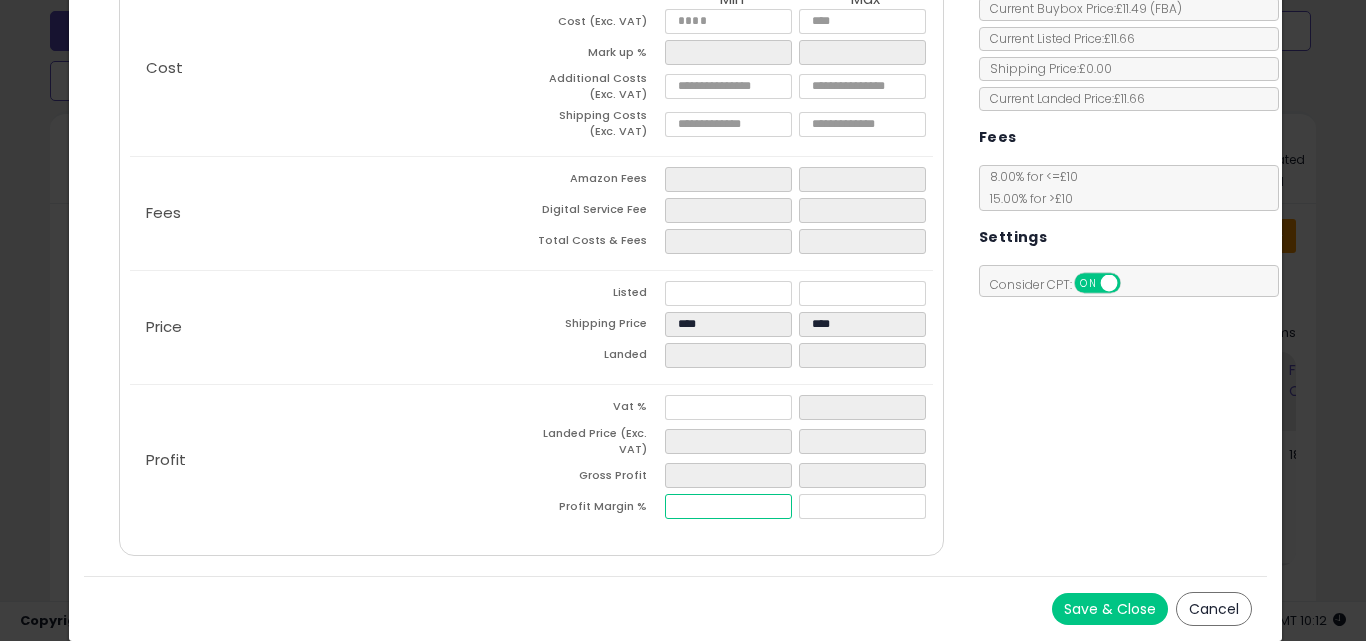 click at bounding box center (728, 506) 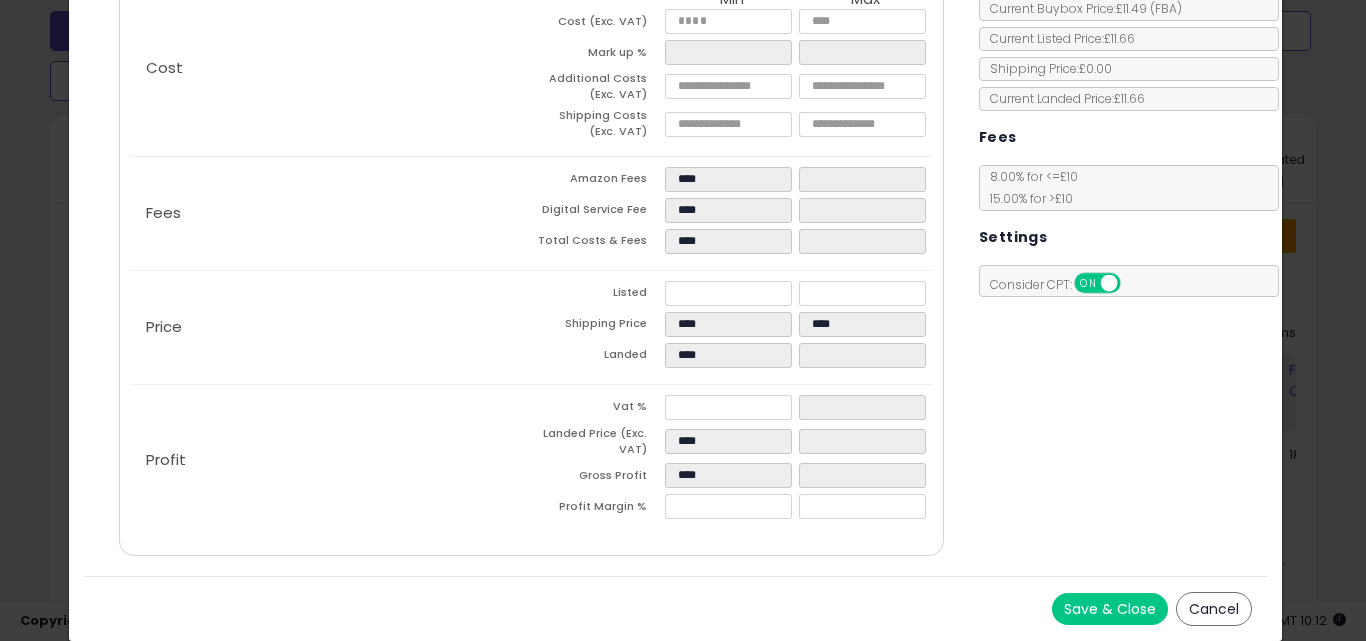click on "Save & Close
Cancel" at bounding box center [676, 608] 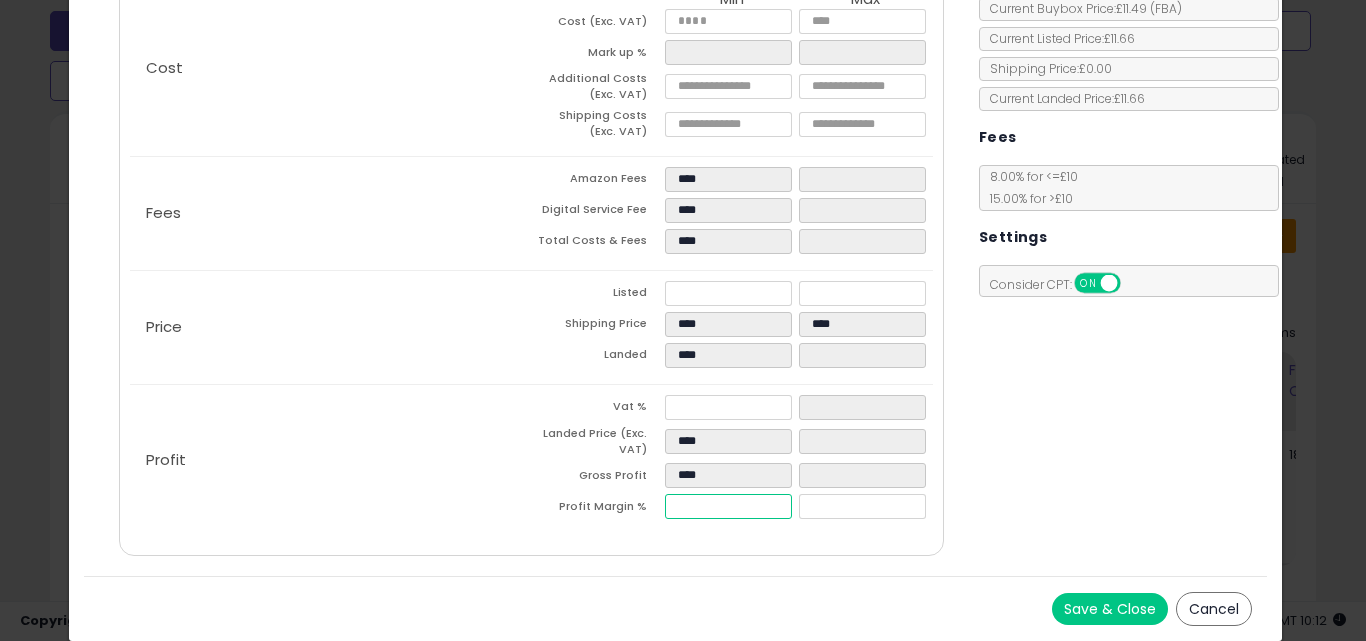 click on "*****" at bounding box center (728, 506) 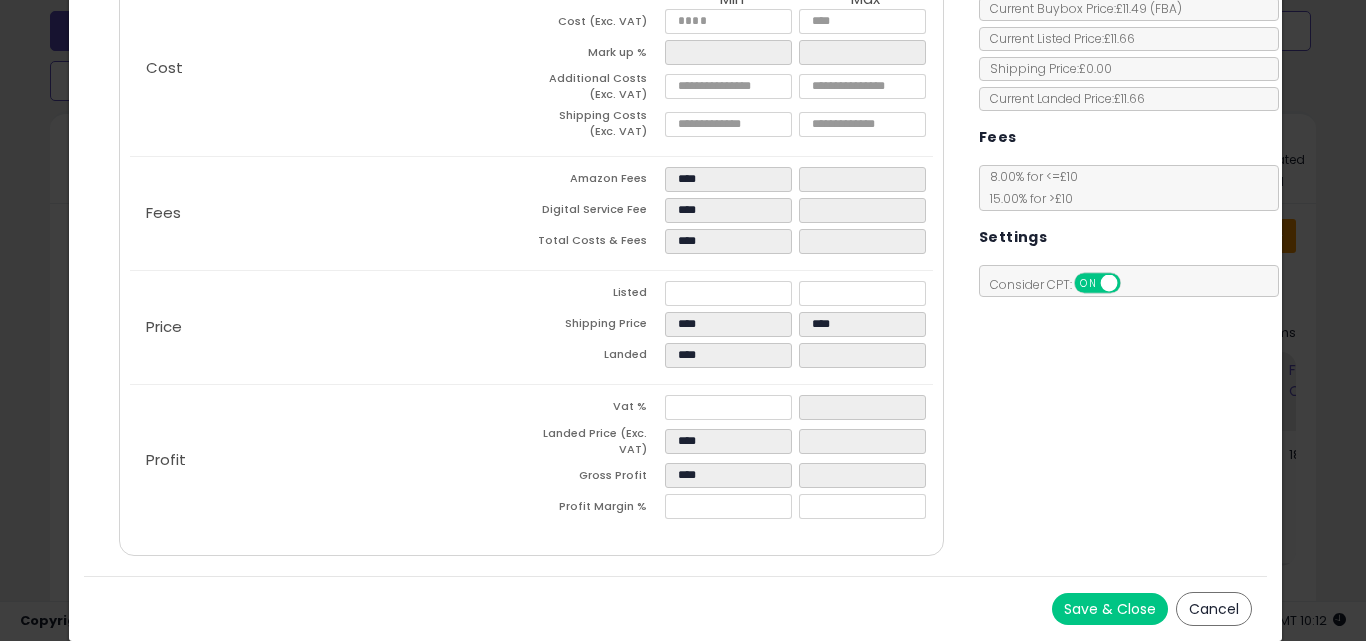 click on "Save & Close
Cancel" at bounding box center [676, 608] 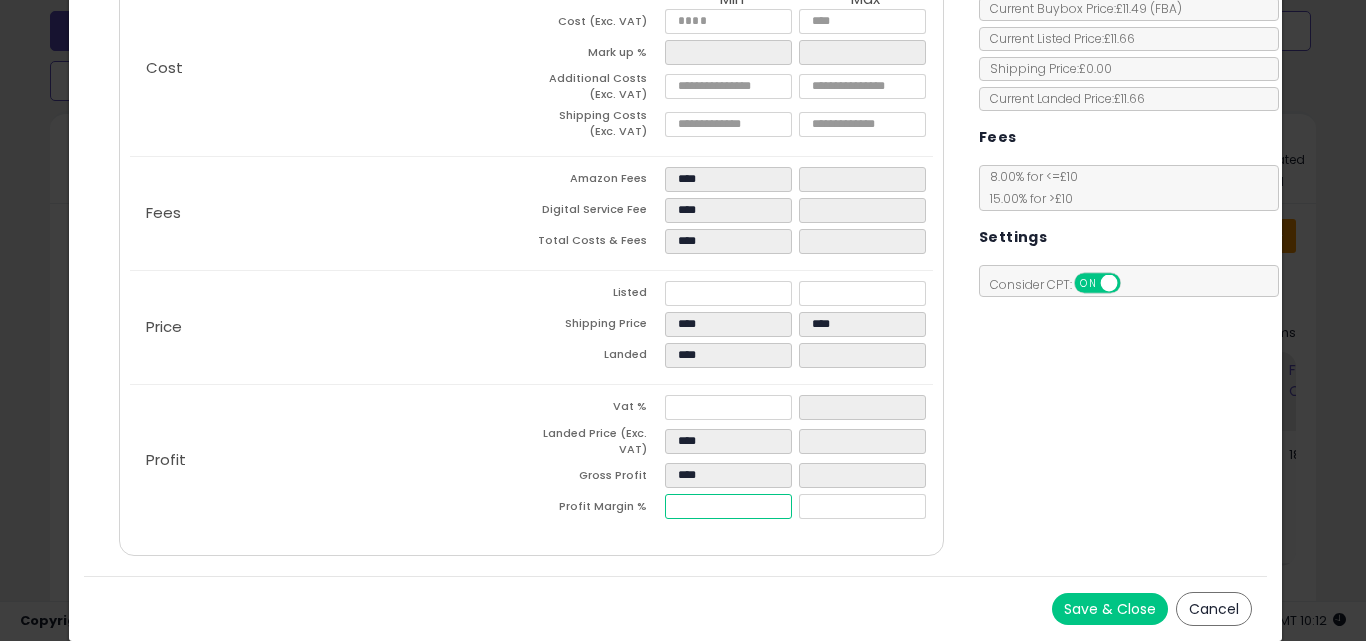 click on "*****" at bounding box center [728, 506] 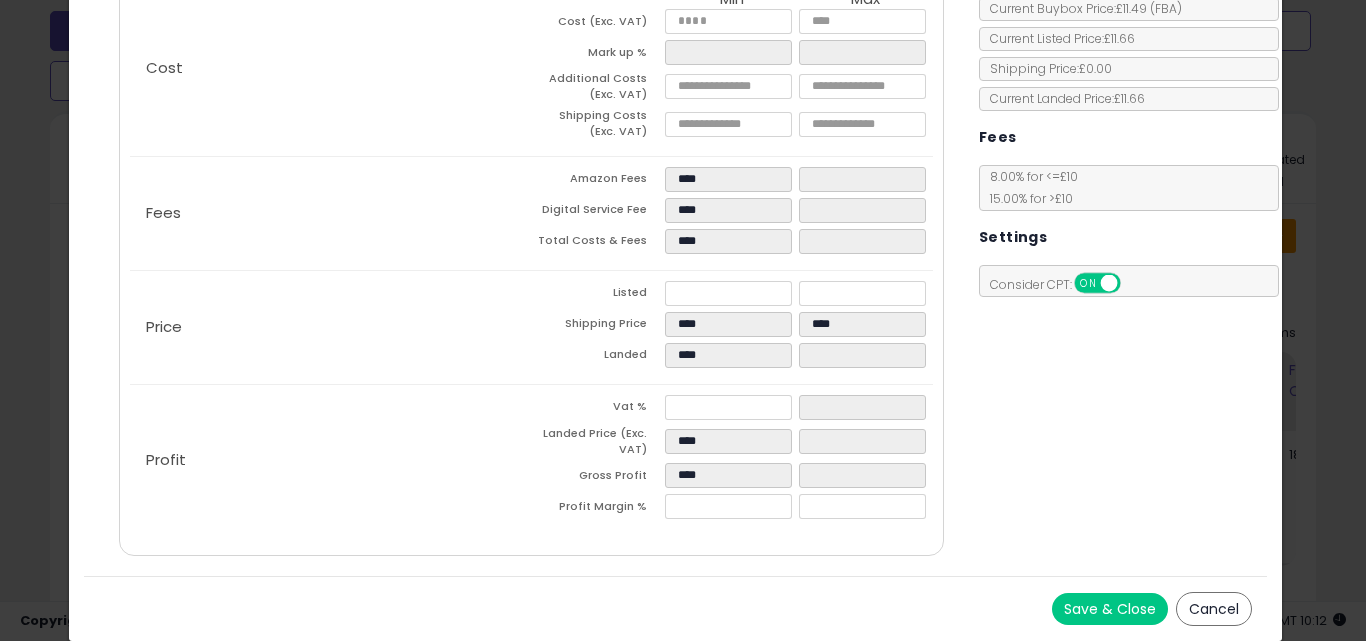 click on "Save & Close
Cancel" at bounding box center (676, 608) 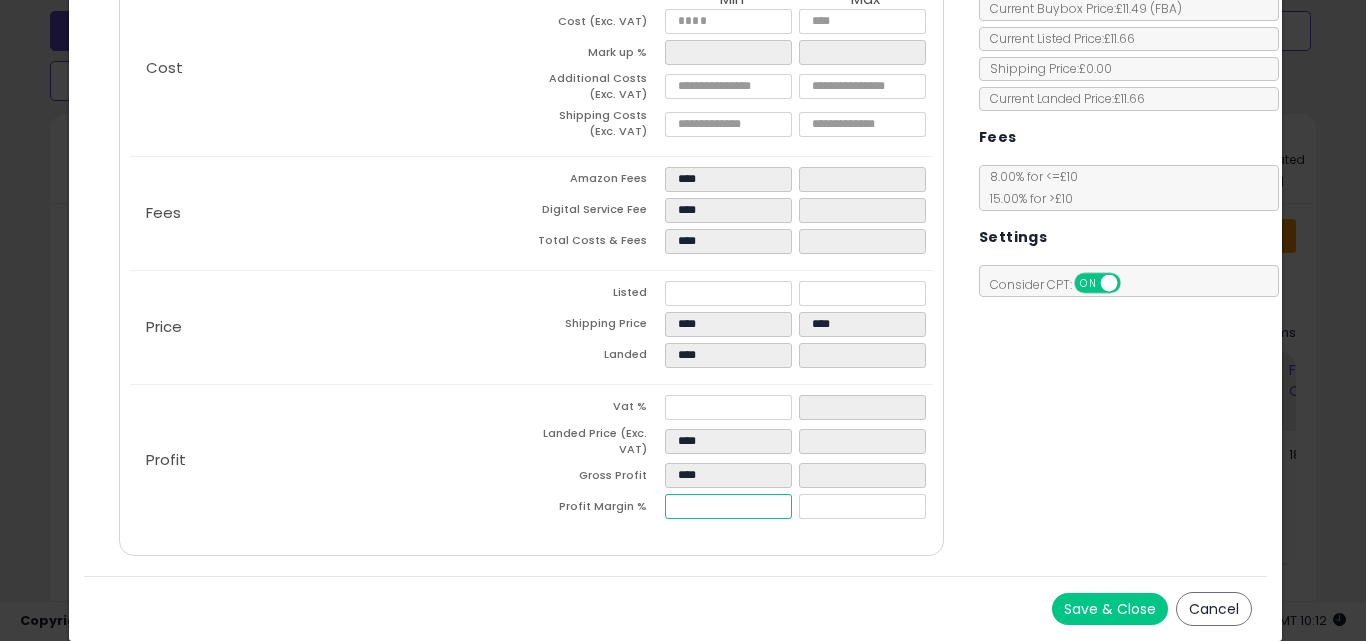 click on "*****" at bounding box center (728, 506) 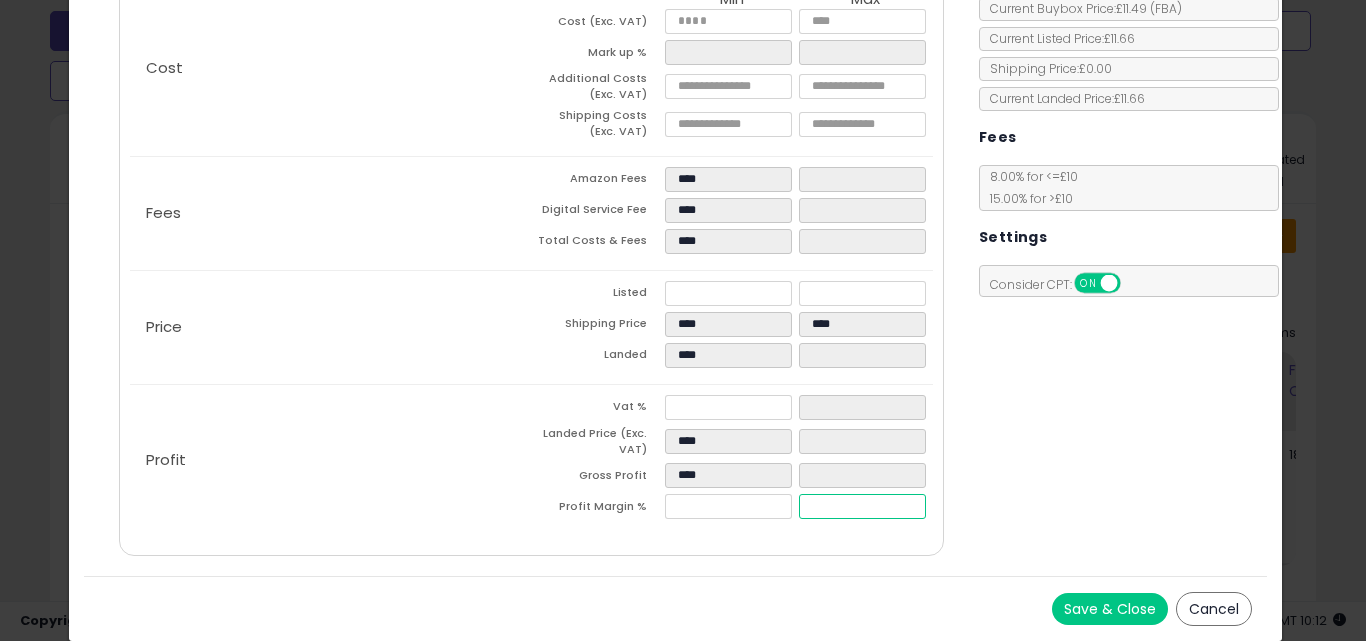 click at bounding box center (862, 506) 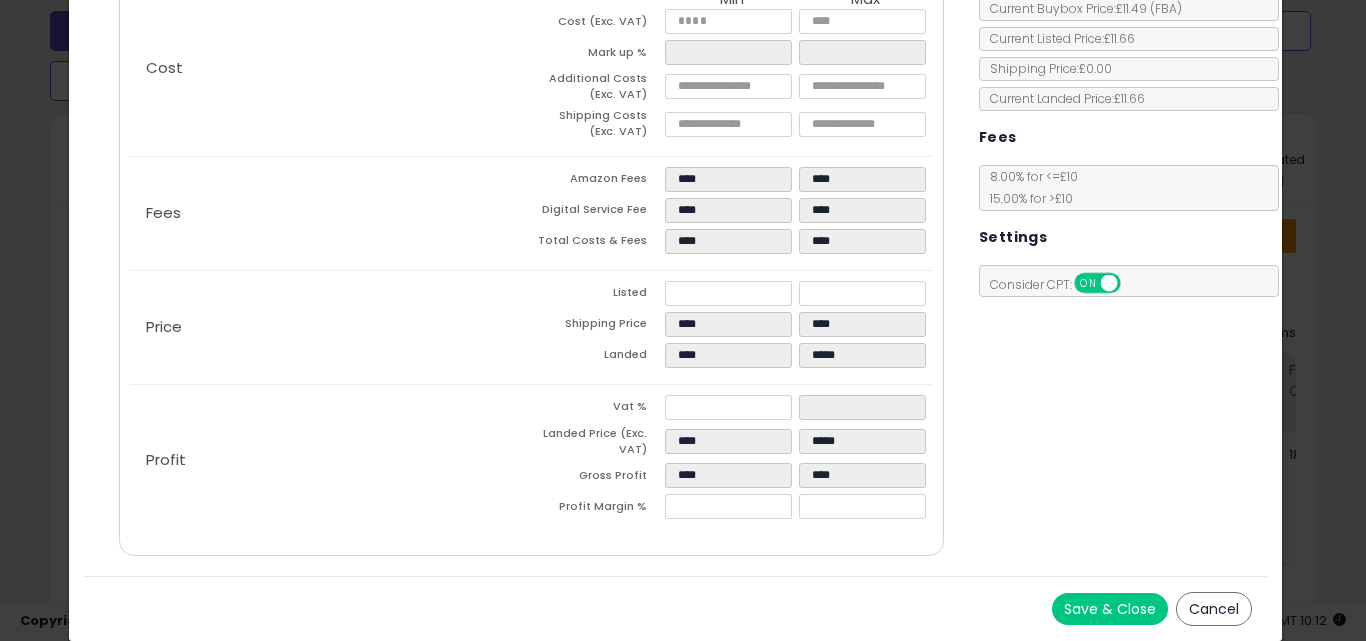 click on "Save & Close
Cancel" at bounding box center (676, 608) 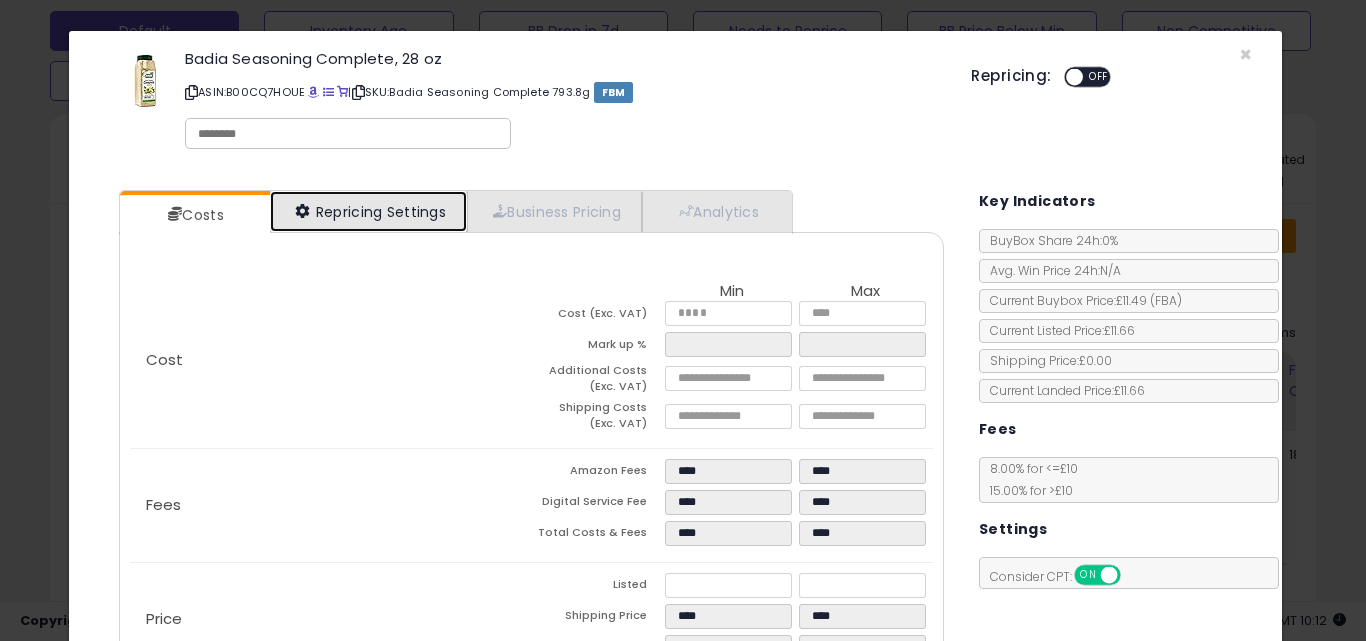 click on "Repricing Settings" at bounding box center [369, 211] 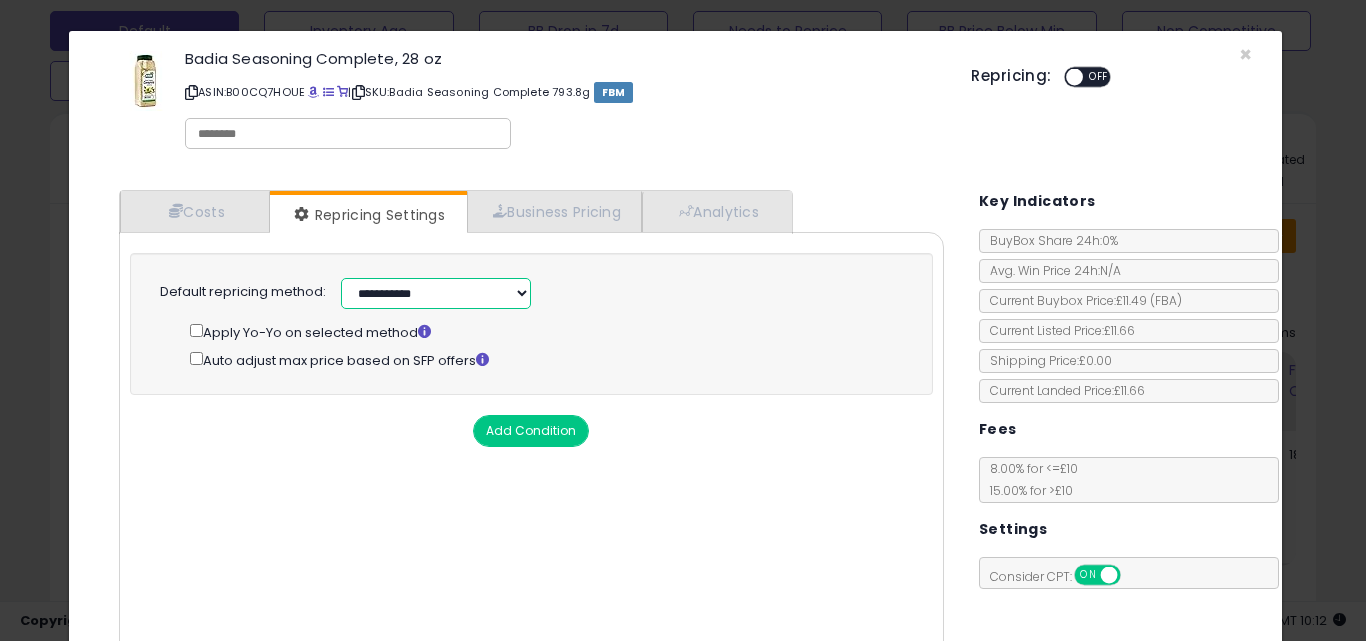 click on "**********" at bounding box center (436, 293) 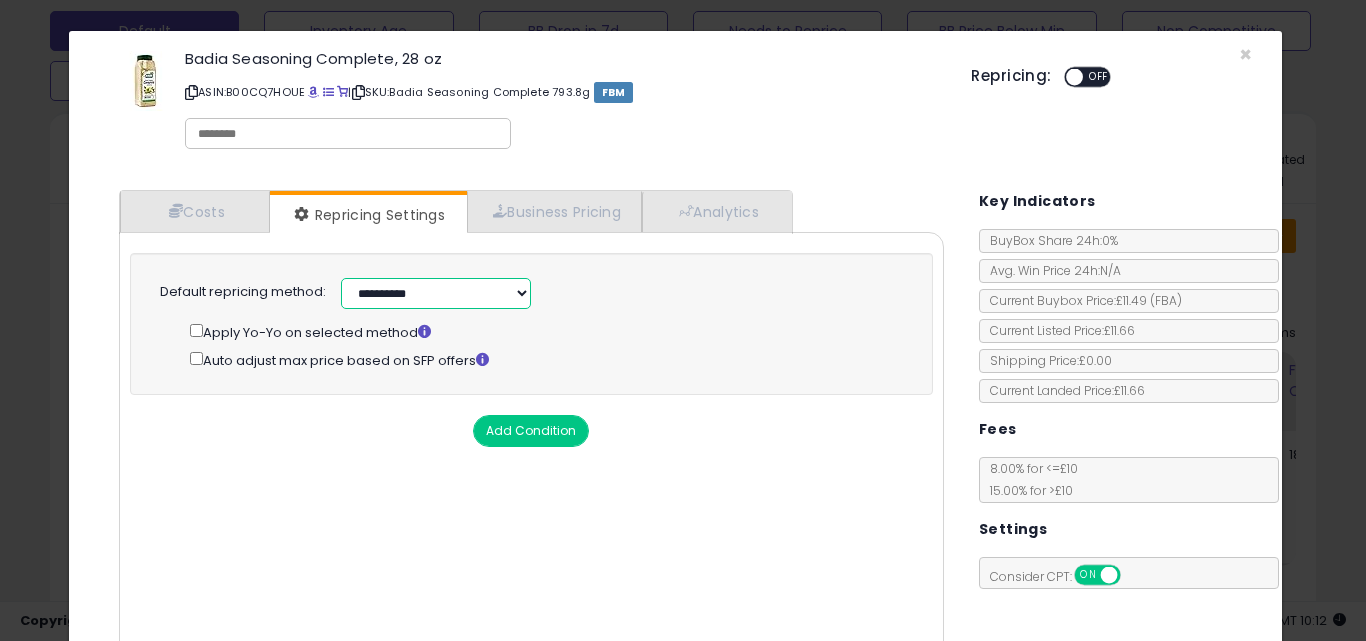click on "**********" at bounding box center [436, 293] 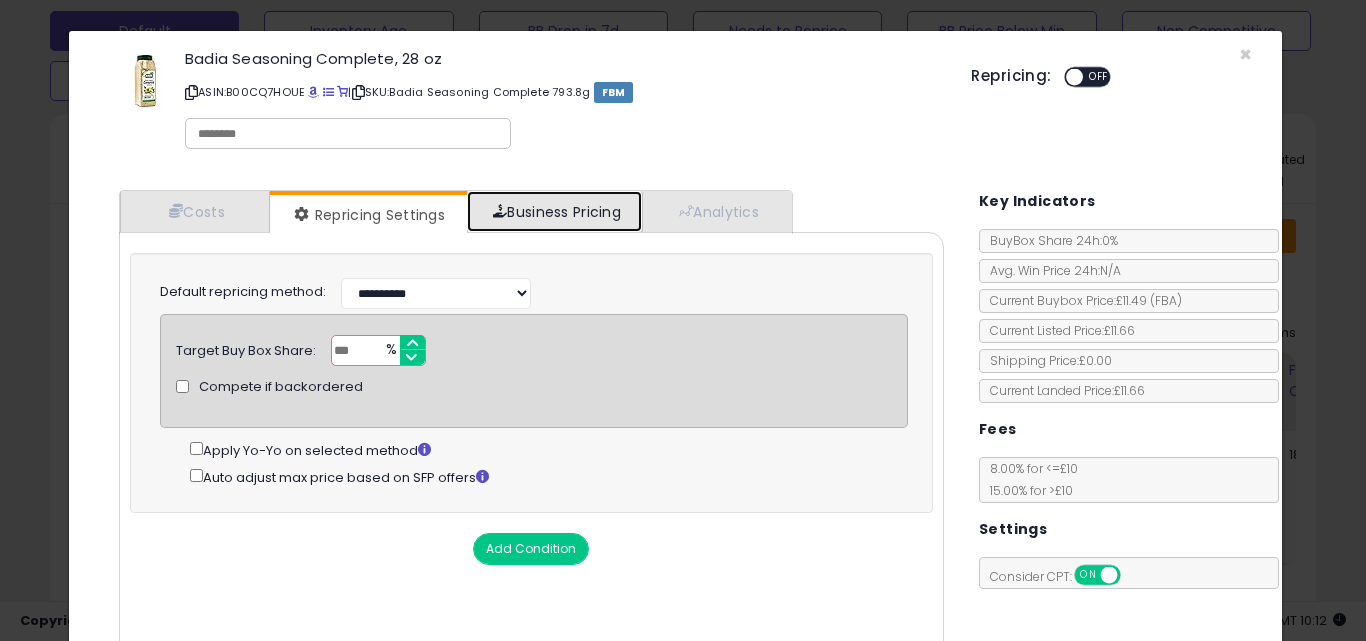click on "Business Pricing" at bounding box center [554, 211] 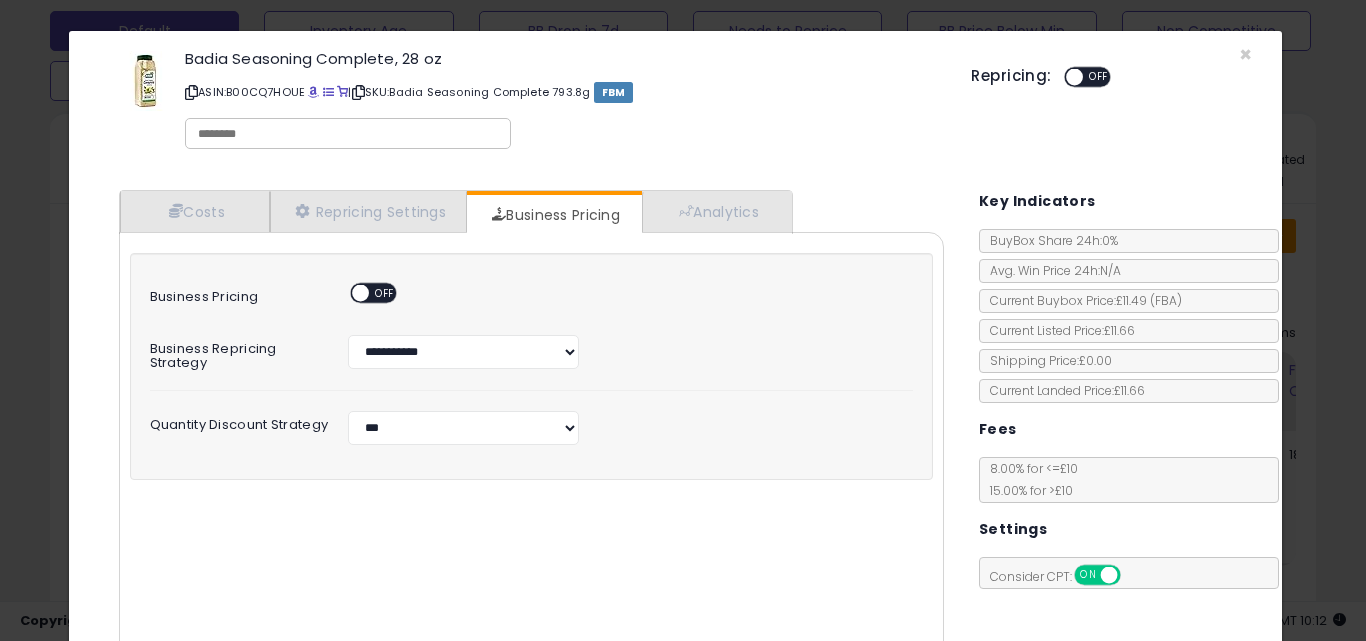 click on "ON   OFF" at bounding box center [351, 293] 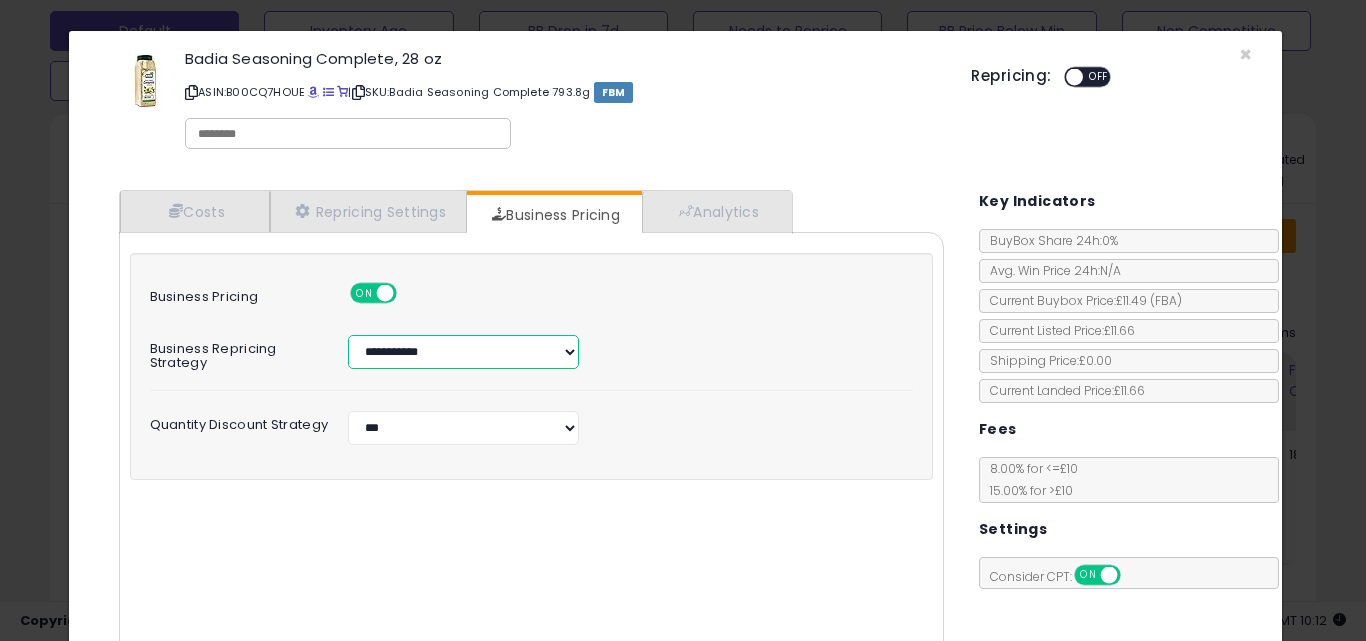 click on "**********" at bounding box center [463, 352] 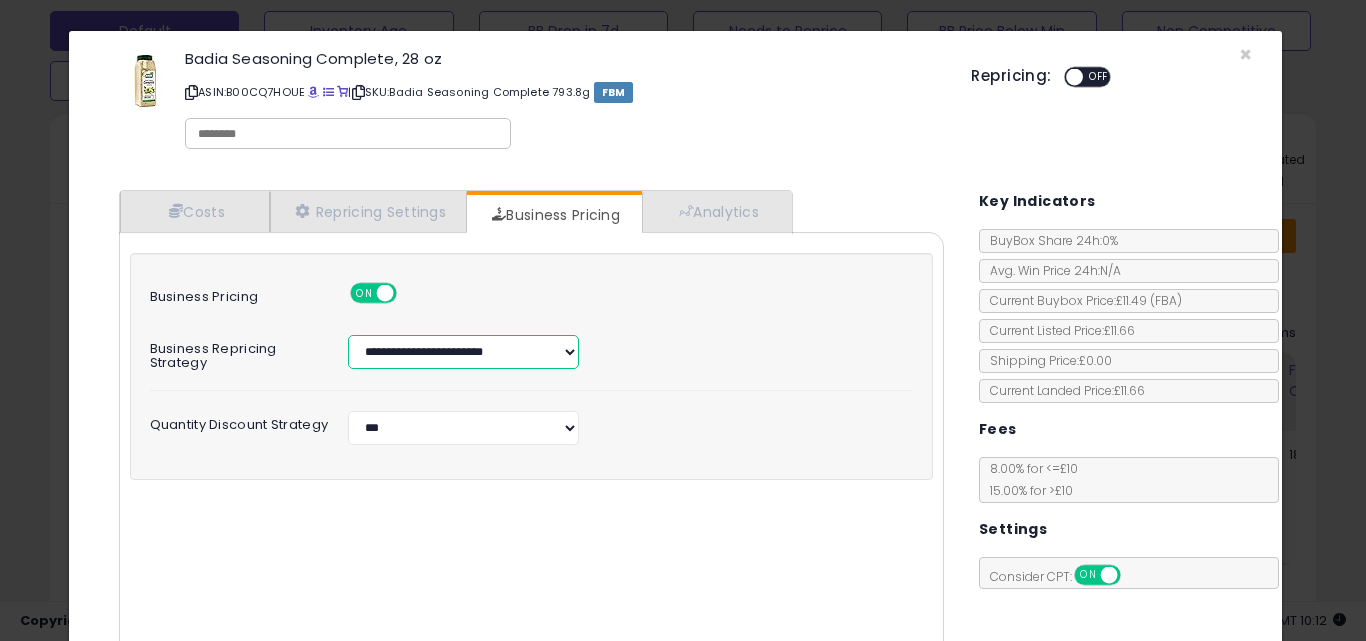 click on "**********" at bounding box center [463, 352] 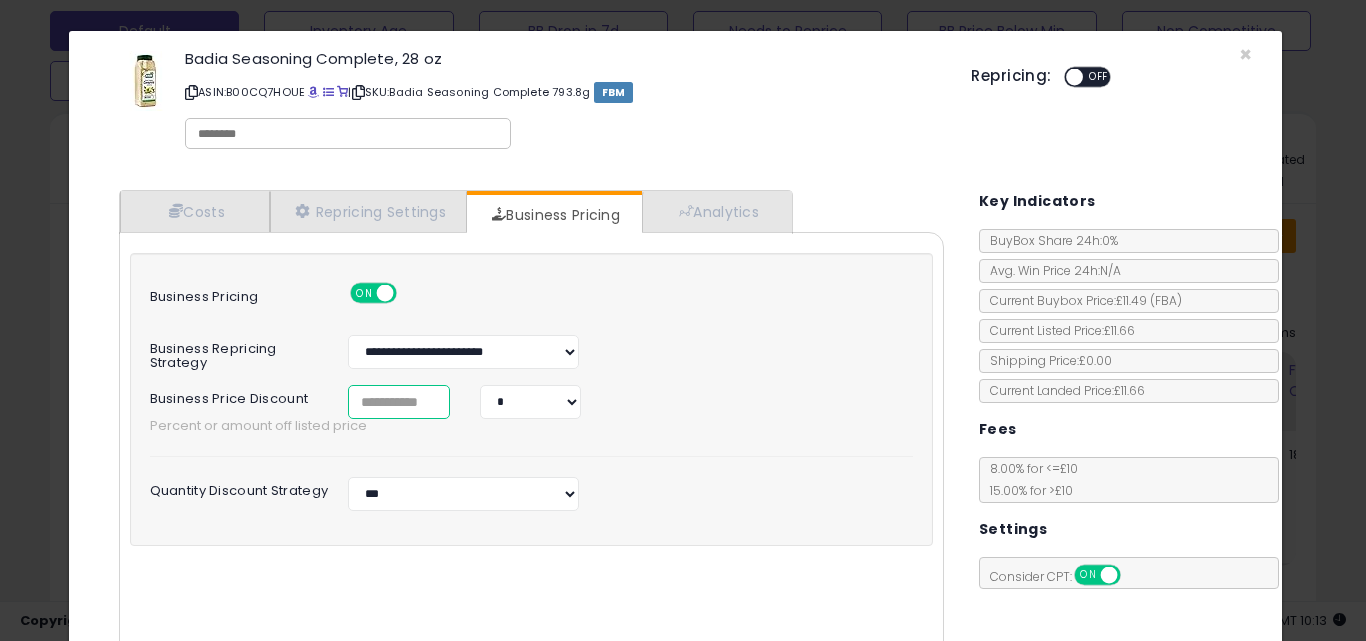 click at bounding box center (399, 402) 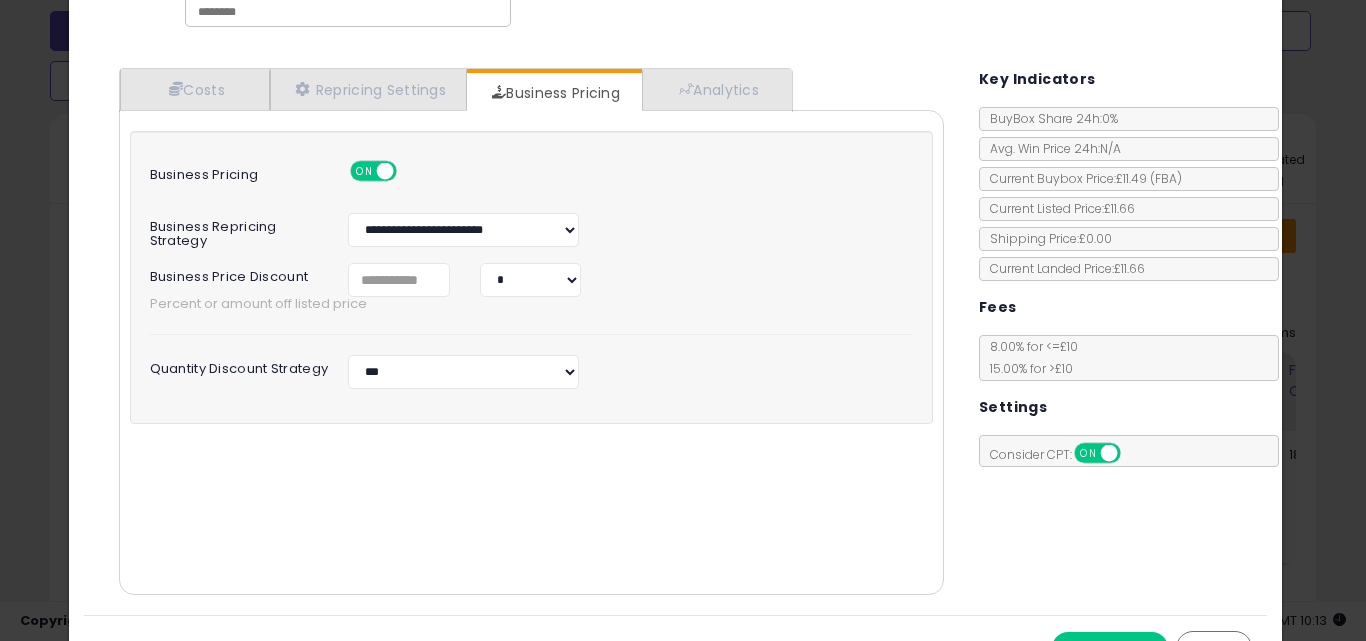scroll, scrollTop: 161, scrollLeft: 0, axis: vertical 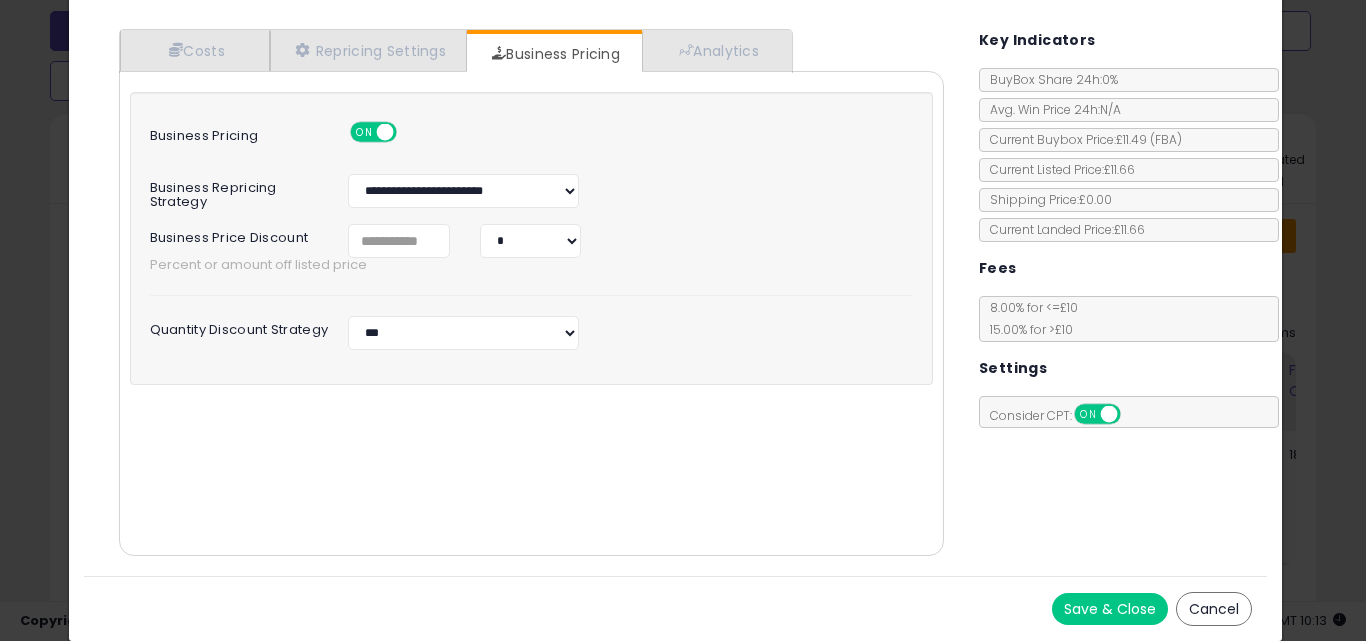 click on "Save & Close" at bounding box center [1110, 609] 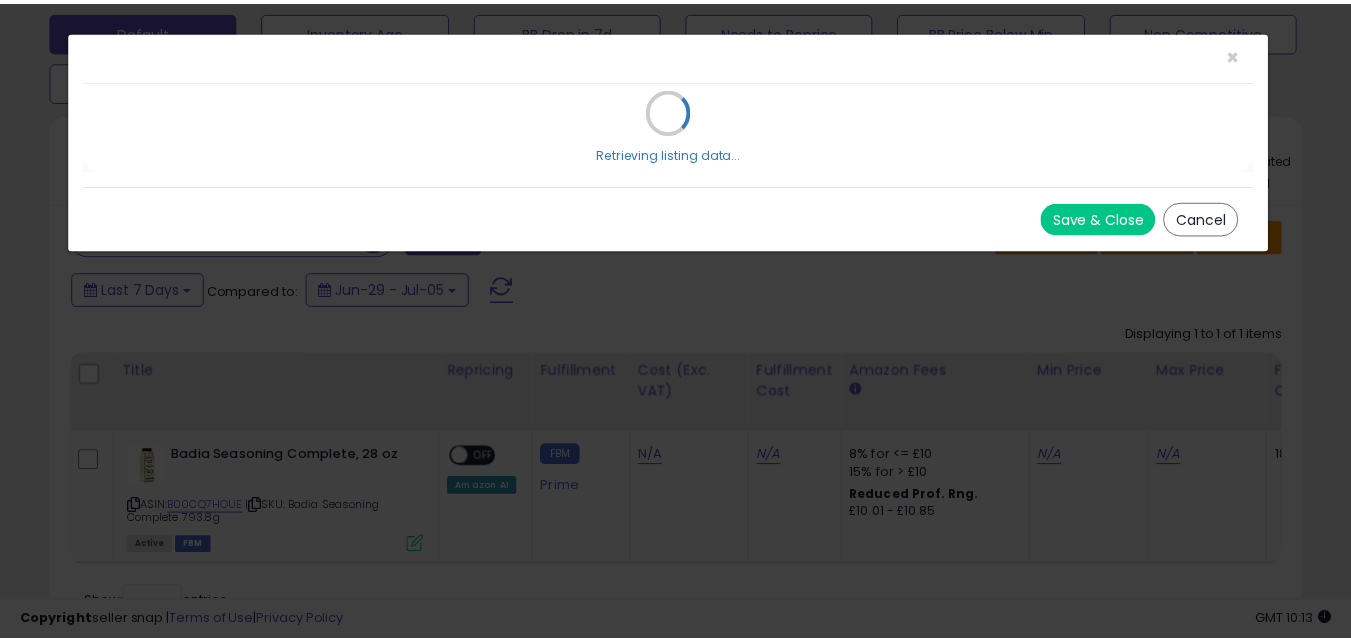 scroll, scrollTop: 0, scrollLeft: 0, axis: both 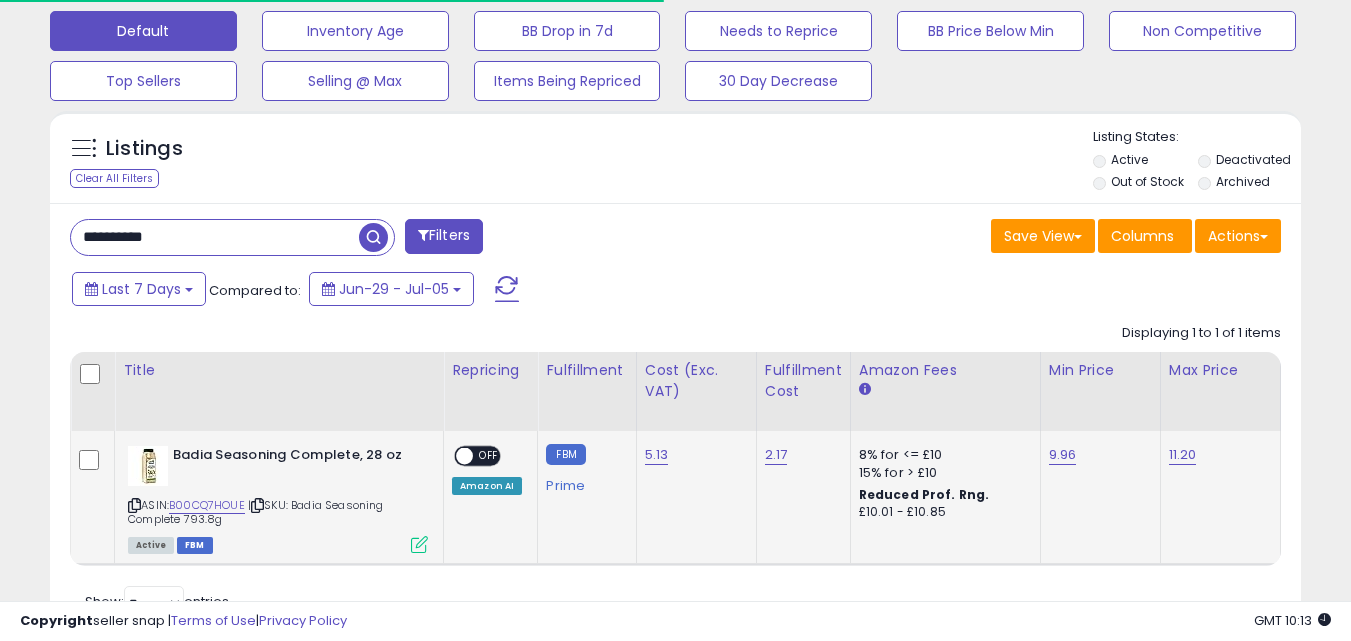 click at bounding box center [464, 456] 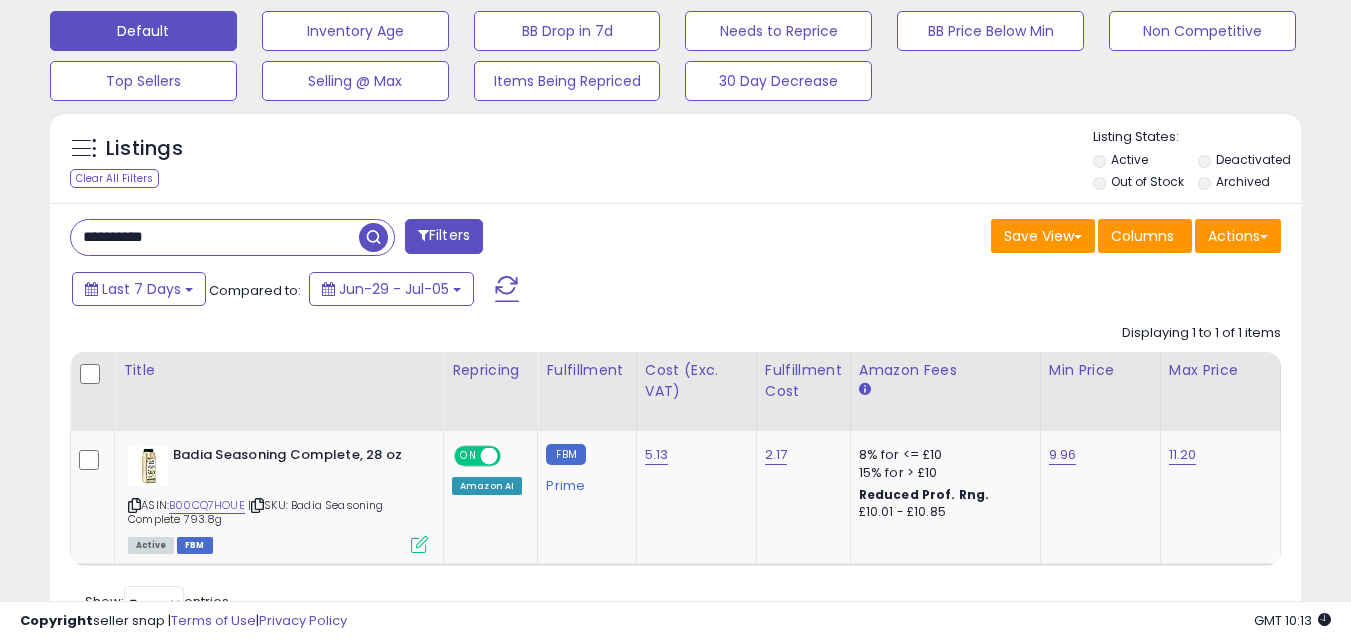 drag, startPoint x: 160, startPoint y: 211, endPoint x: 160, endPoint y: 230, distance: 19 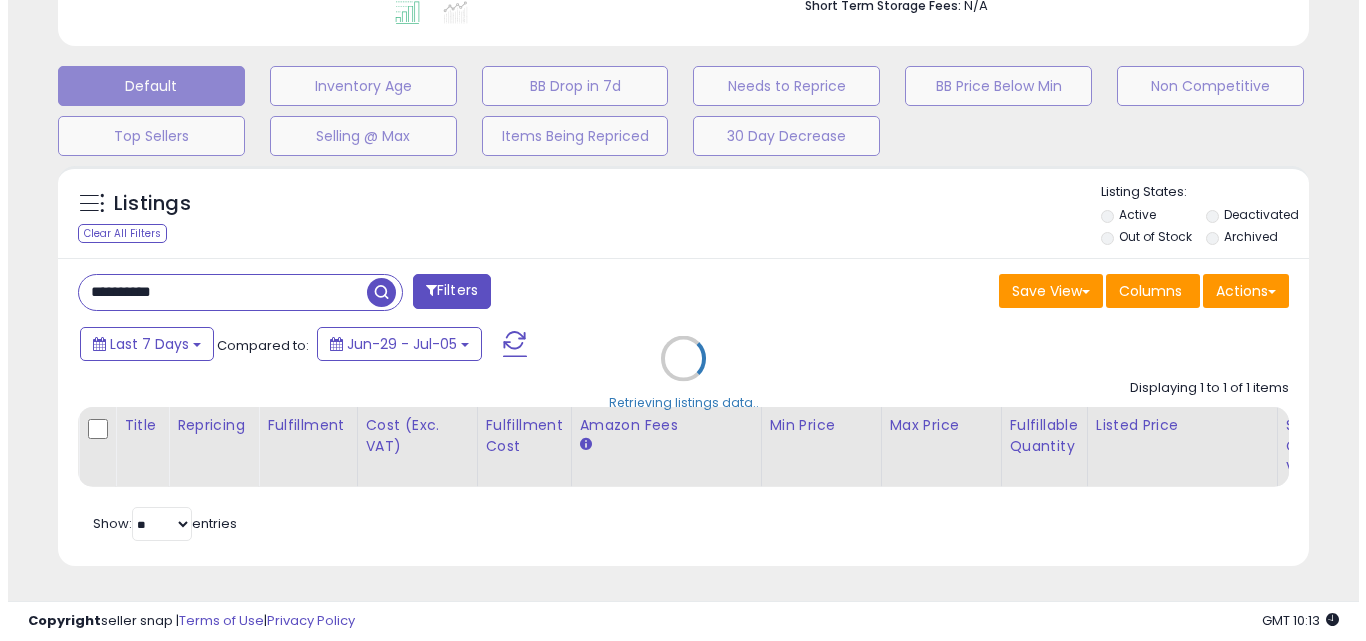 scroll, scrollTop: 579, scrollLeft: 0, axis: vertical 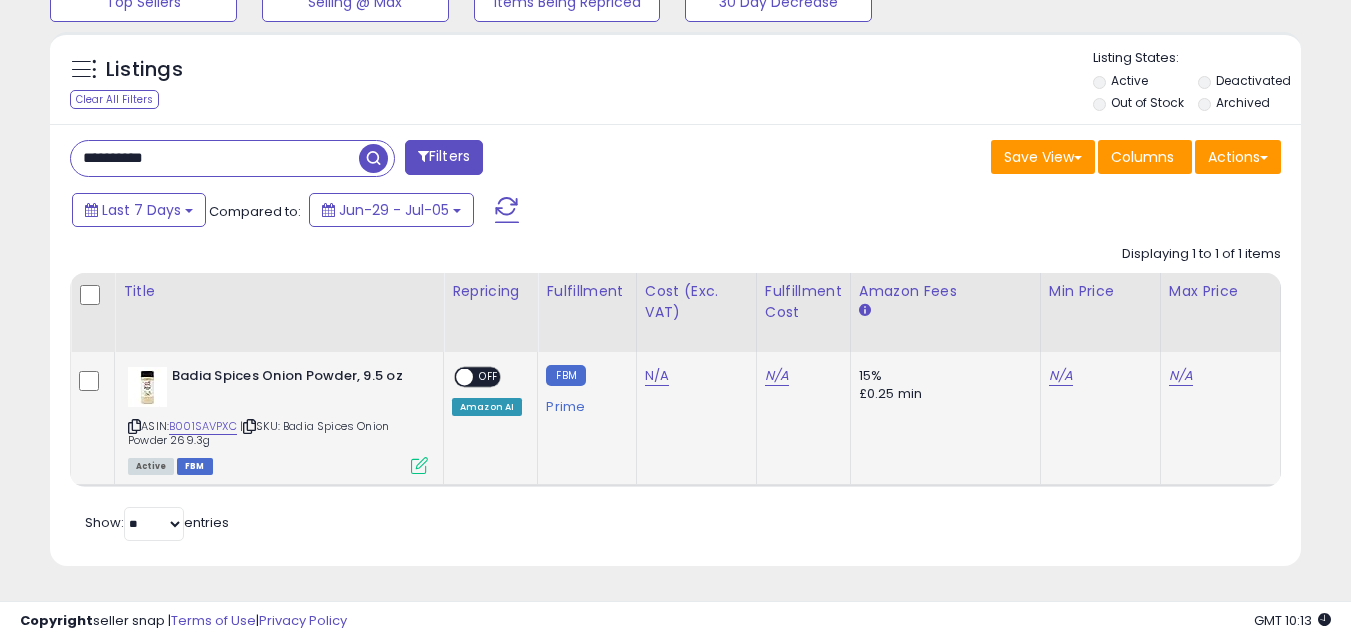 click at bounding box center [419, 465] 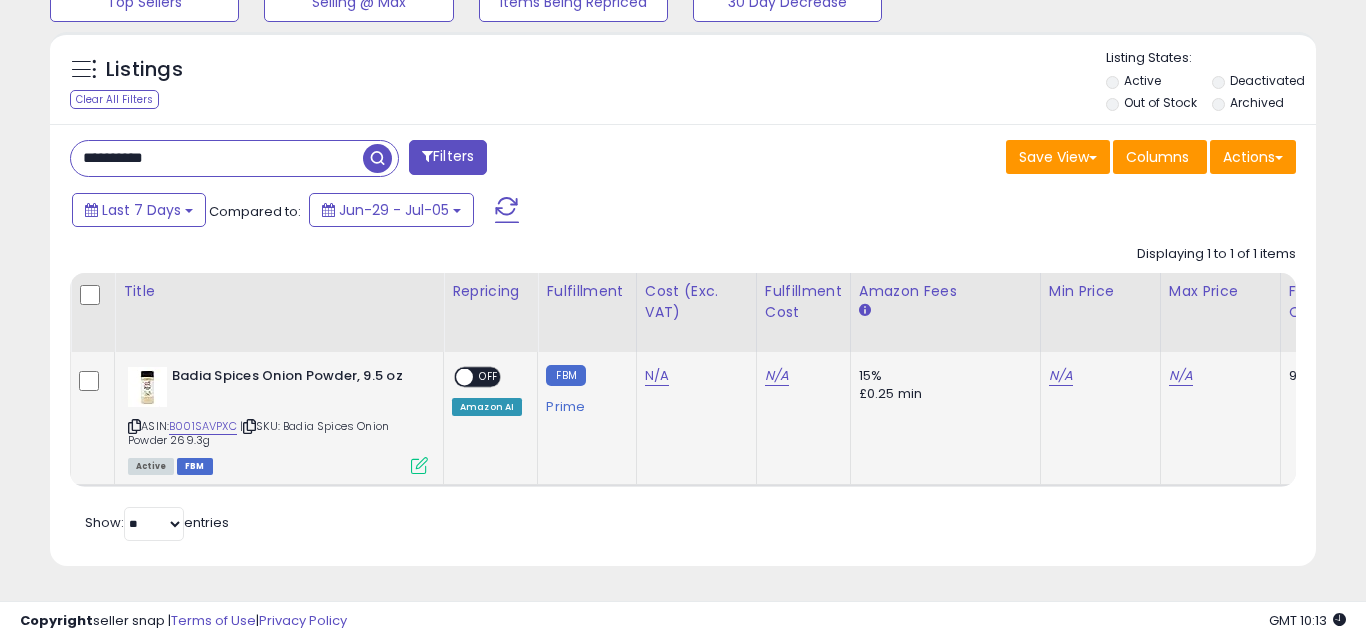 scroll, scrollTop: 999590, scrollLeft: 999267, axis: both 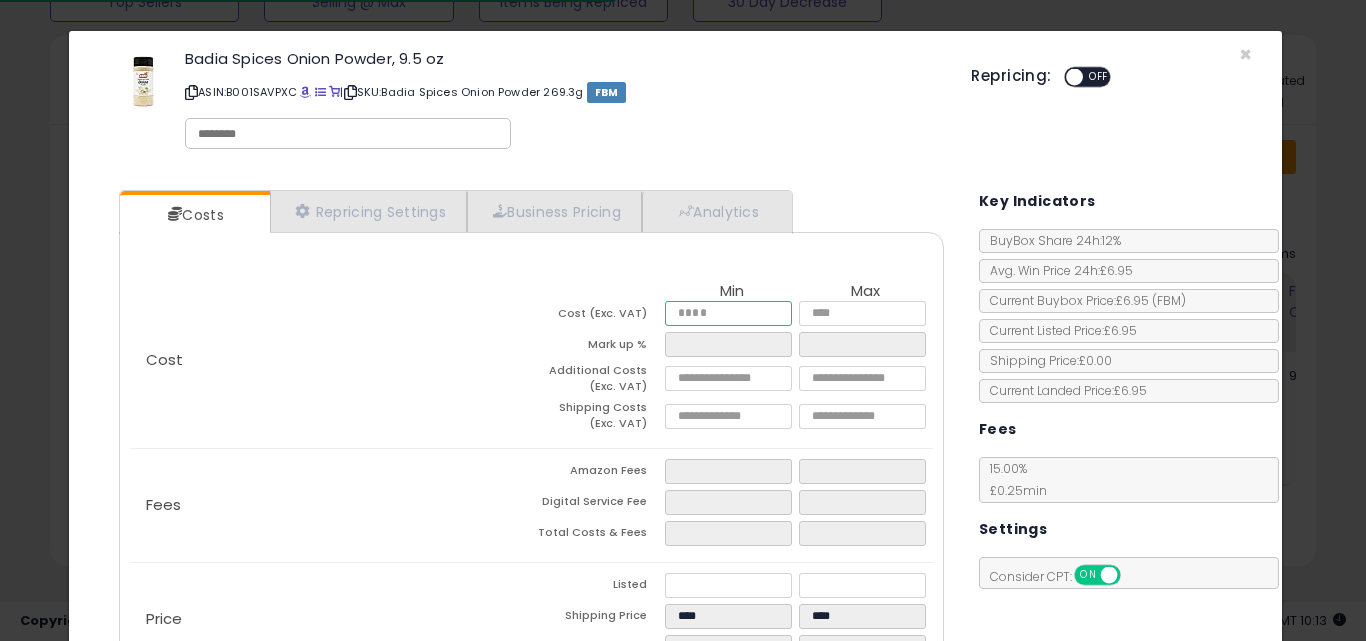 click at bounding box center [728, 313] 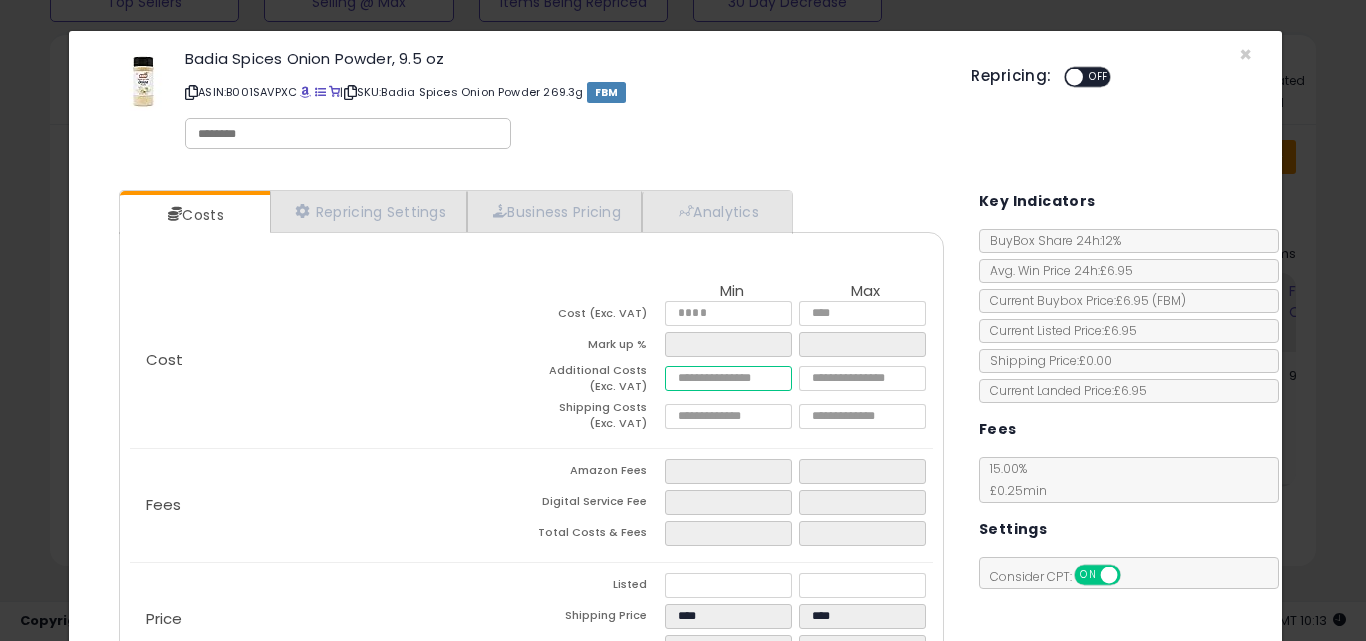 click at bounding box center [728, 378] 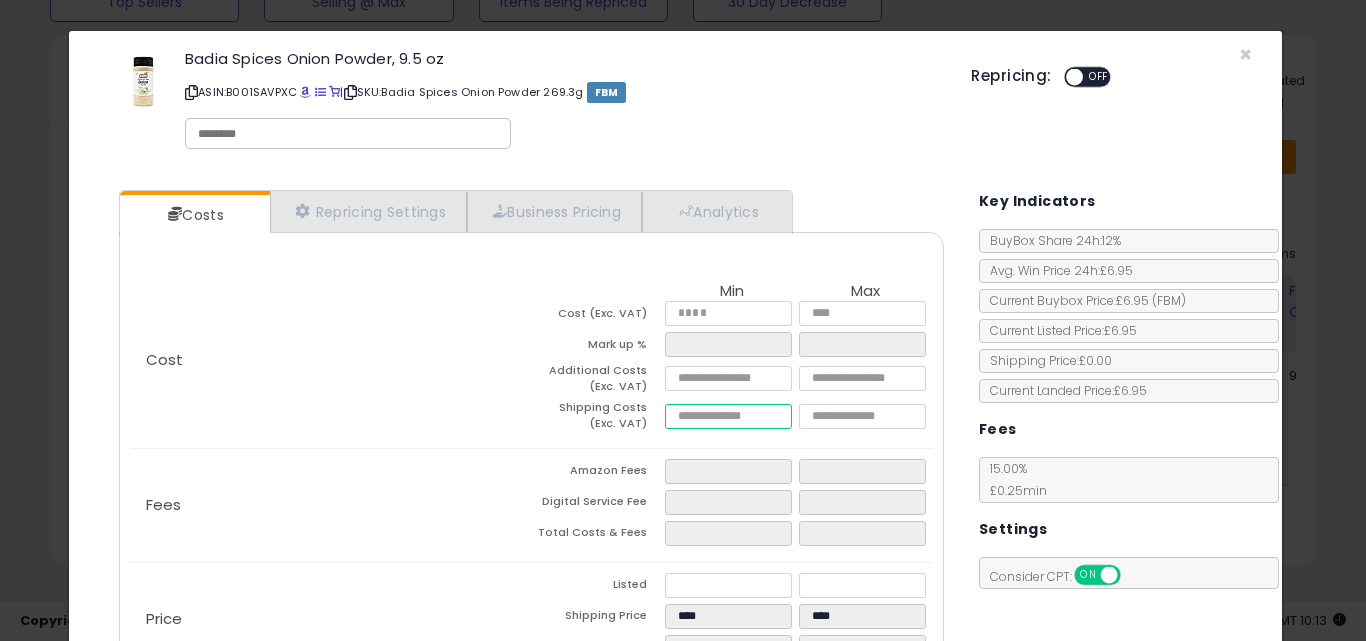 click at bounding box center (728, 416) 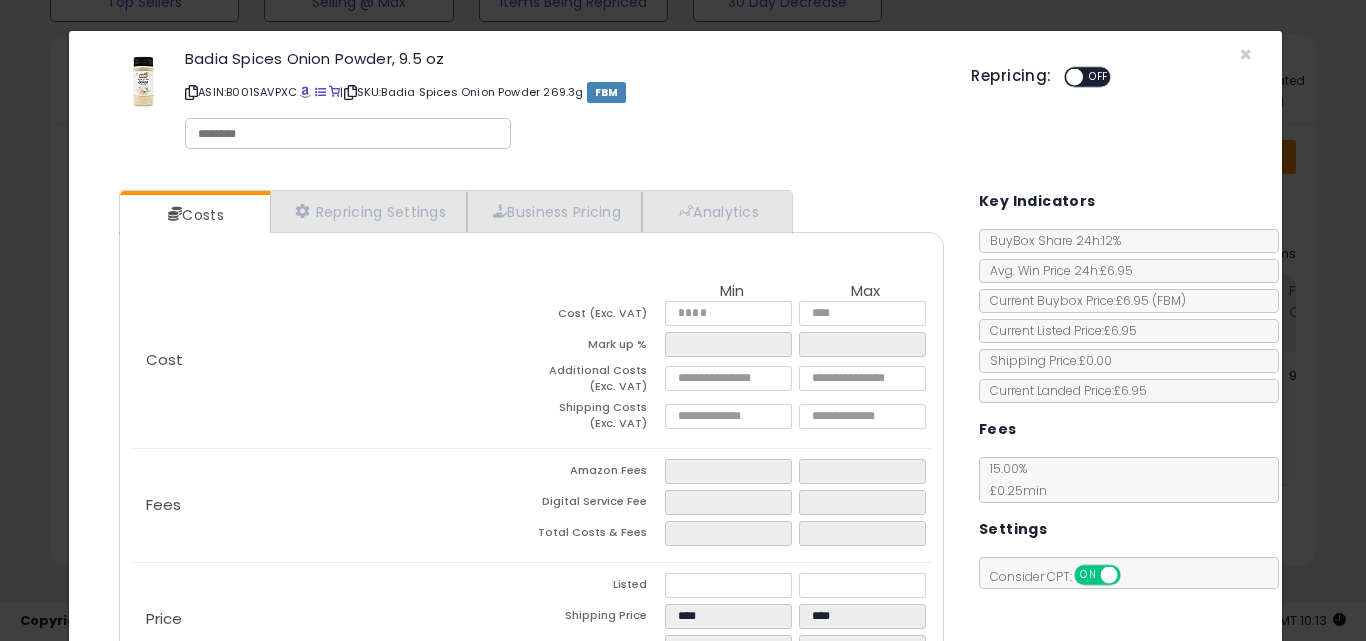 scroll, scrollTop: 292, scrollLeft: 0, axis: vertical 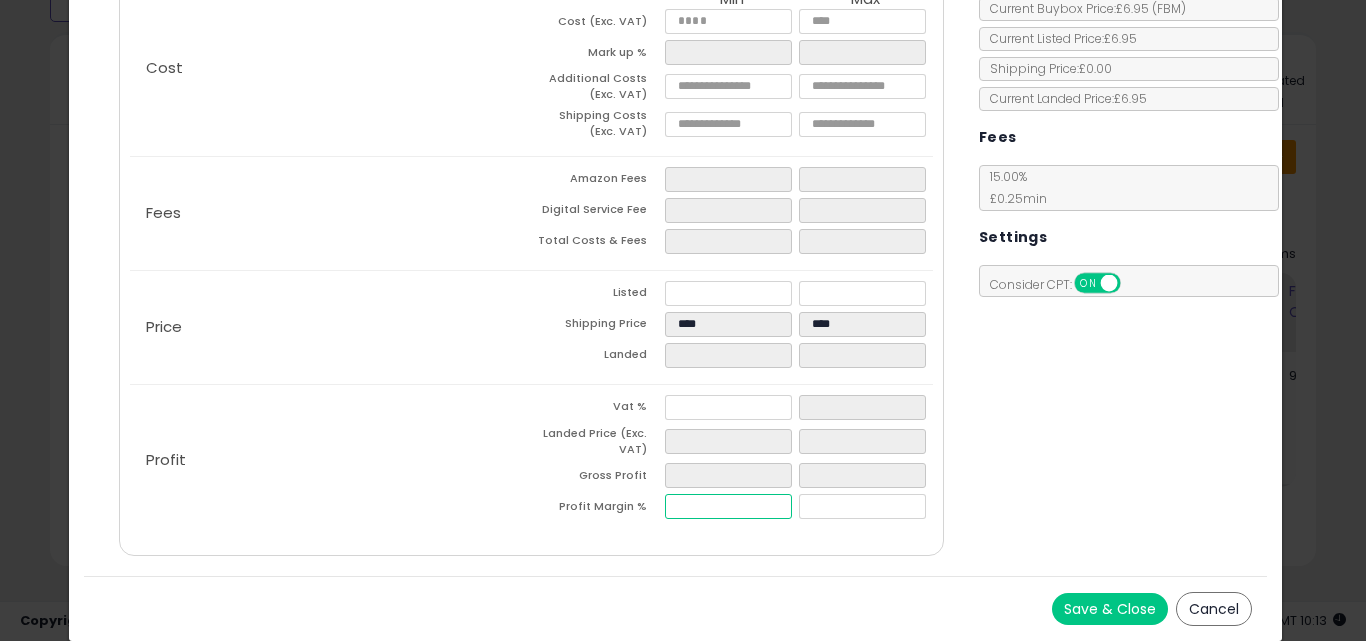 click at bounding box center (728, 506) 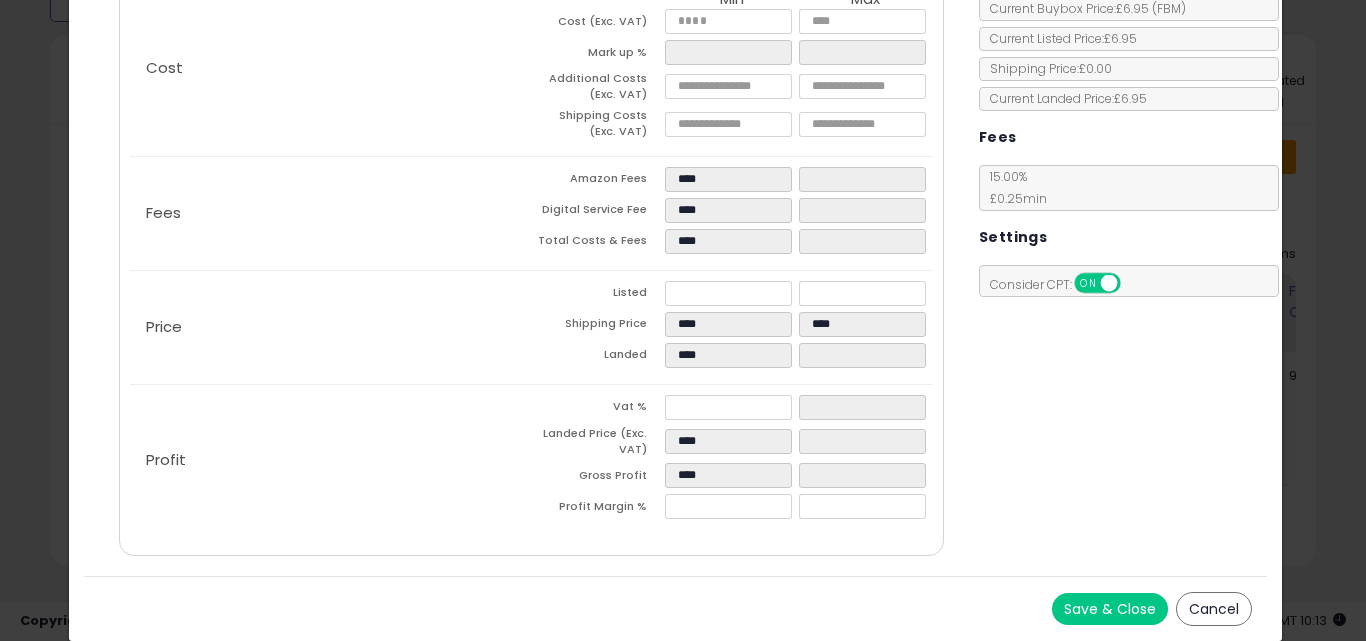 click on "Save & Close
Cancel" at bounding box center (676, 608) 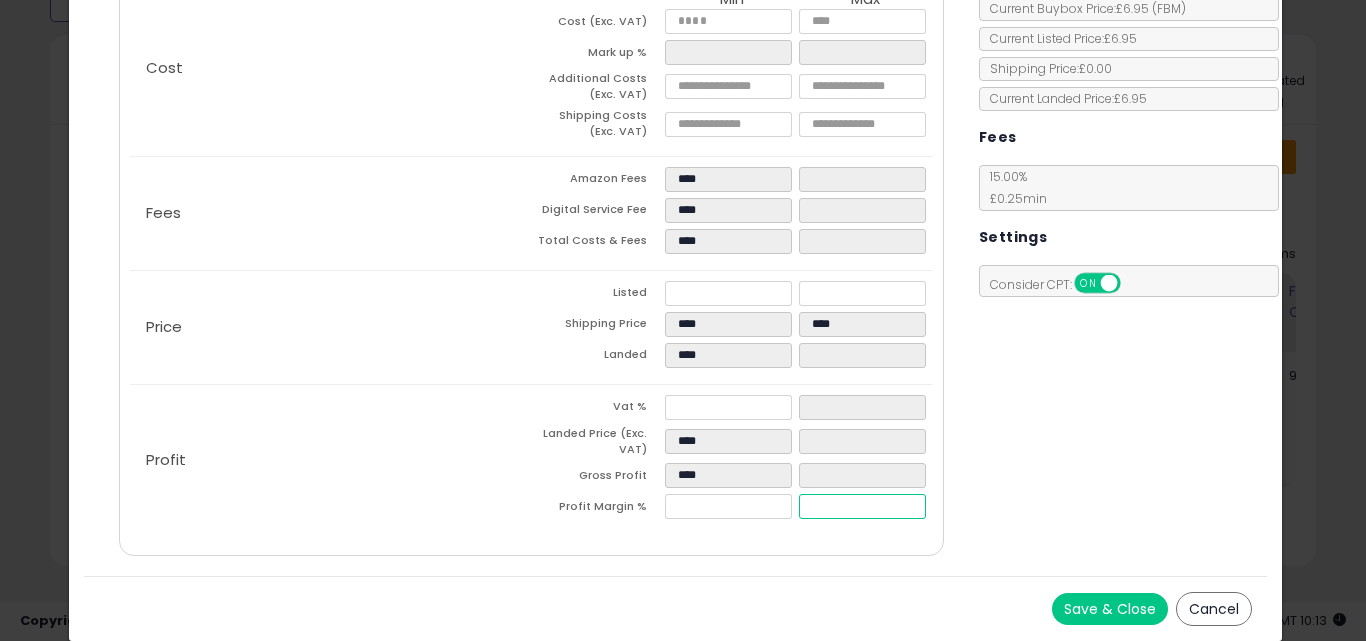 click at bounding box center (862, 506) 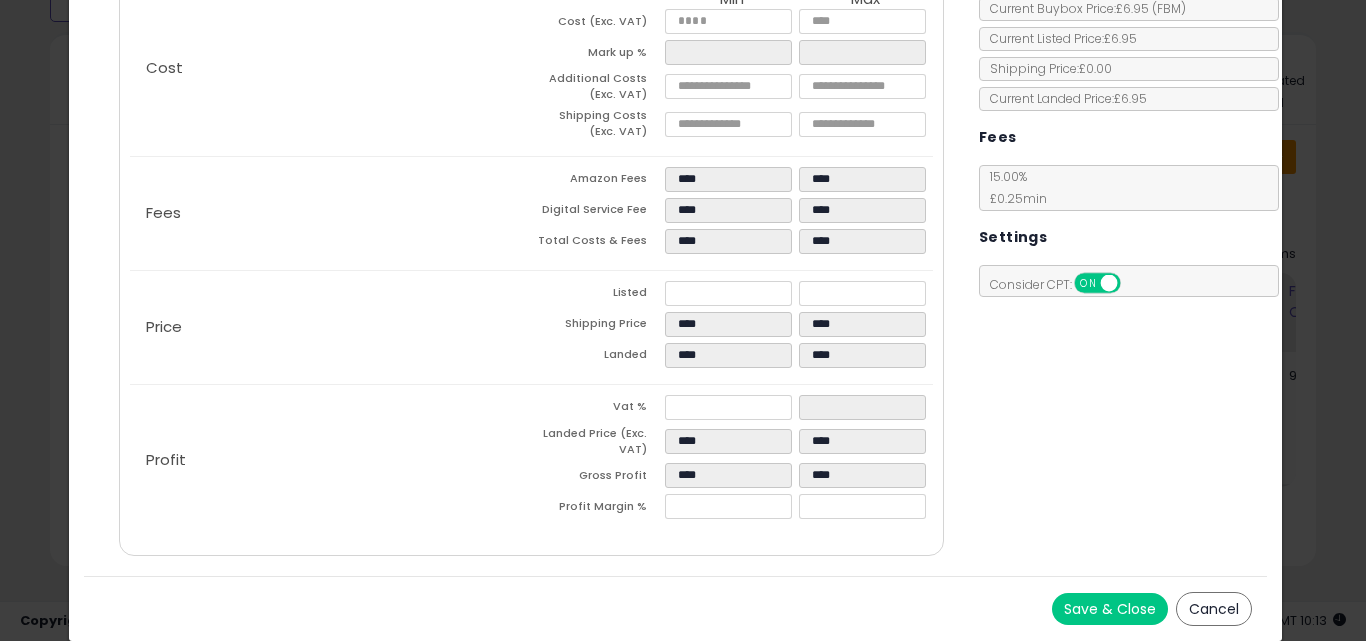 click on "Save & Close
Cancel" at bounding box center [676, 608] 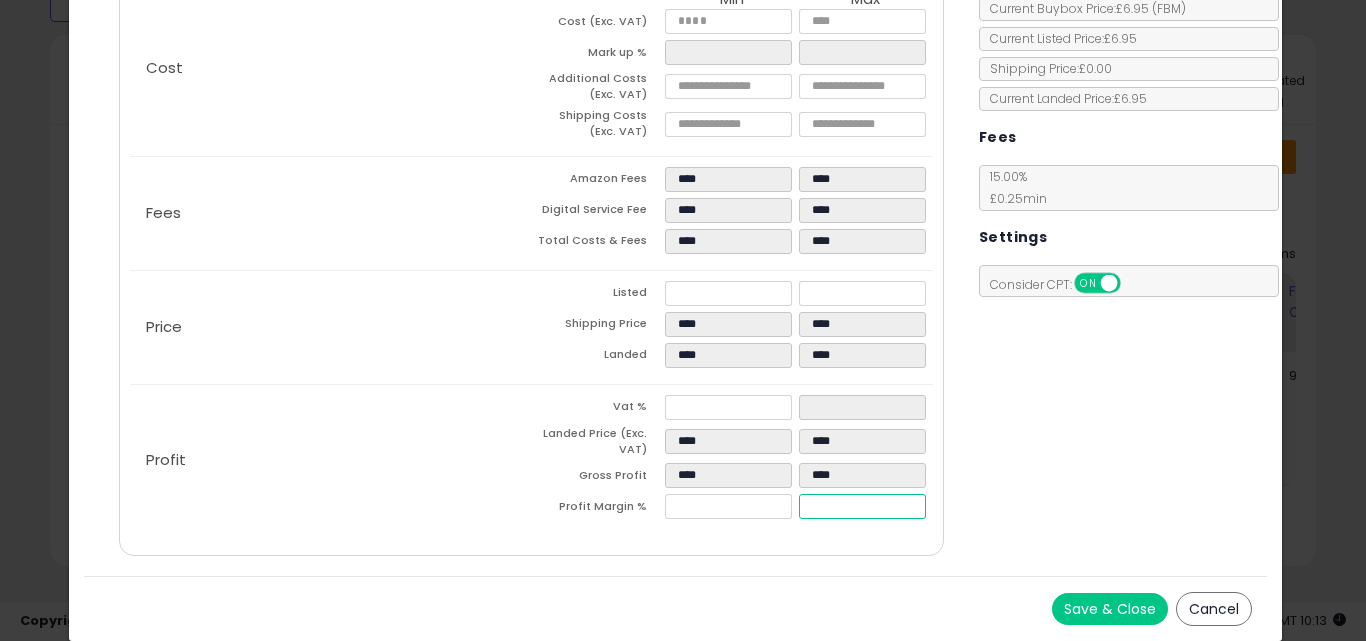 click on "*****" at bounding box center (862, 506) 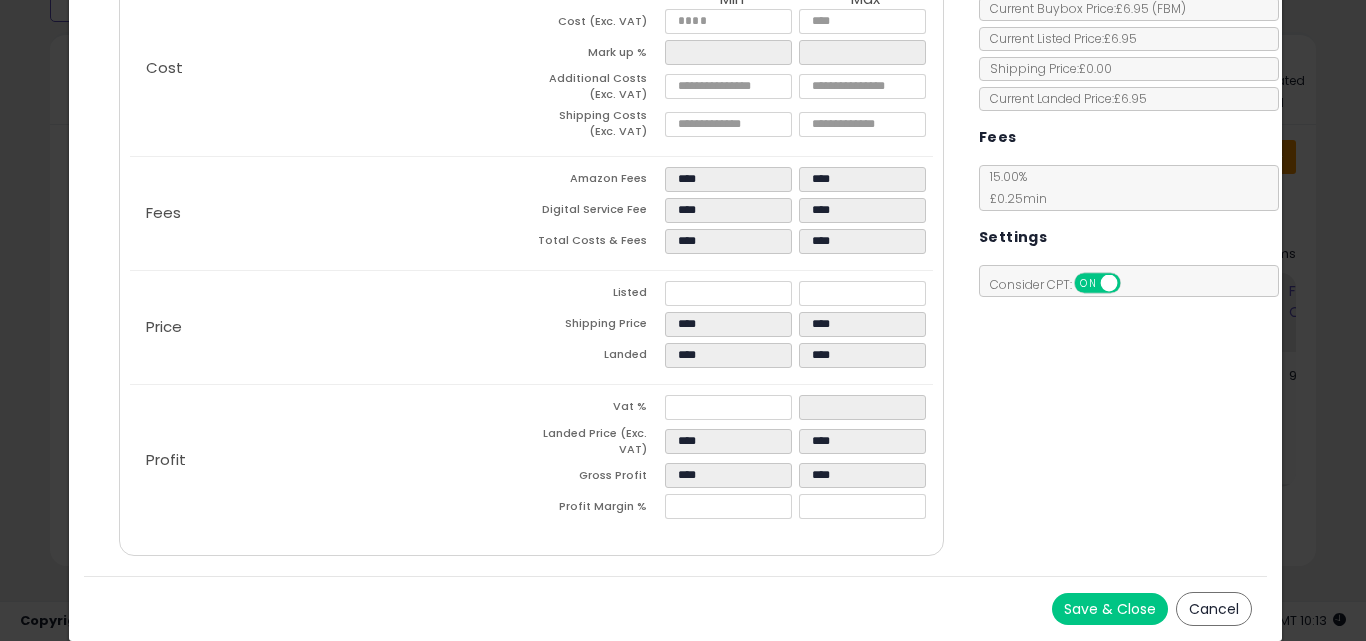 click on "Save & Close
Cancel" at bounding box center (676, 608) 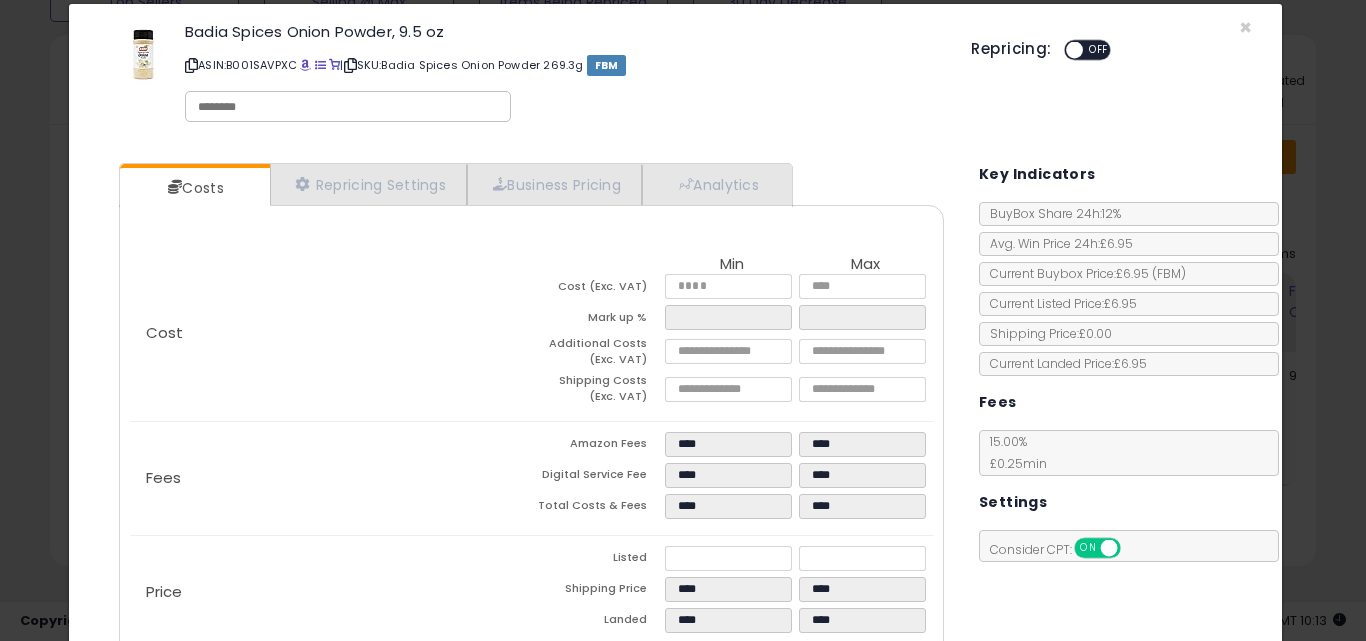 scroll, scrollTop: 0, scrollLeft: 0, axis: both 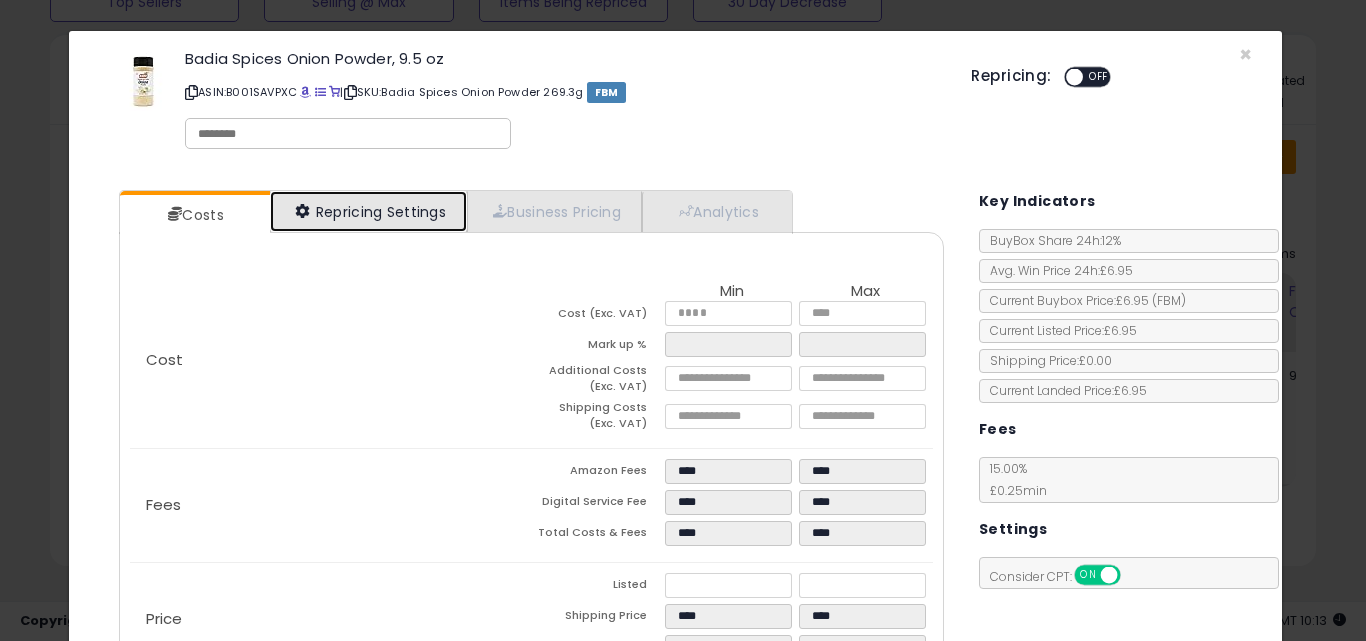 click on "Repricing Settings" at bounding box center [369, 211] 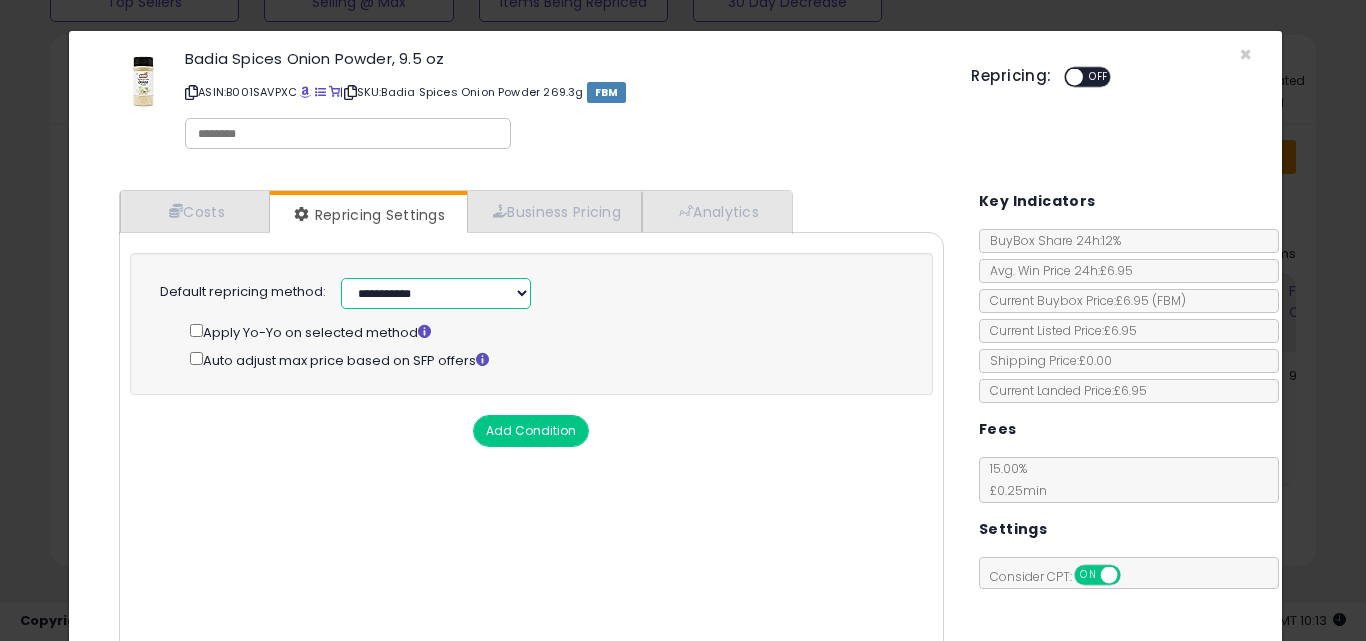 click on "**********" at bounding box center [436, 293] 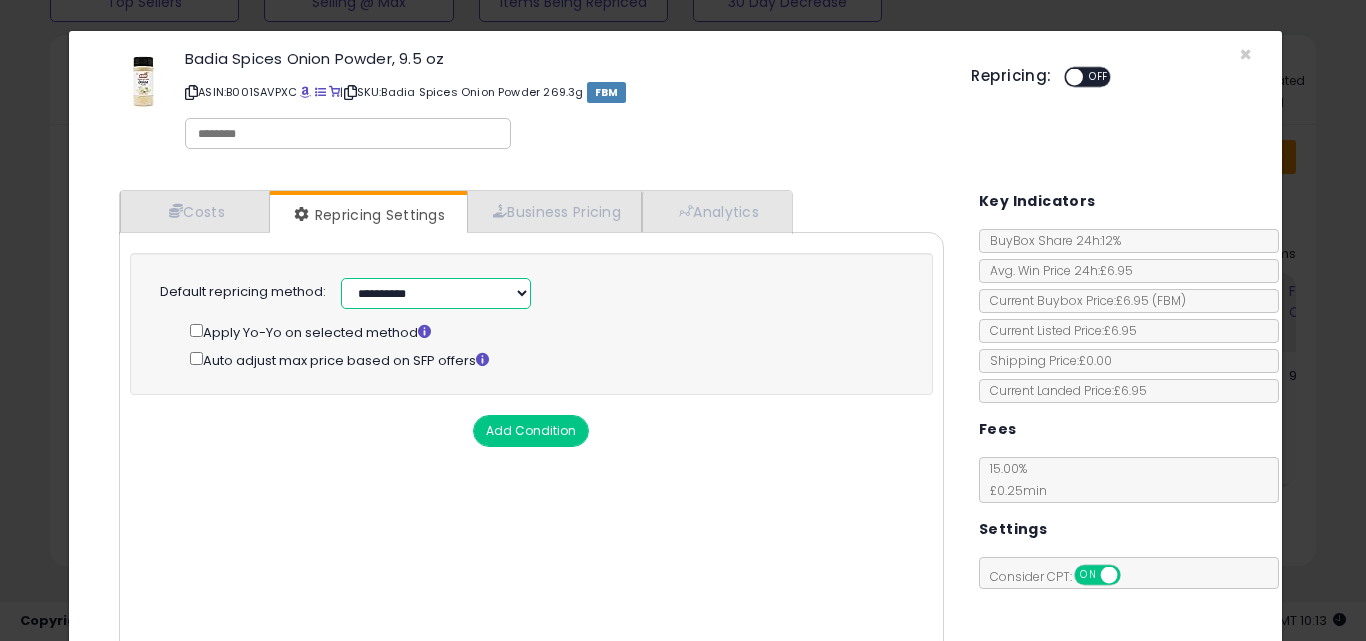 click on "**********" at bounding box center [436, 293] 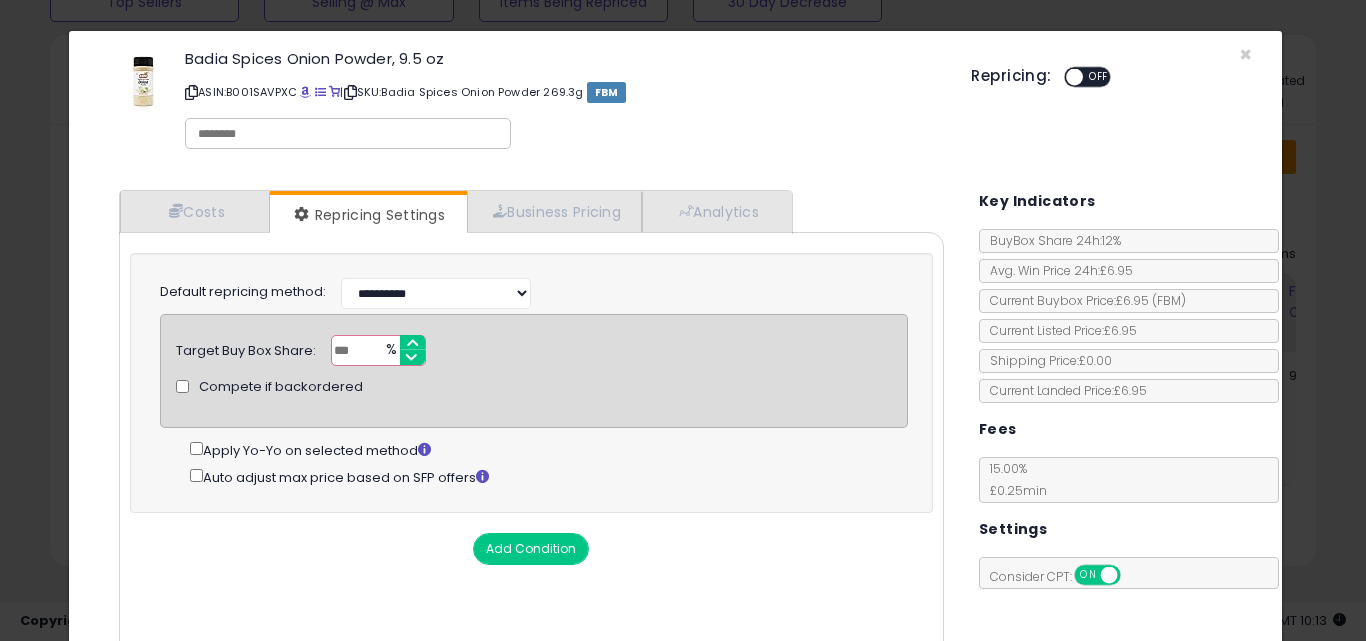 click on "Cost
Min
Max
Cost (Exc. VAT)
****
****
Mark up %
*****
*****
Additional Costs (Exc. VAT)
****
****
**** ****" at bounding box center (531, 474) 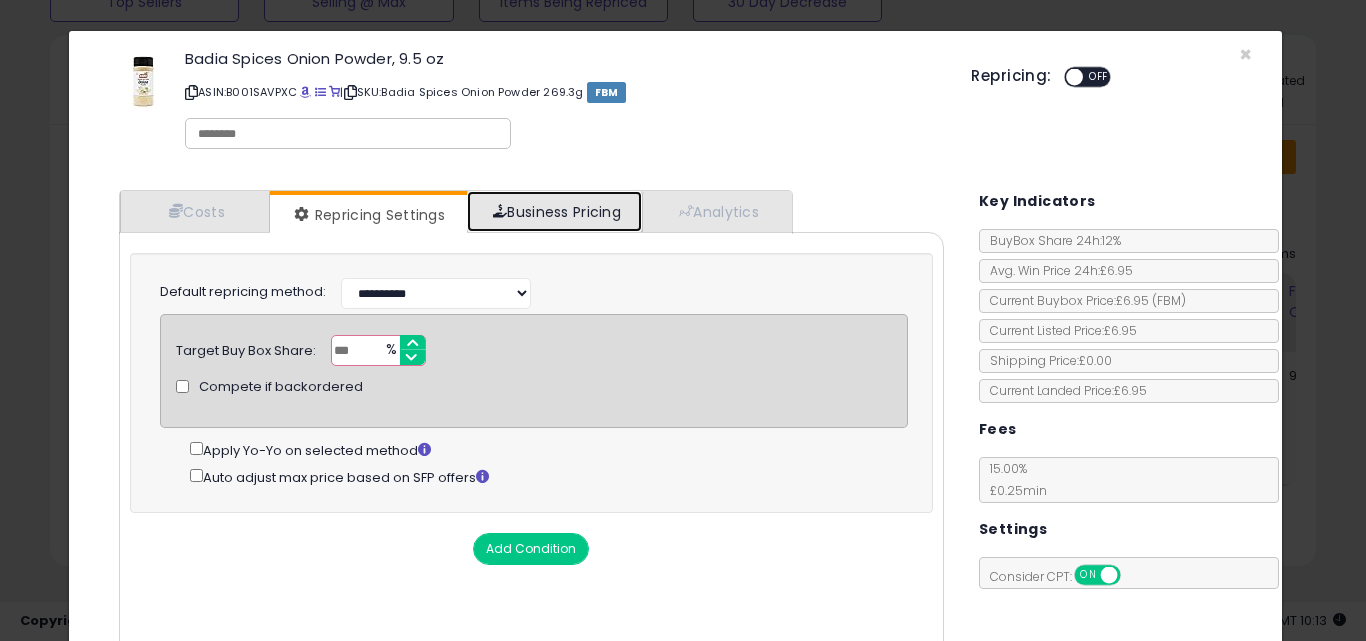 click on "Business Pricing" at bounding box center (554, 211) 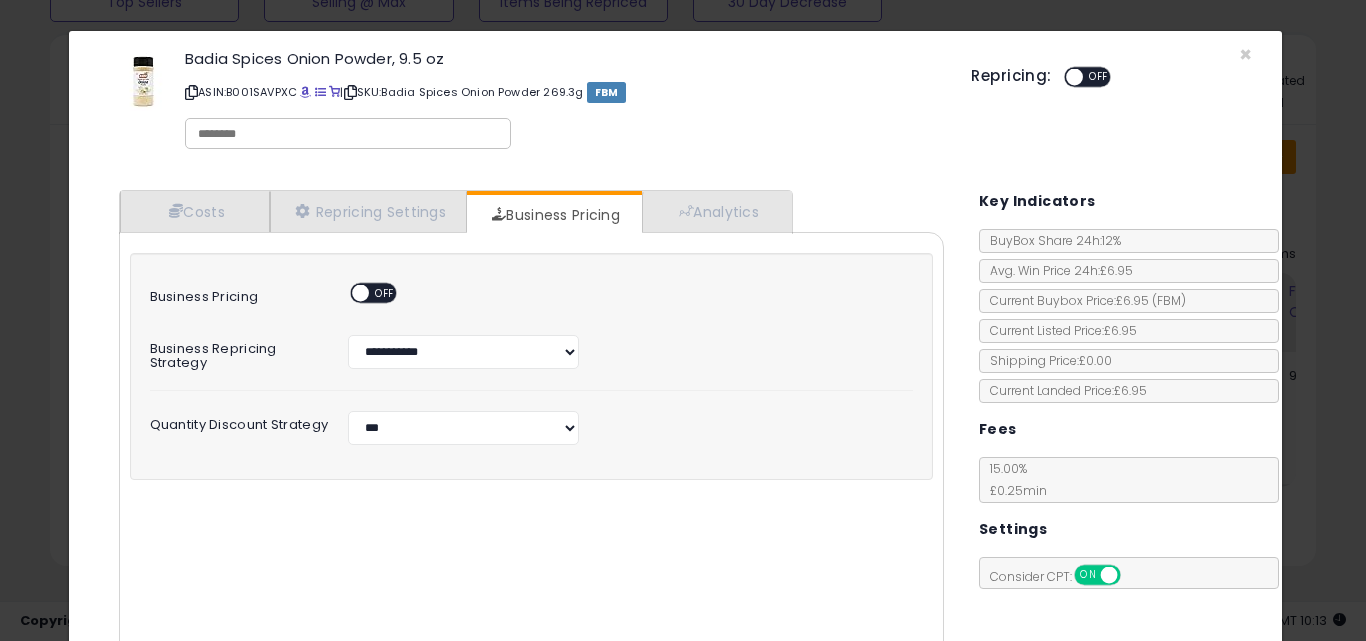 click on "OFF" at bounding box center [385, 293] 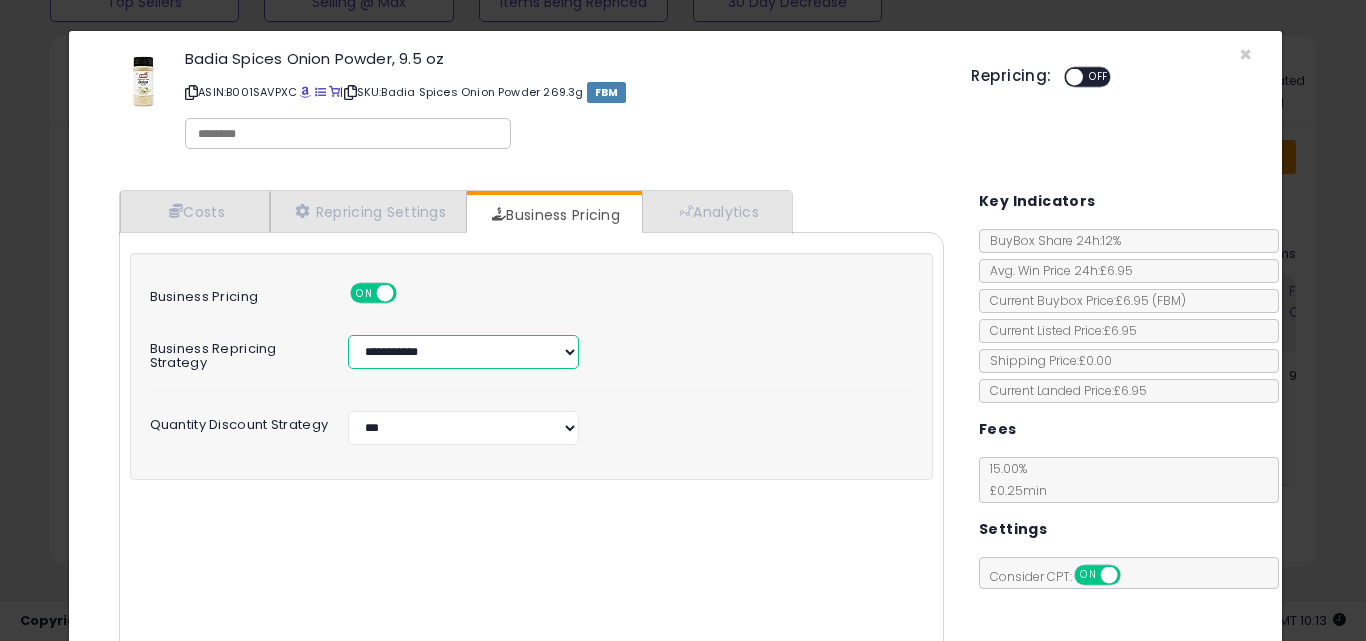 click on "**********" at bounding box center (463, 352) 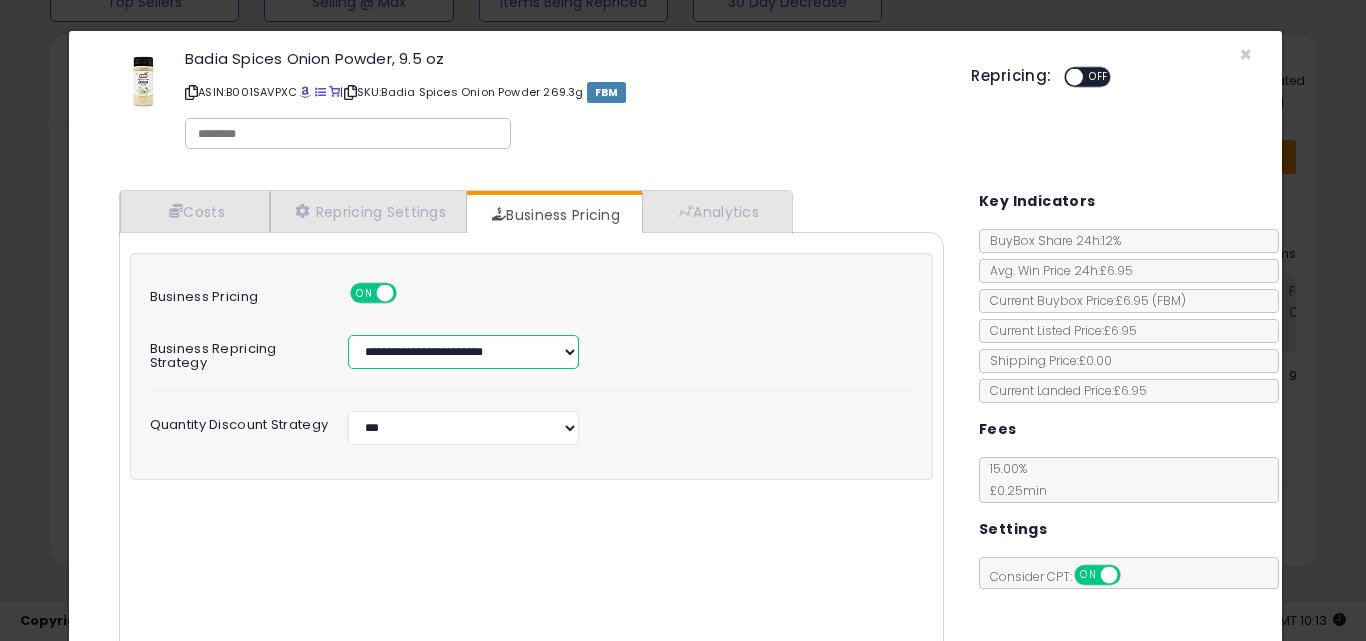 click on "**********" at bounding box center [463, 352] 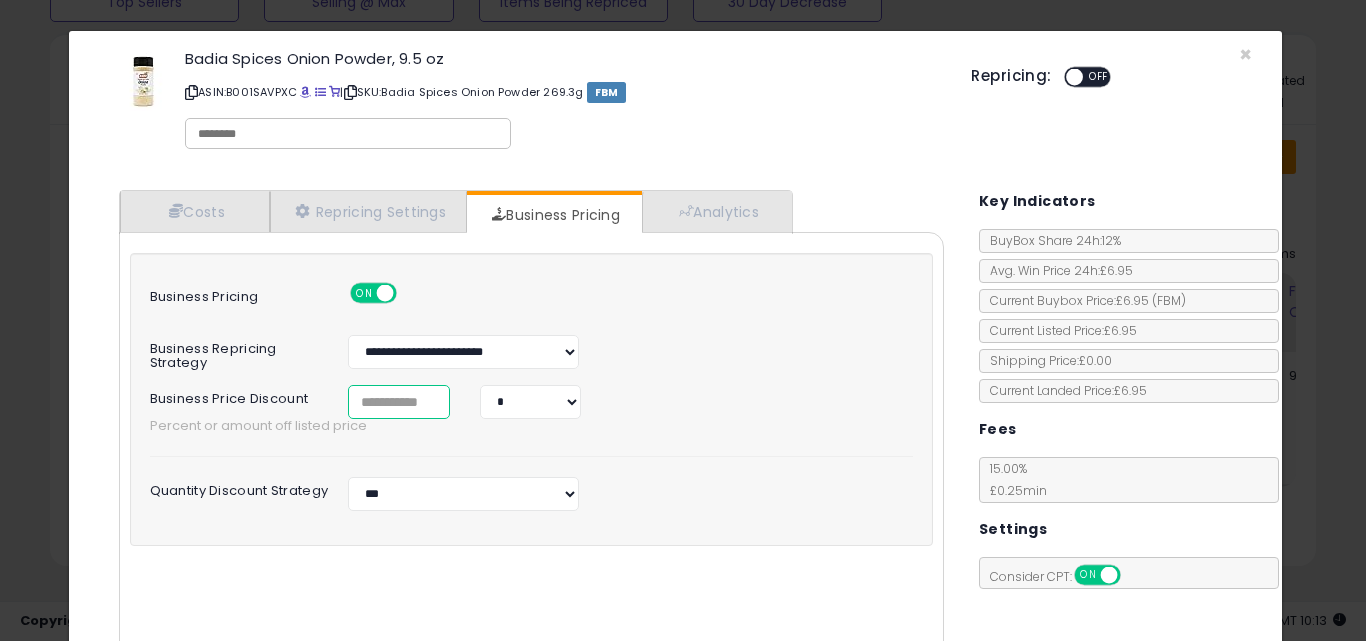click on "*" at bounding box center (399, 402) 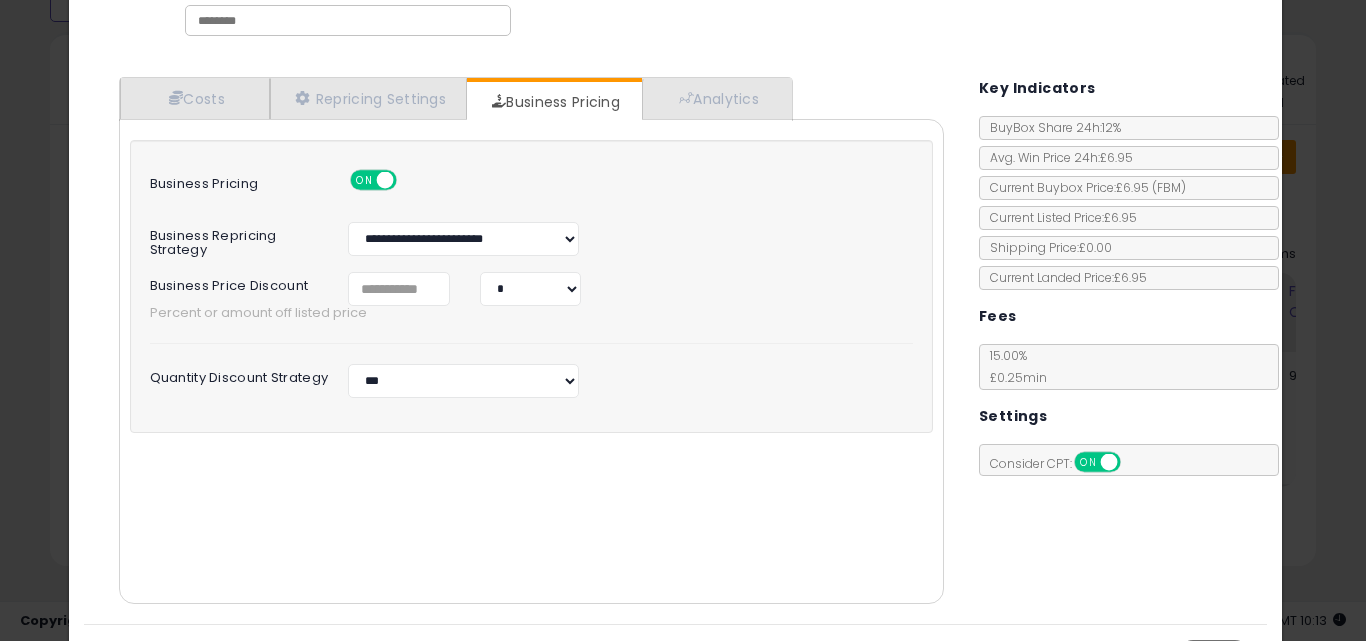 scroll, scrollTop: 161, scrollLeft: 0, axis: vertical 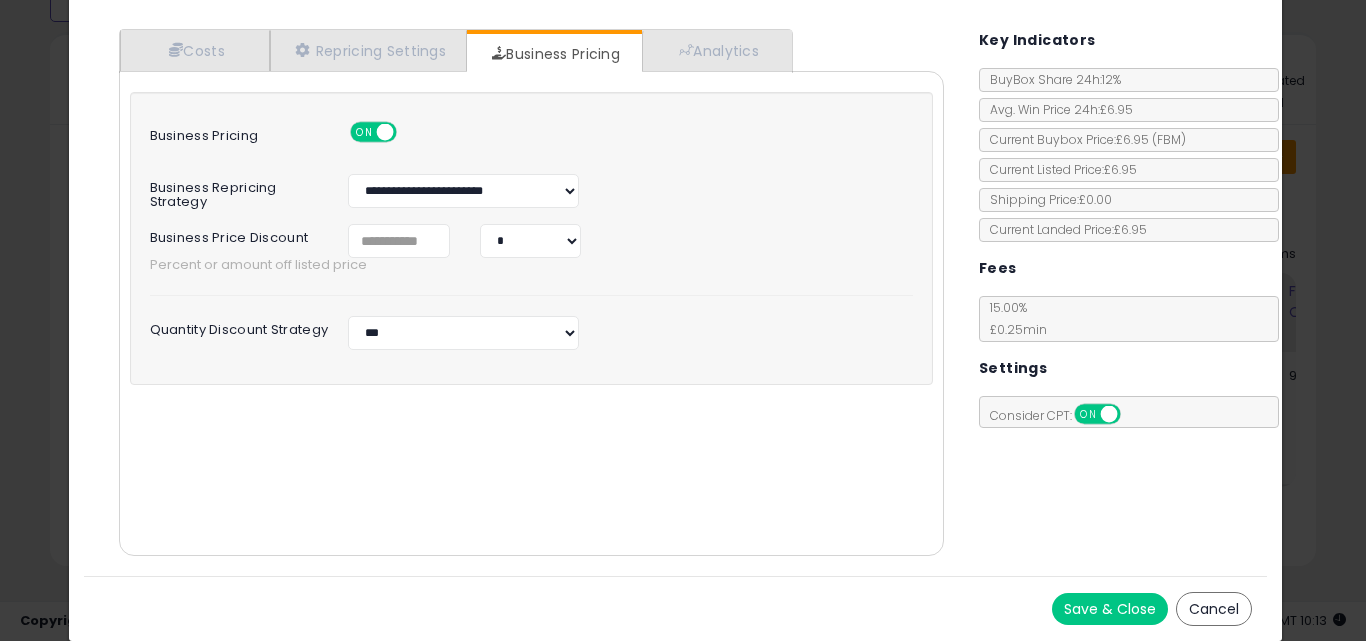 click on "Save & Close" at bounding box center [1110, 609] 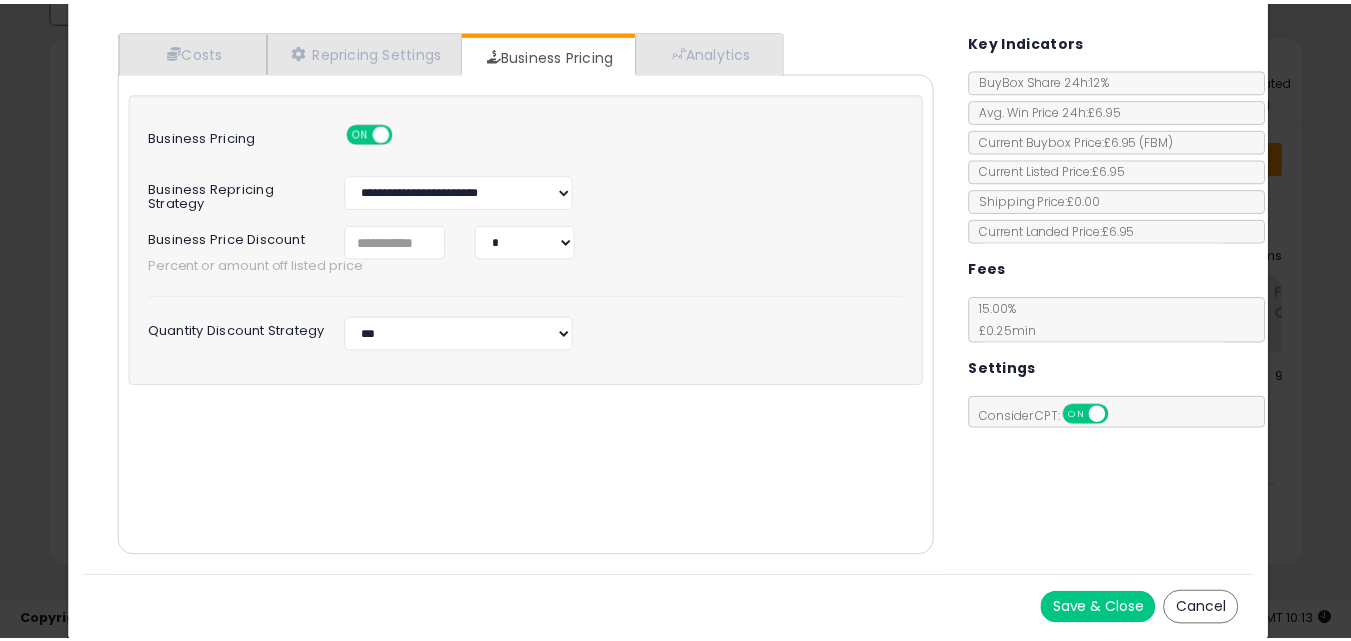 scroll, scrollTop: 0, scrollLeft: 0, axis: both 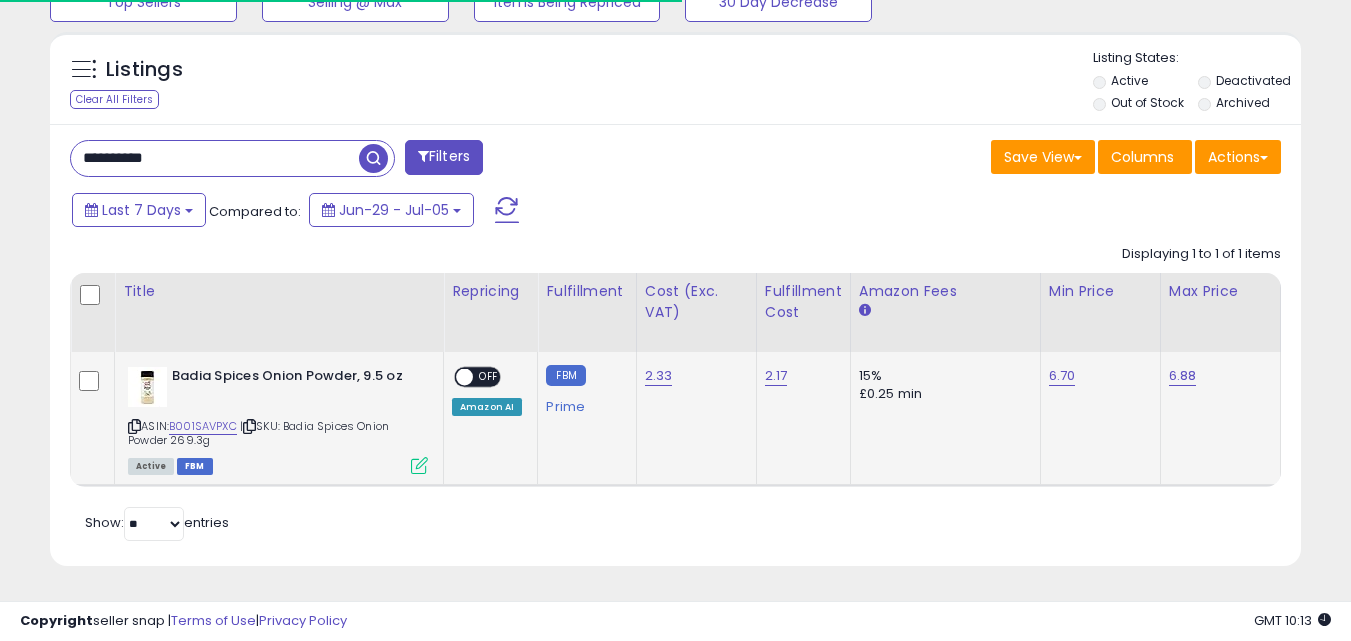 click on "OFF" at bounding box center (489, 377) 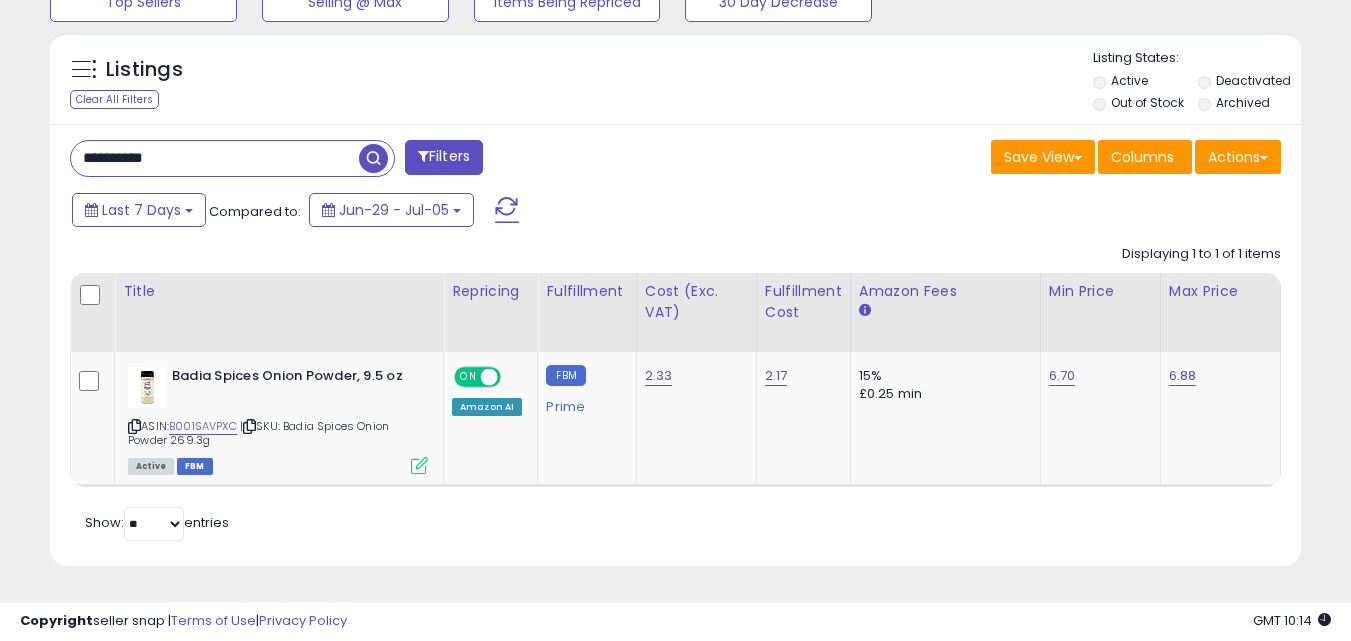 click on "**********" at bounding box center (215, 158) 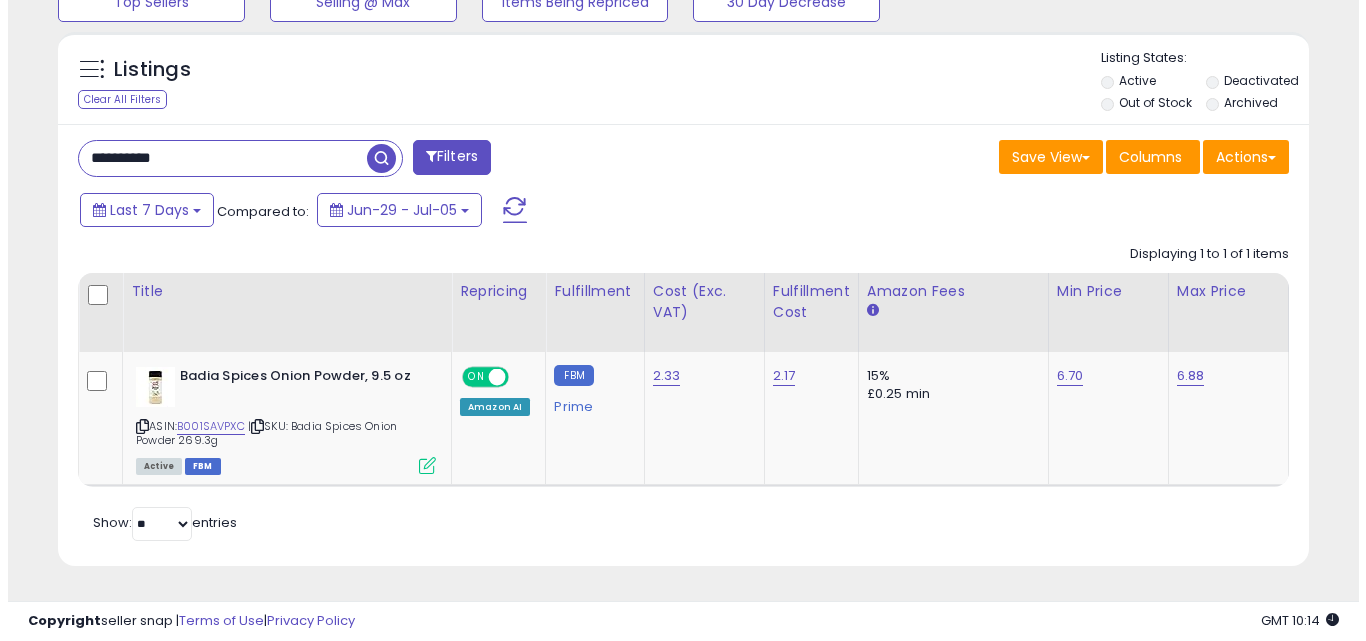 scroll, scrollTop: 579, scrollLeft: 0, axis: vertical 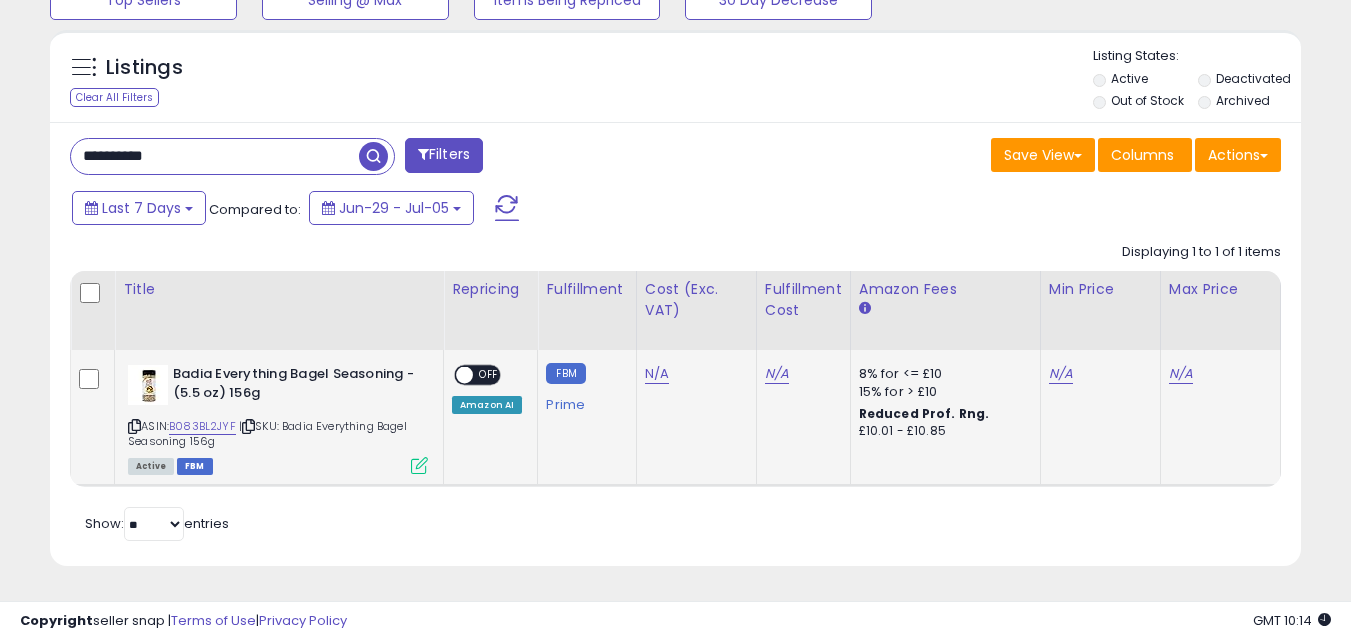 click at bounding box center [419, 465] 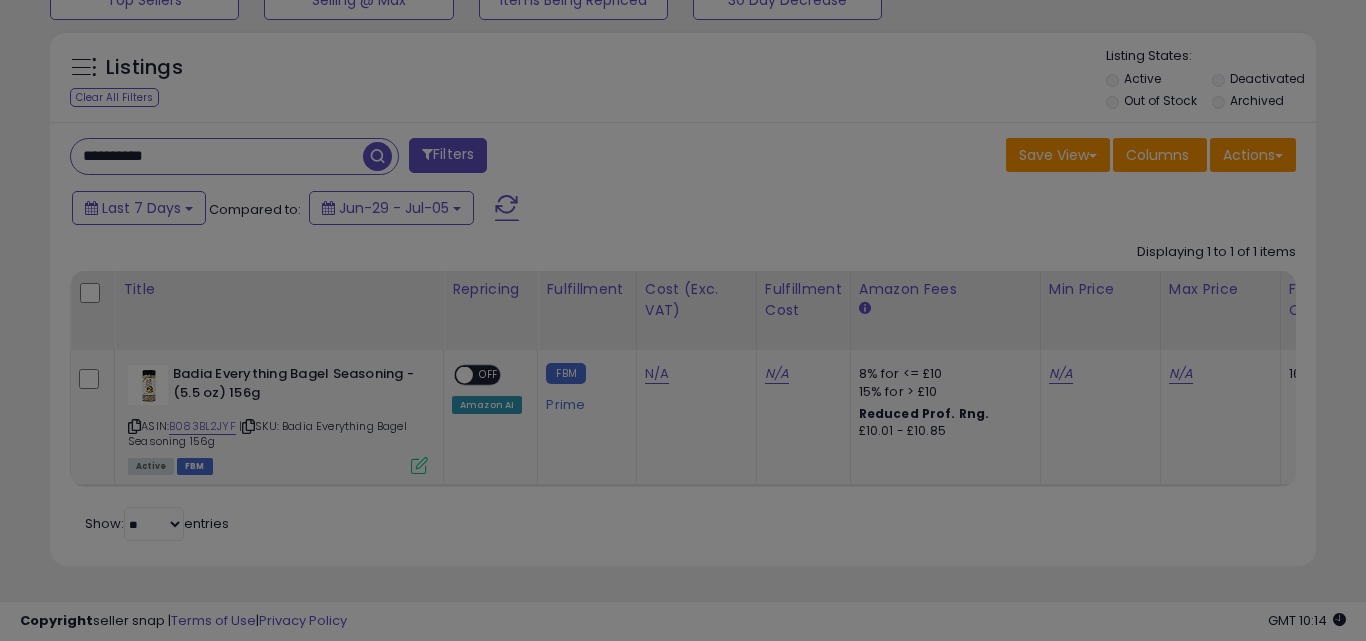 scroll, scrollTop: 999590, scrollLeft: 999267, axis: both 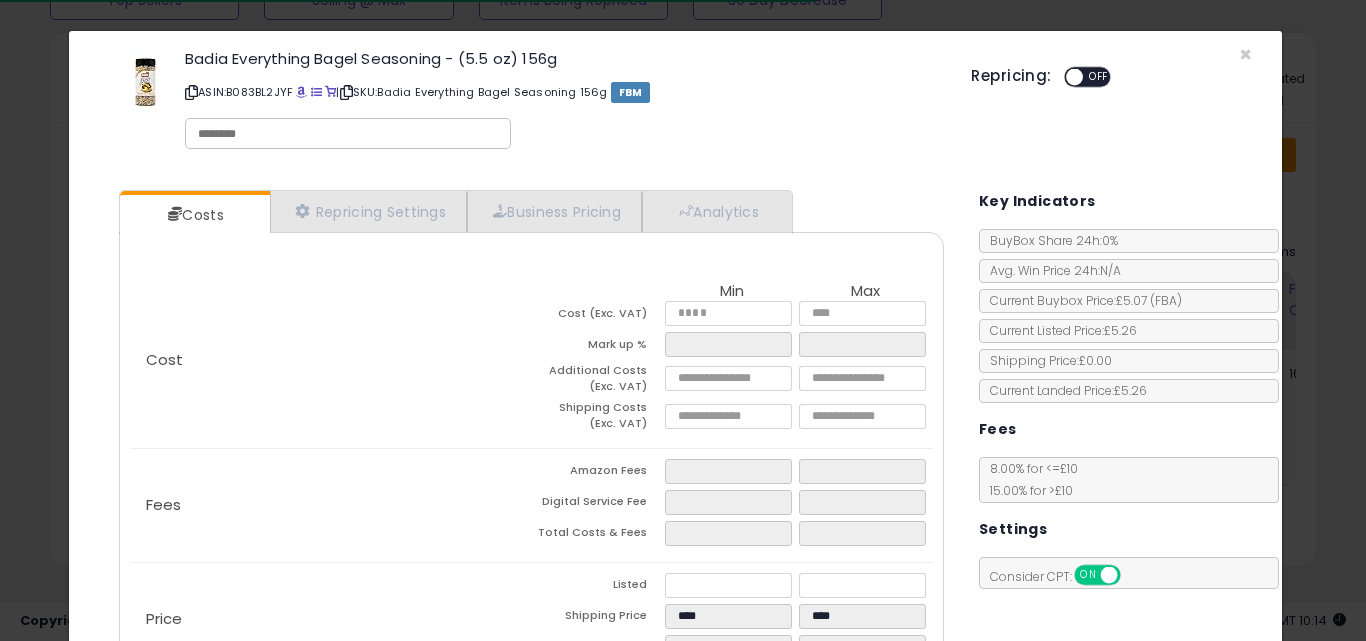 click 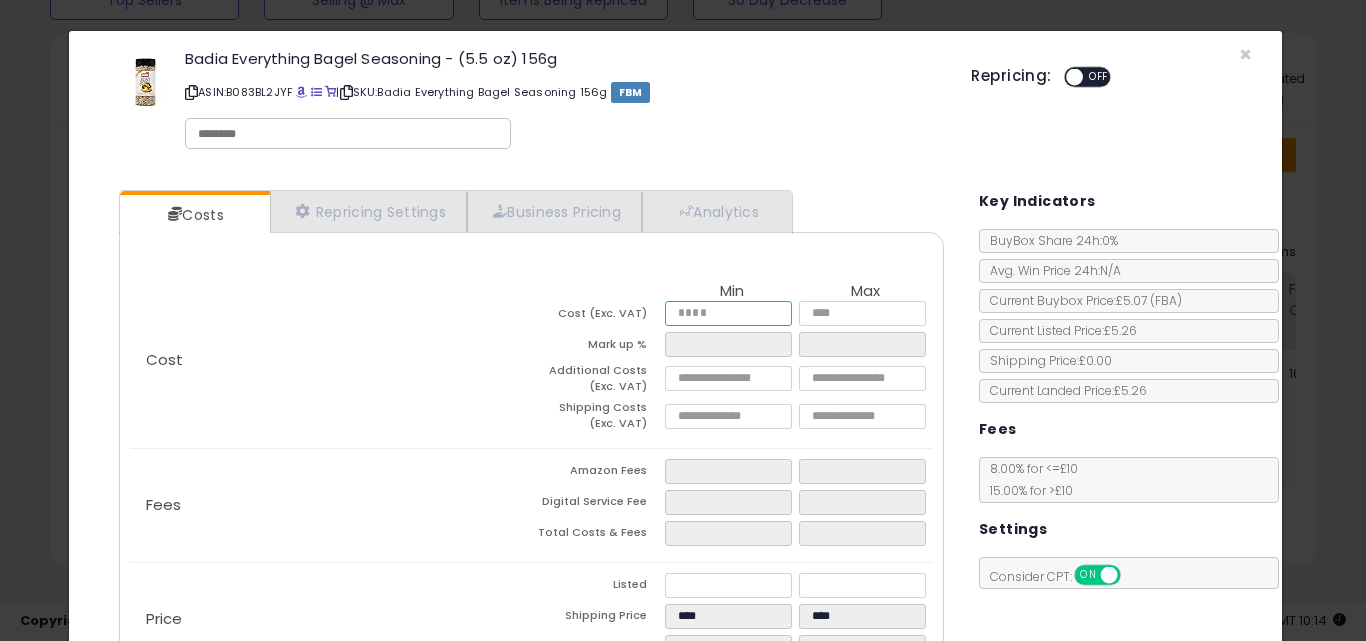 click at bounding box center [728, 313] 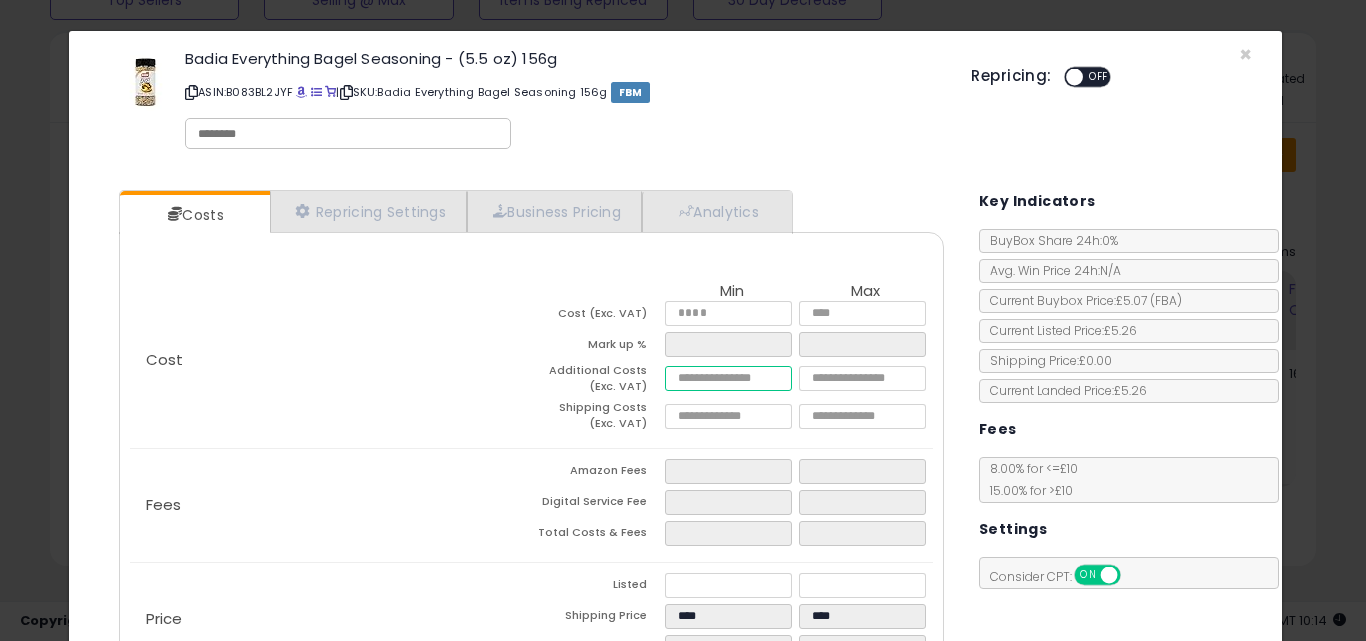 click at bounding box center [728, 378] 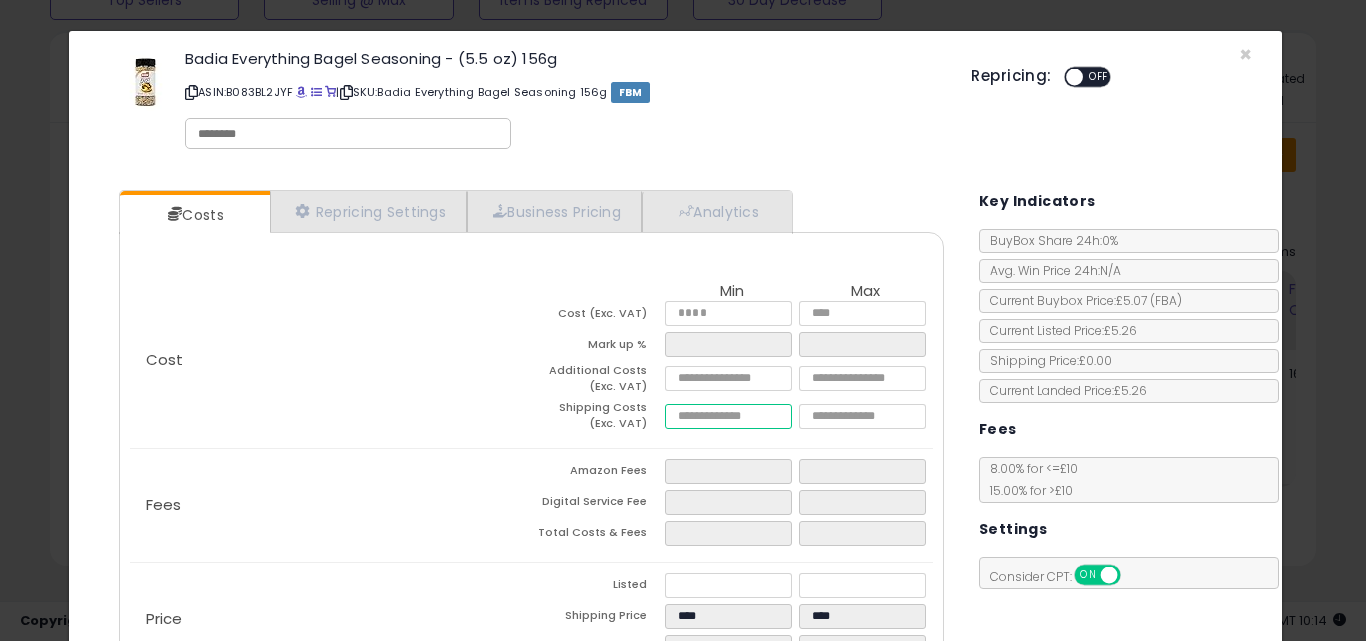 click at bounding box center [728, 416] 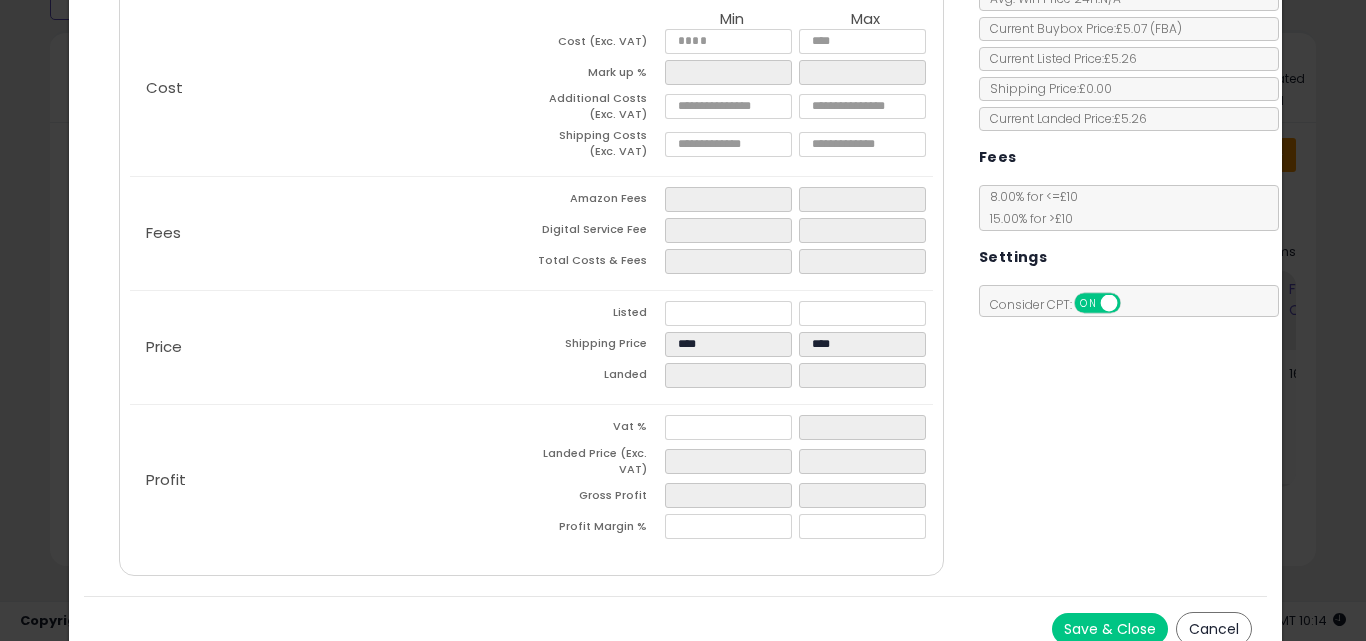 scroll, scrollTop: 292, scrollLeft: 0, axis: vertical 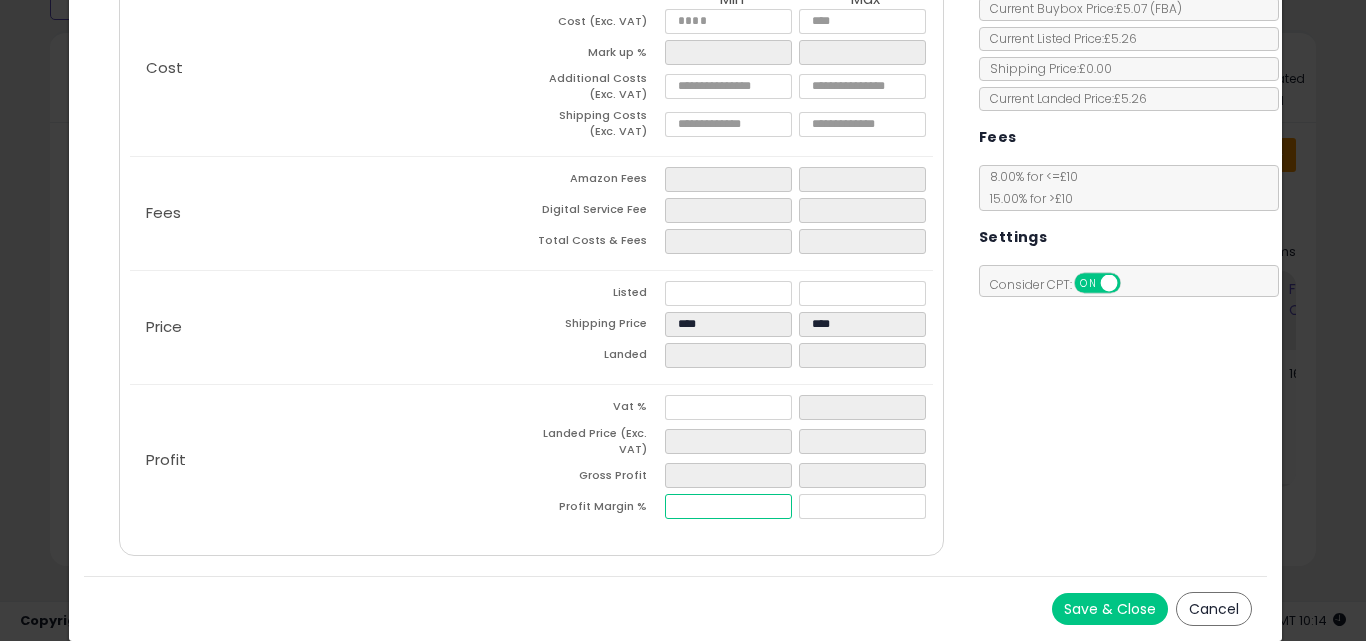 click at bounding box center (728, 506) 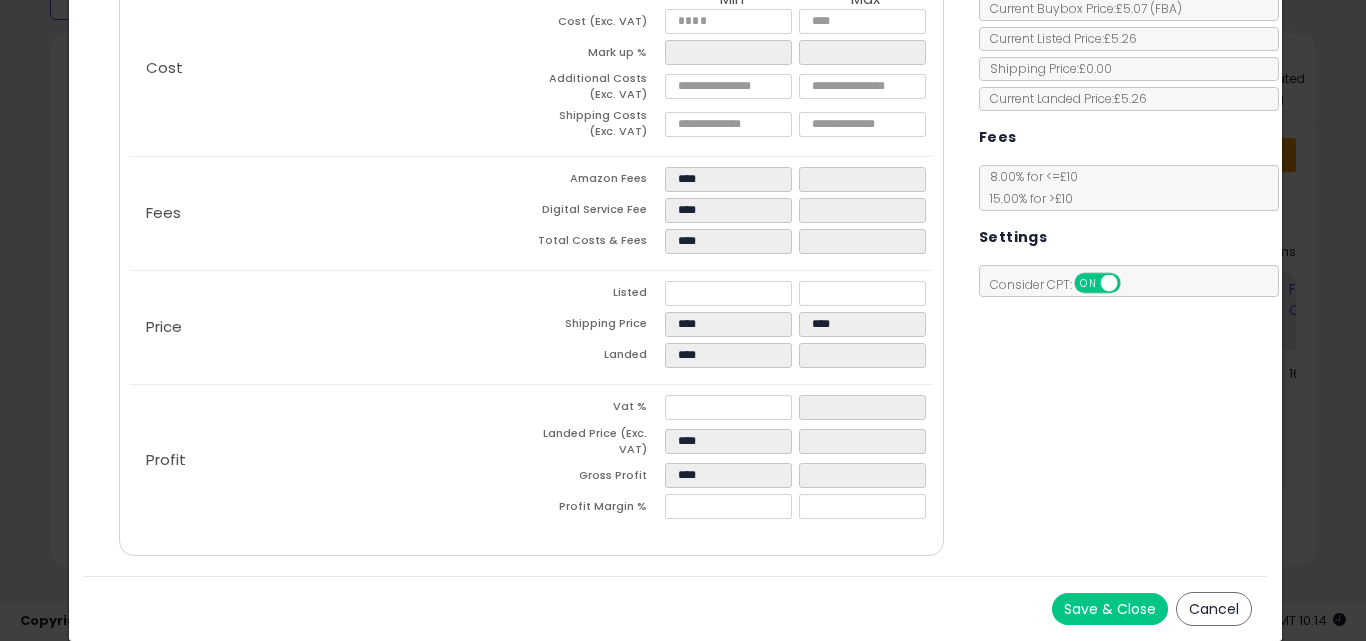 click on "Save & Close
Cancel" at bounding box center [676, 608] 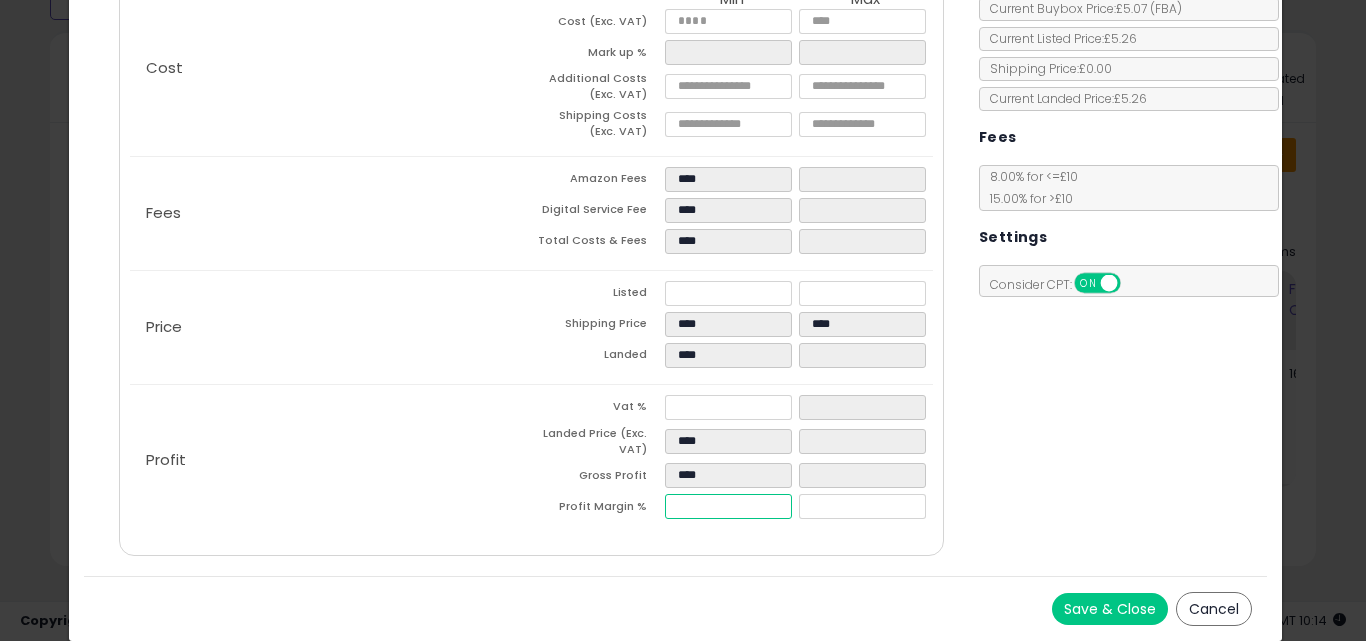 click on "*****" at bounding box center [728, 506] 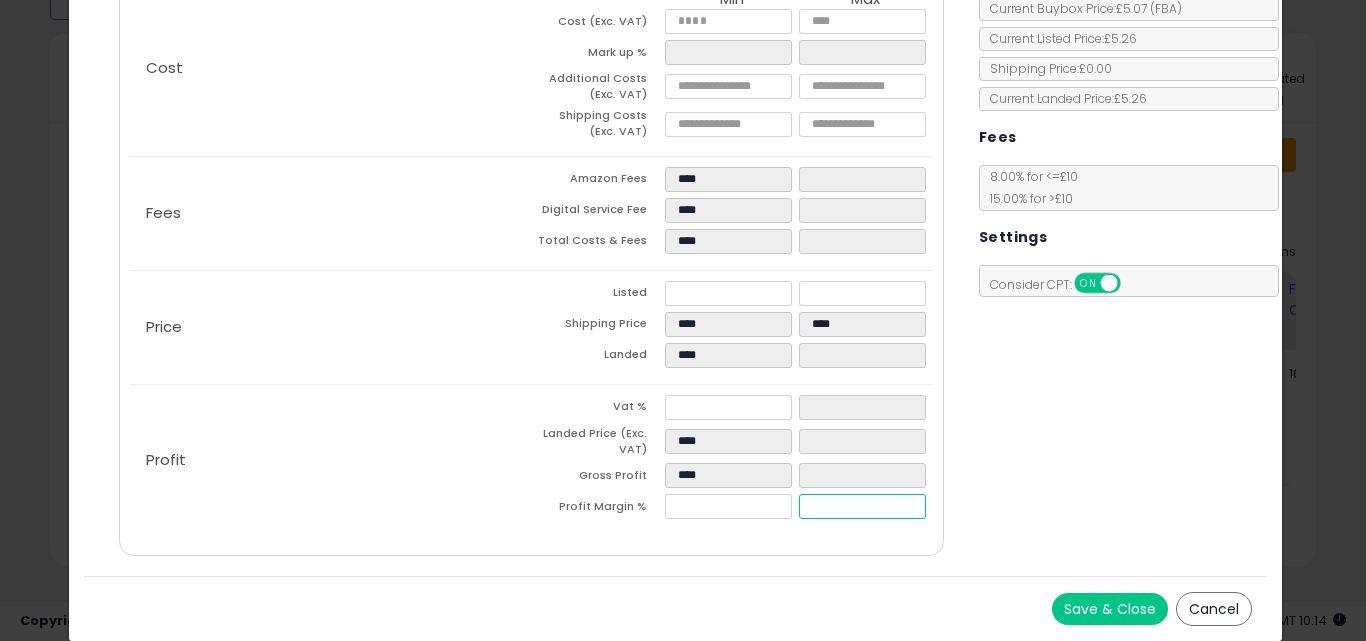 click at bounding box center (862, 506) 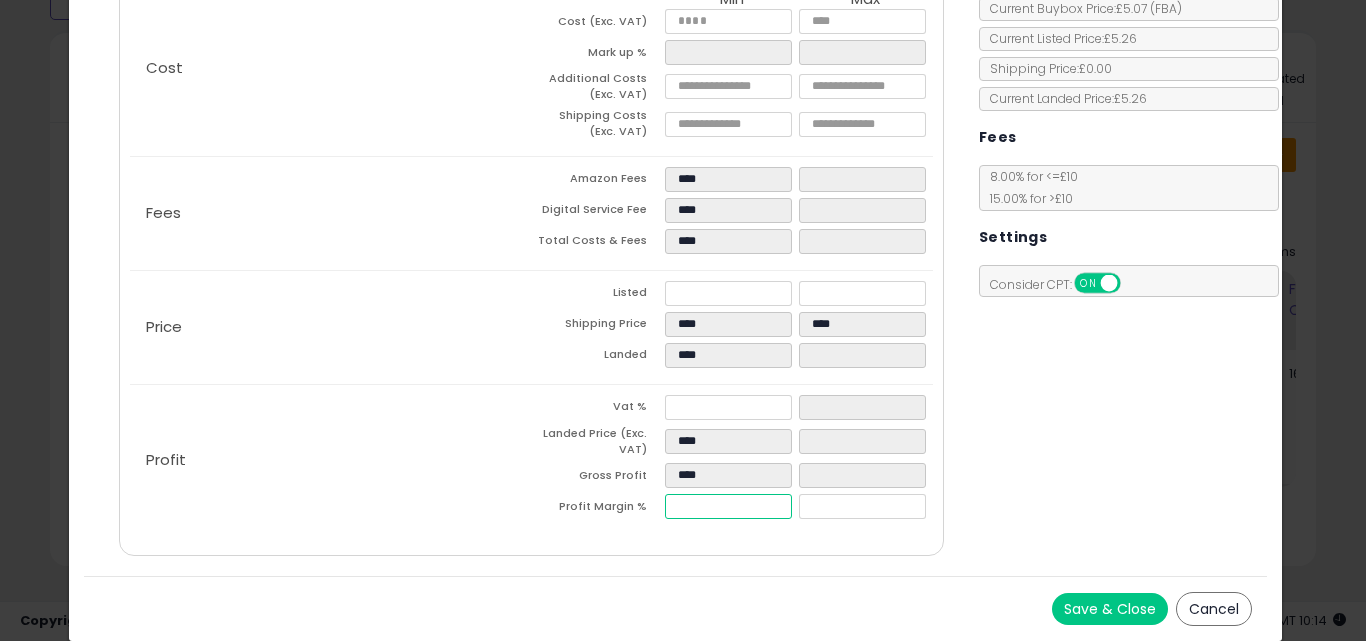 click on "****" at bounding box center (728, 506) 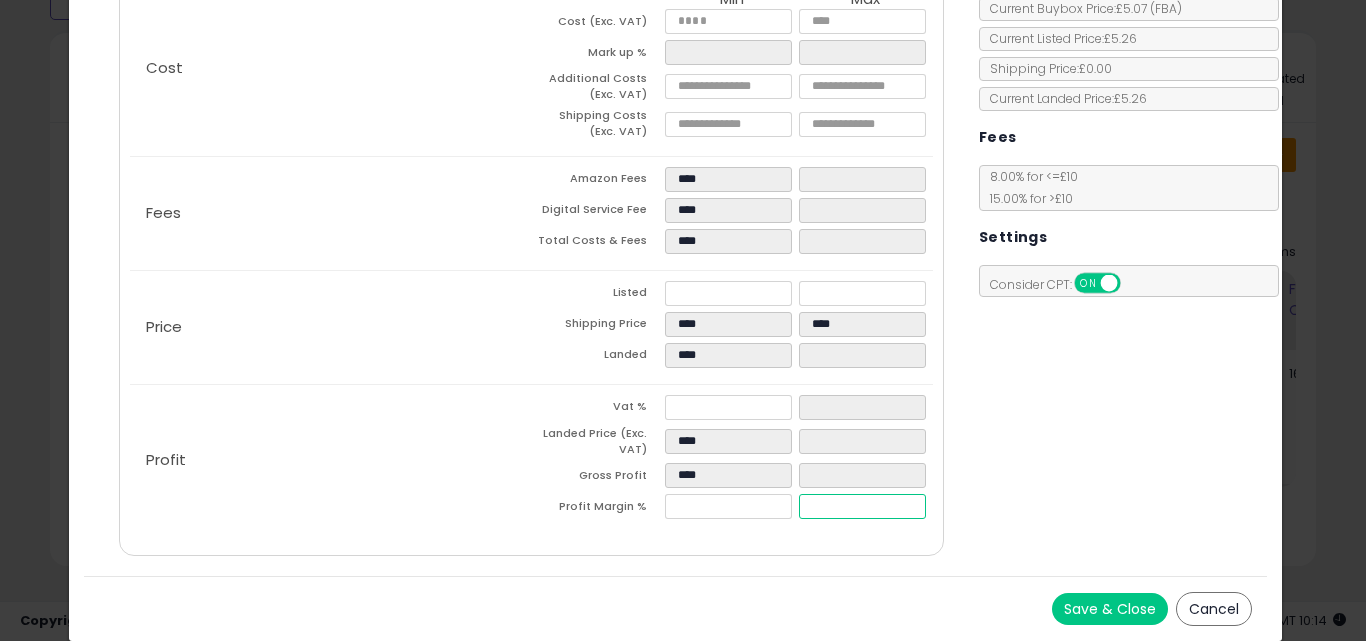 click at bounding box center (862, 506) 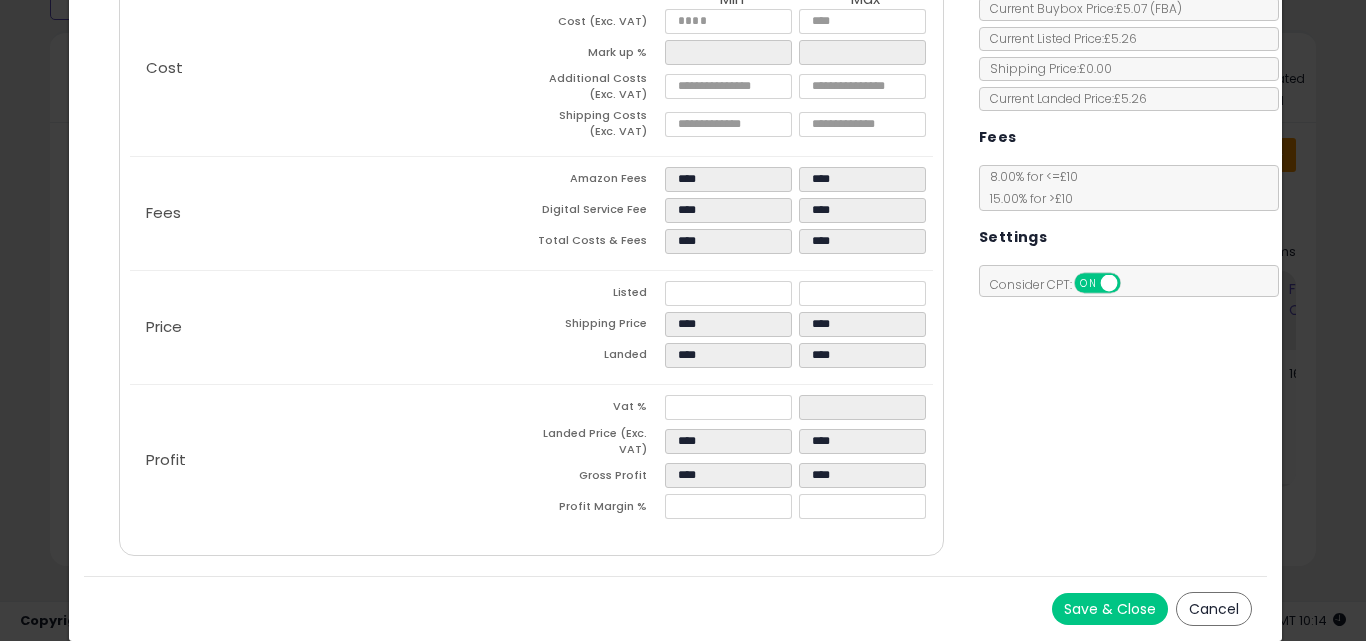 click on "Save & Close
Cancel" at bounding box center (676, 608) 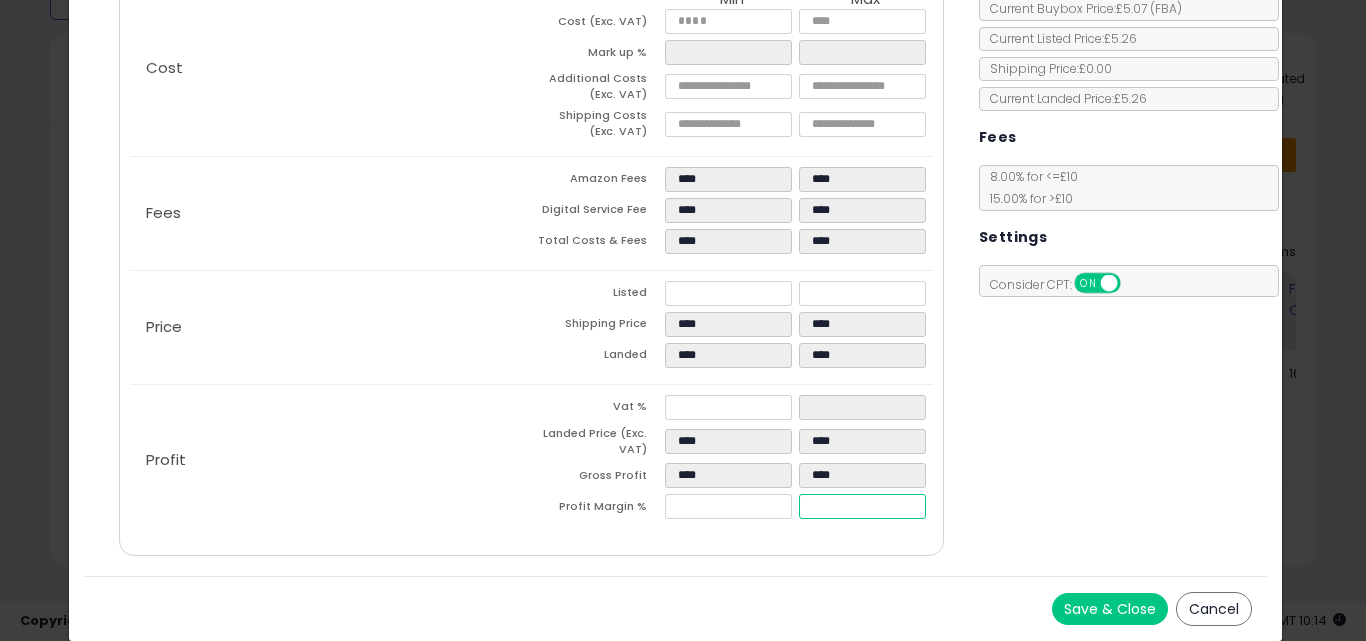 click on "****" at bounding box center (862, 506) 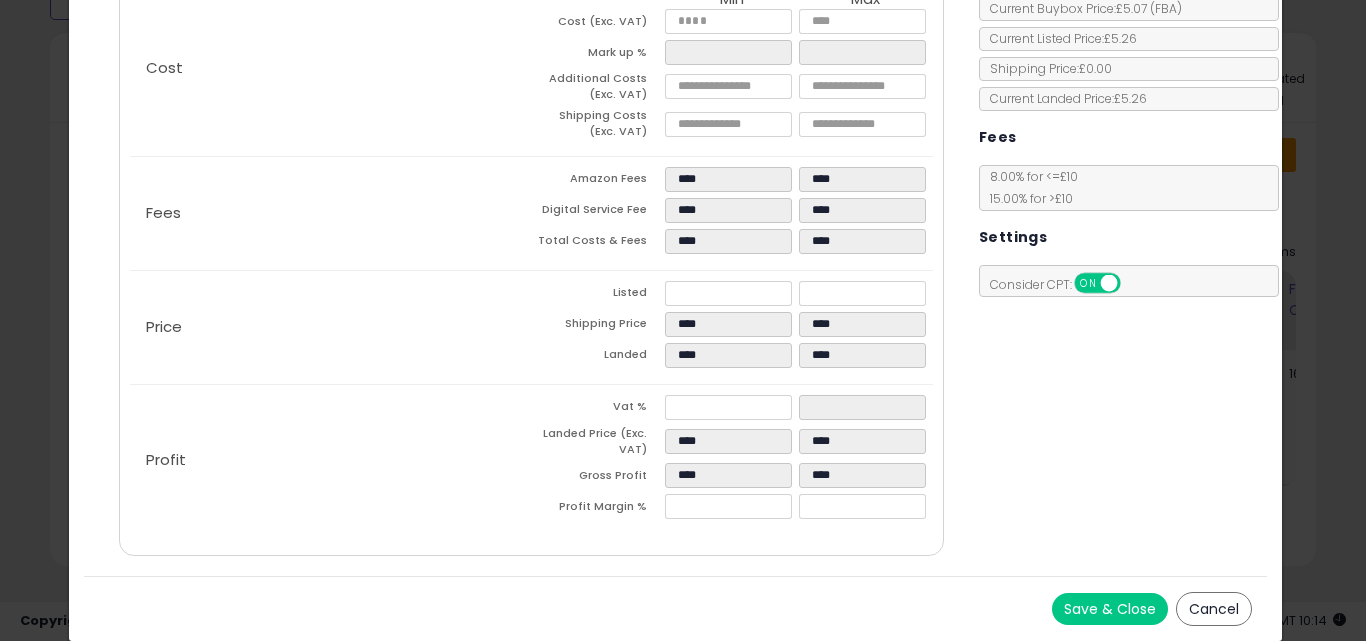 click on "Save & Close
Cancel" at bounding box center (676, 608) 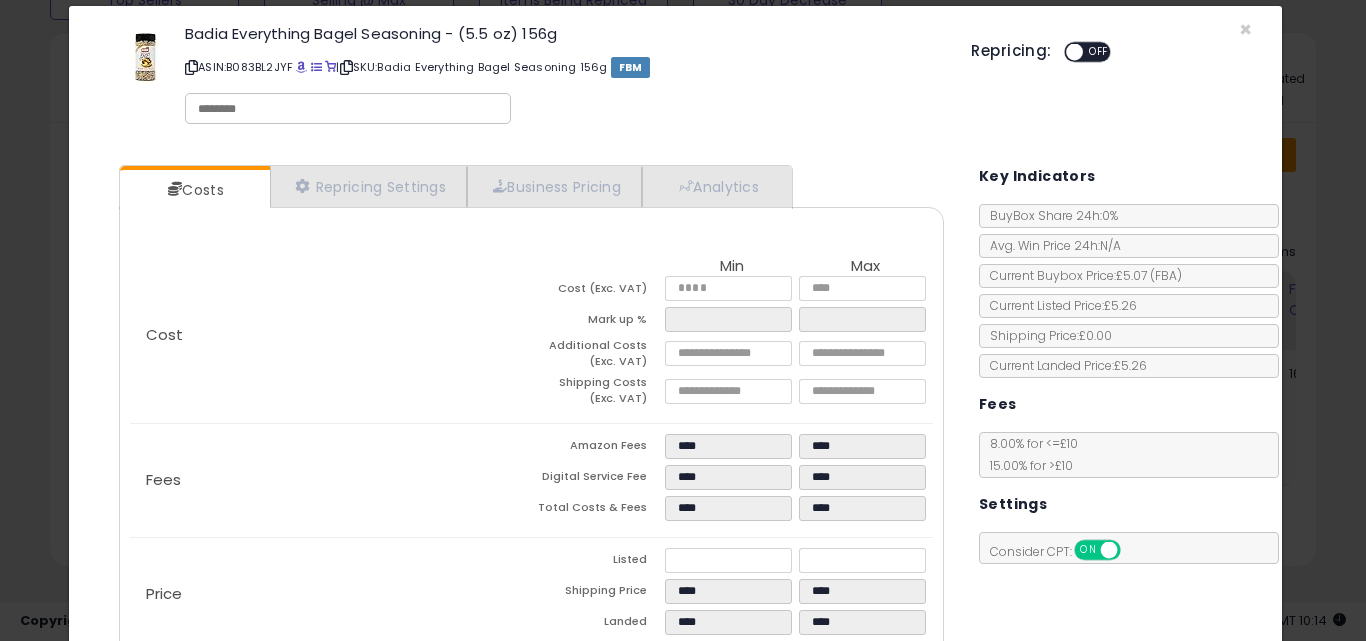 scroll, scrollTop: 0, scrollLeft: 0, axis: both 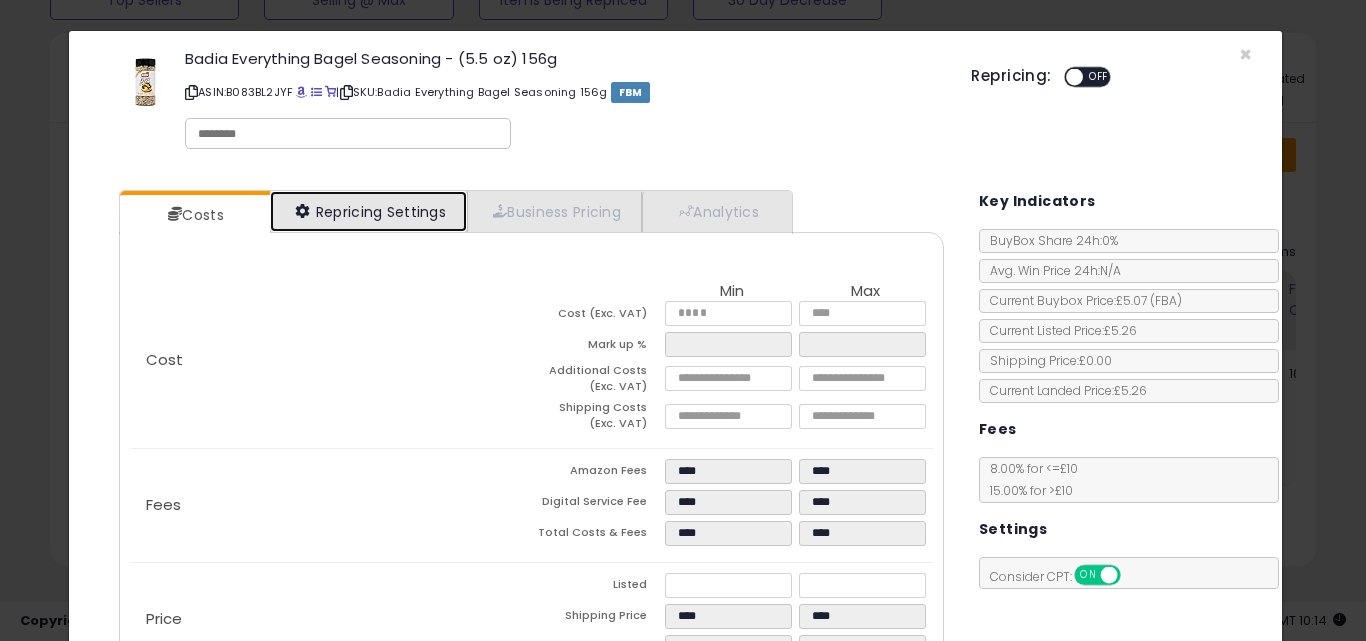 click on "Repricing Settings" at bounding box center (369, 211) 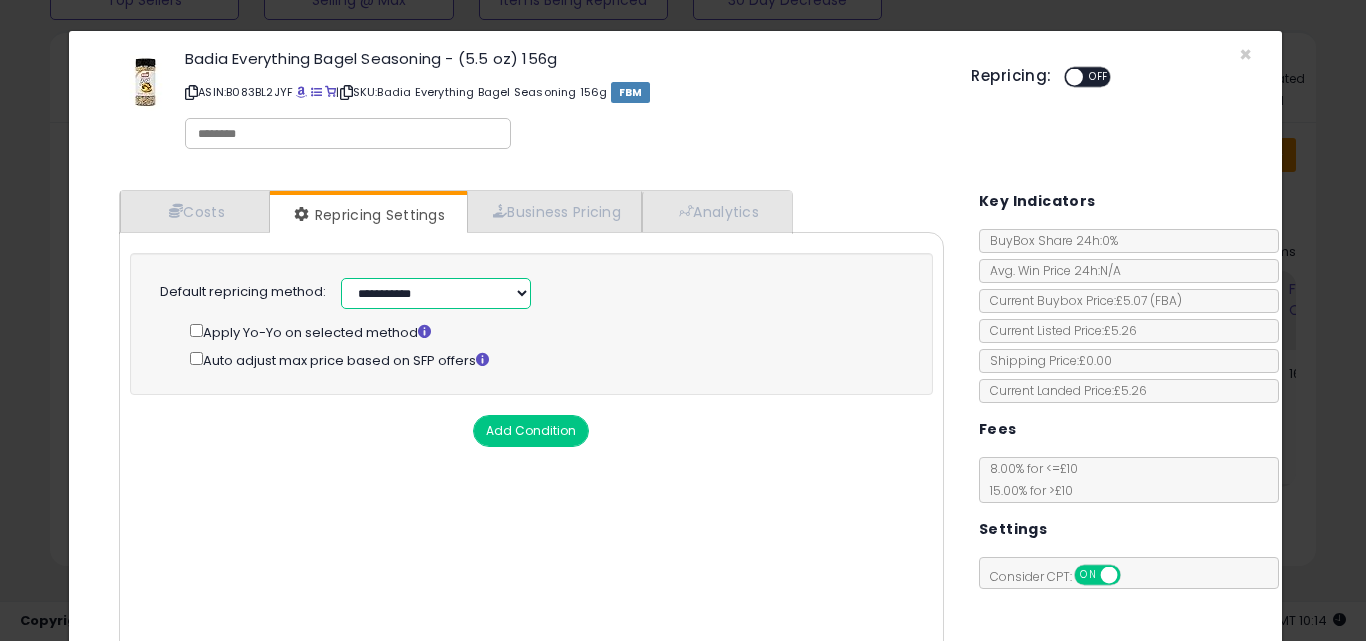click on "**********" at bounding box center (436, 293) 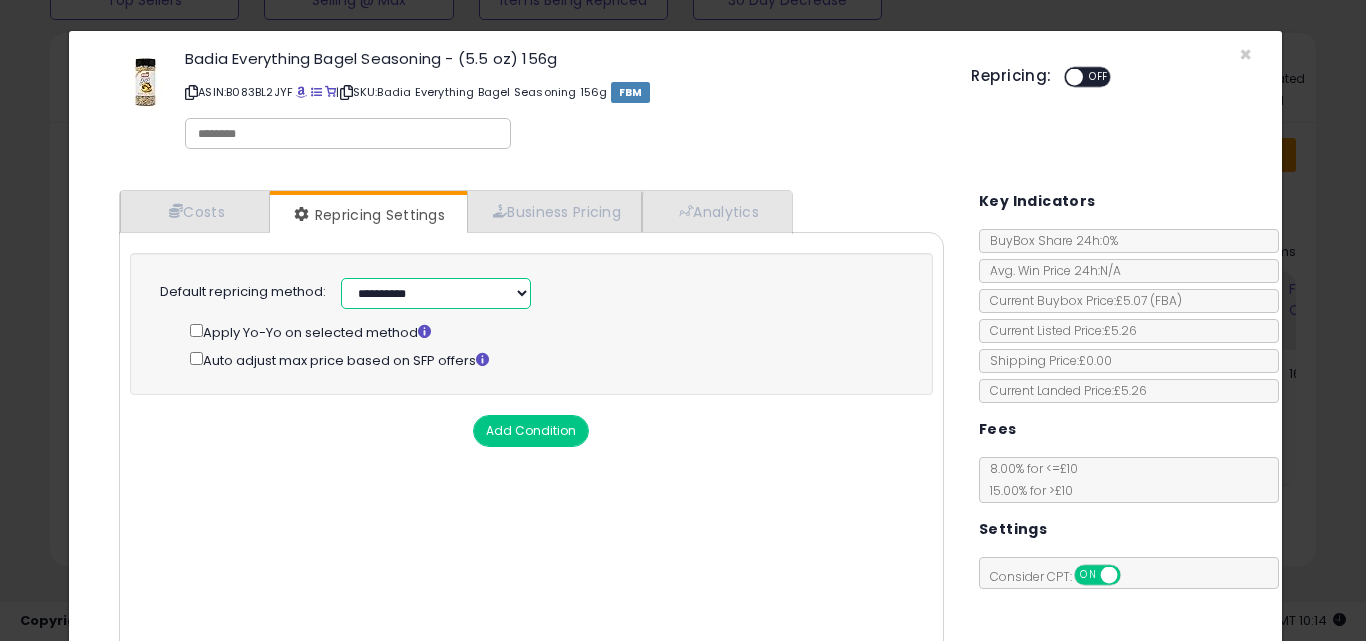 click on "**********" at bounding box center (436, 293) 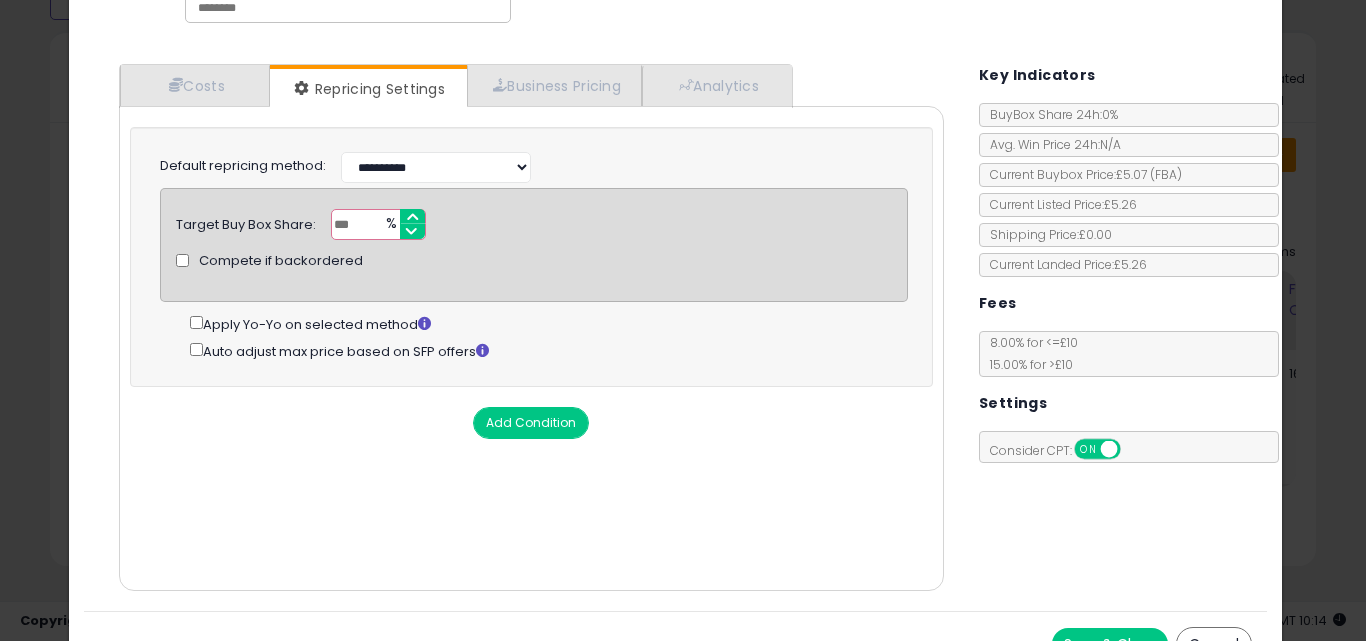 scroll, scrollTop: 161, scrollLeft: 0, axis: vertical 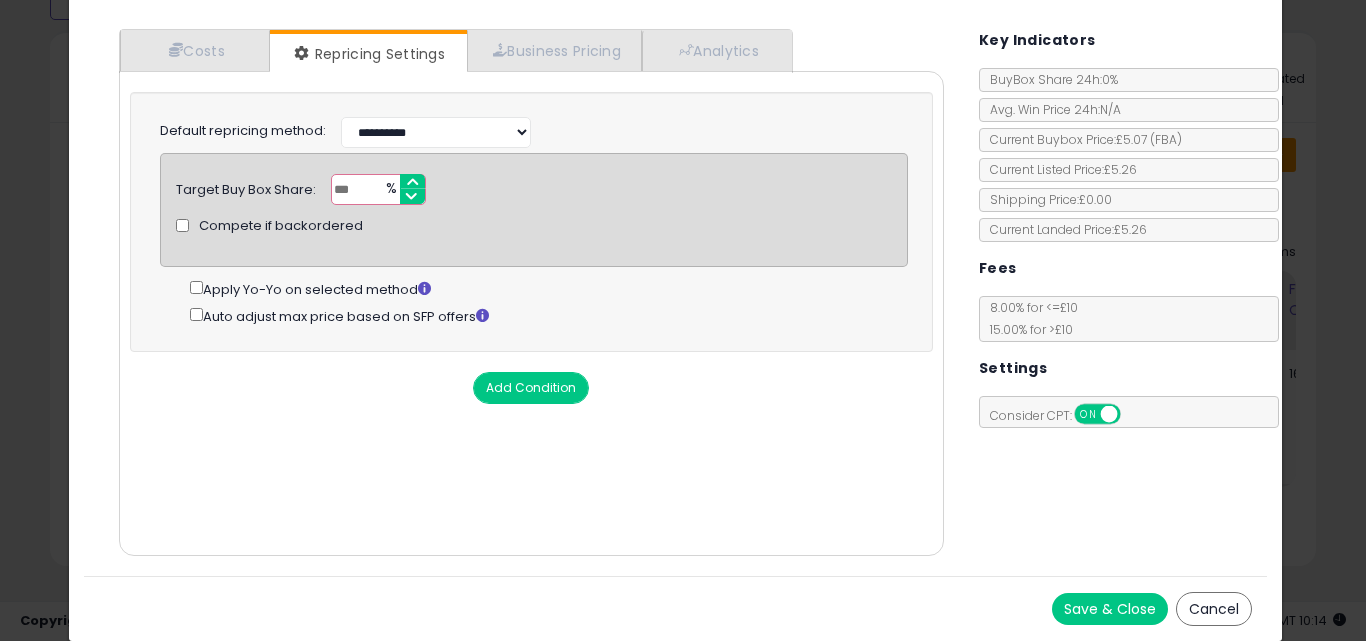 click on "Save & Close" at bounding box center [1110, 609] 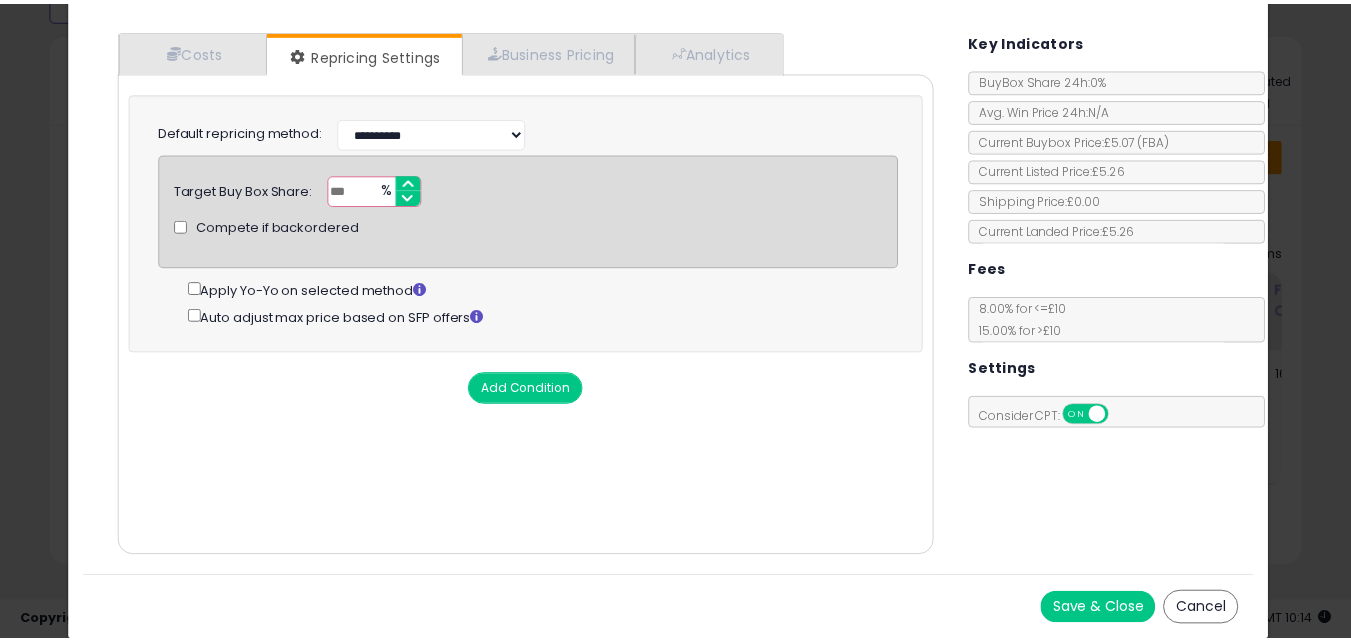 scroll, scrollTop: 0, scrollLeft: 0, axis: both 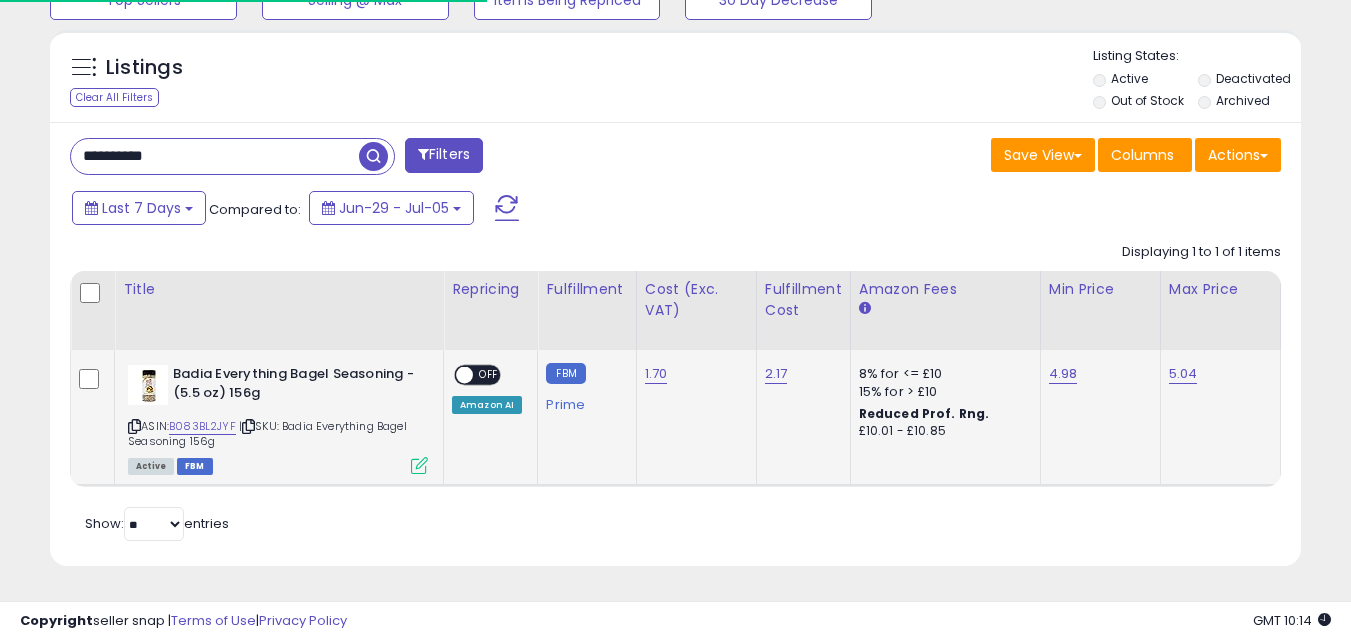 click on "ON   OFF" at bounding box center (477, 375) 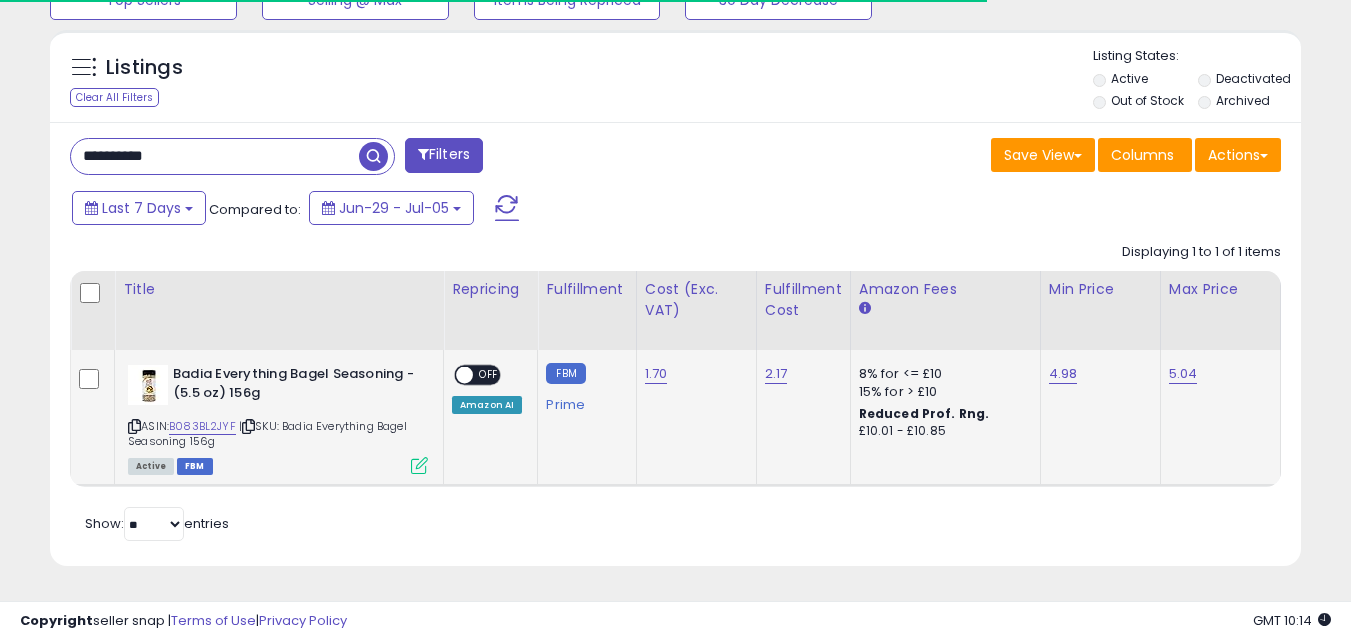 click on "OFF" at bounding box center (489, 375) 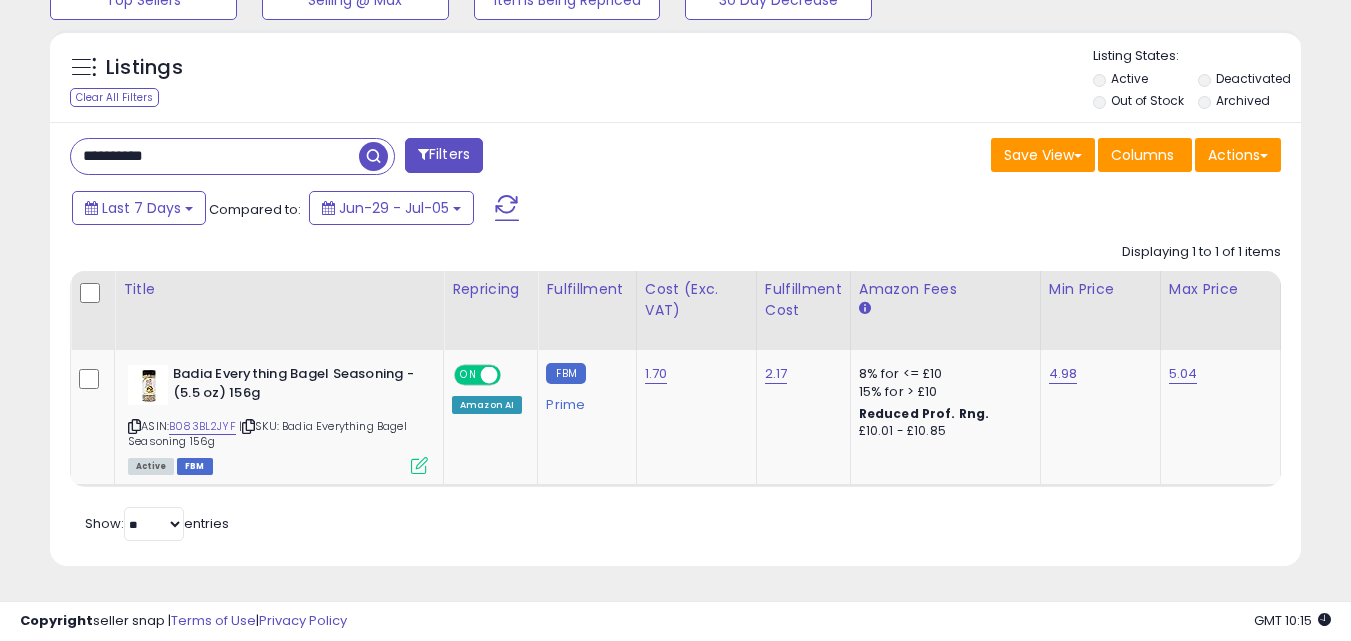 click on "**********" at bounding box center [215, 156] 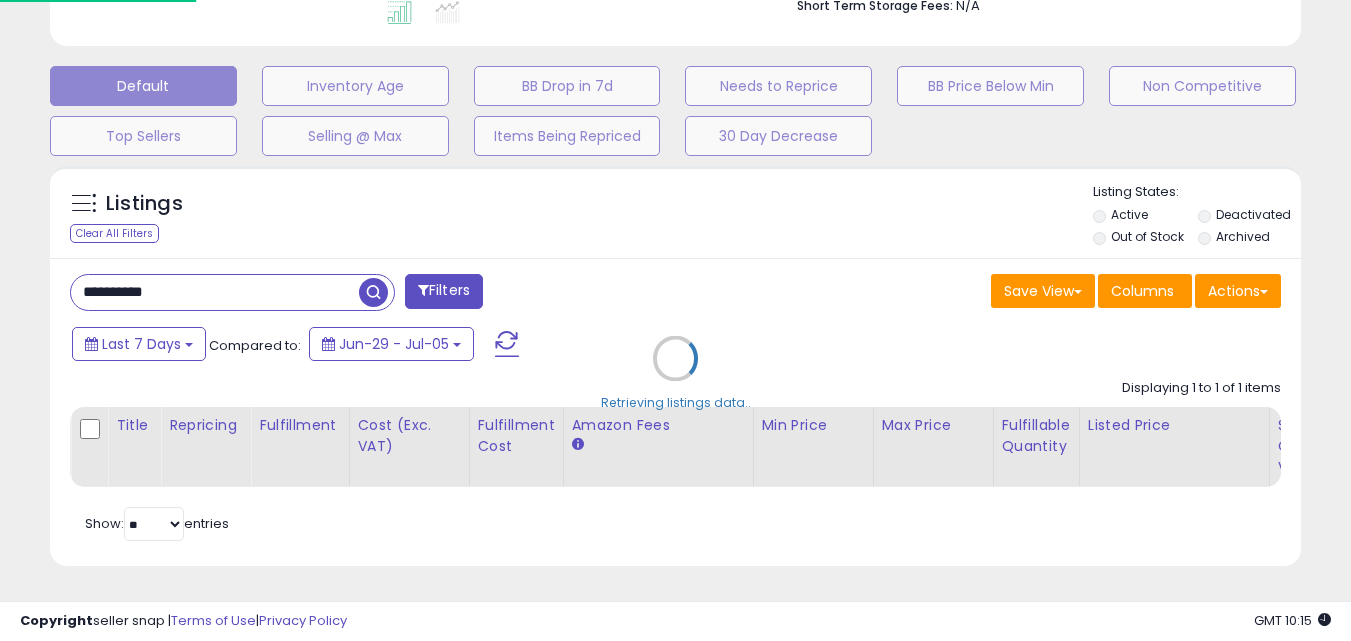 scroll, scrollTop: 999590, scrollLeft: 999267, axis: both 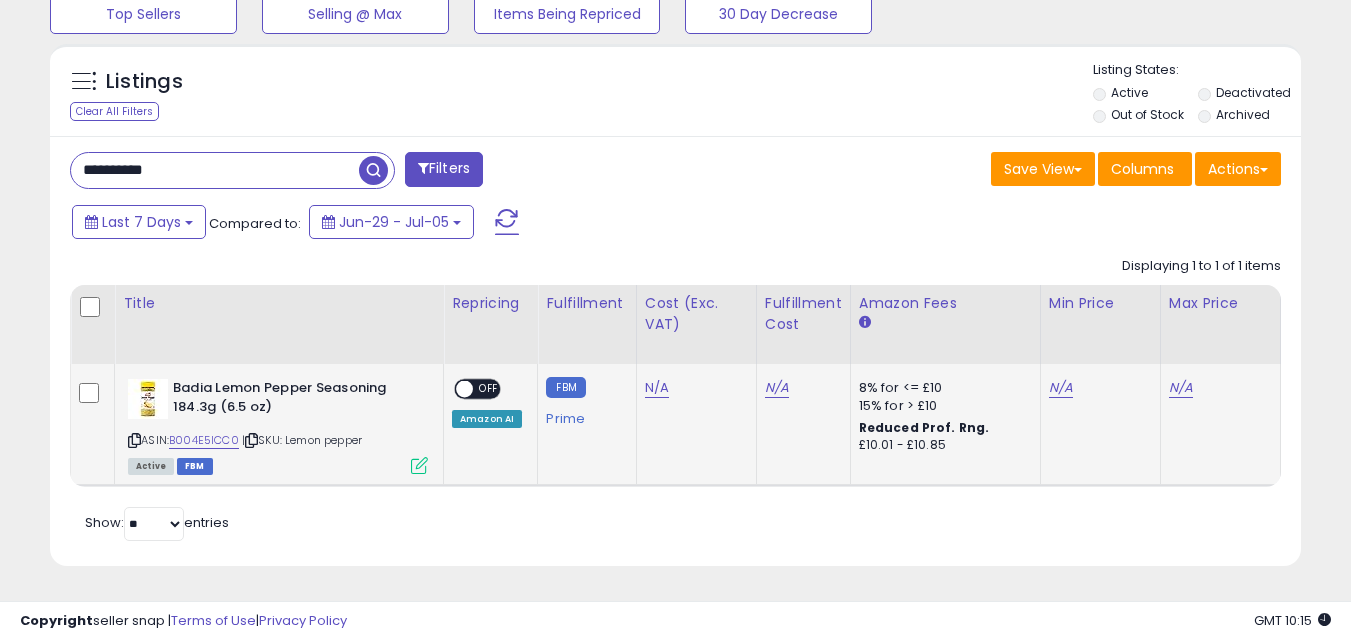 click at bounding box center (419, 465) 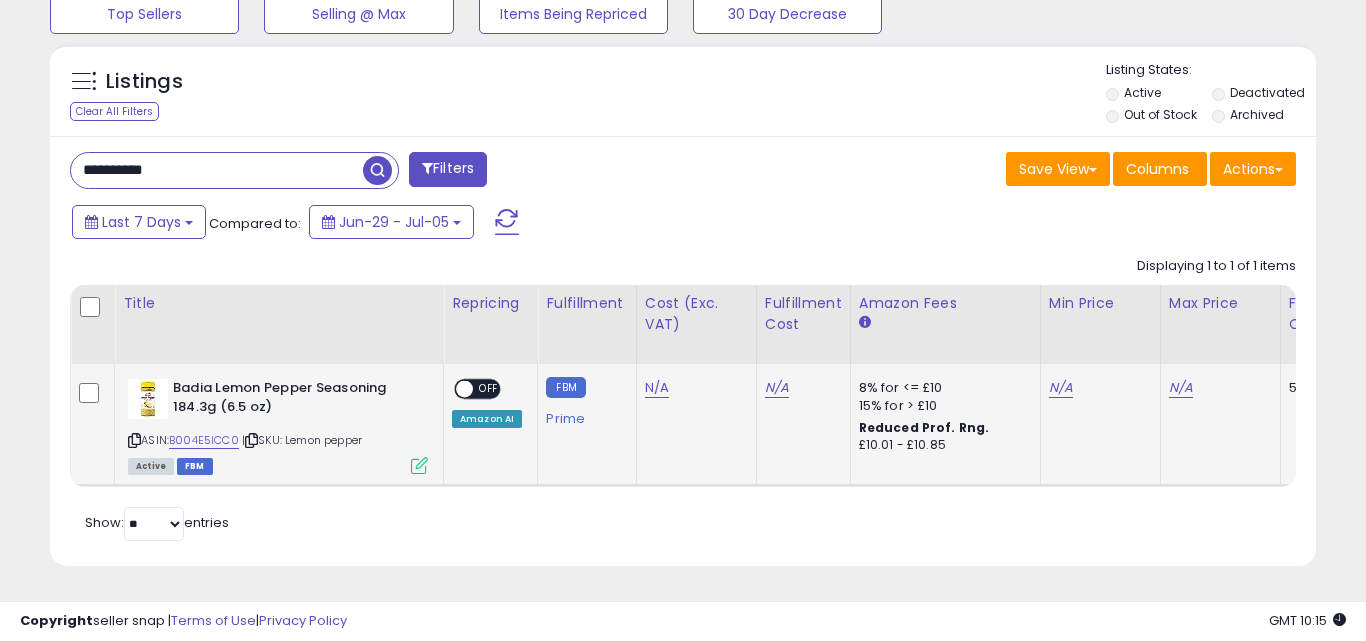 scroll, scrollTop: 999590, scrollLeft: 999267, axis: both 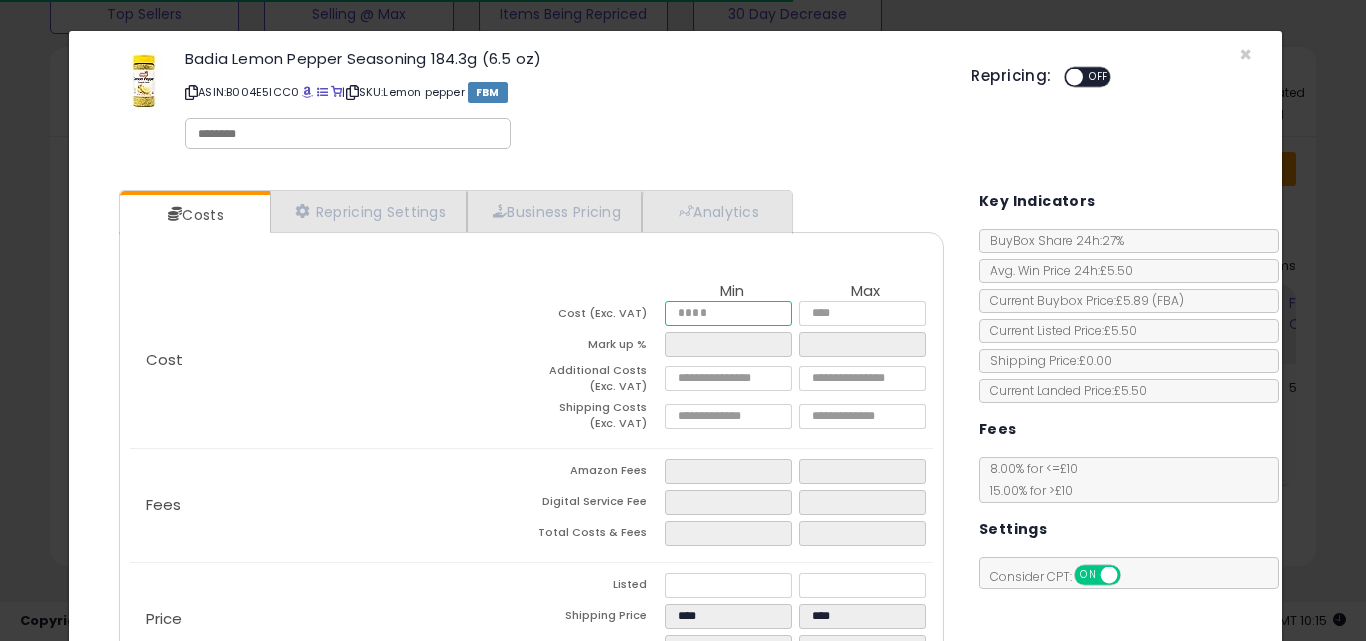click at bounding box center (728, 313) 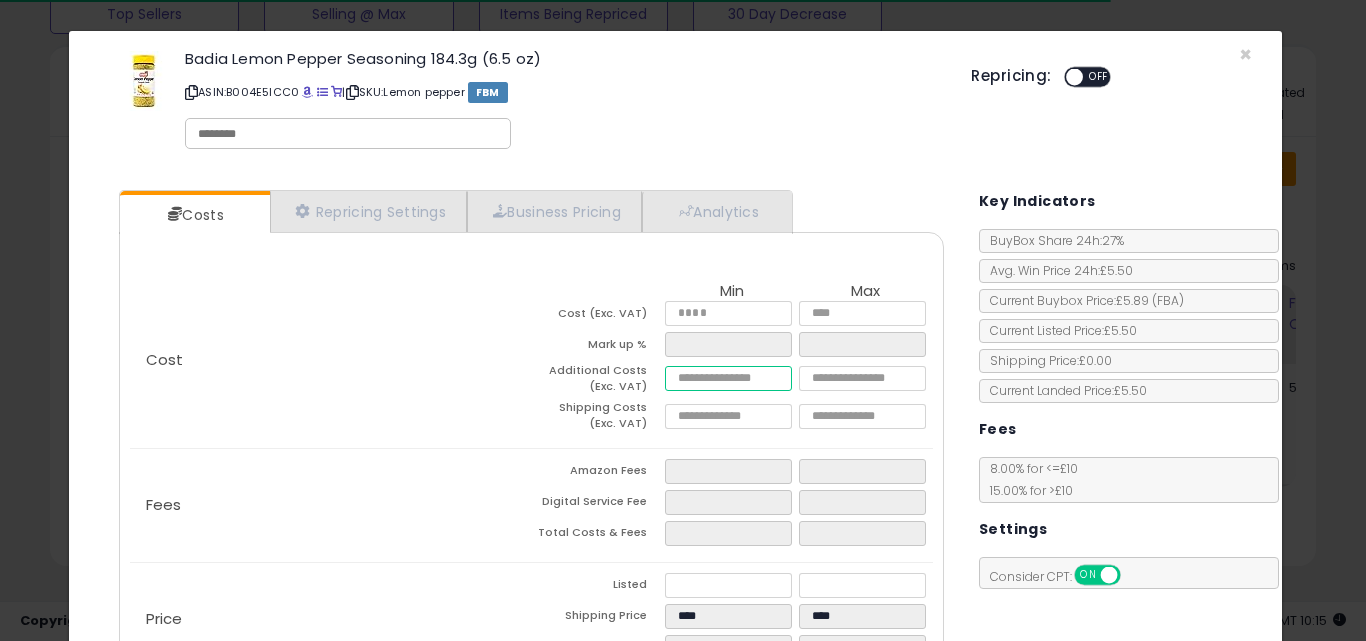 click at bounding box center (728, 378) 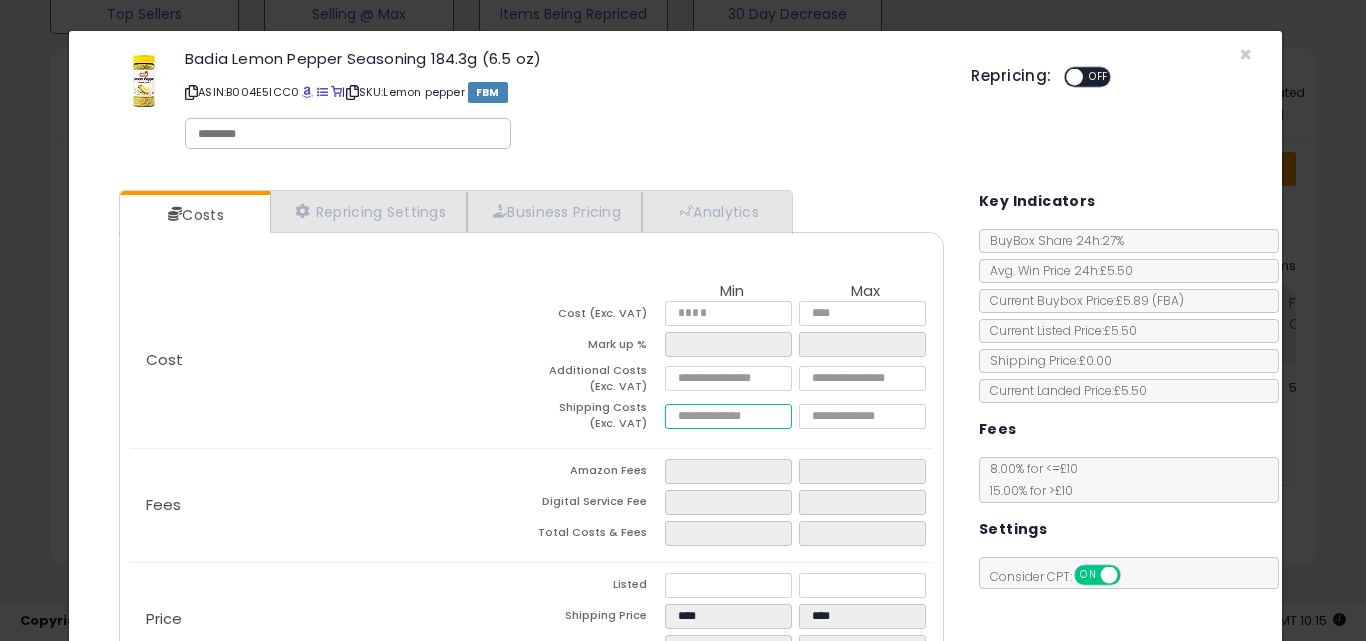 click at bounding box center [728, 416] 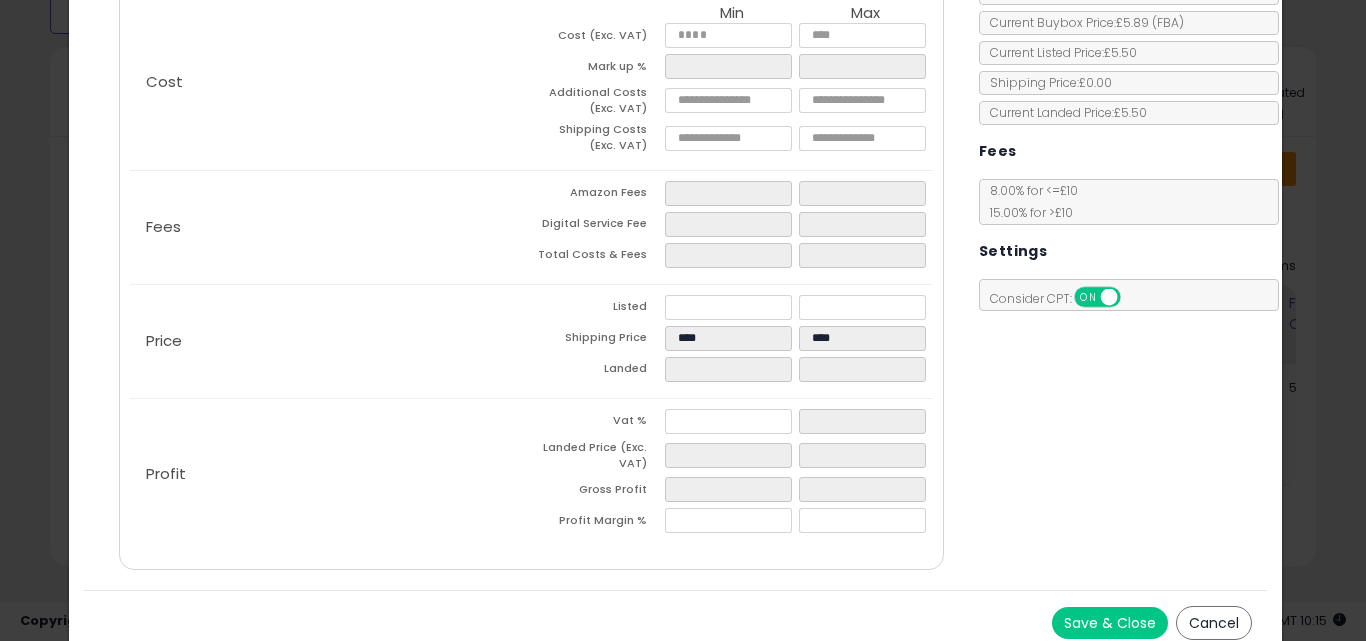 scroll, scrollTop: 292, scrollLeft: 0, axis: vertical 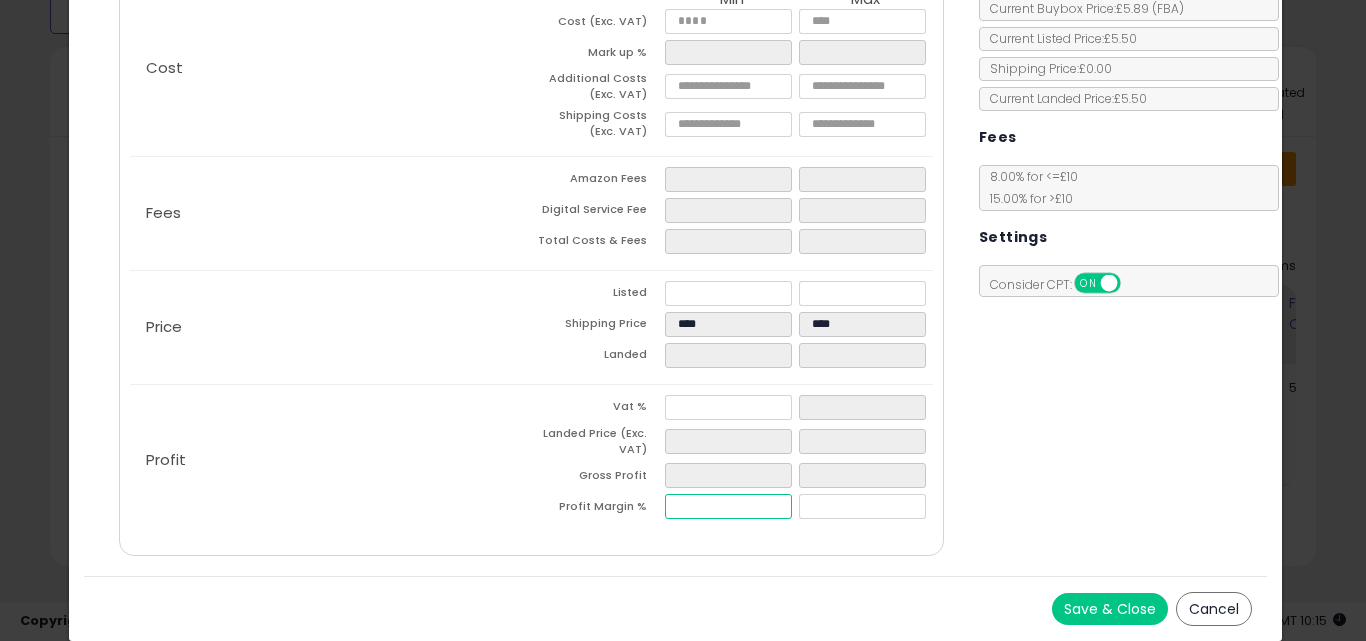 click at bounding box center (728, 506) 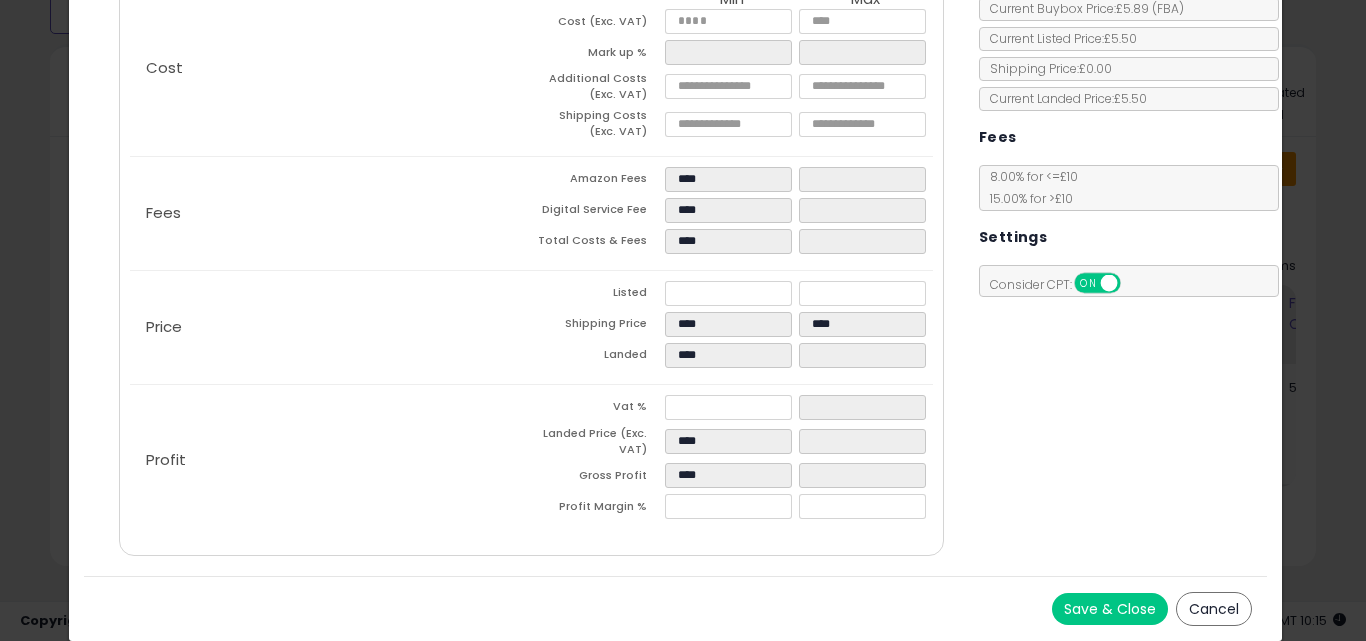 click on "Costs
Repricing Settings
Business Pricing
Analytics
Cost" at bounding box center [531, 229] 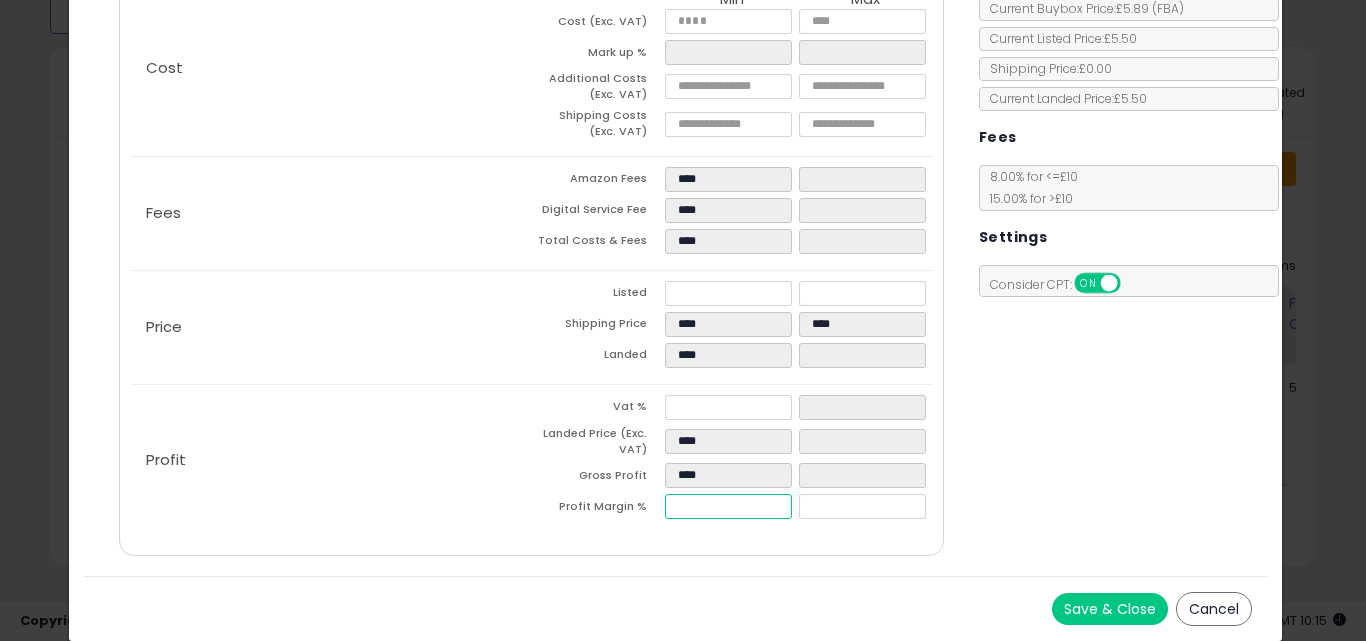 click on "*****" at bounding box center [728, 506] 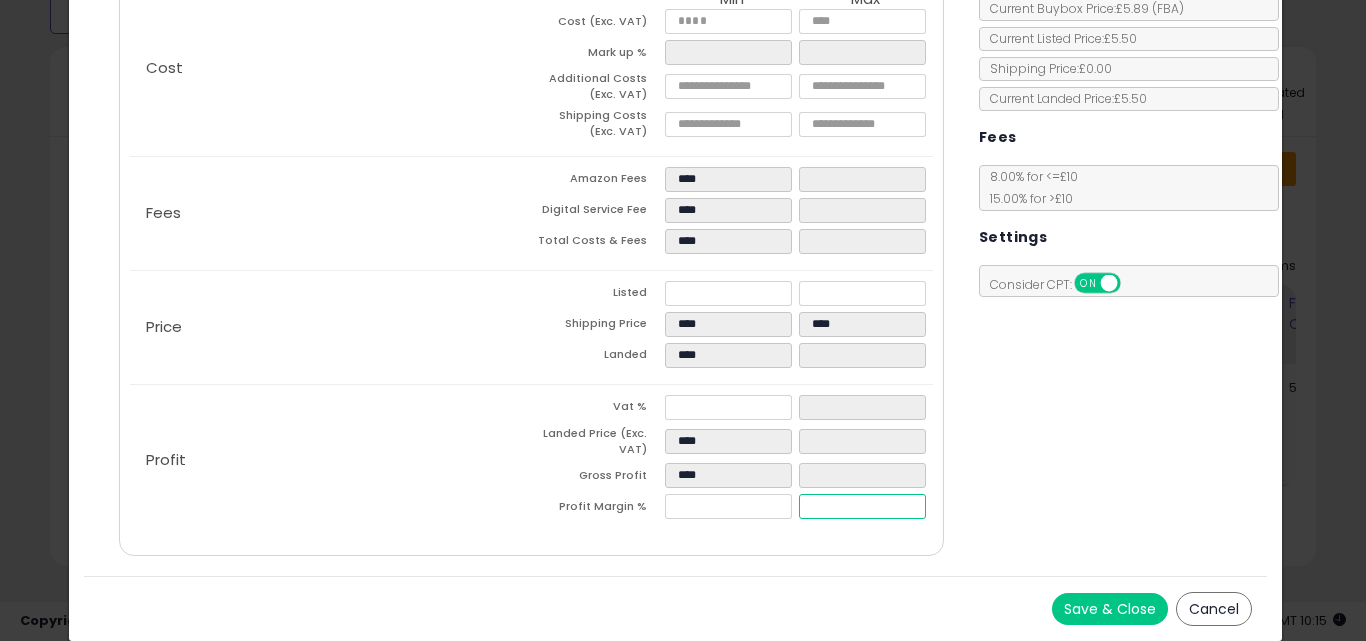 click at bounding box center (862, 506) 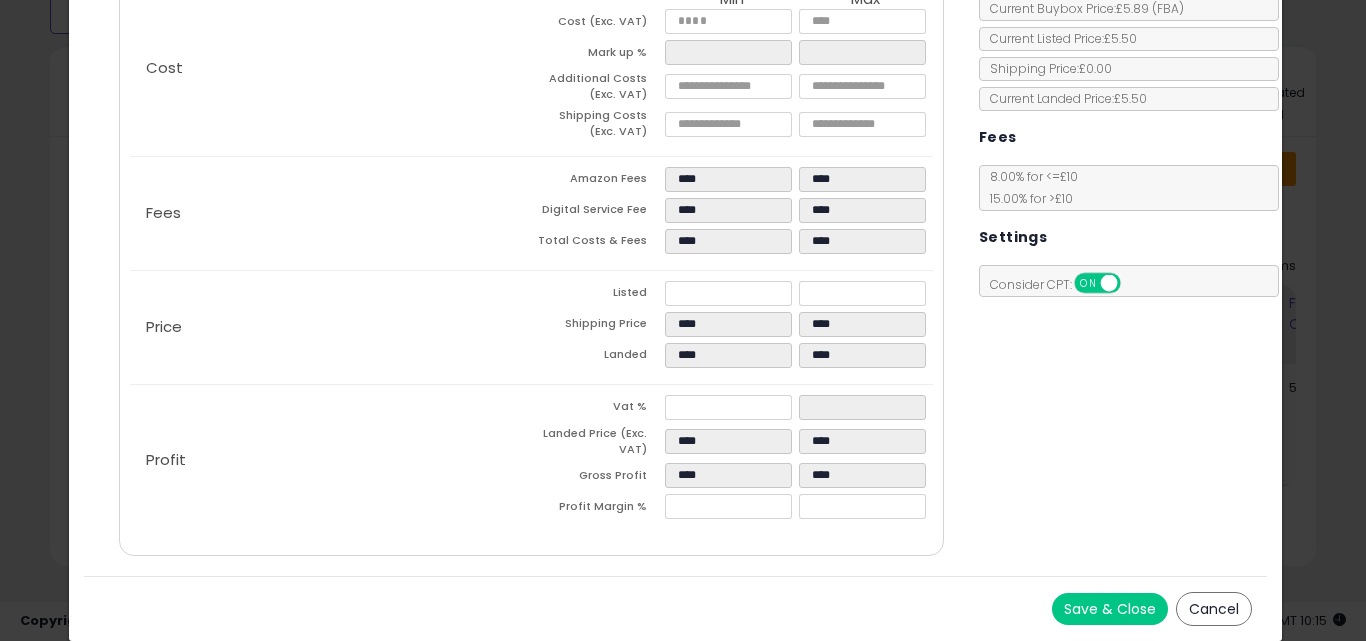 click on "Costs
Repricing Settings
Business Pricing
Analytics
Cost" at bounding box center (531, 229) 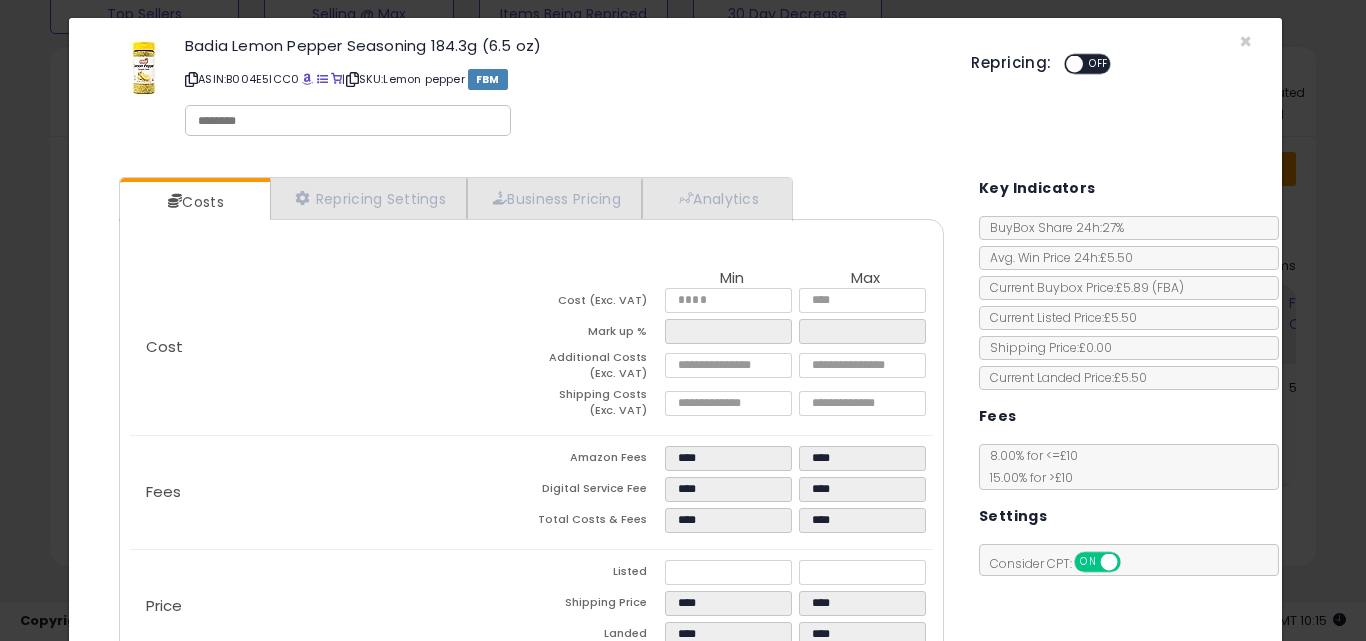 scroll, scrollTop: 0, scrollLeft: 0, axis: both 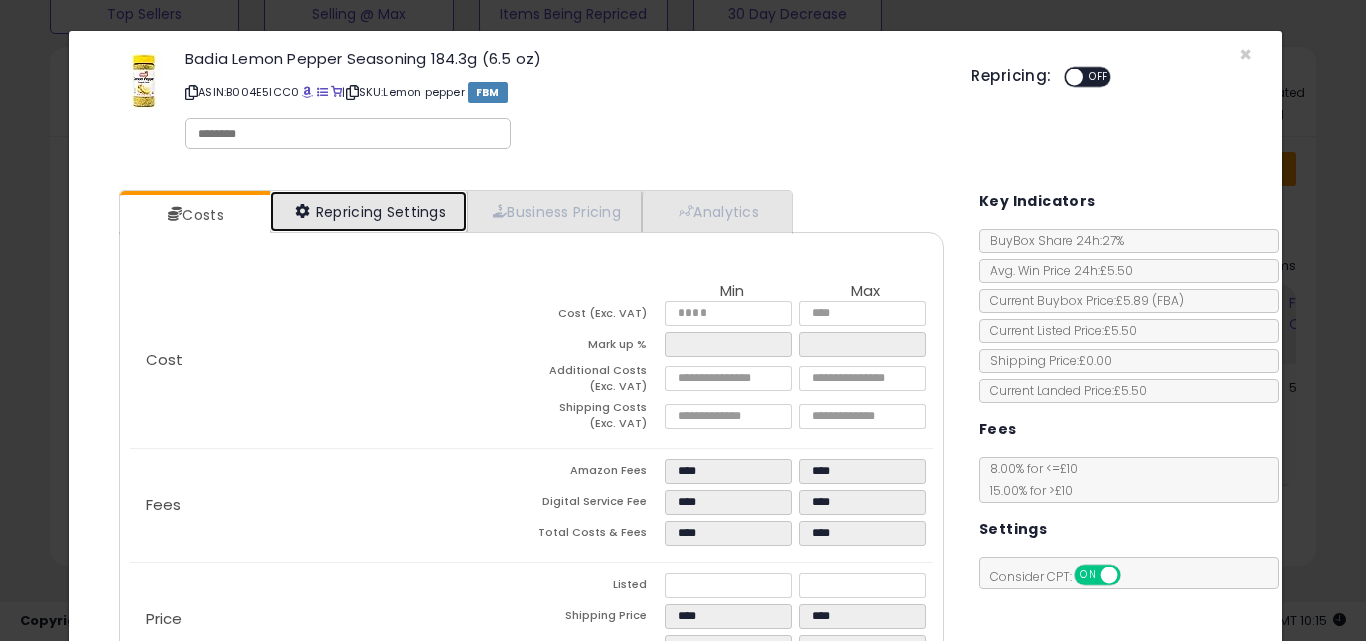 click on "Repricing Settings" at bounding box center (369, 211) 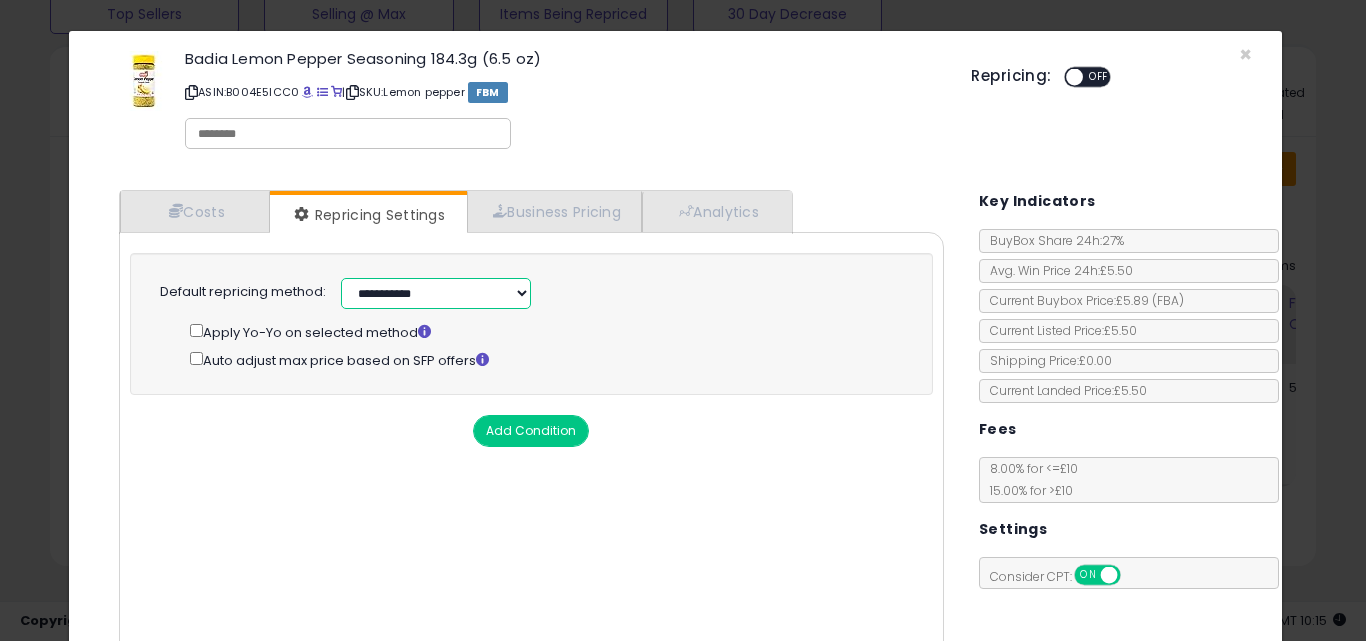 click on "**********" at bounding box center (436, 293) 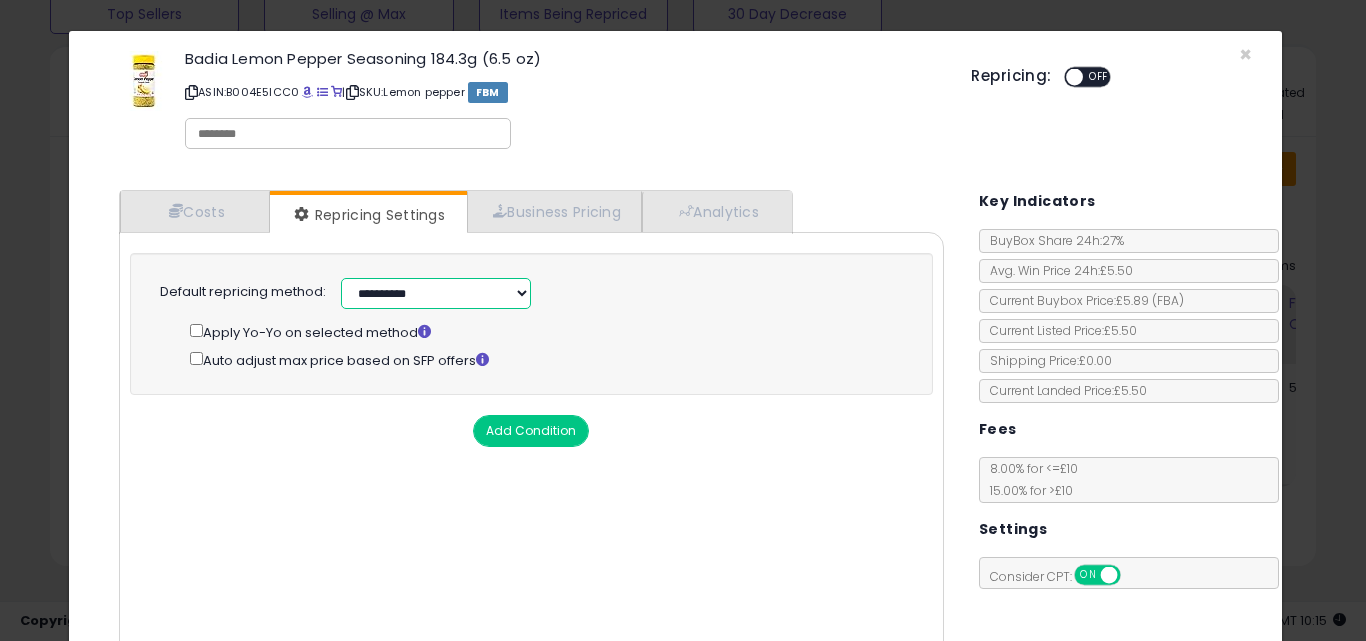 click on "**********" at bounding box center [436, 293] 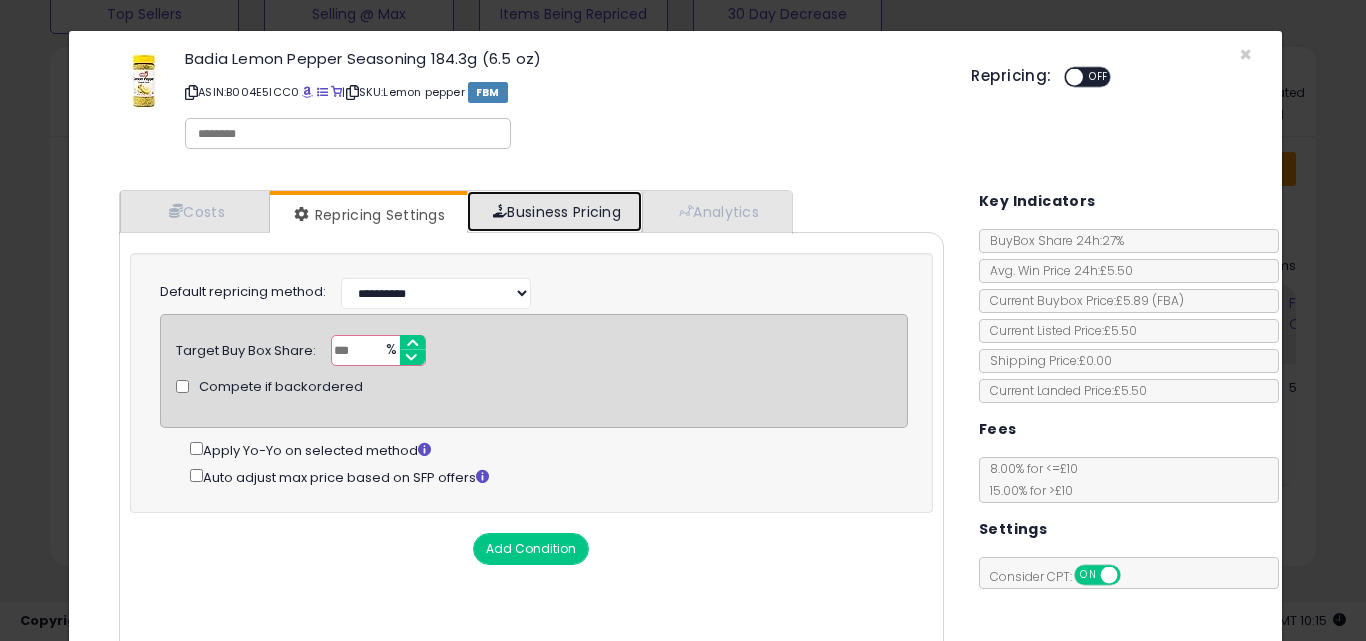 click on "Business Pricing" at bounding box center (554, 211) 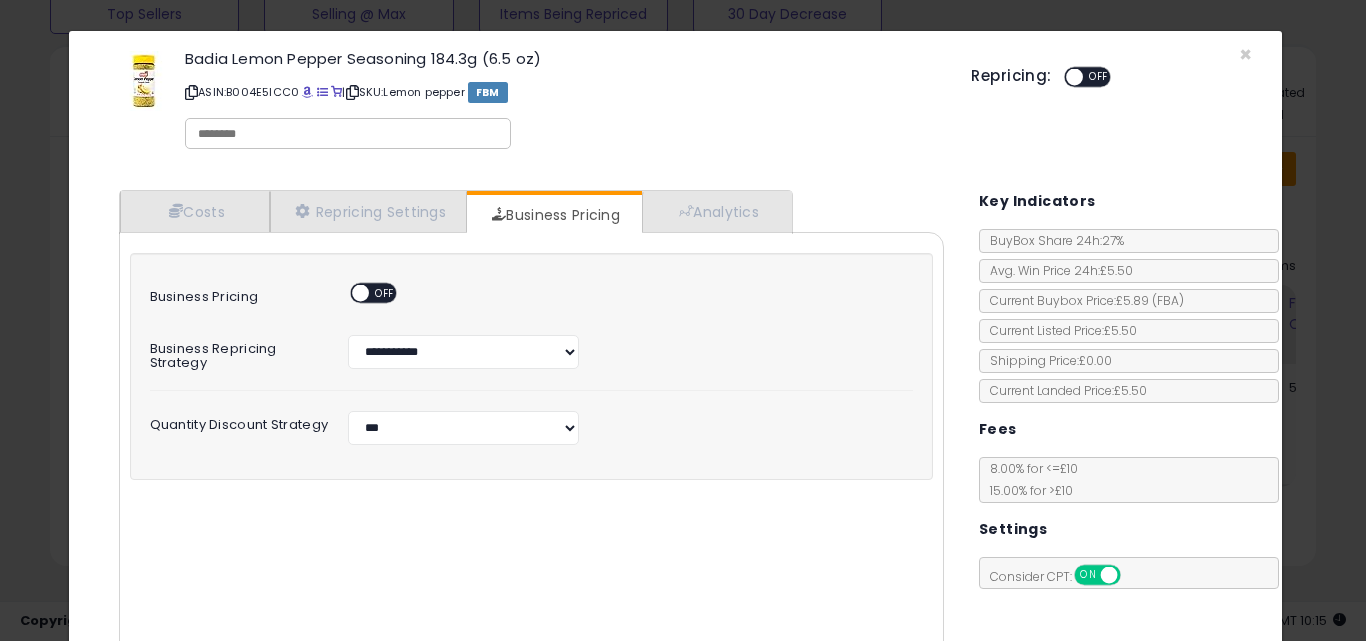 click on "OFF" at bounding box center [385, 293] 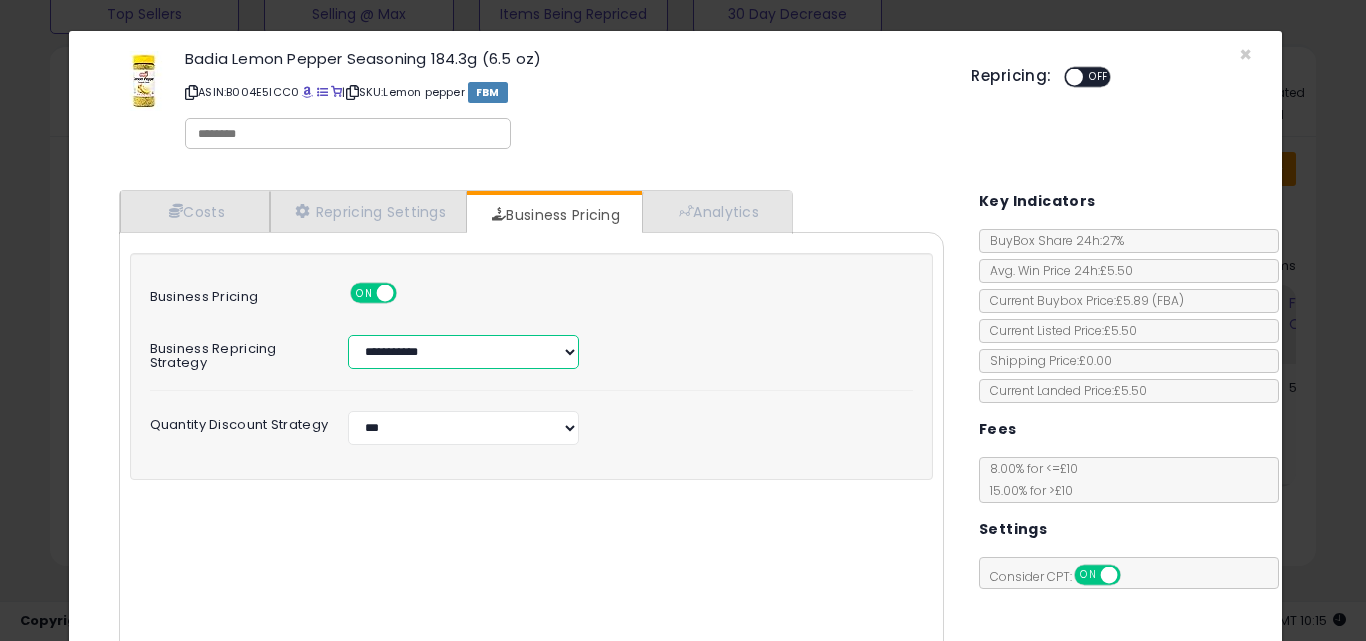 click on "**********" at bounding box center [463, 352] 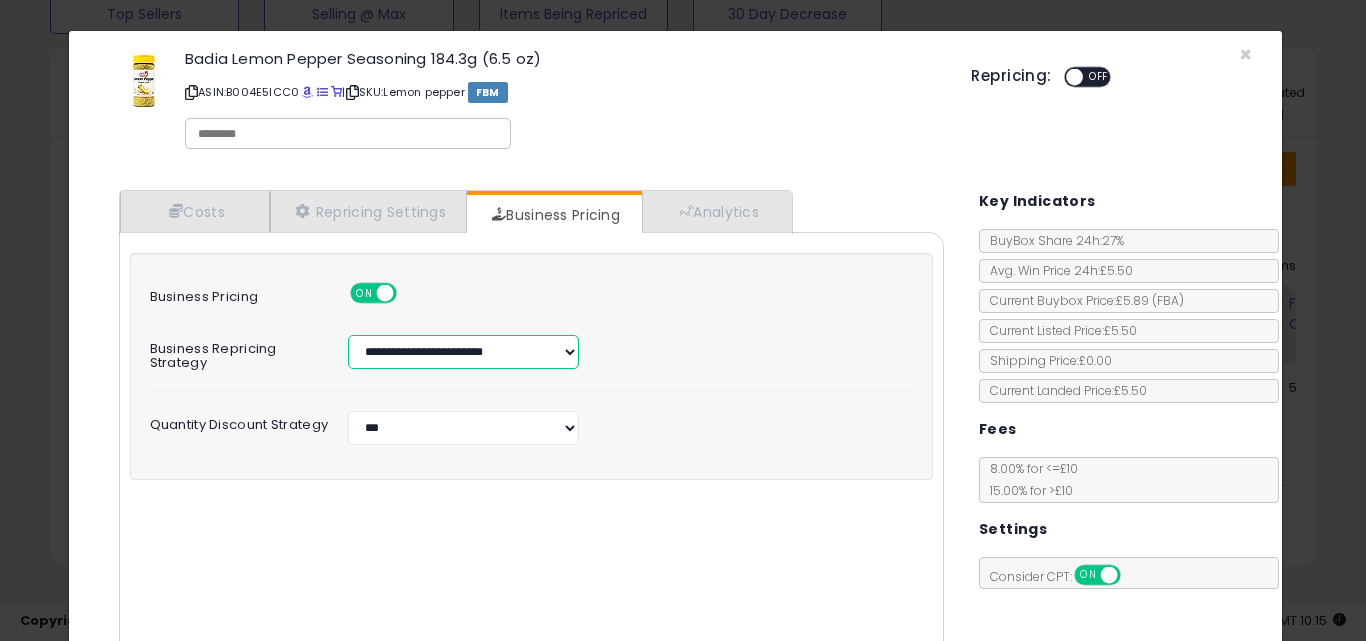 click on "**********" at bounding box center (463, 352) 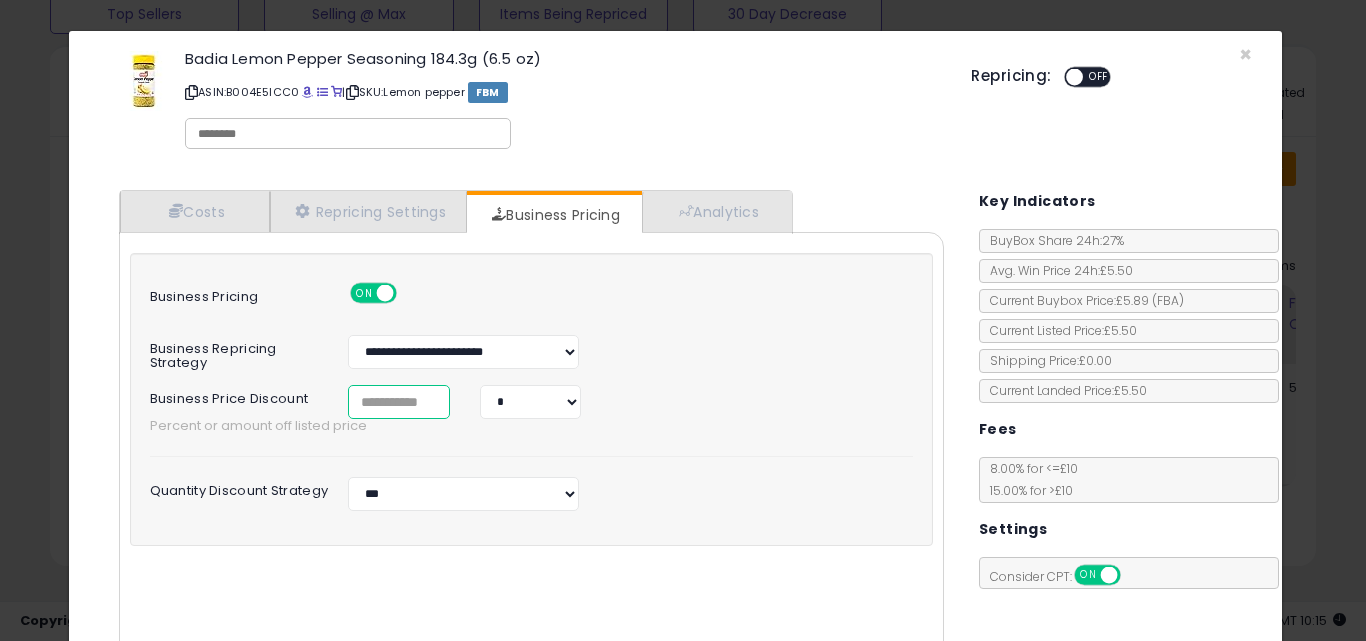 click at bounding box center (399, 402) 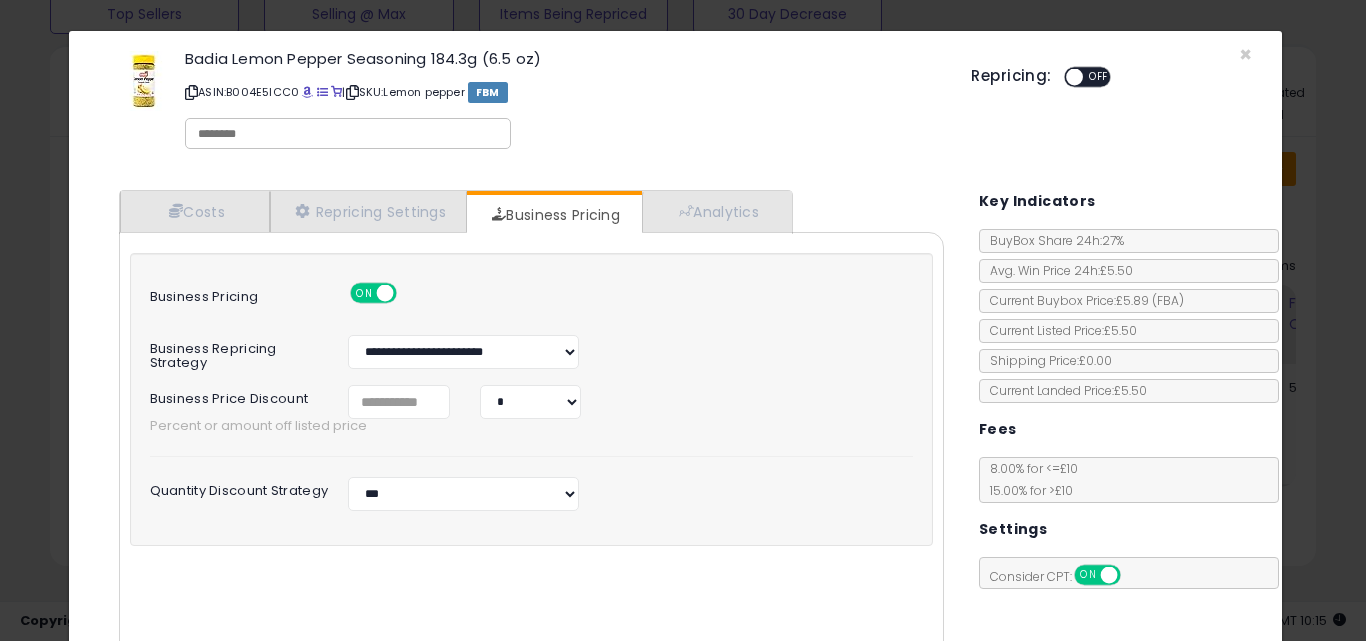 scroll, scrollTop: 161, scrollLeft: 0, axis: vertical 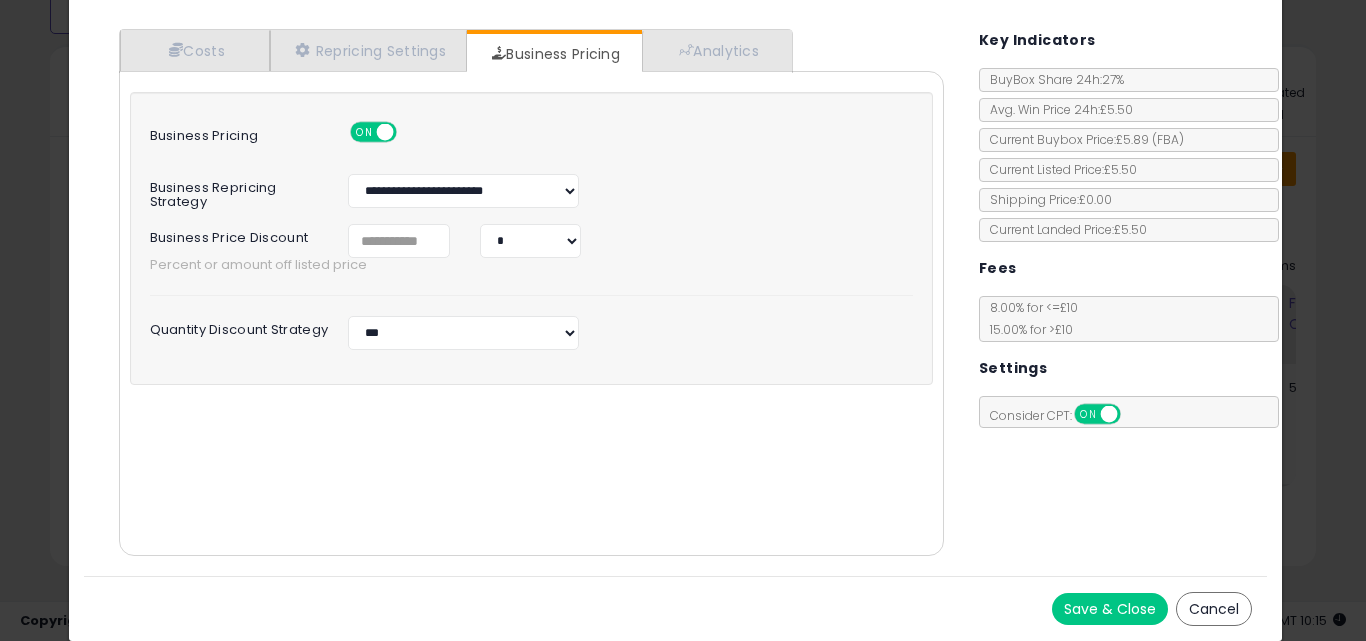 click on "Save & Close" at bounding box center [1110, 609] 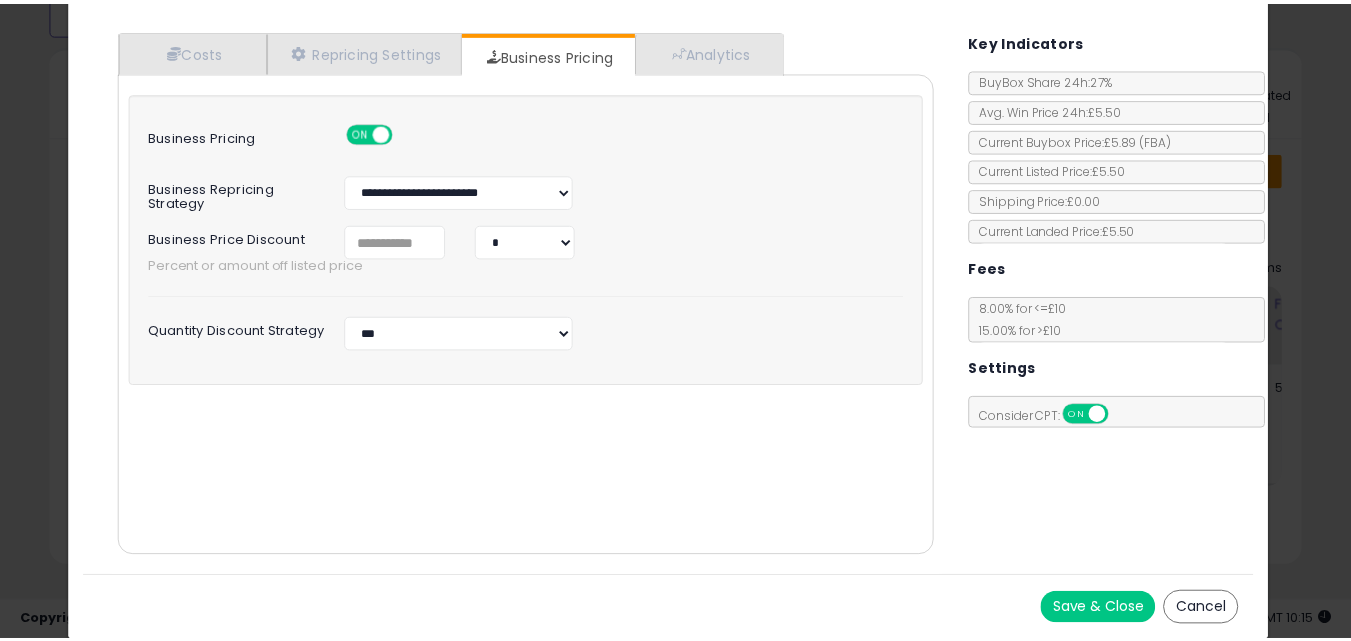 scroll, scrollTop: 0, scrollLeft: 0, axis: both 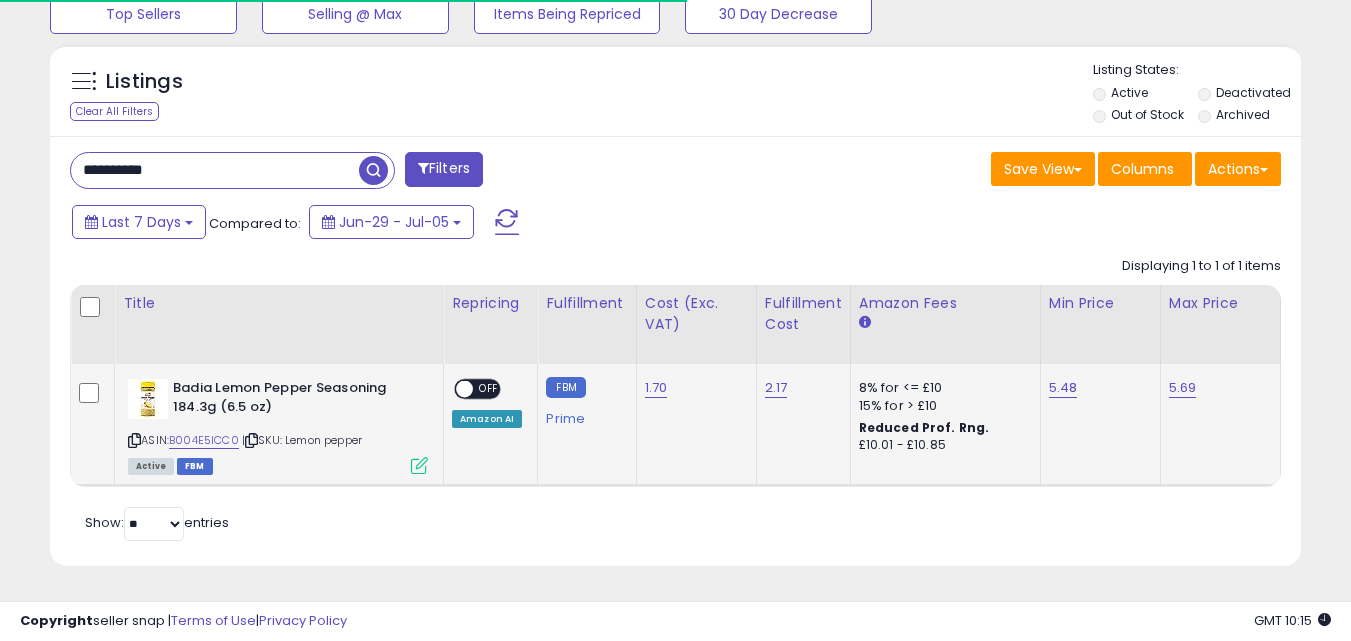 click on "OFF" at bounding box center [489, 389] 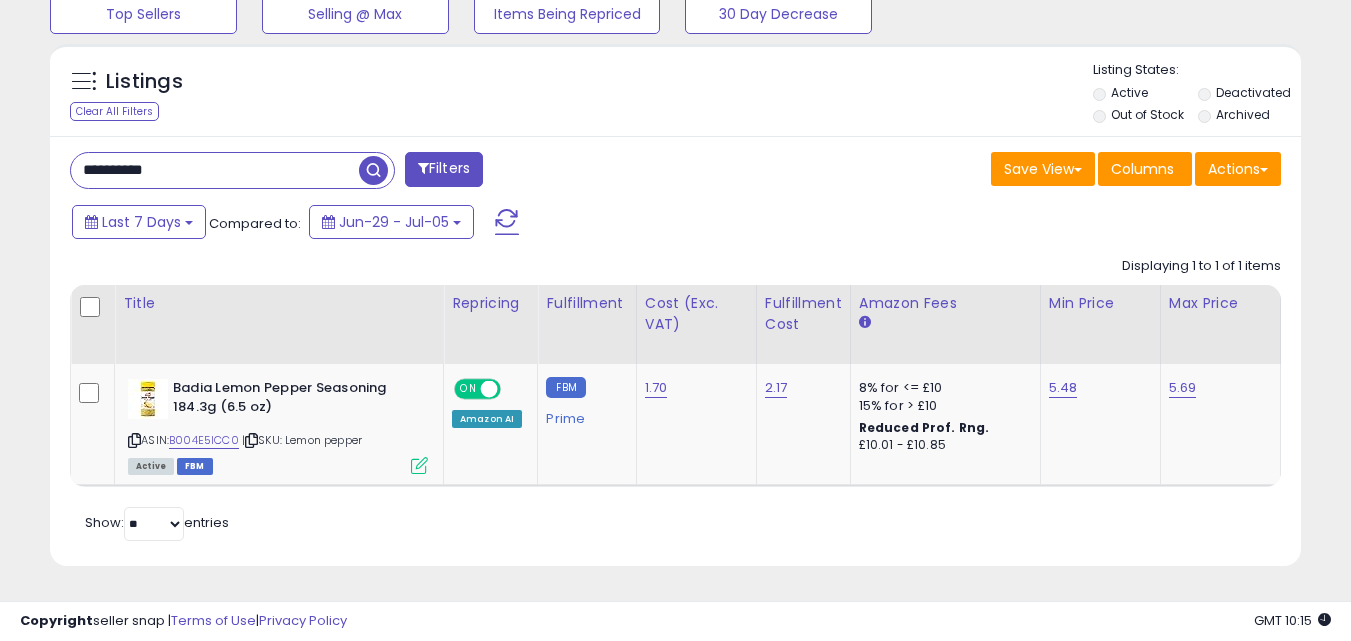 click on "**********" at bounding box center (215, 170) 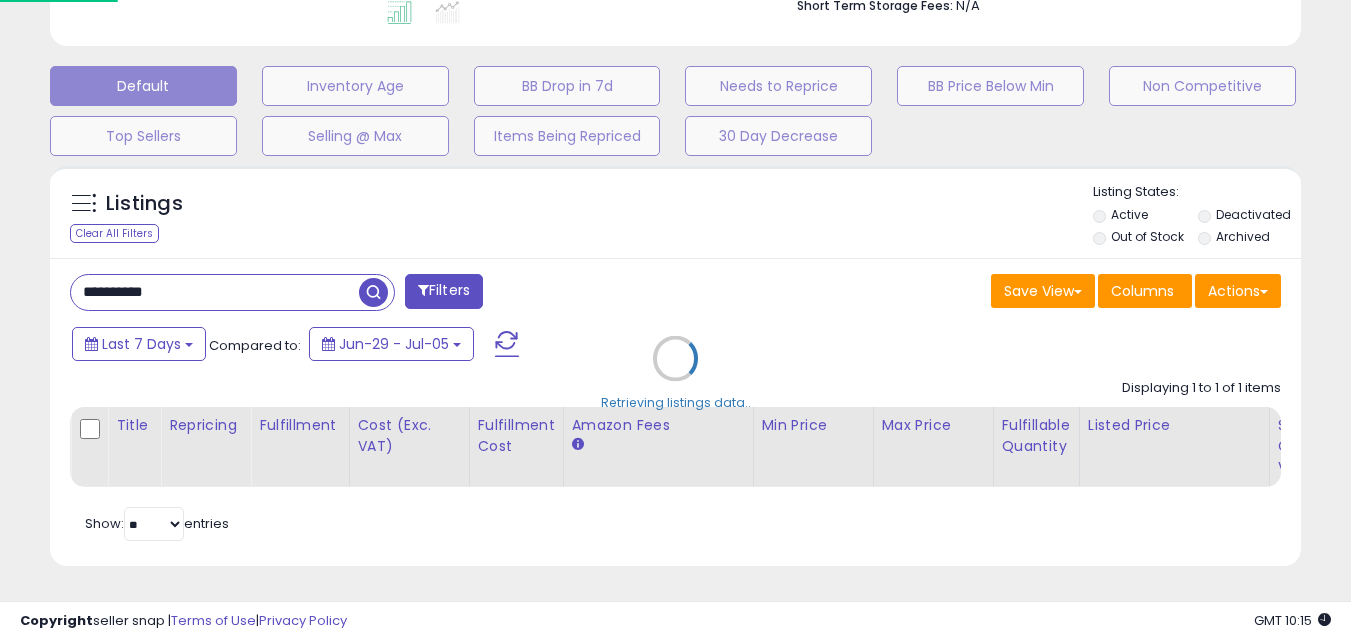 scroll, scrollTop: 999590, scrollLeft: 999267, axis: both 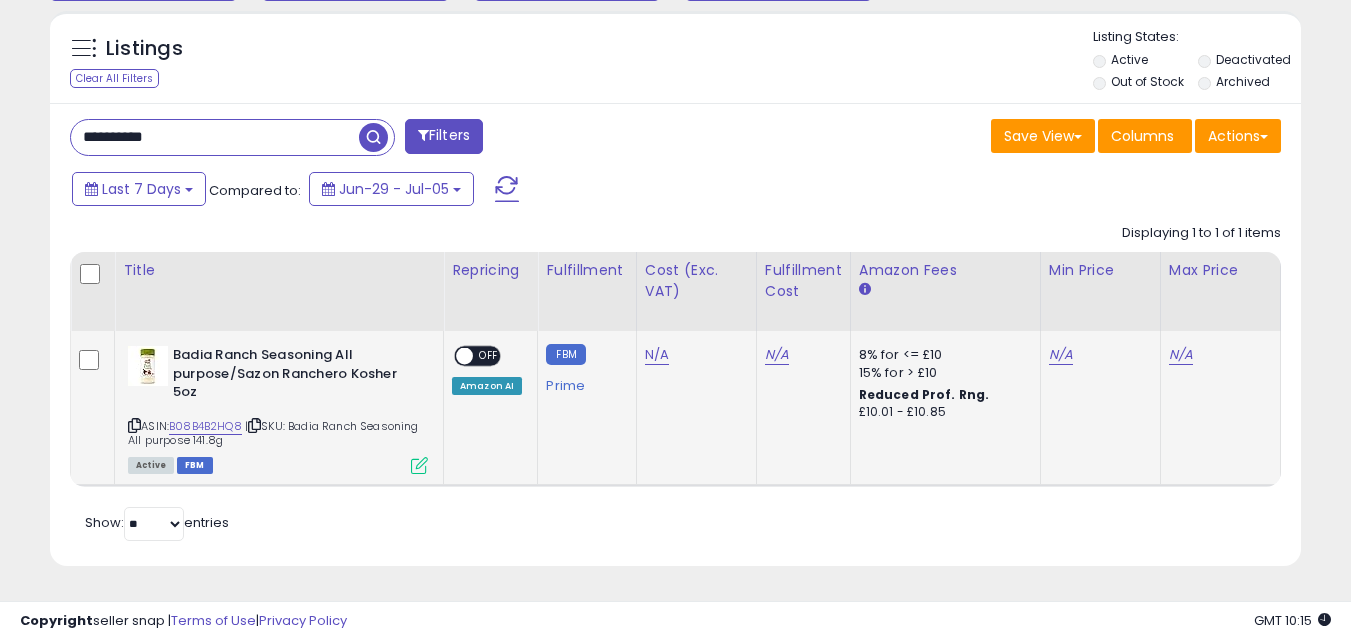 click on "Active FBM" at bounding box center [278, 464] 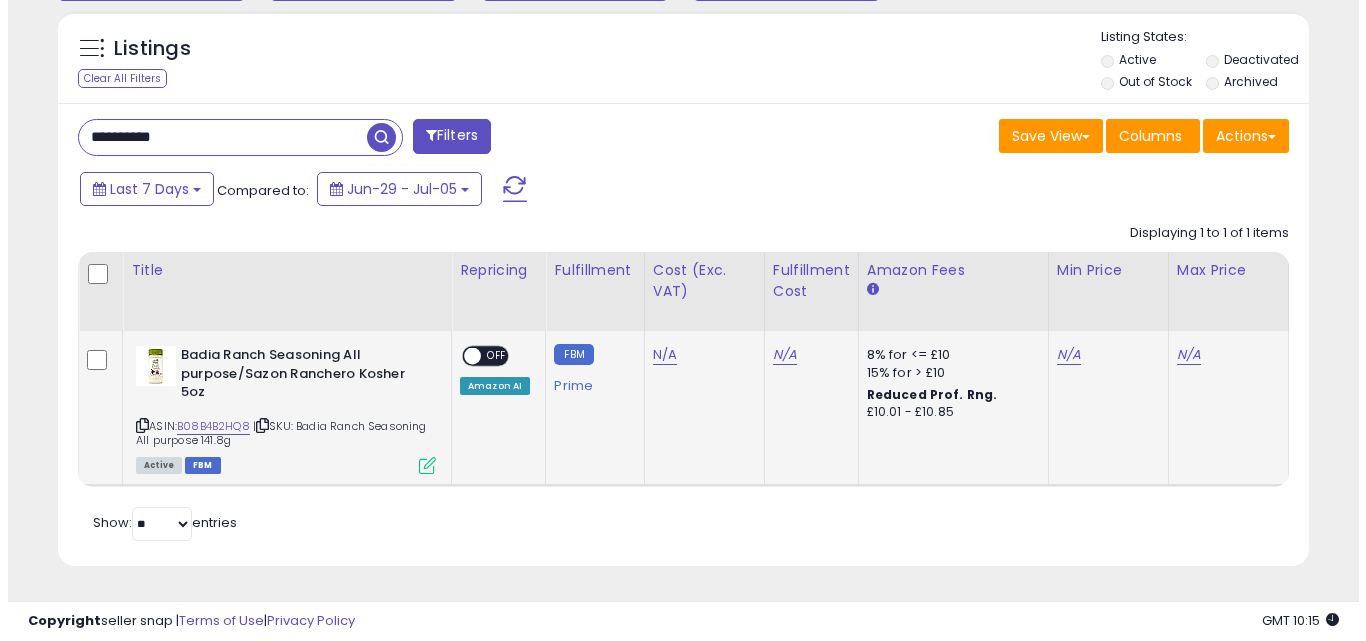 scroll, scrollTop: 999590, scrollLeft: 999267, axis: both 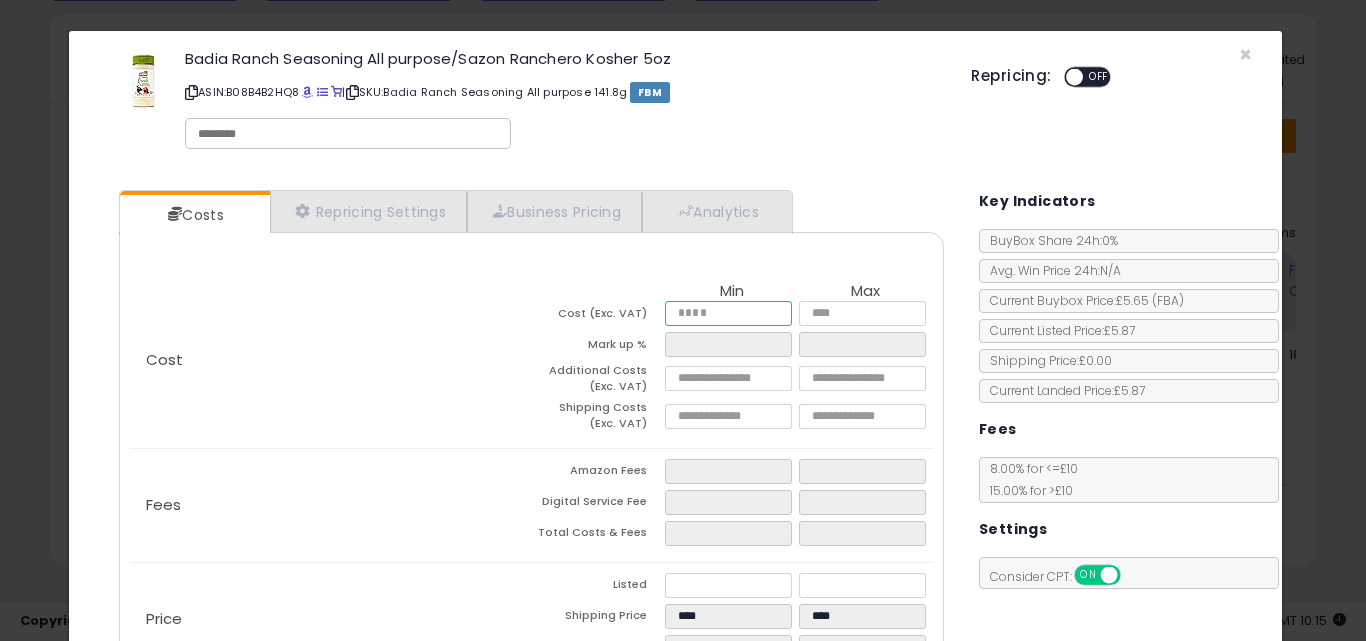 click at bounding box center (728, 313) 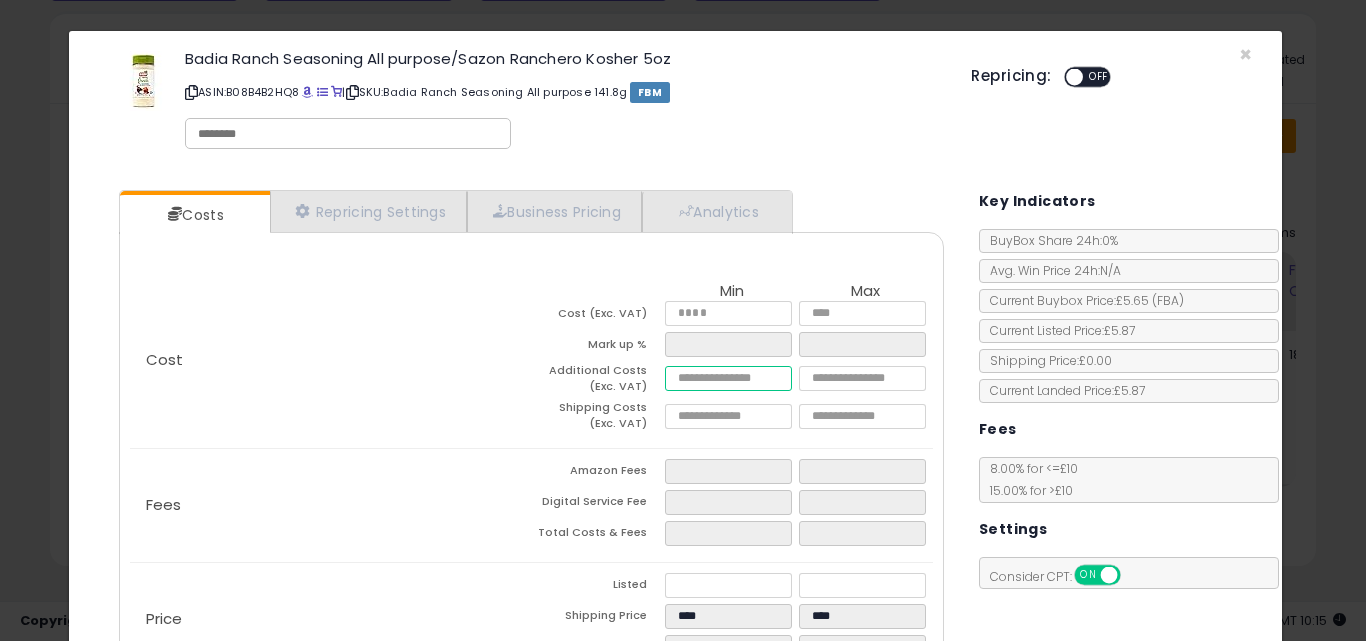 click at bounding box center [728, 378] 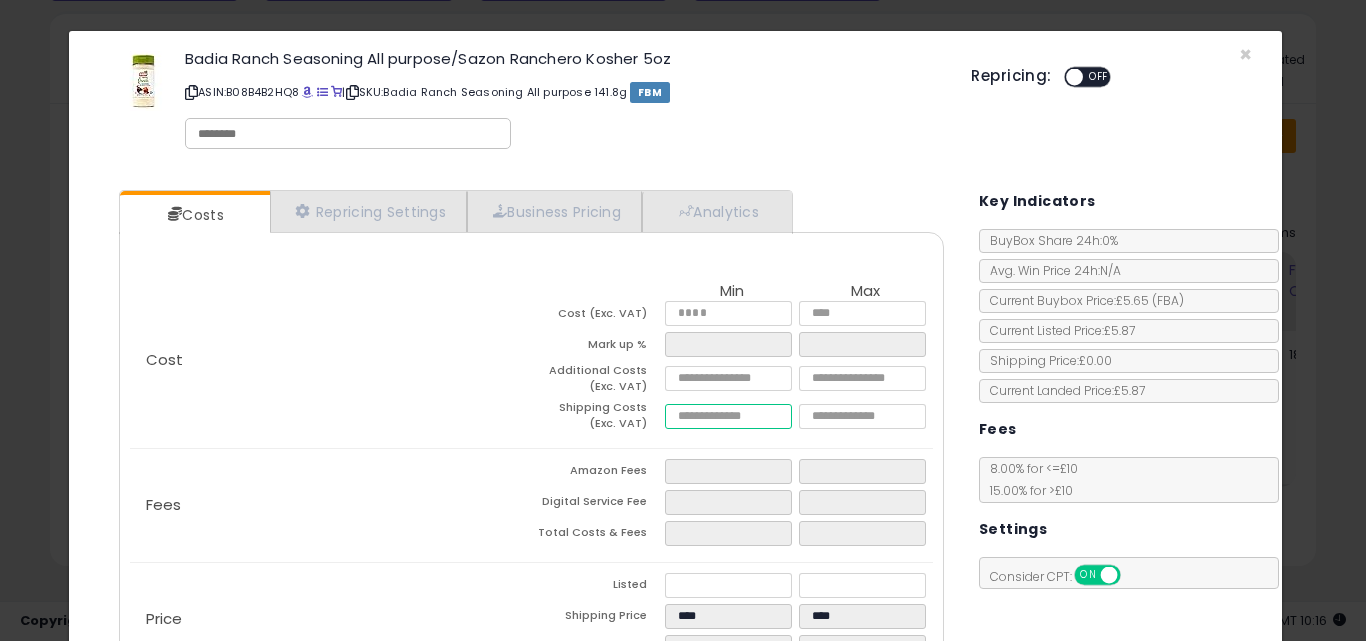 click at bounding box center (728, 416) 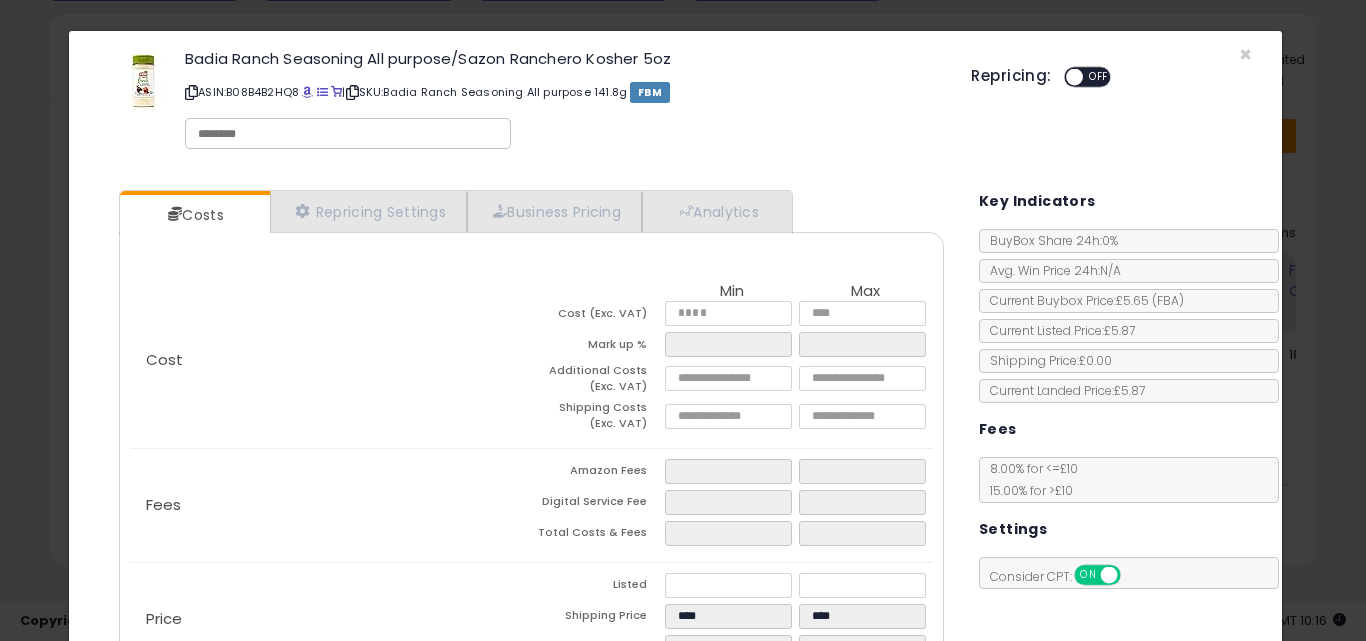 click on "× Close
Badia Ranch Seasoning All purpose/Sazon Ranchero Kosher 5oz
ASIN:  B08B4B2HQ8
|
SKU:  Badia Ranch Seasoning All purpose 141.8g
FBM
Repricing:
ON   OFF" 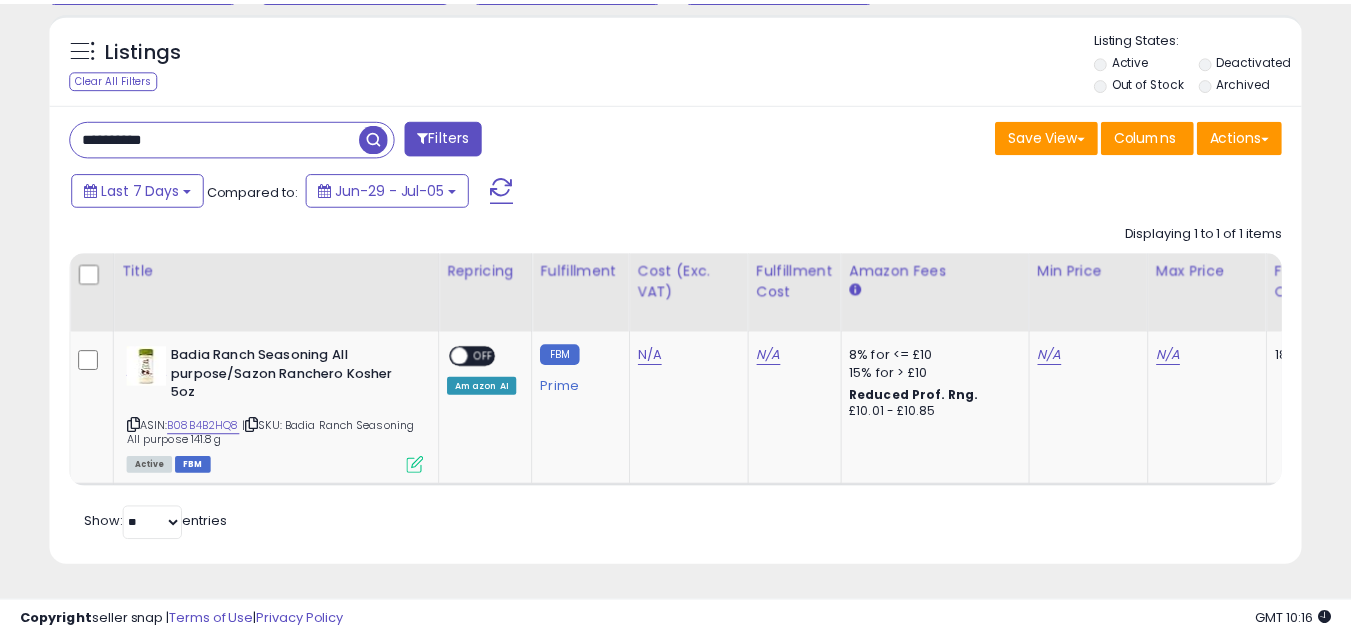 scroll, scrollTop: 410, scrollLeft: 724, axis: both 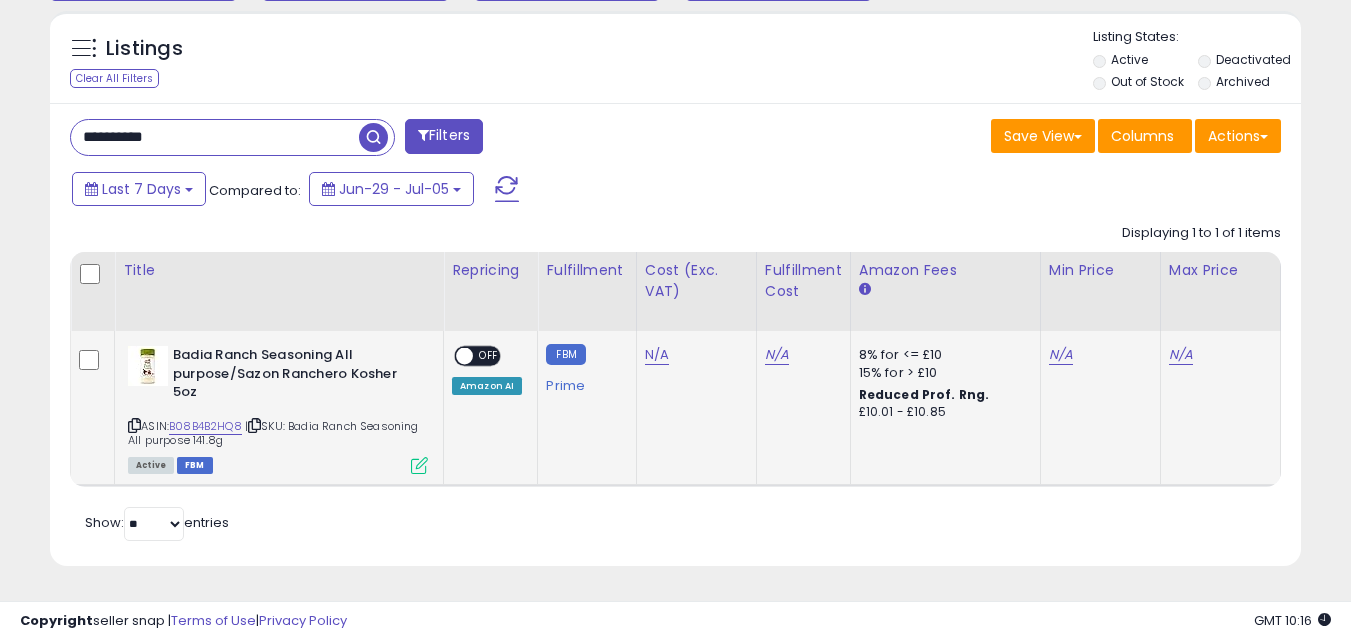 click at bounding box center [419, 465] 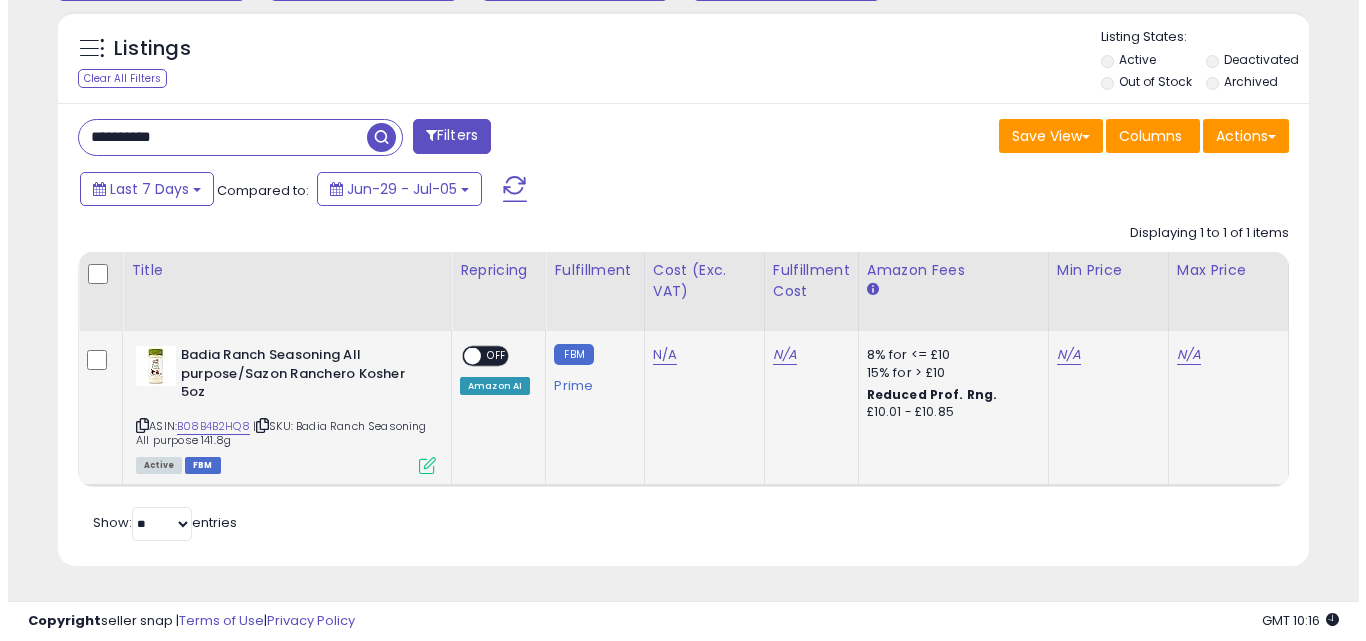 scroll, scrollTop: 999590, scrollLeft: 999267, axis: both 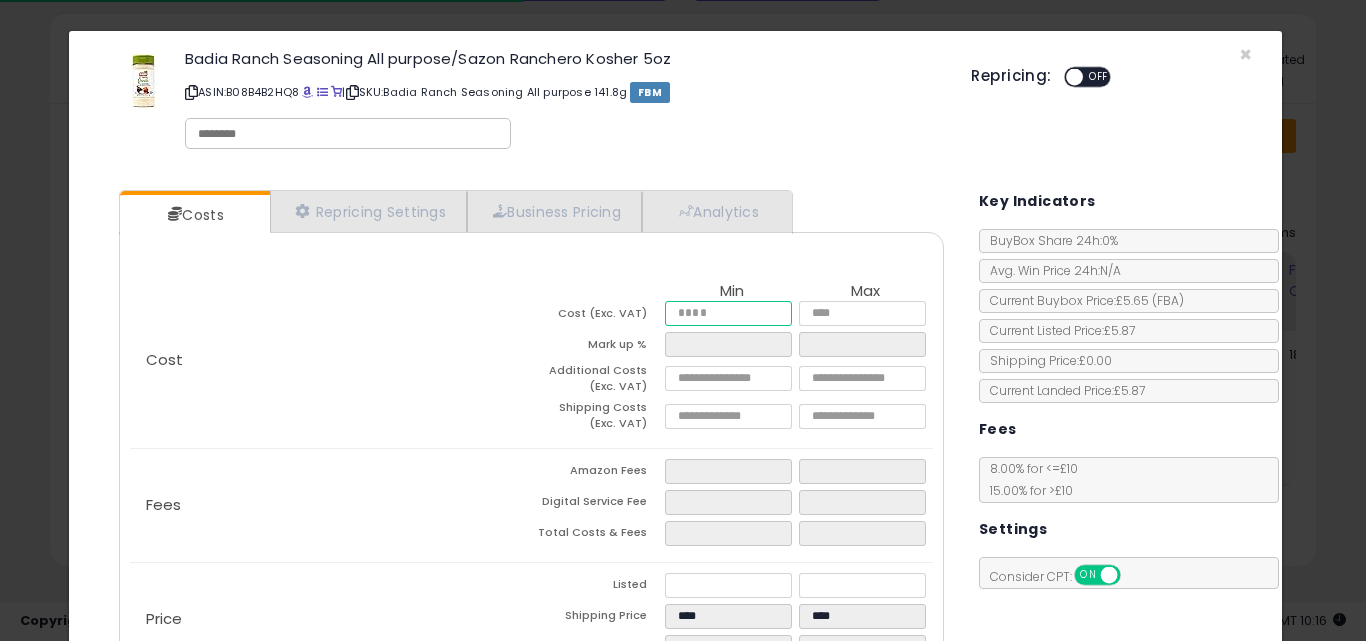 click on "*" at bounding box center (728, 313) 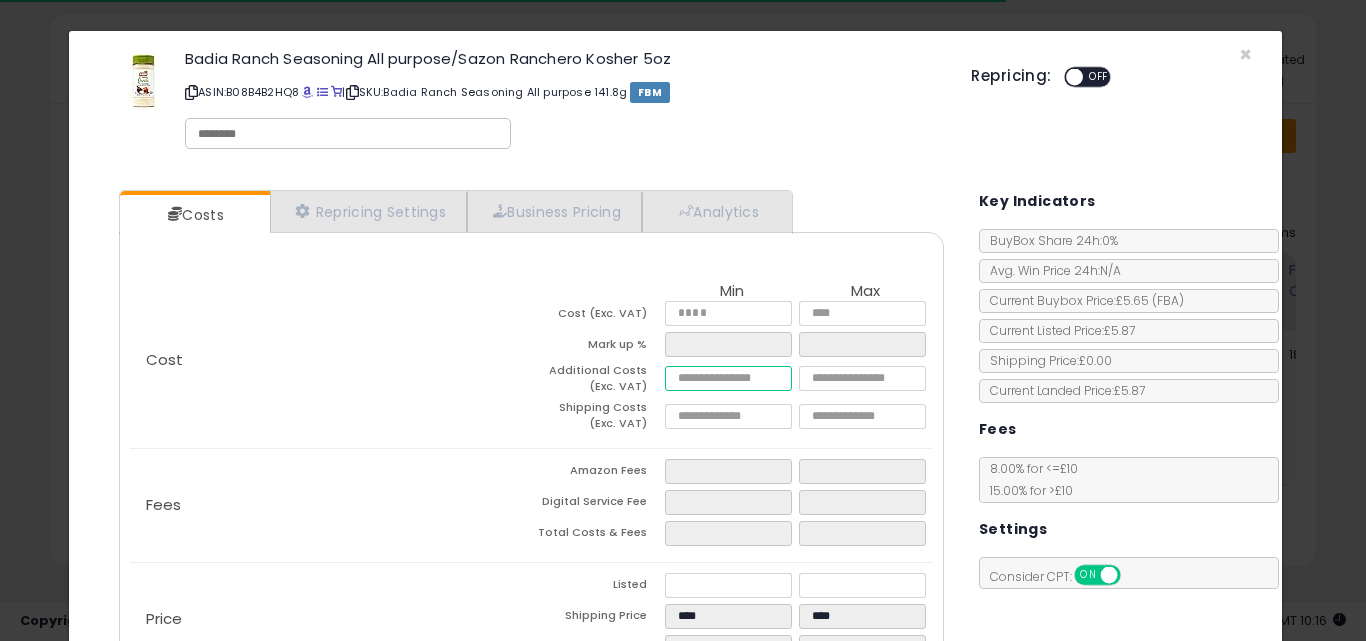 click at bounding box center (728, 378) 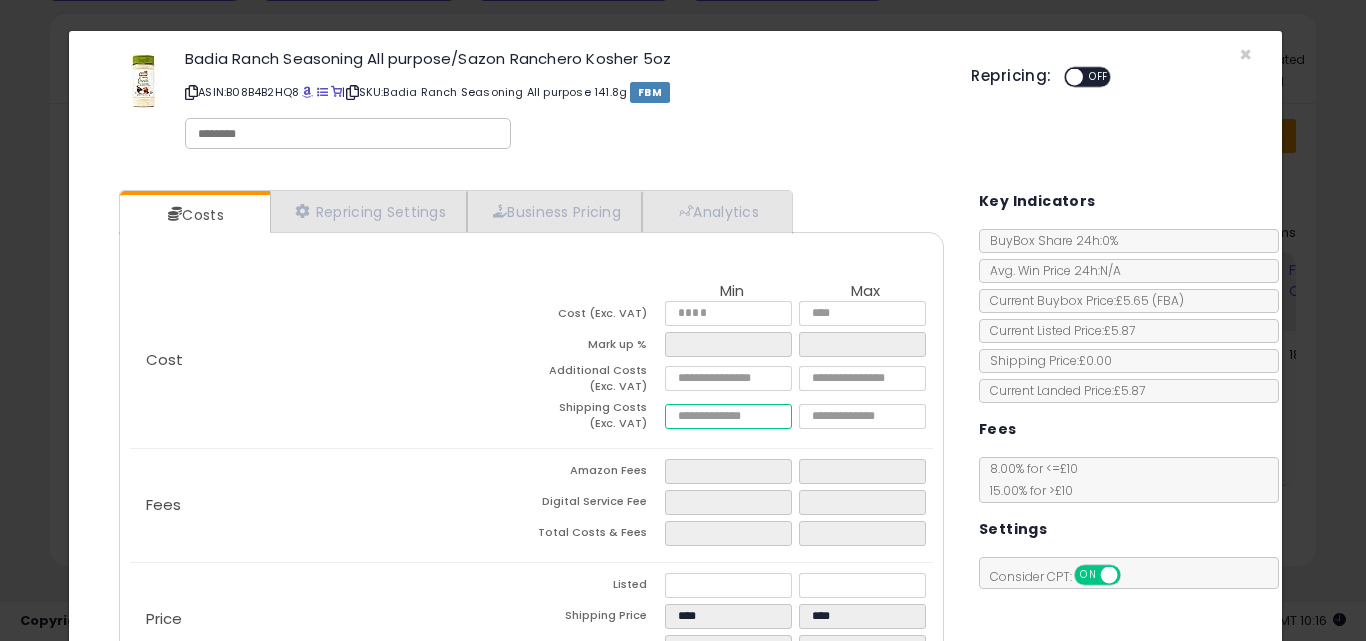 click at bounding box center [728, 416] 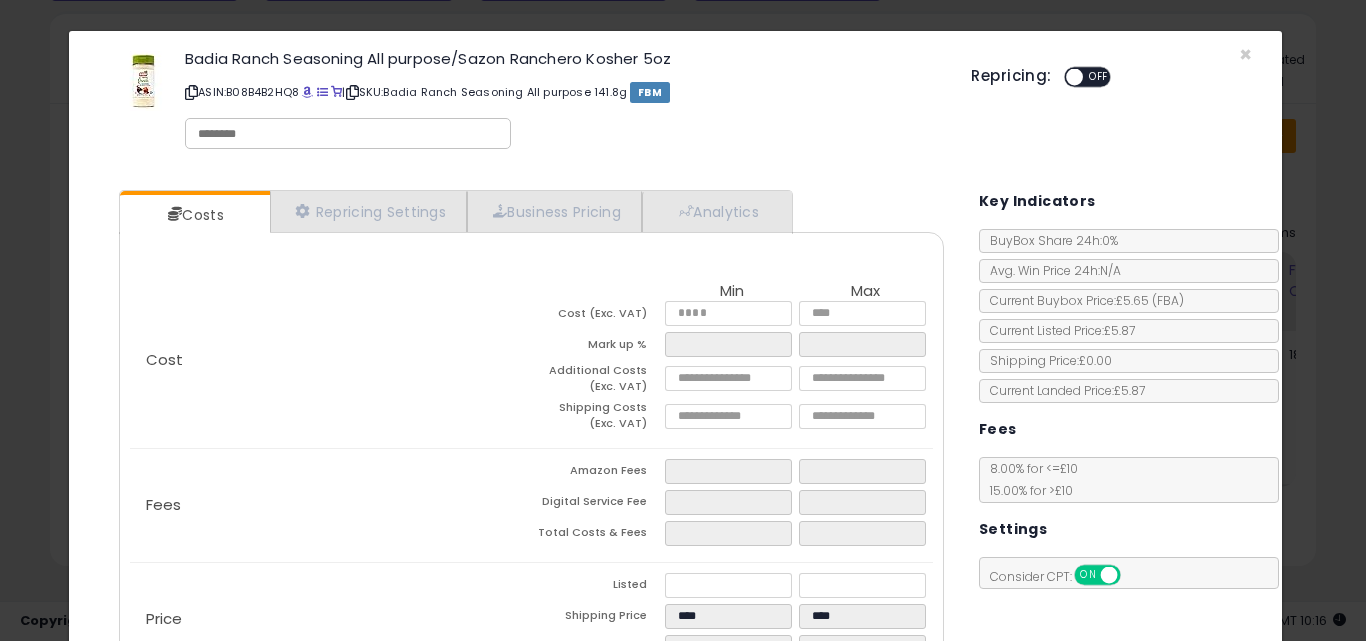 scroll, scrollTop: 292, scrollLeft: 0, axis: vertical 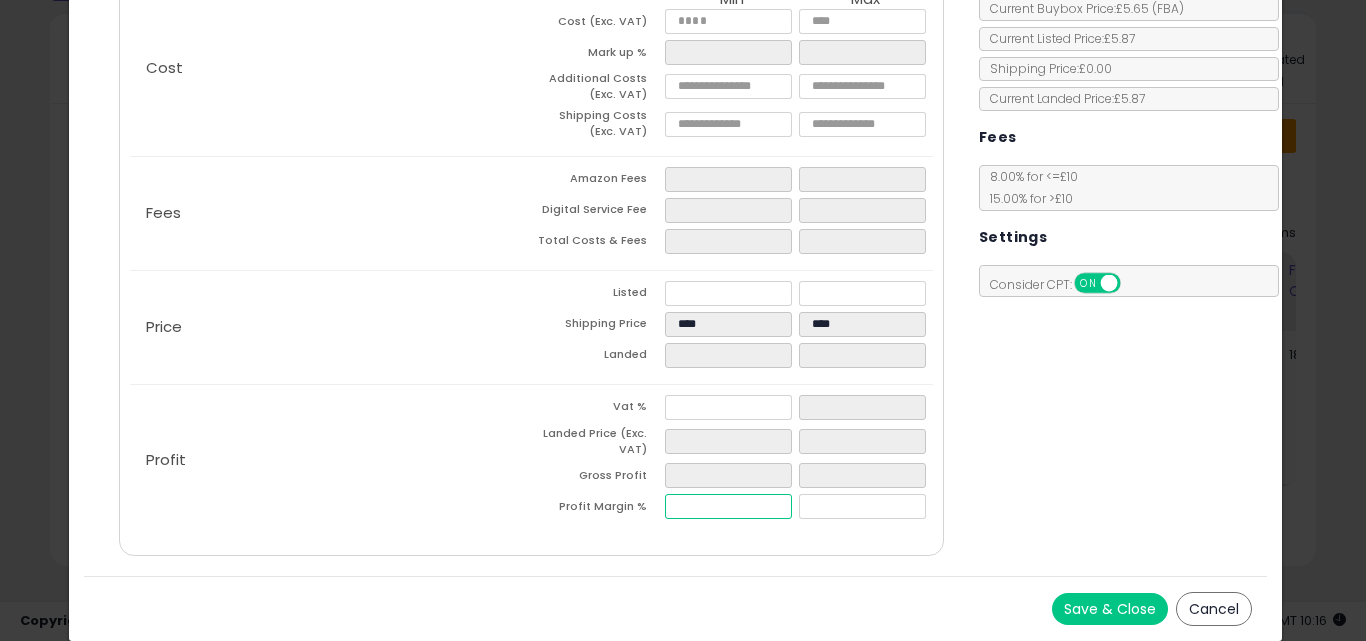 click at bounding box center [728, 506] 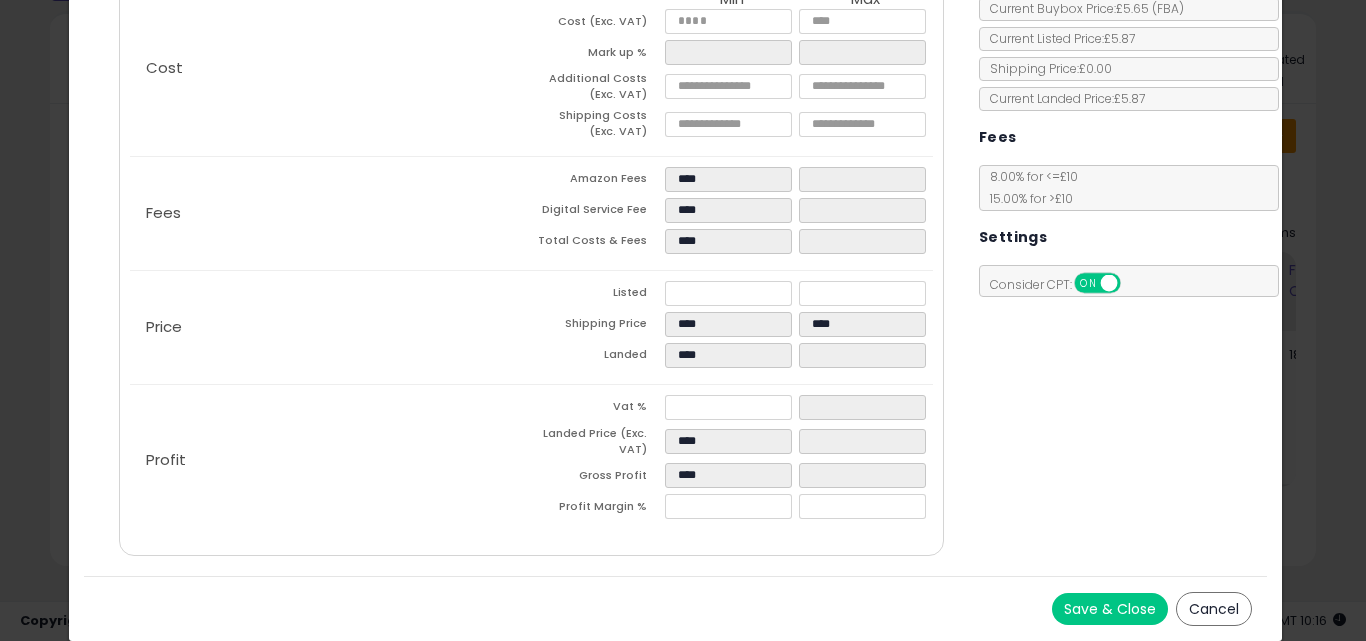 click on "Save & Close
Cancel" at bounding box center (676, 608) 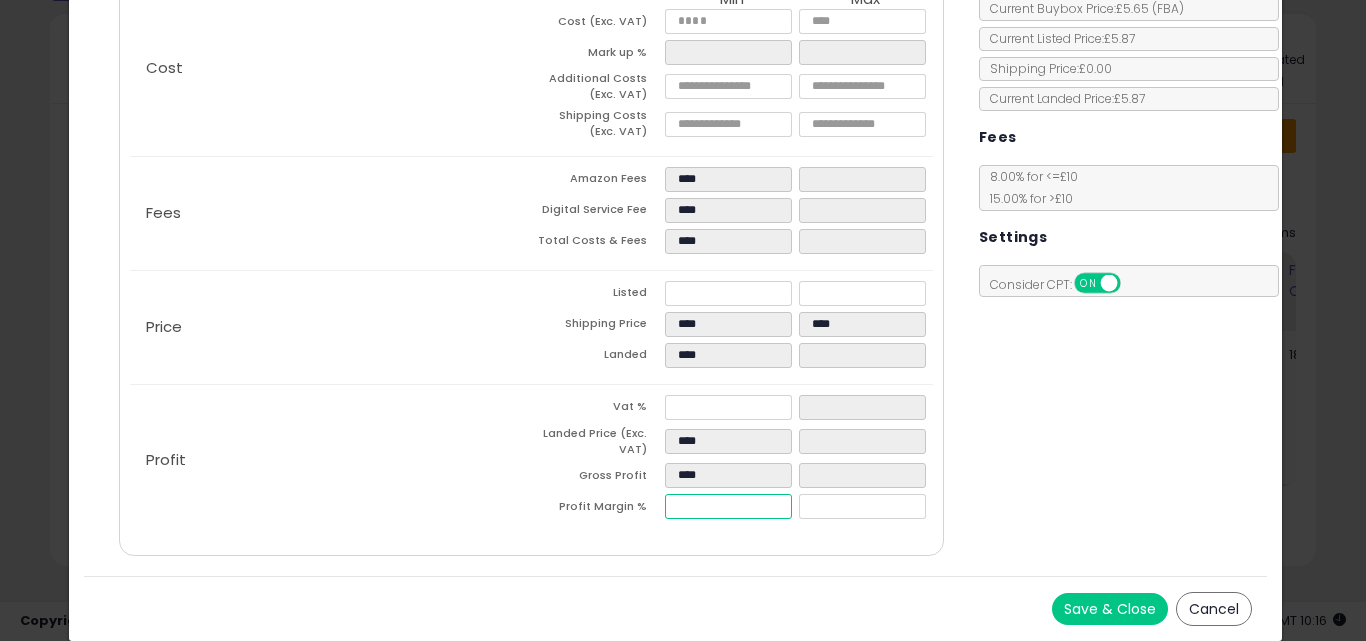 click on "*****" at bounding box center (728, 506) 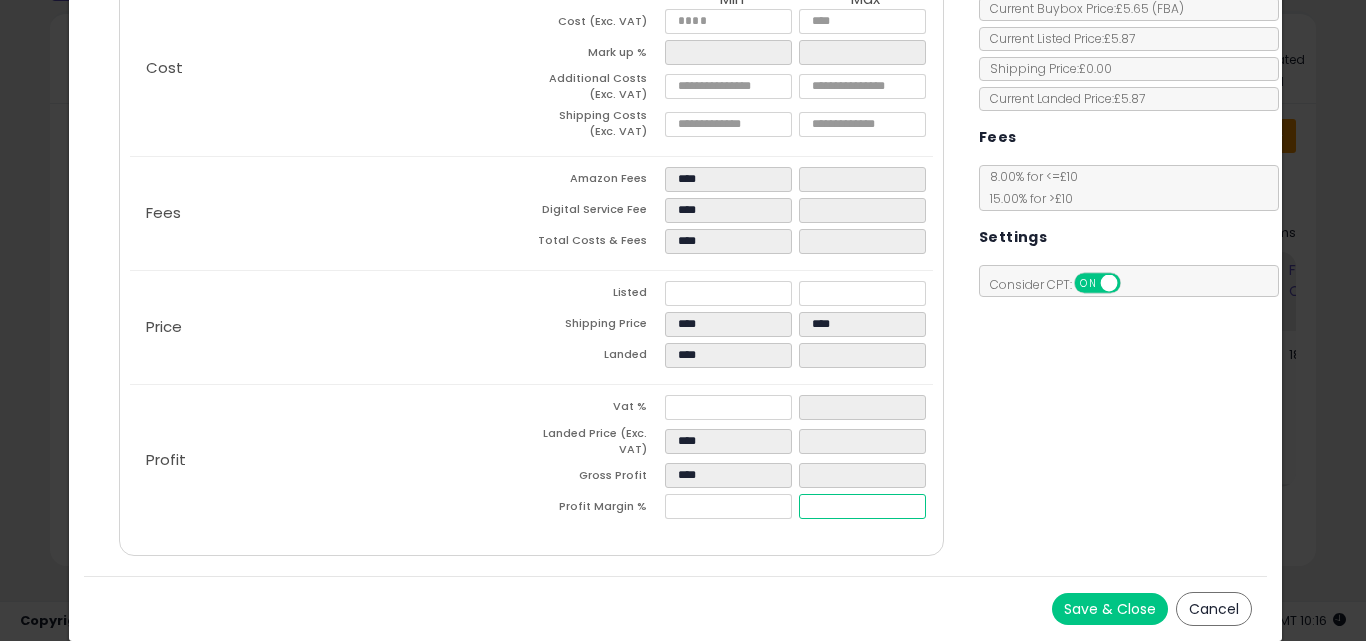 click at bounding box center [862, 506] 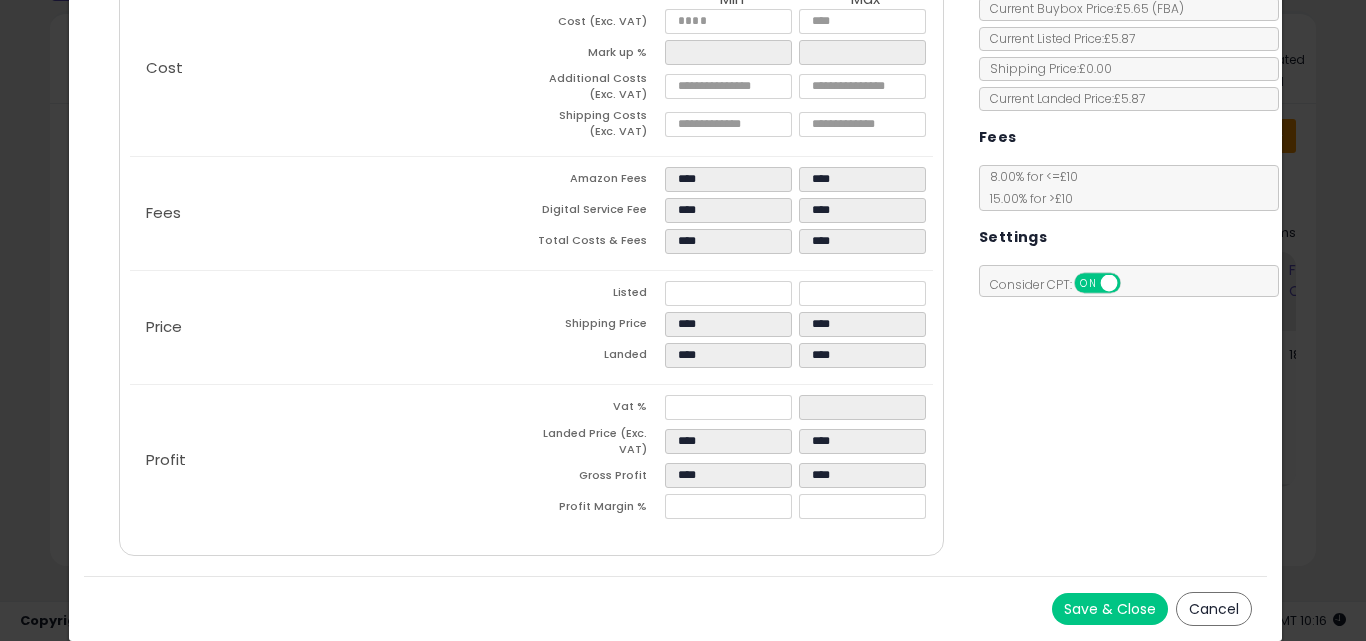 click on "Costs
Repricing Settings
Business Pricing
Analytics
Cost" at bounding box center [676, 229] 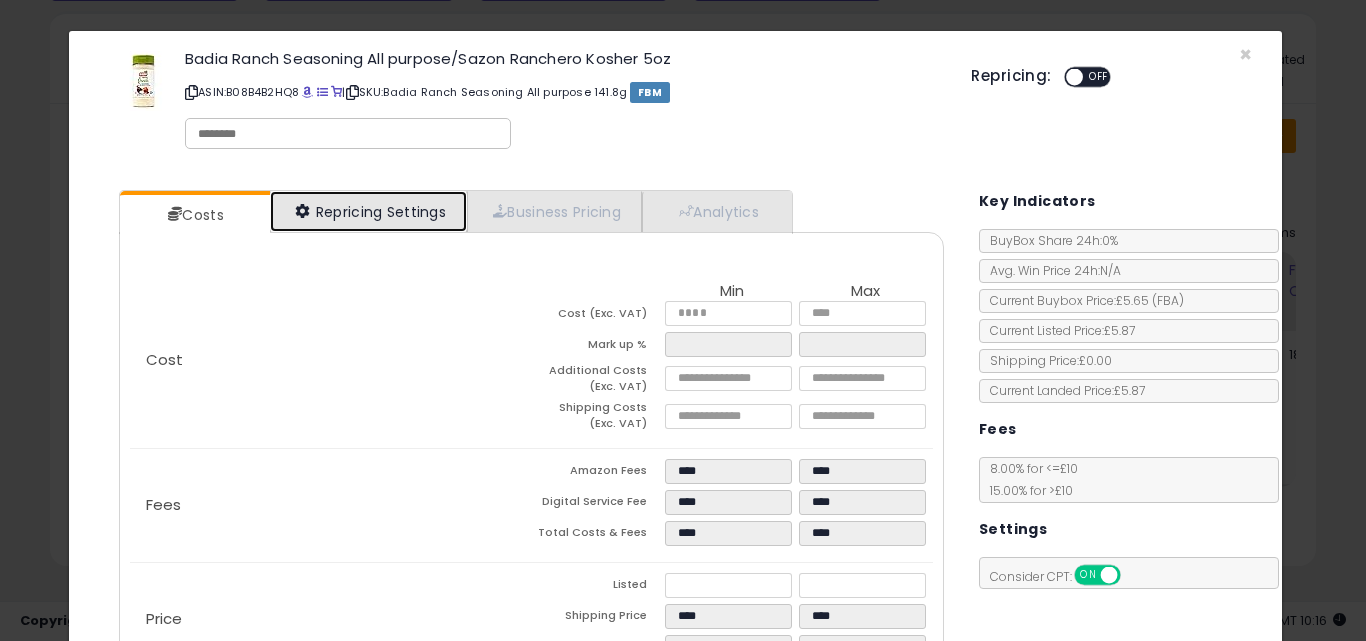 click on "Repricing Settings" at bounding box center [369, 211] 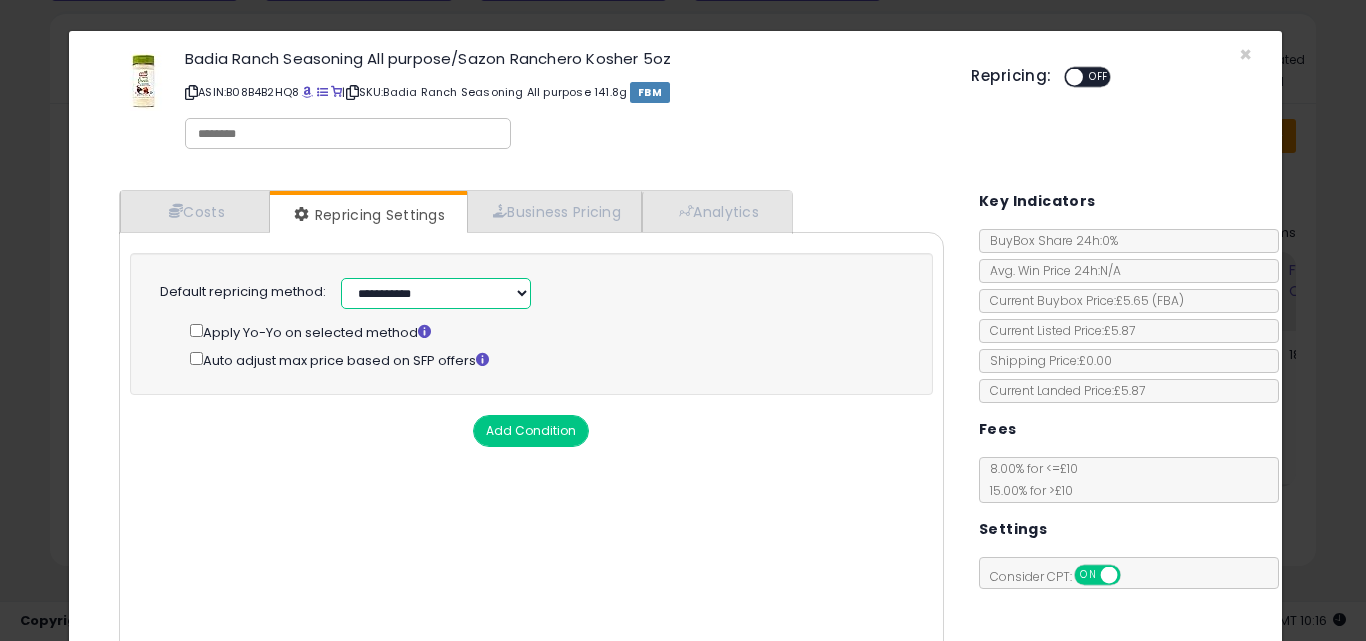 click on "**********" at bounding box center [436, 293] 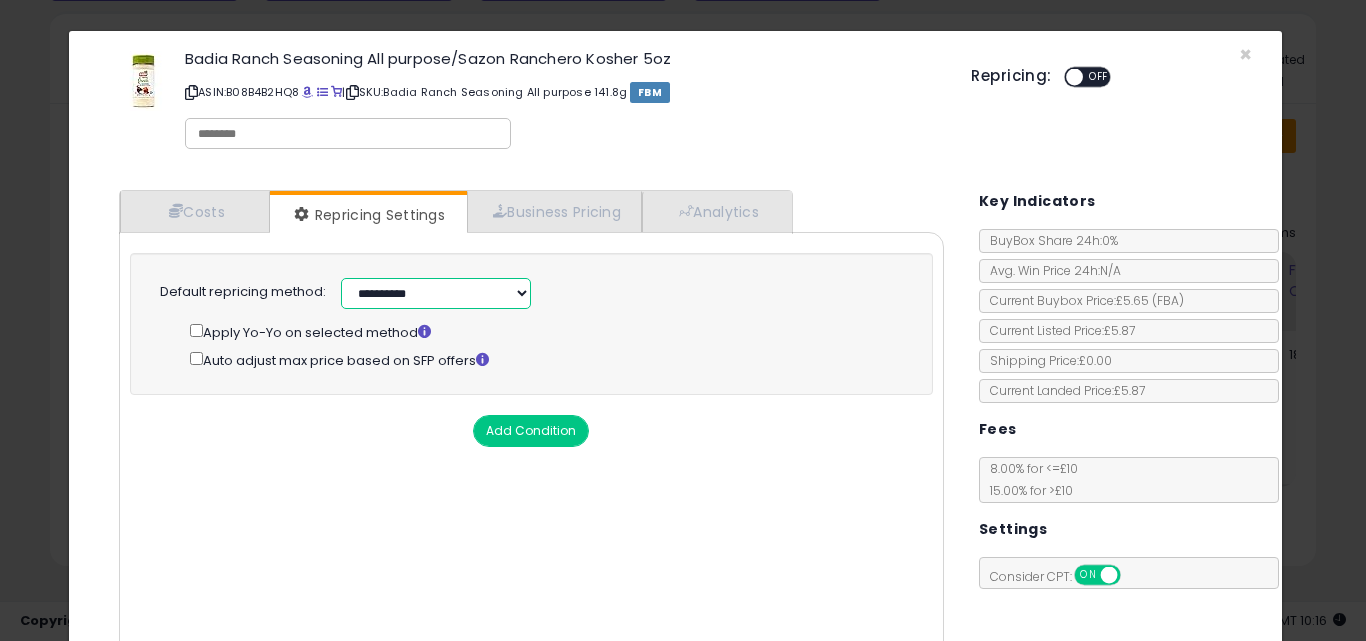 click on "**********" at bounding box center (436, 293) 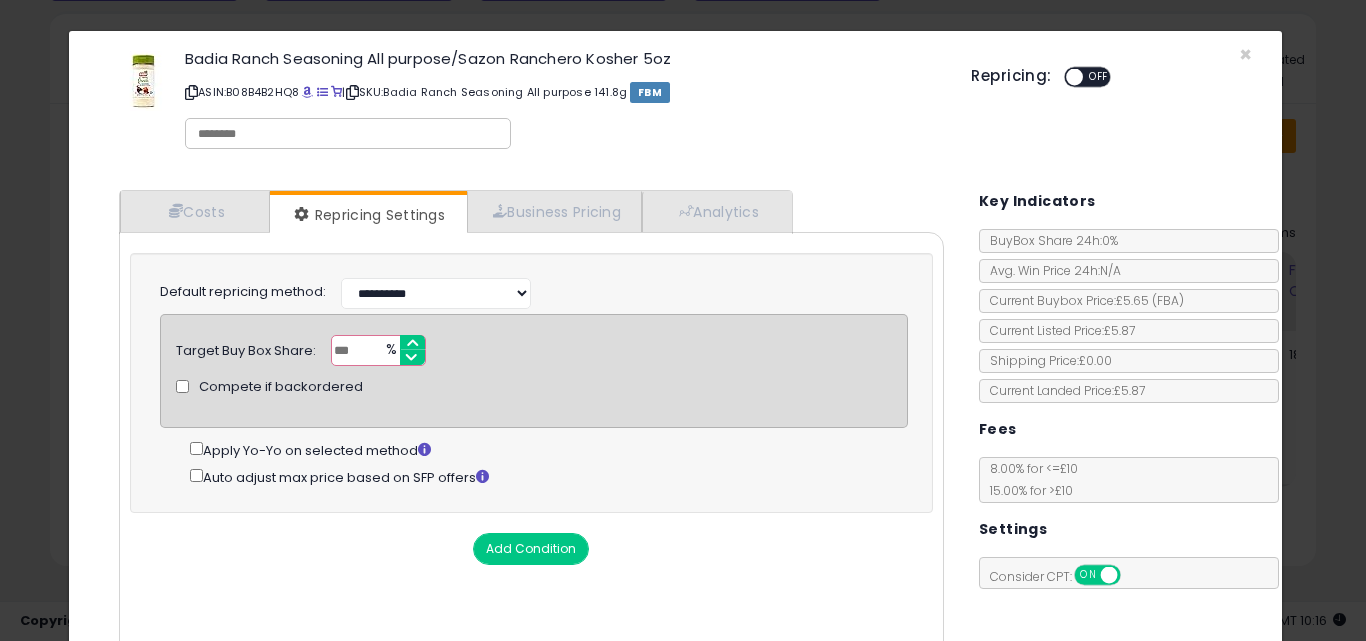 scroll, scrollTop: 161, scrollLeft: 0, axis: vertical 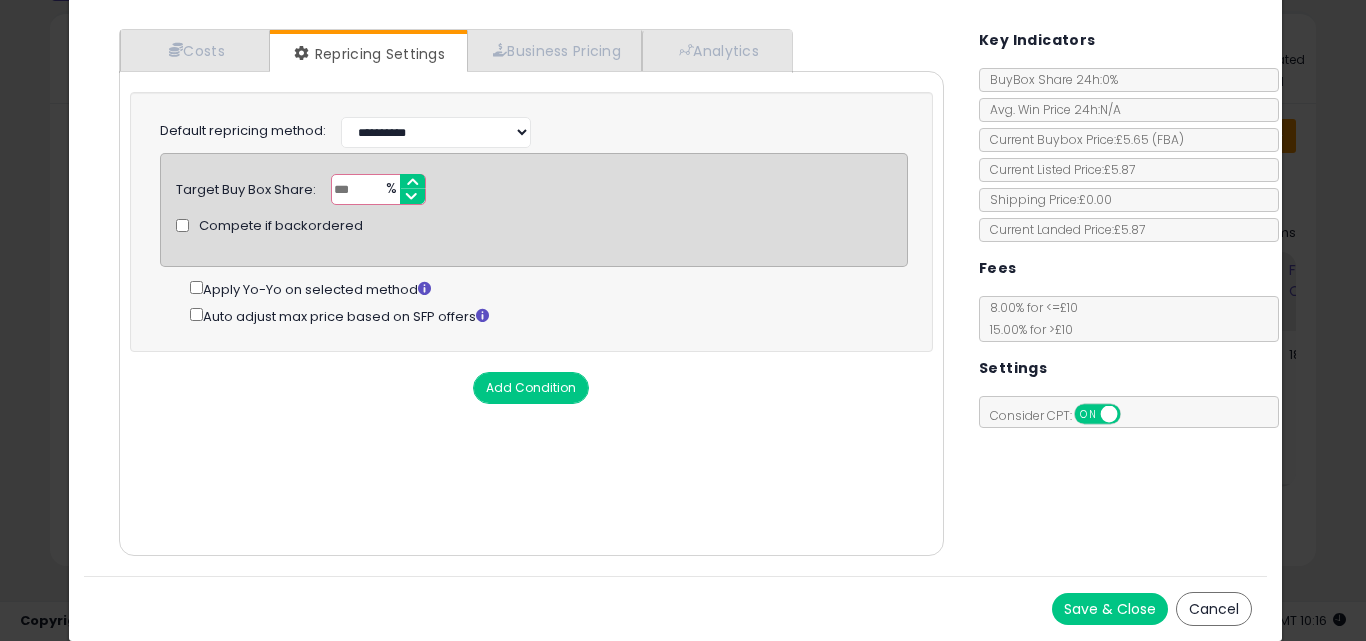 click on "Save & Close" at bounding box center (1110, 609) 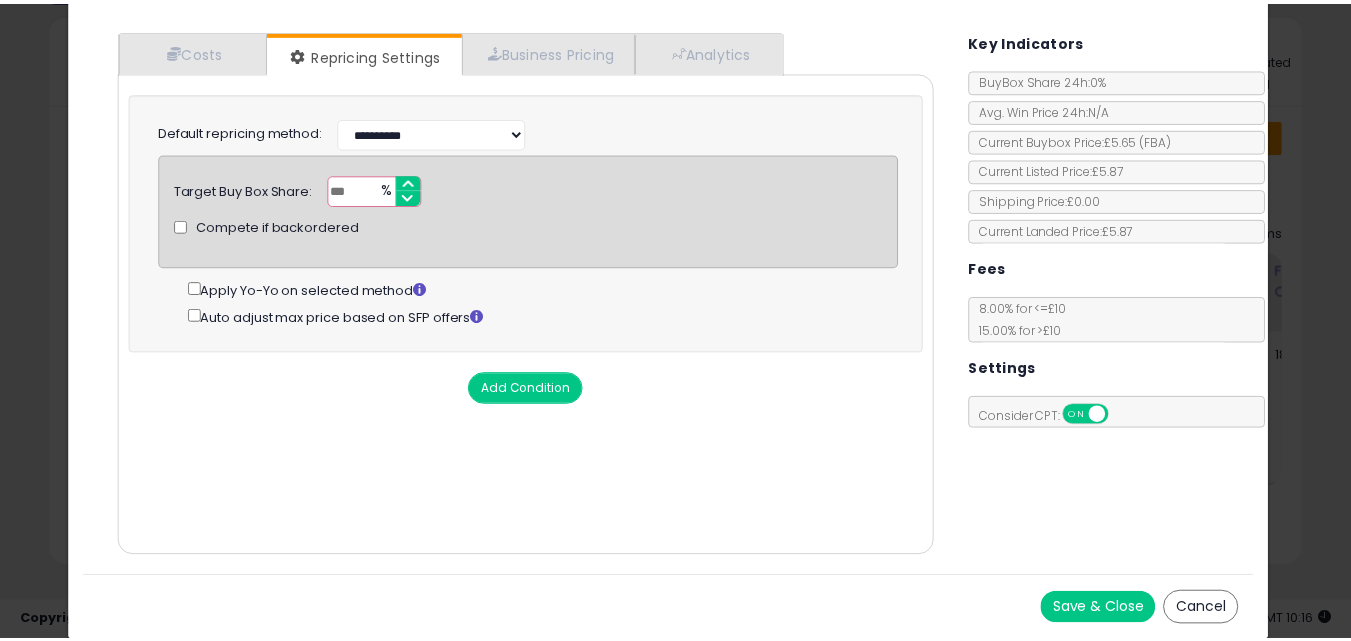 scroll, scrollTop: 0, scrollLeft: 0, axis: both 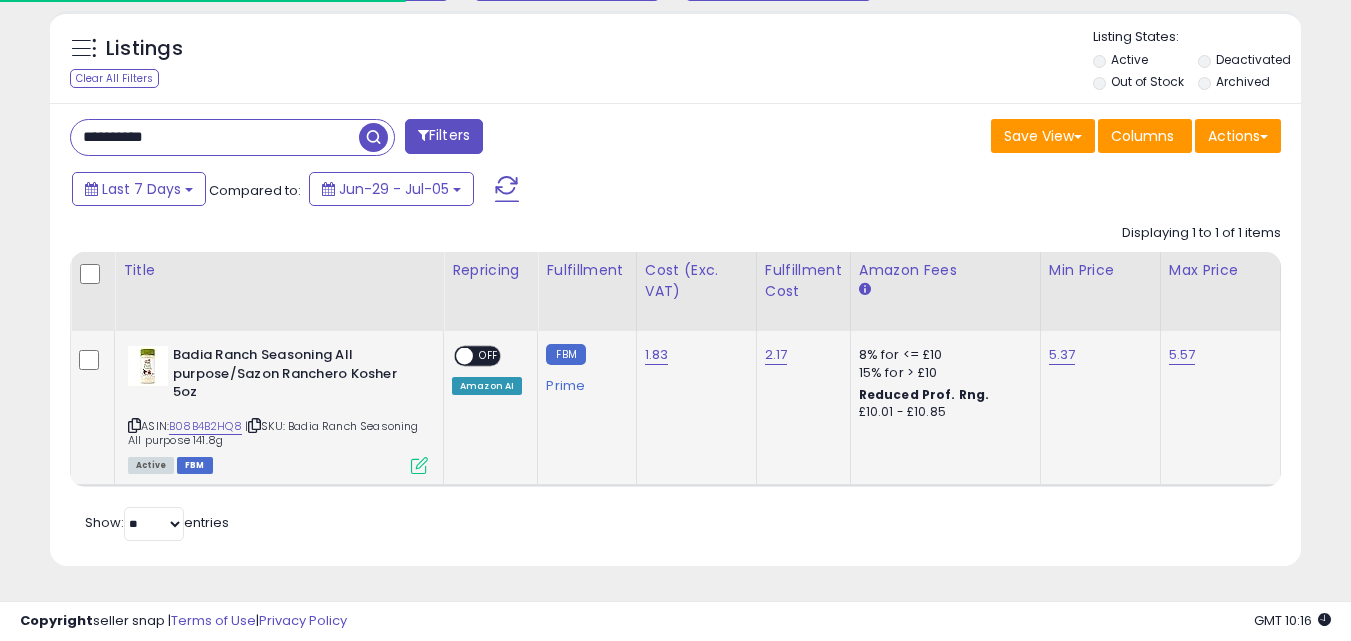click on "OFF" at bounding box center [489, 356] 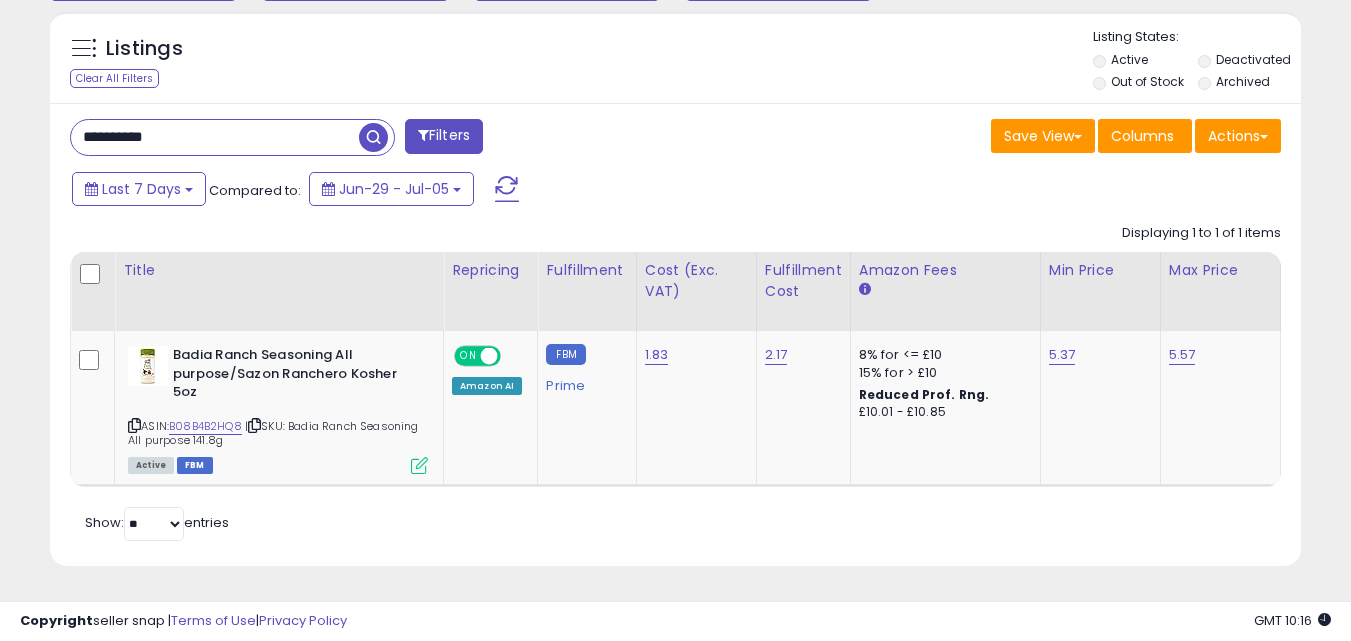 click on "**********" at bounding box center [215, 137] 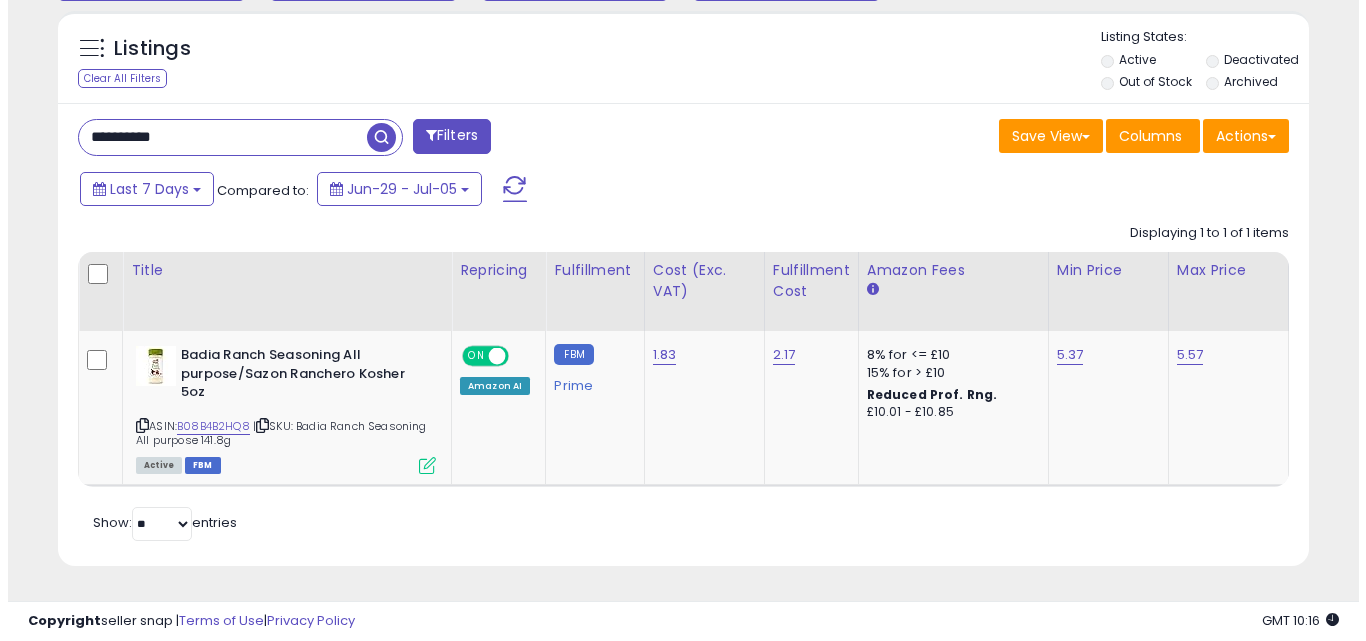 scroll, scrollTop: 579, scrollLeft: 0, axis: vertical 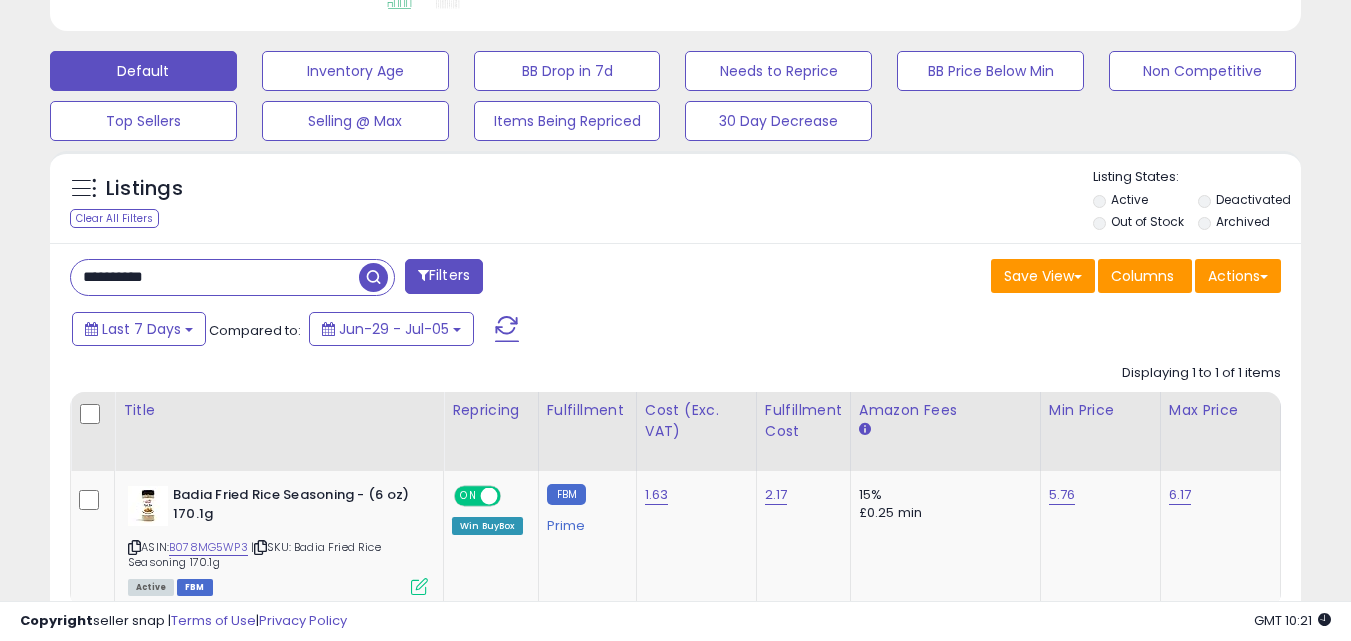 click on "**********" at bounding box center [215, 277] 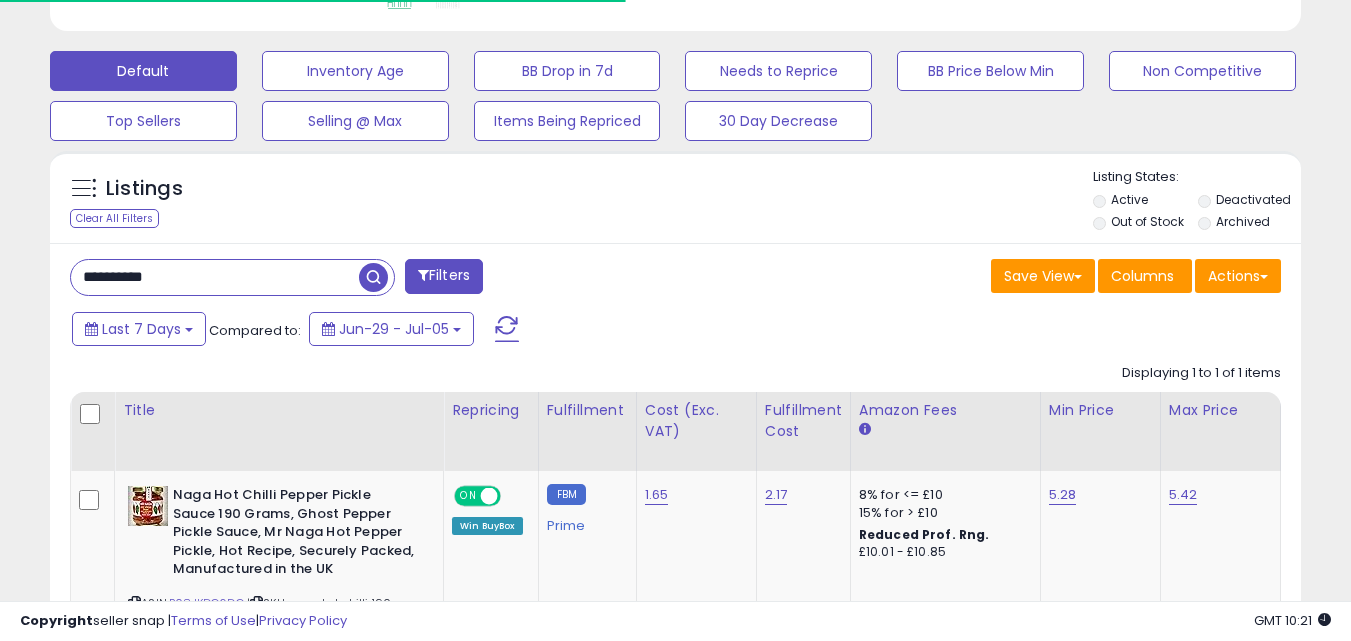 scroll, scrollTop: 410, scrollLeft: 724, axis: both 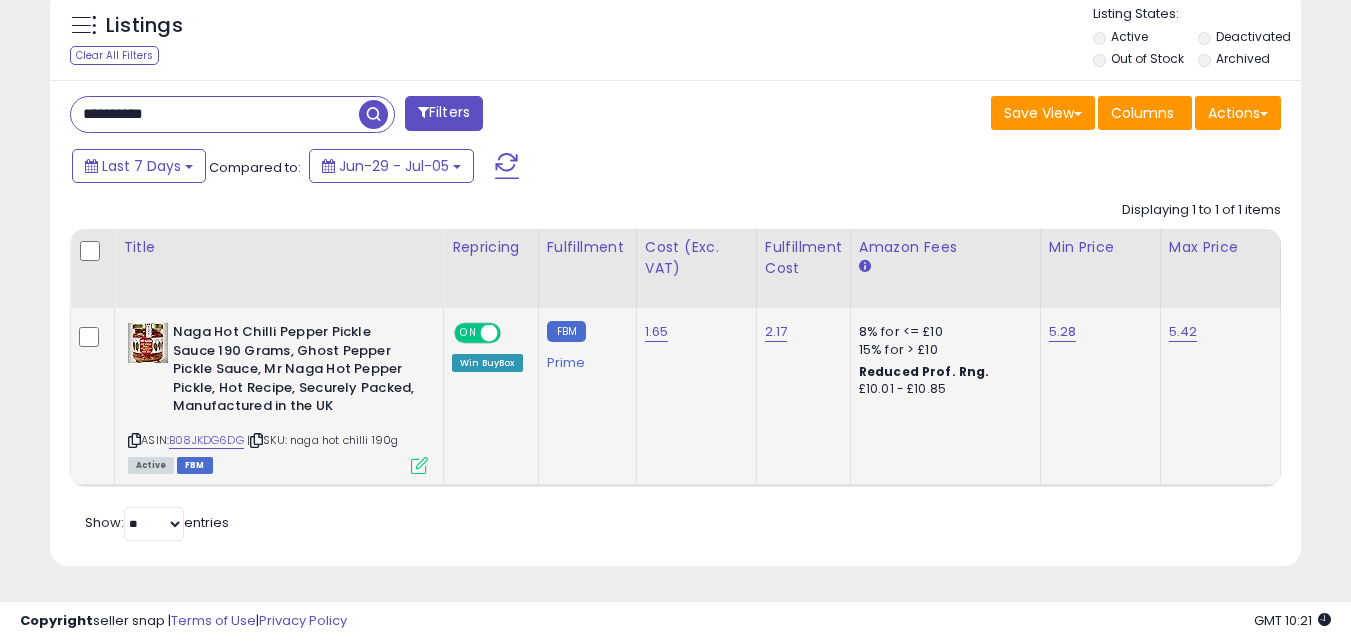 click at bounding box center (419, 465) 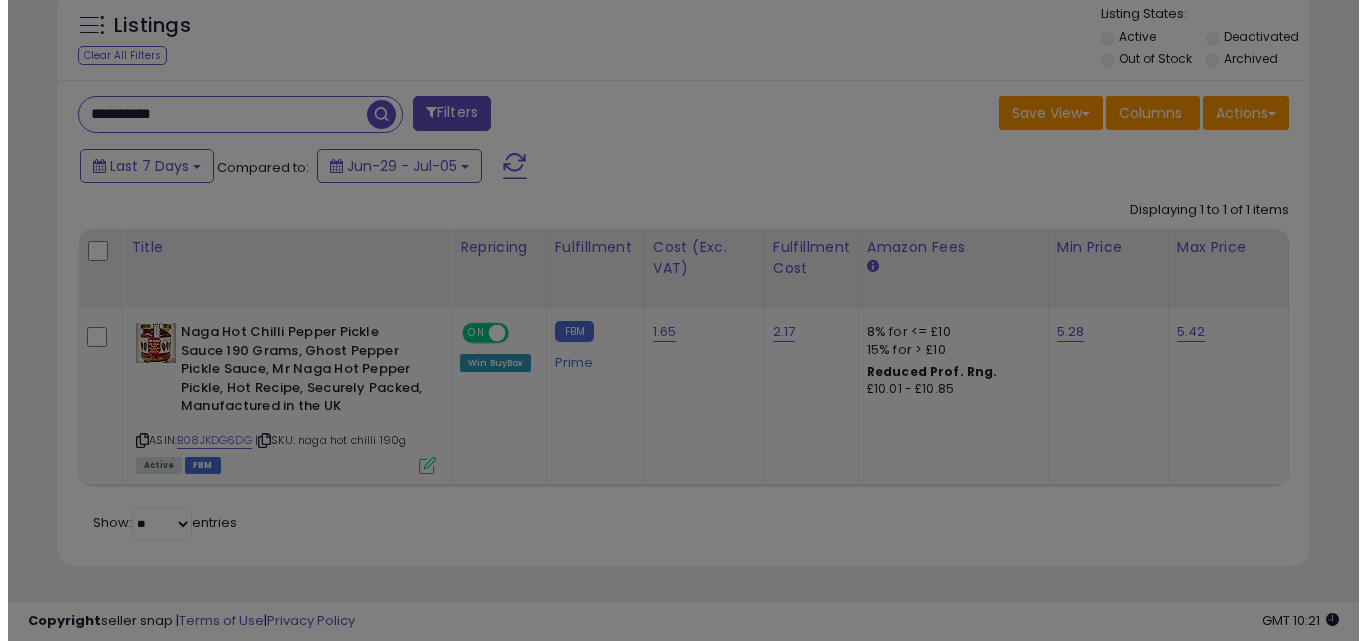 scroll, scrollTop: 999590, scrollLeft: 999267, axis: both 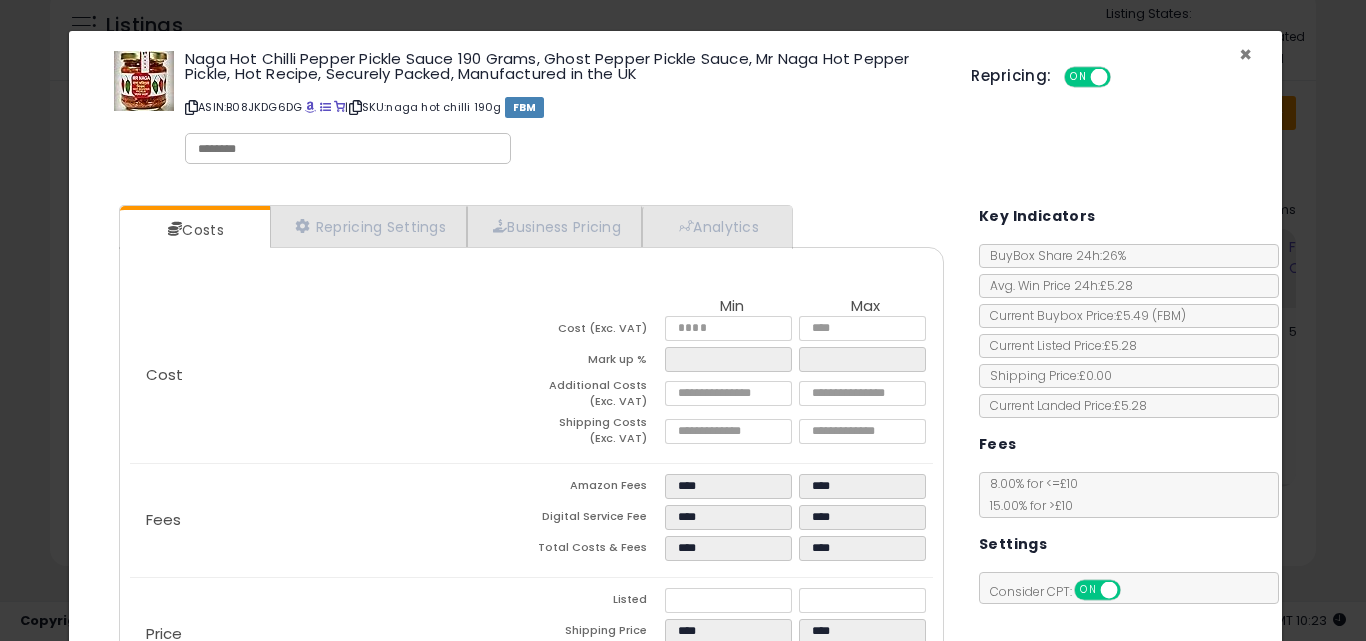 click on "×" at bounding box center (1245, 54) 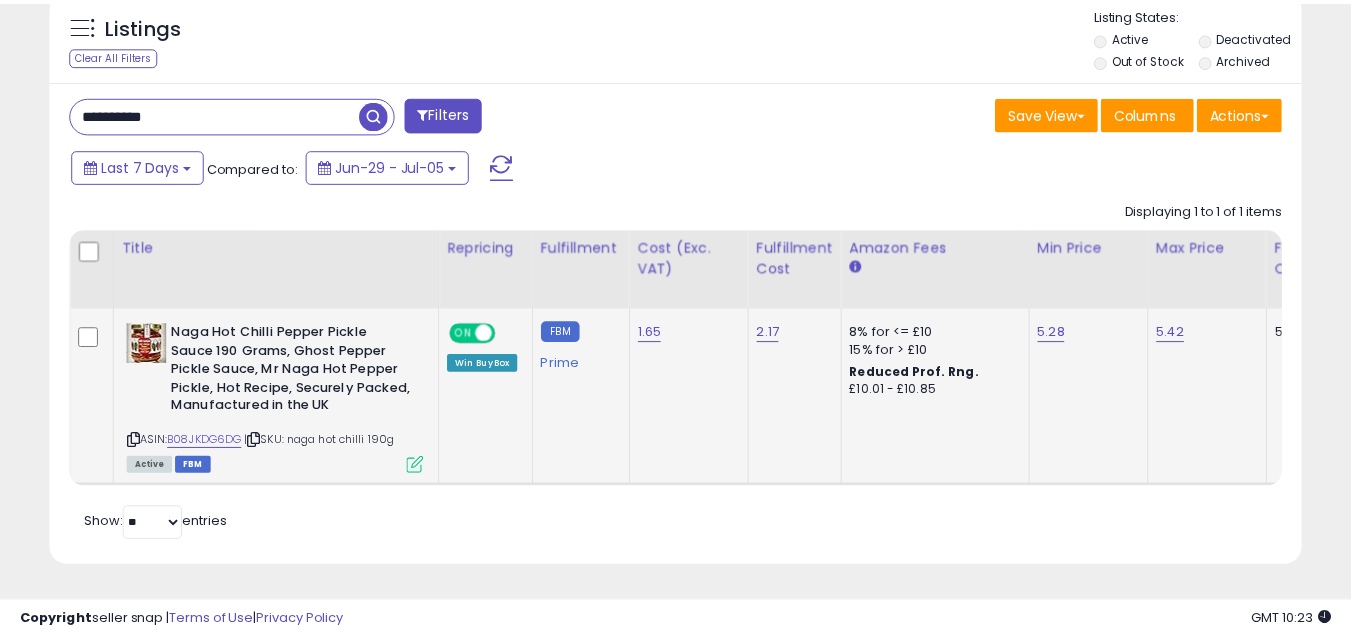 scroll, scrollTop: 410, scrollLeft: 724, axis: both 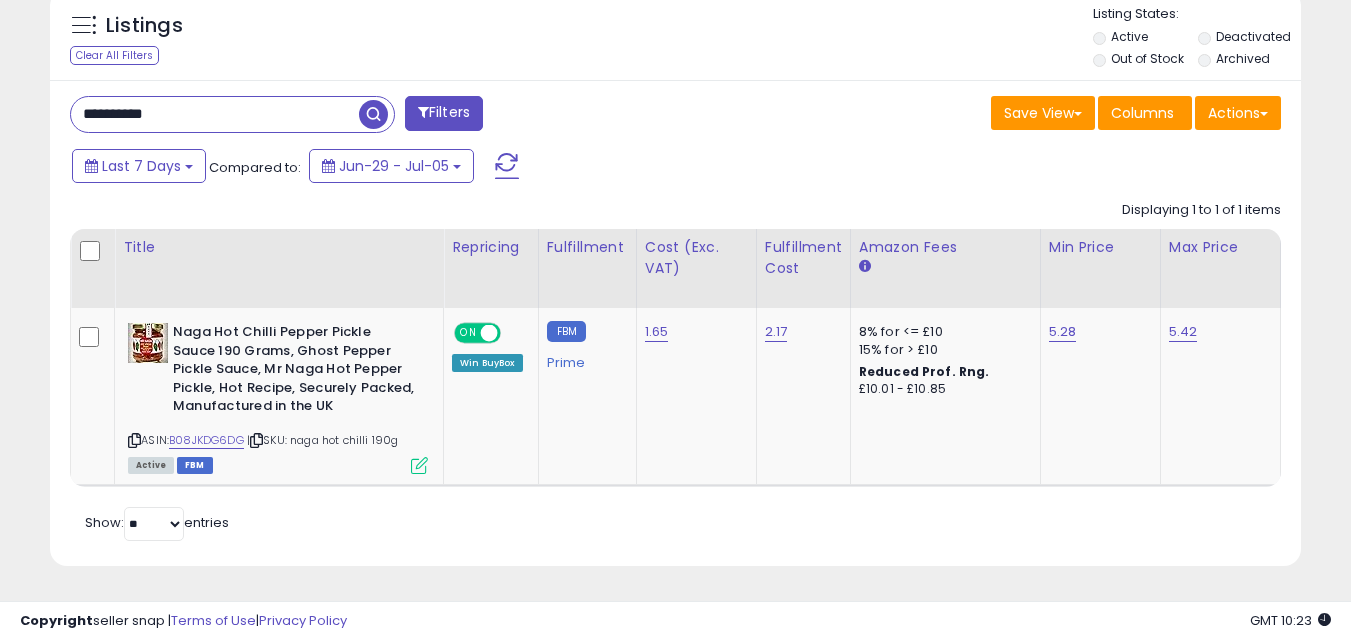 click on "**********" at bounding box center (215, 114) 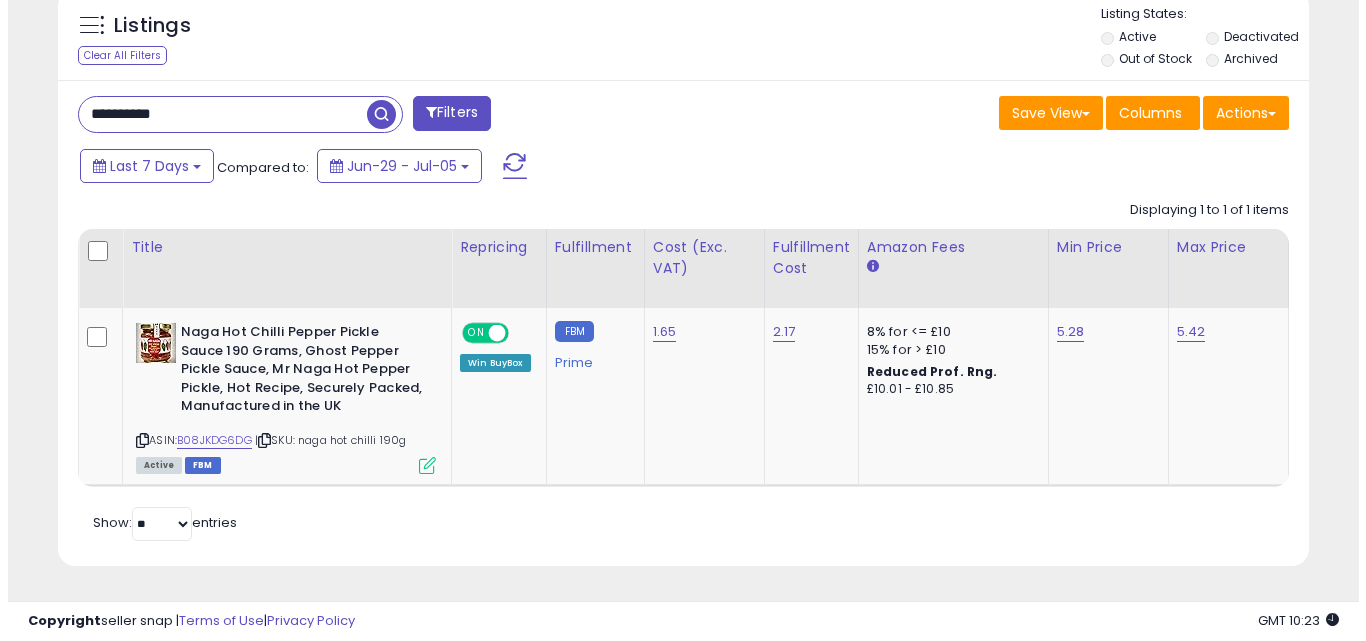 scroll, scrollTop: 579, scrollLeft: 0, axis: vertical 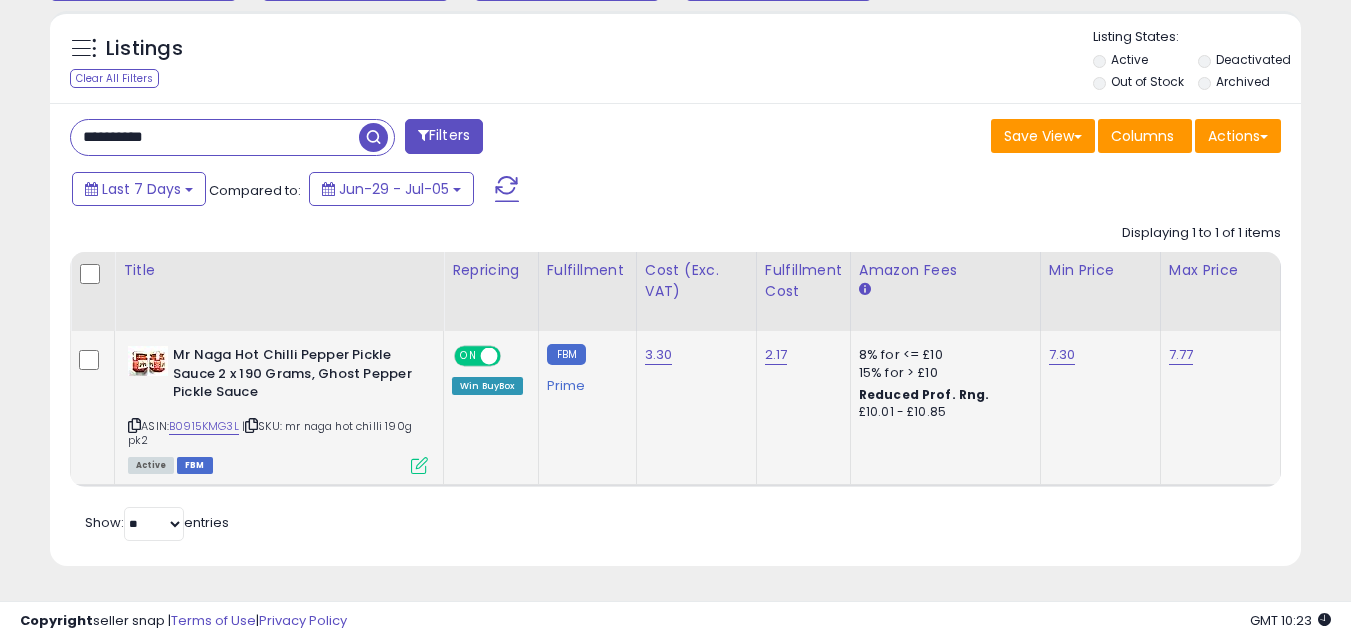 click at bounding box center [419, 465] 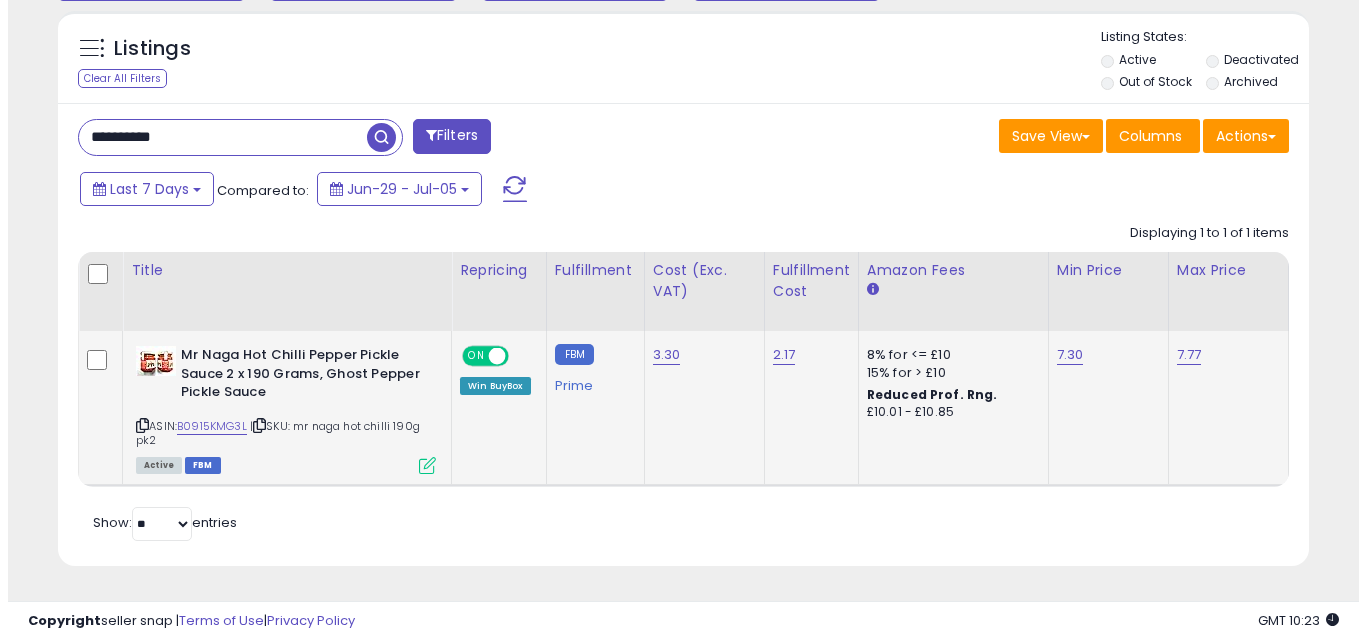 scroll, scrollTop: 999590, scrollLeft: 999267, axis: both 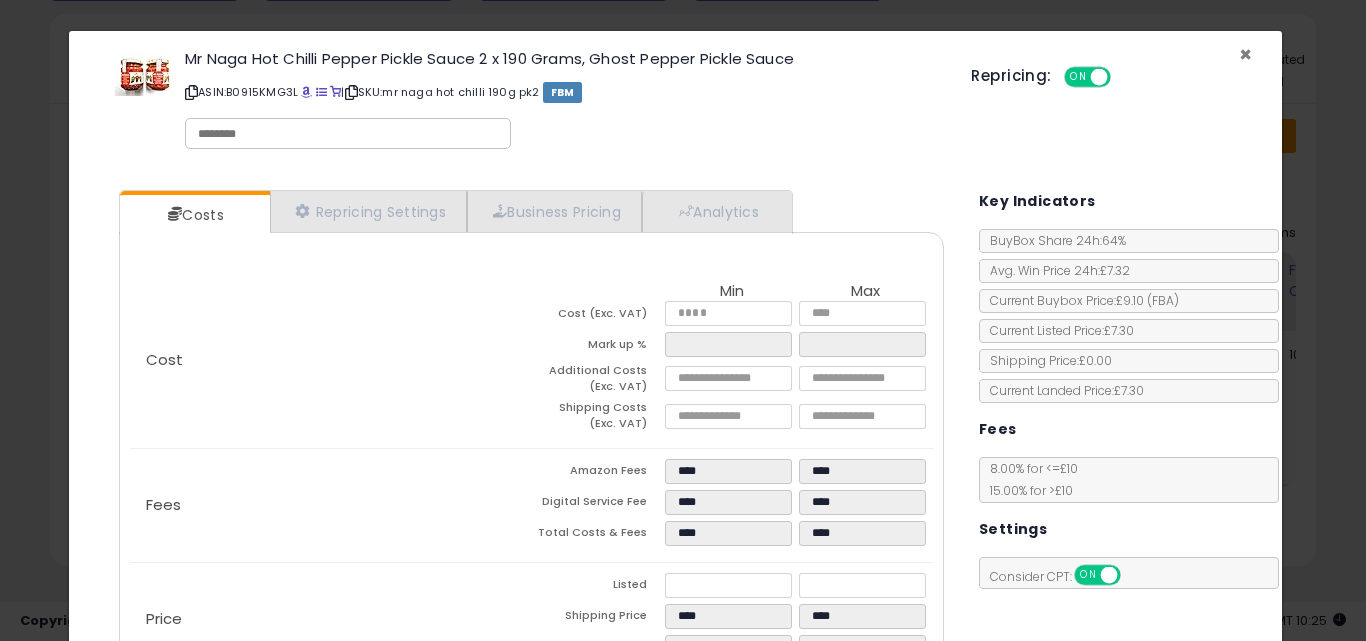 click on "×" at bounding box center (1245, 54) 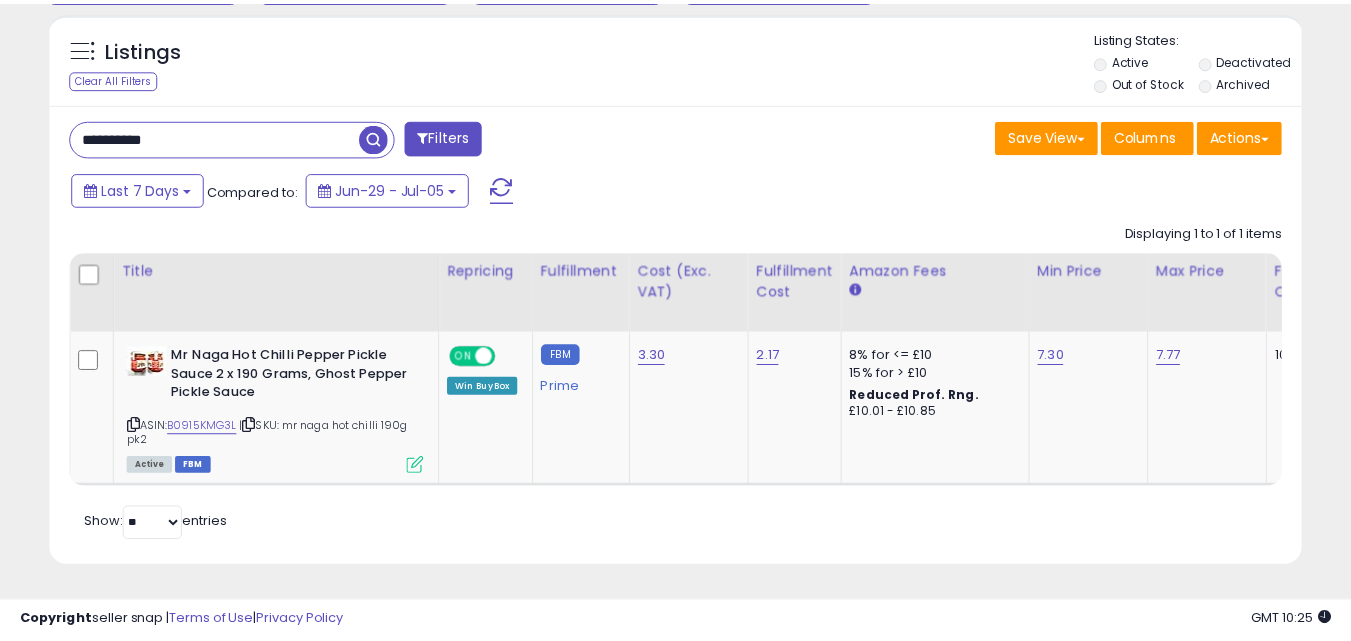 scroll, scrollTop: 410, scrollLeft: 724, axis: both 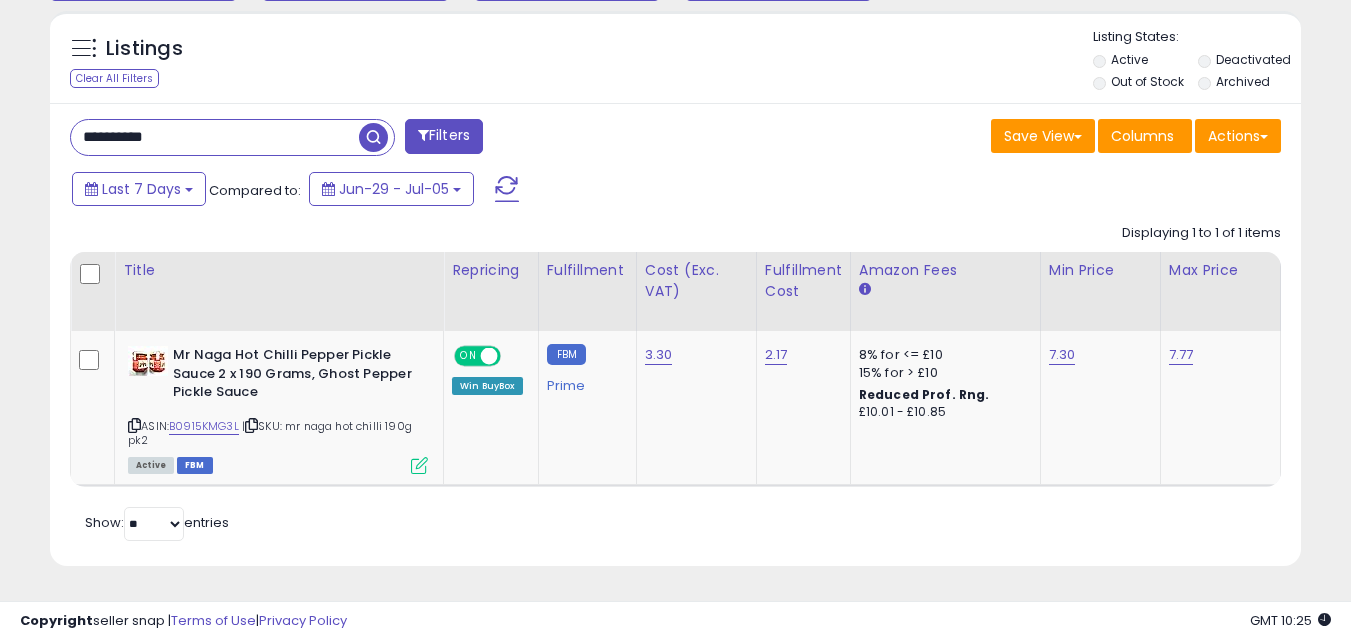 click on "**********" at bounding box center [215, 137] 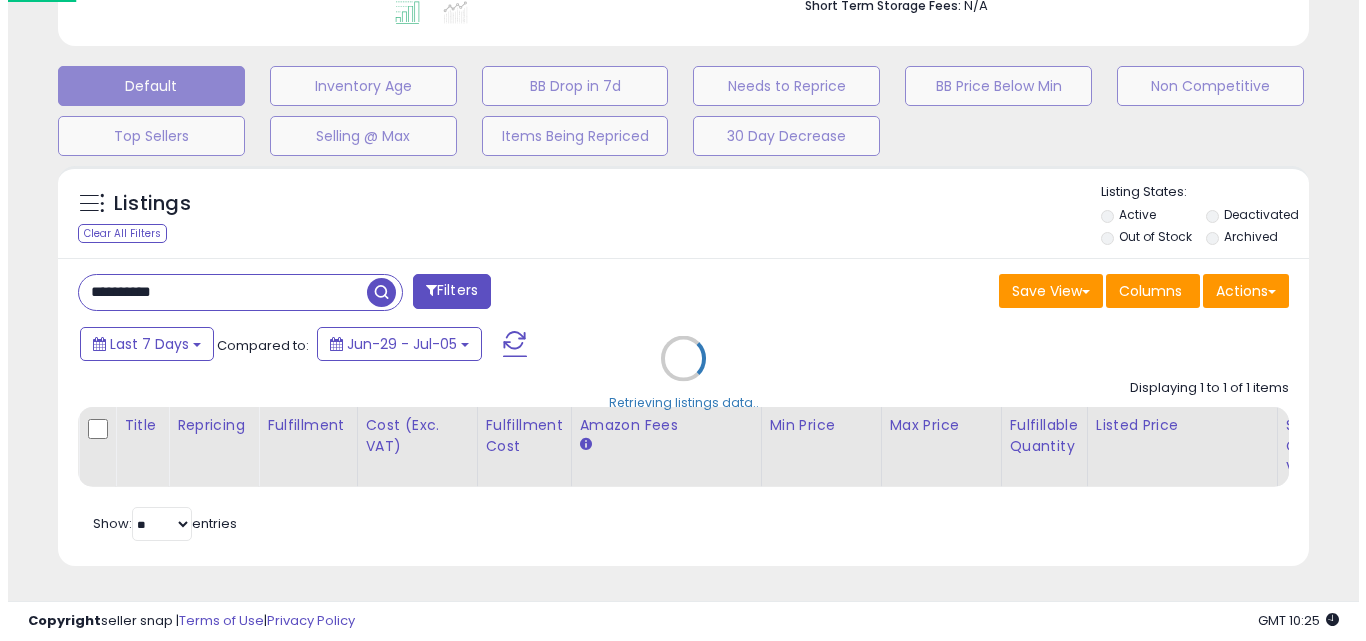 scroll, scrollTop: 579, scrollLeft: 0, axis: vertical 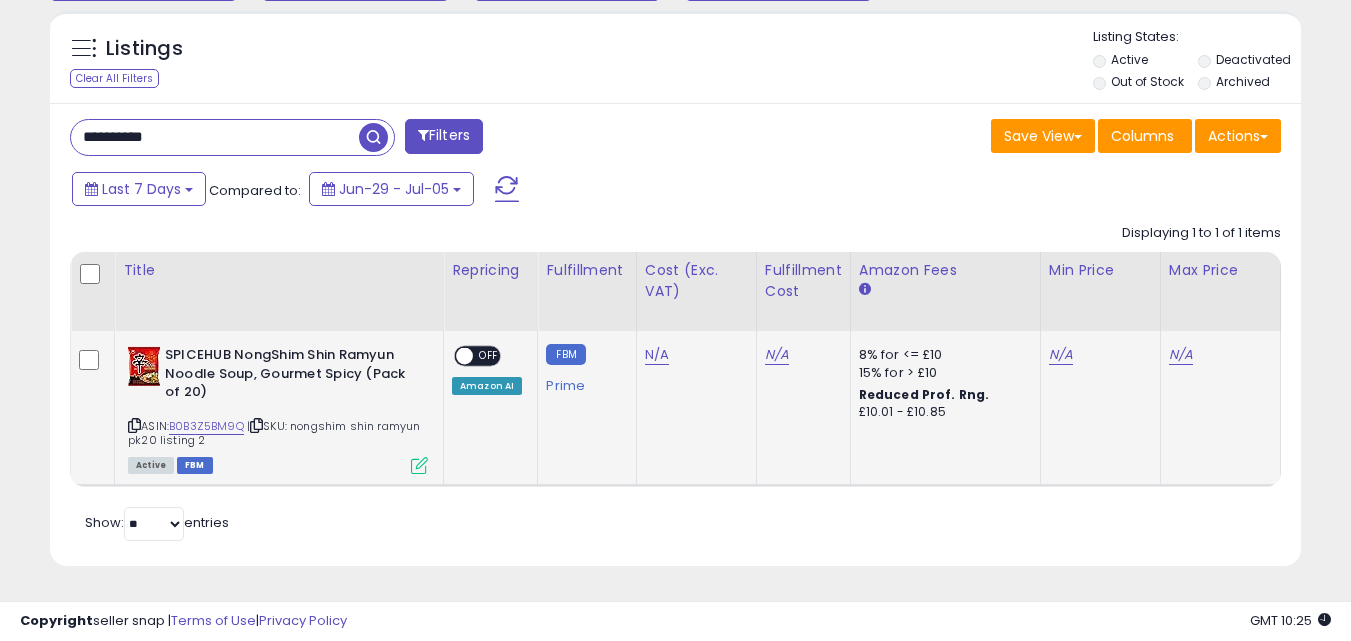click at bounding box center (419, 465) 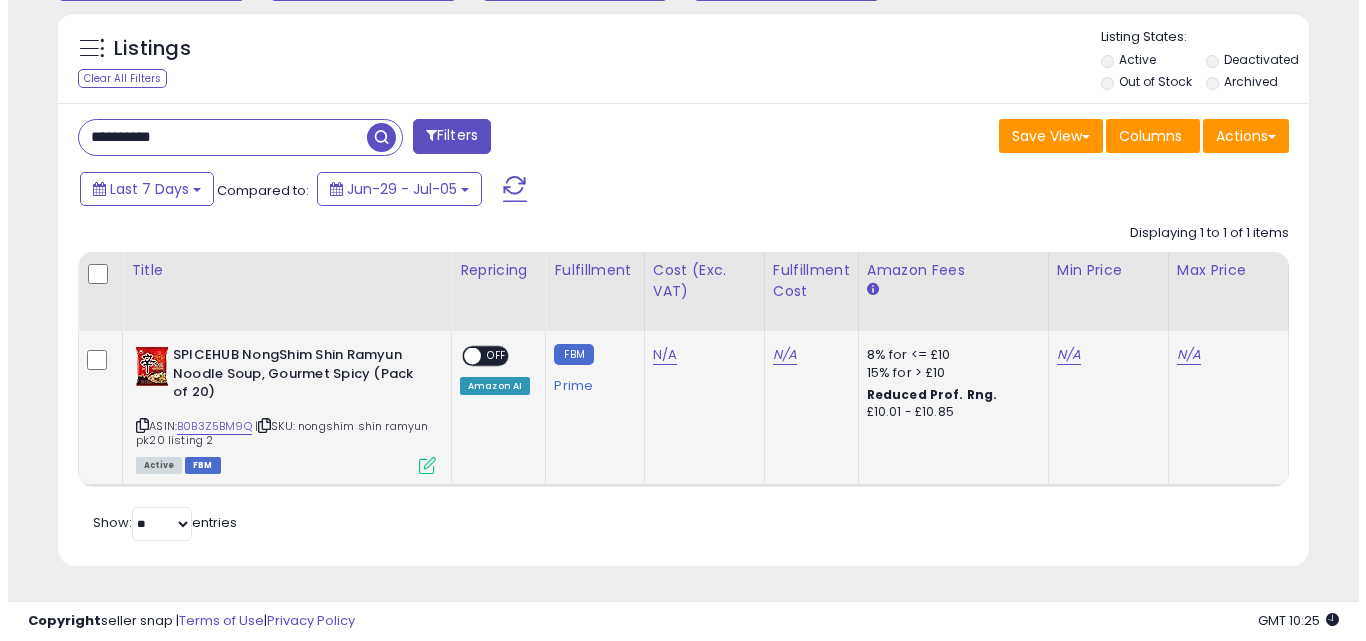 scroll, scrollTop: 999590, scrollLeft: 999267, axis: both 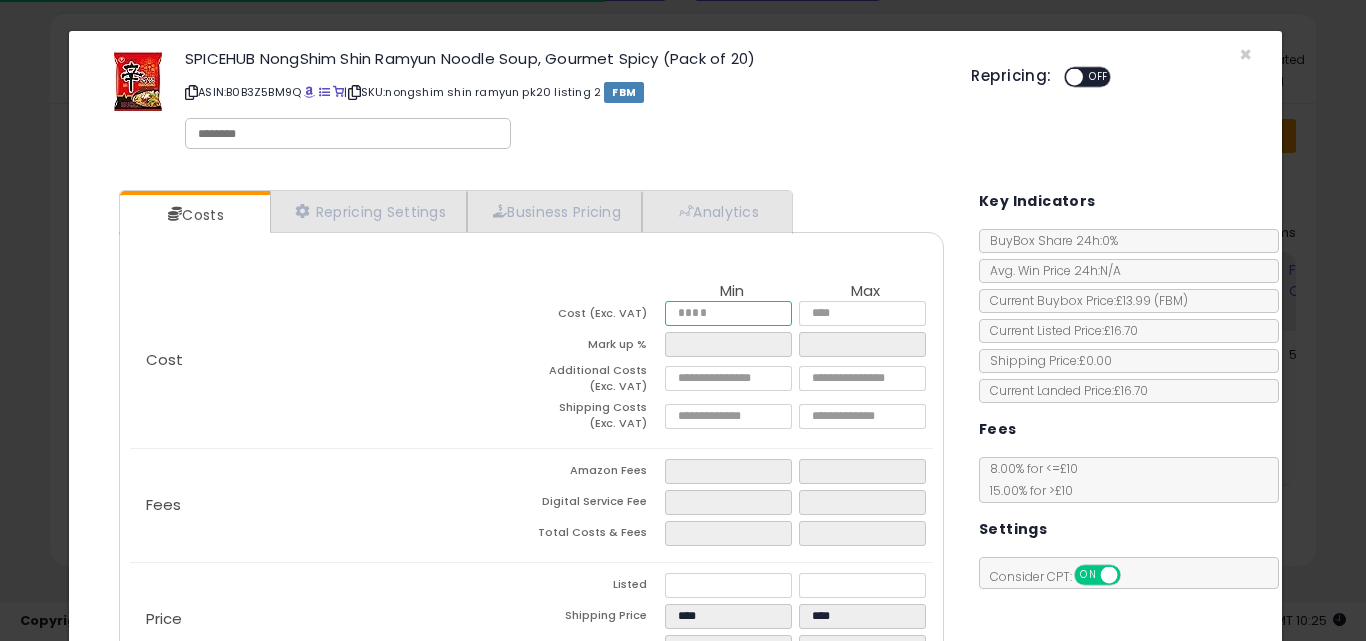 click at bounding box center [728, 313] 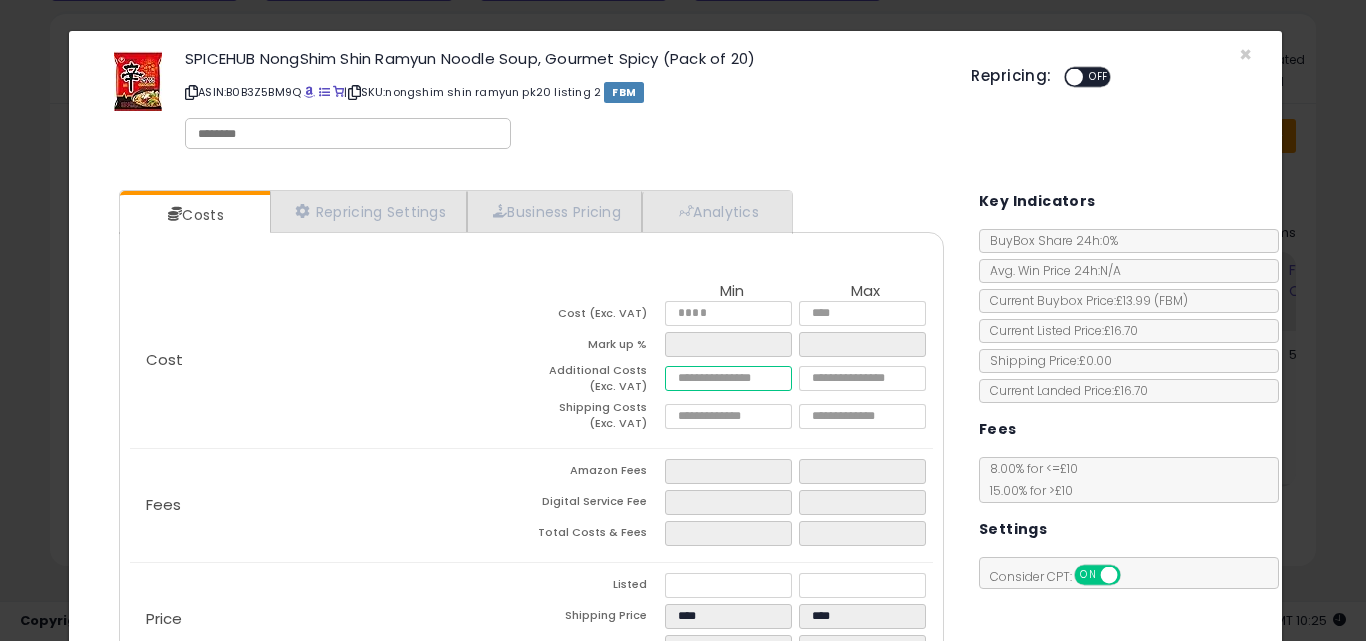 click at bounding box center [728, 378] 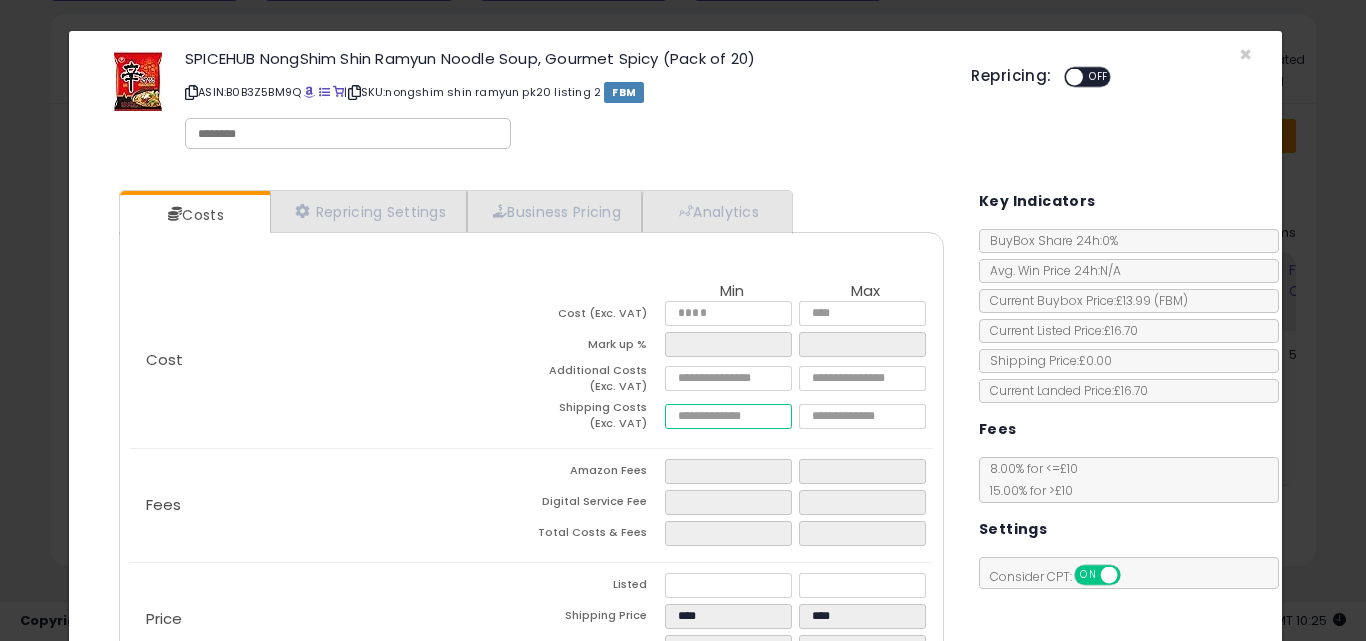 click at bounding box center (728, 416) 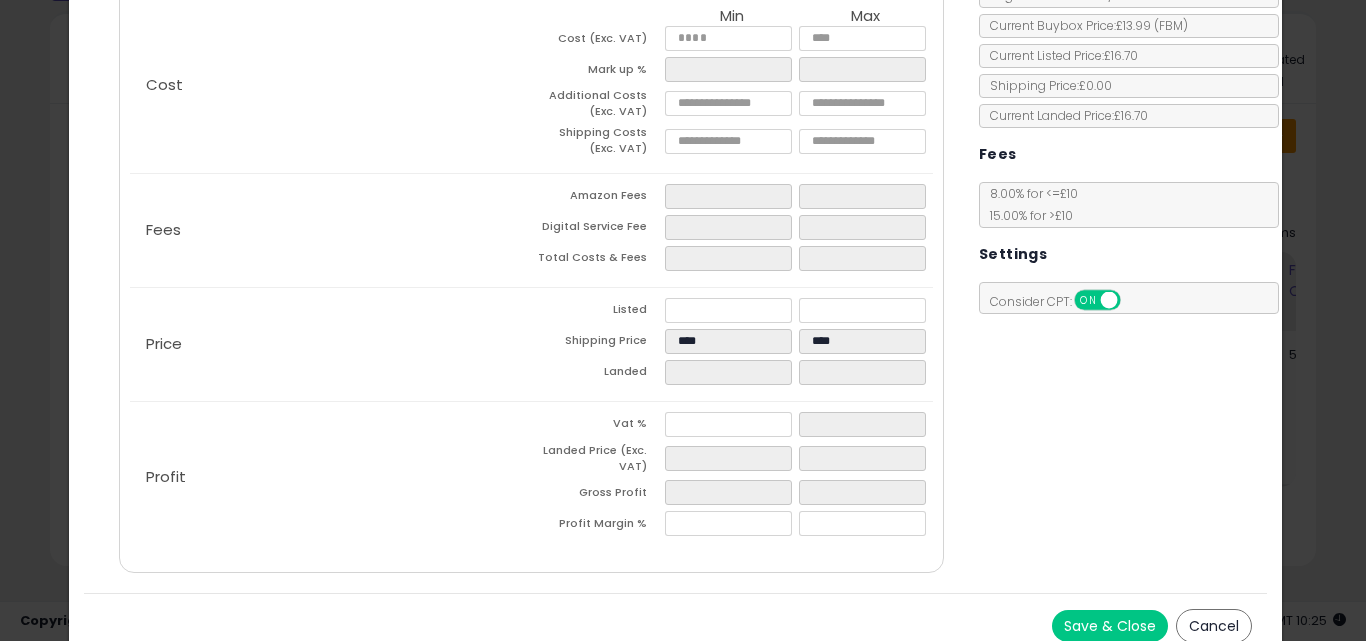 scroll, scrollTop: 292, scrollLeft: 0, axis: vertical 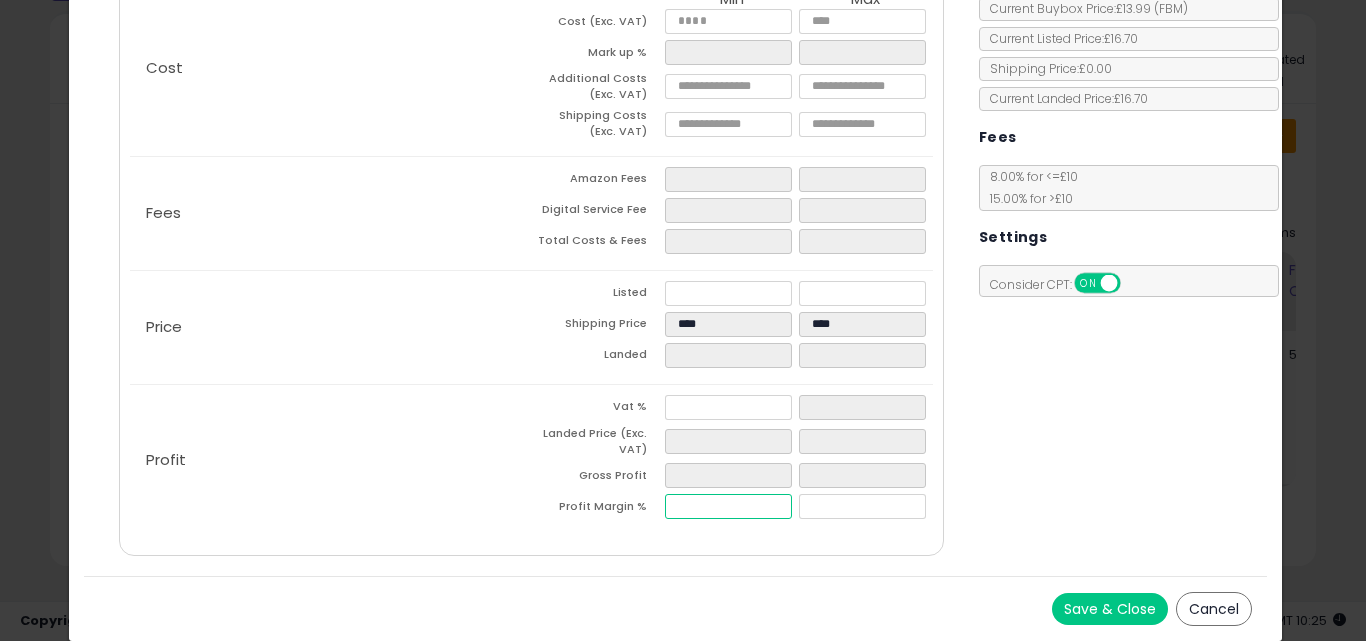 click at bounding box center (728, 506) 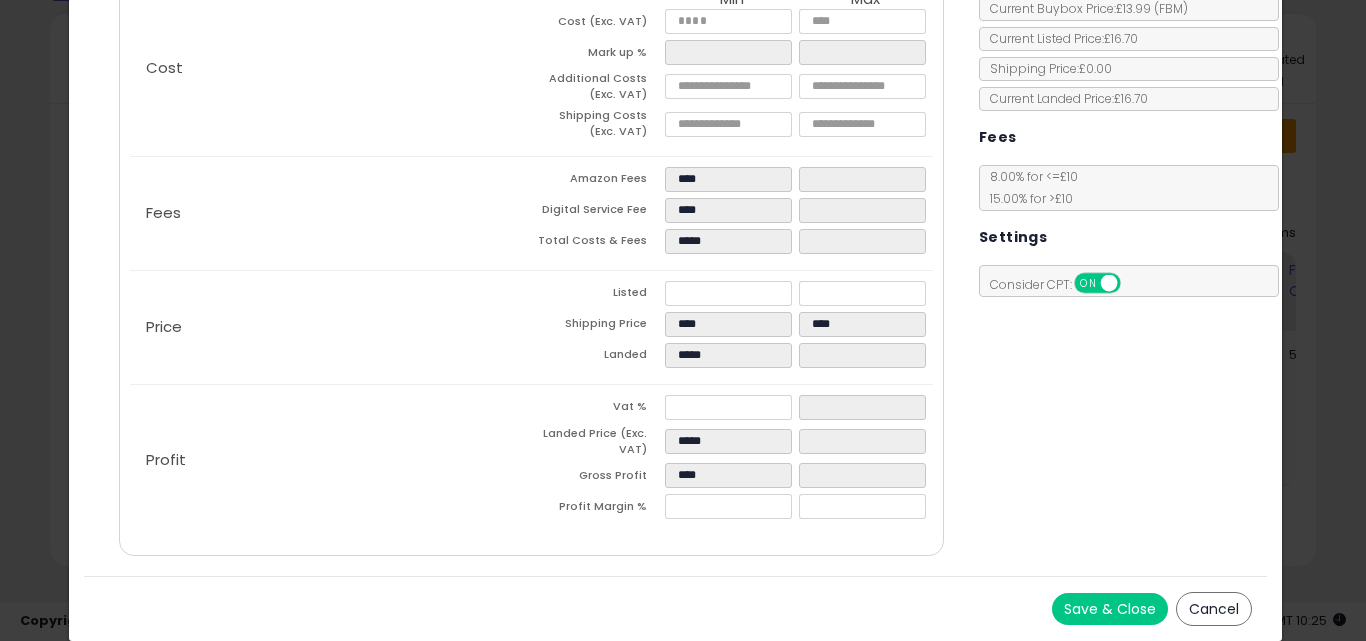 click on "Save & Close
Cancel" at bounding box center [676, 608] 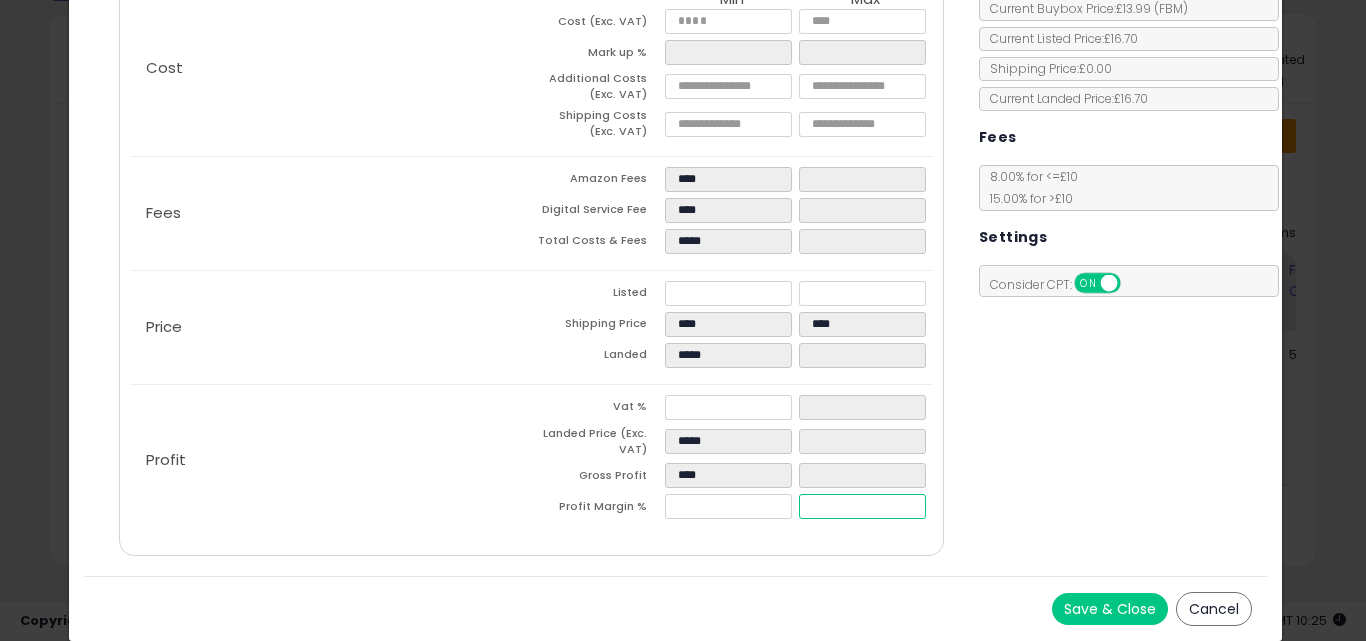 click at bounding box center (862, 506) 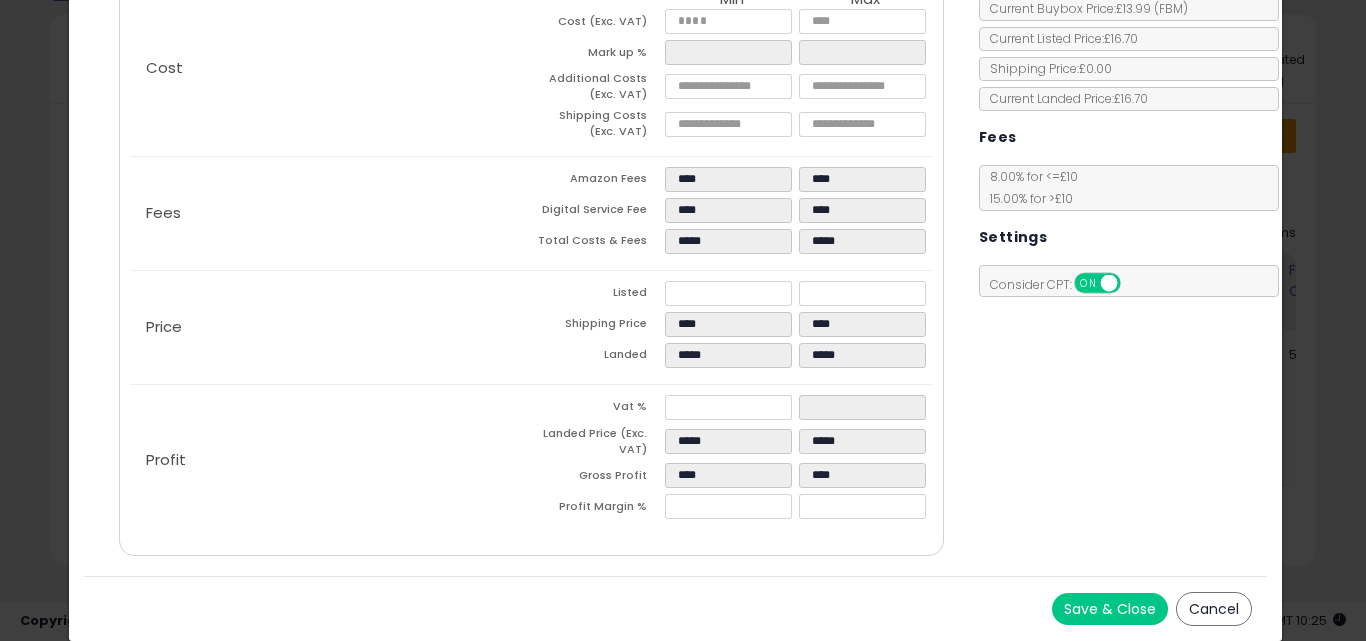click on "Costs
Repricing Settings
Business Pricing
Analytics
Cost" at bounding box center [676, 229] 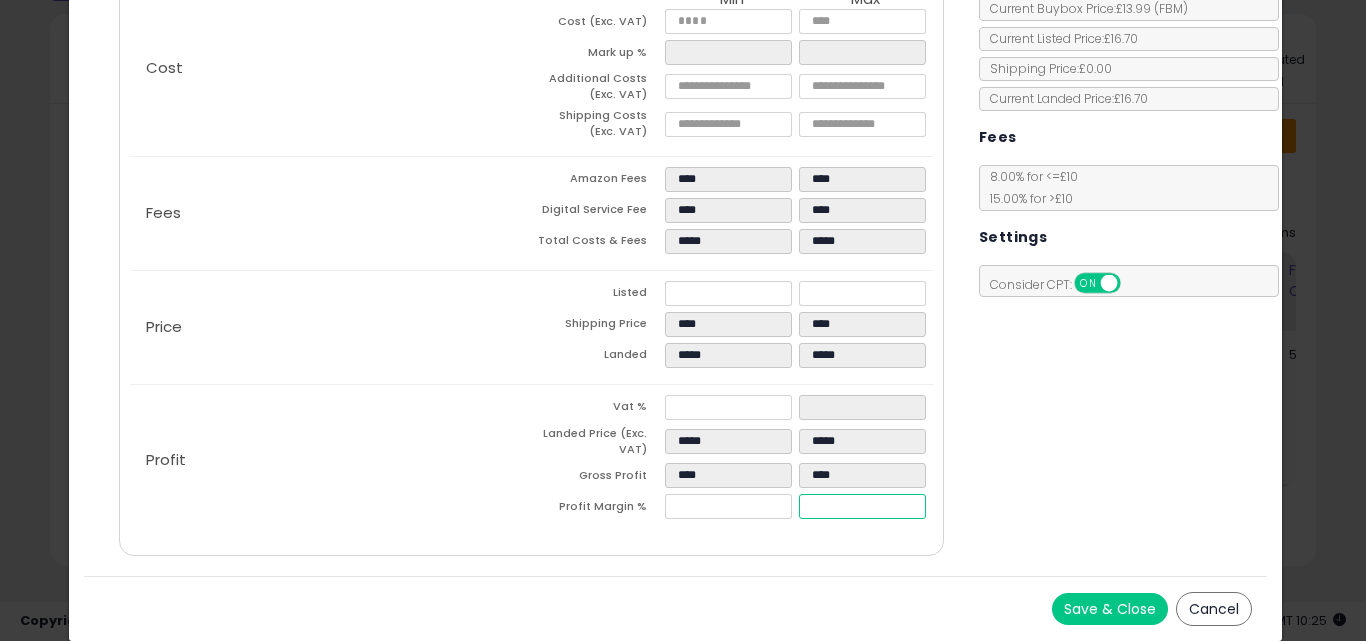 click on "*****" at bounding box center (862, 506) 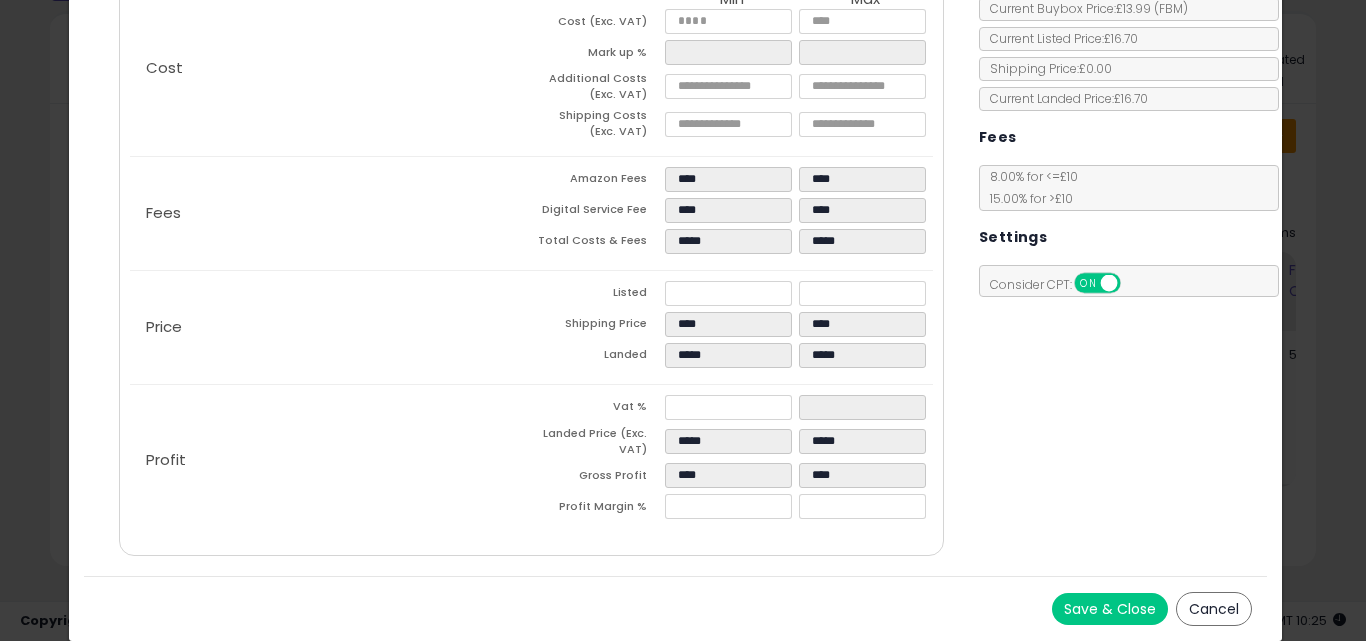 click on "Save & Close
Cancel" at bounding box center (676, 608) 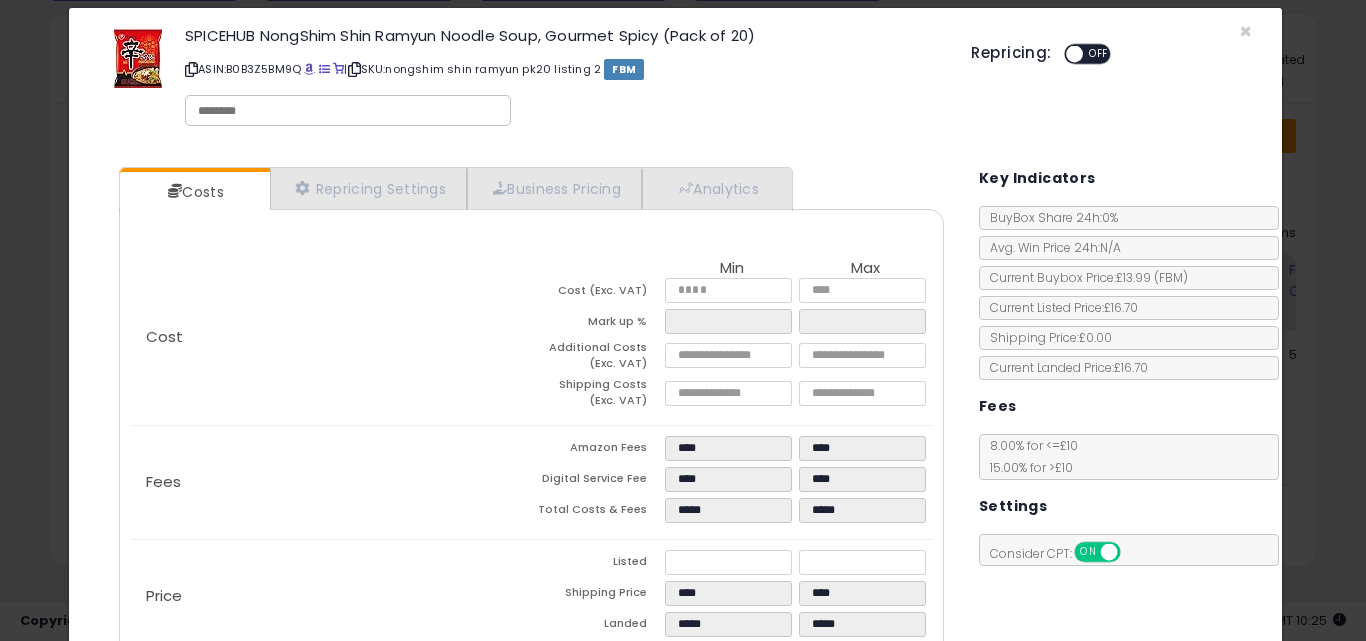 scroll, scrollTop: 0, scrollLeft: 0, axis: both 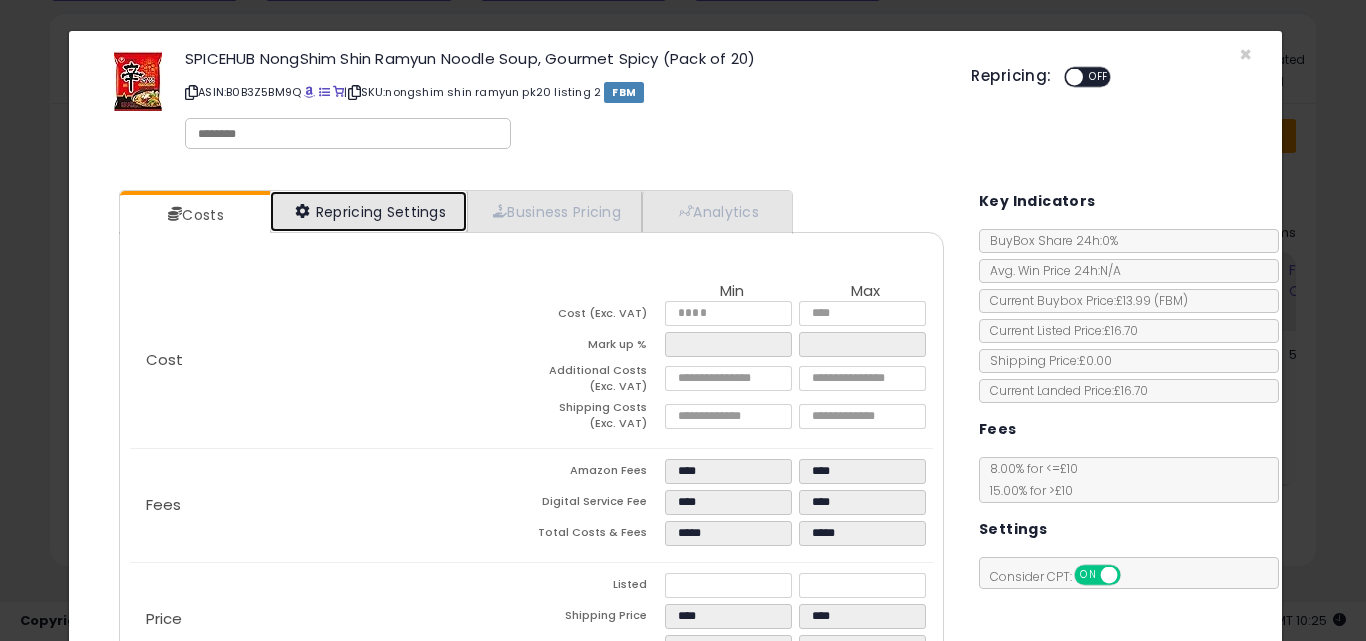 click on "Repricing Settings" at bounding box center [369, 211] 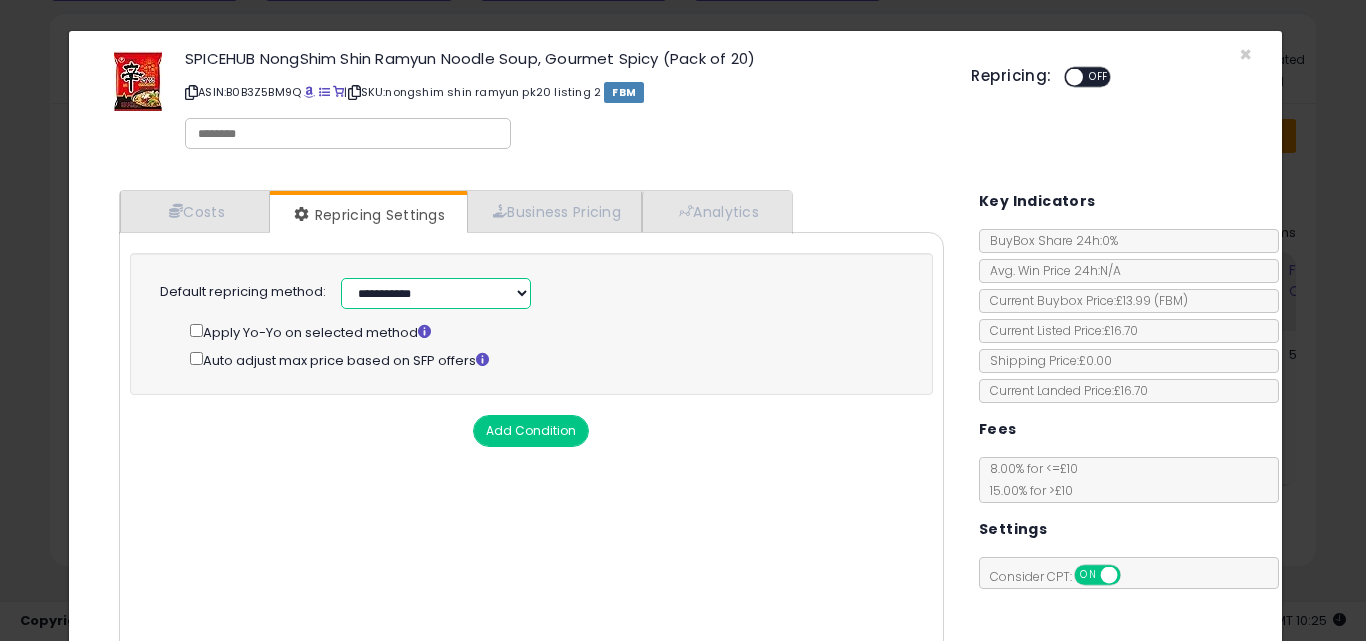 click on "**********" at bounding box center [436, 293] 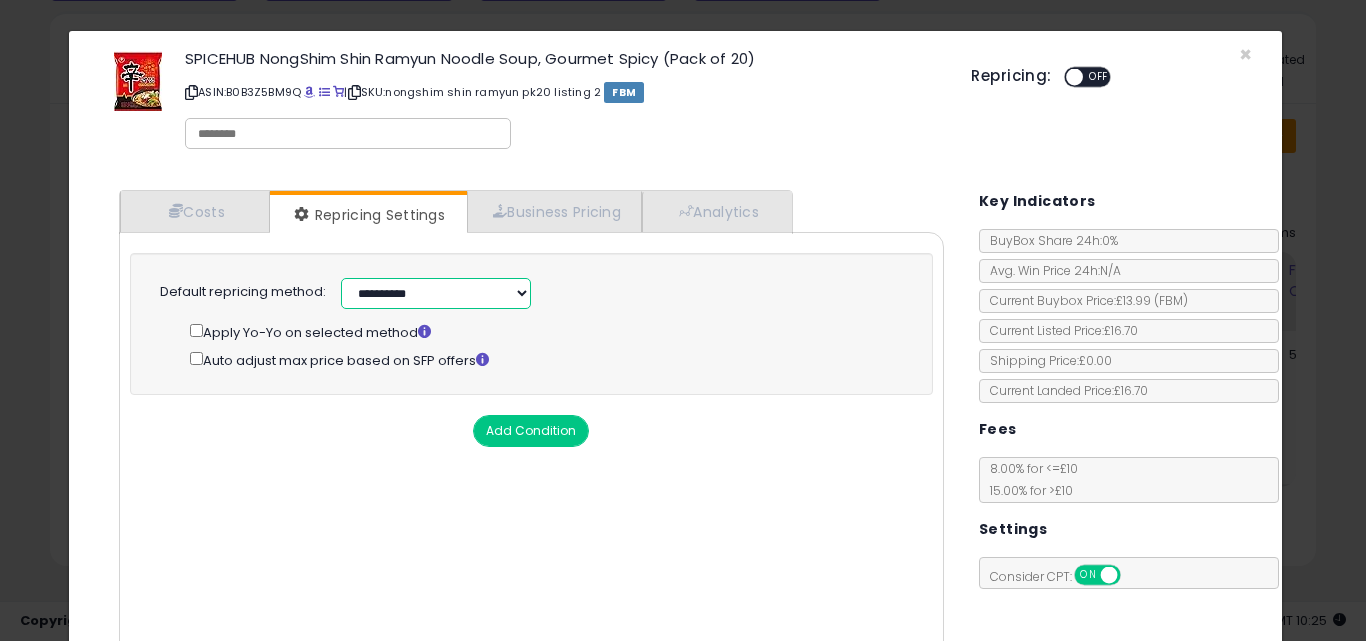 click on "**********" at bounding box center (436, 293) 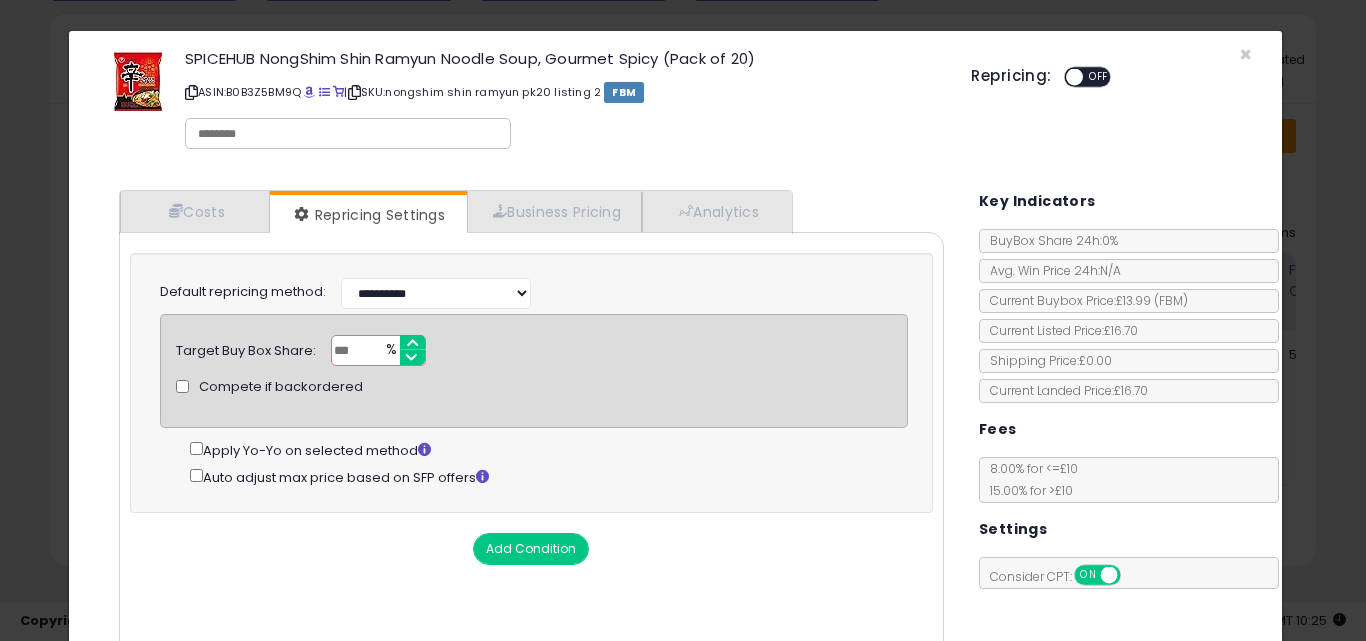 scroll, scrollTop: 161, scrollLeft: 0, axis: vertical 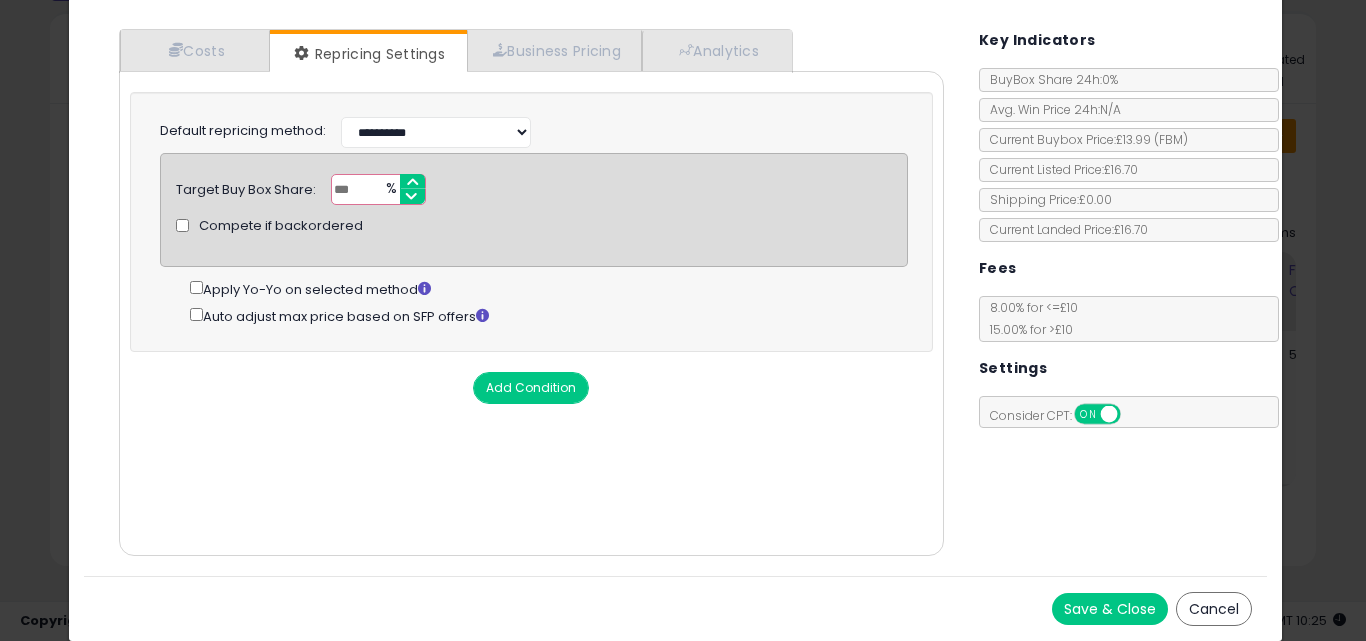 click on "Save & Close" at bounding box center [1110, 609] 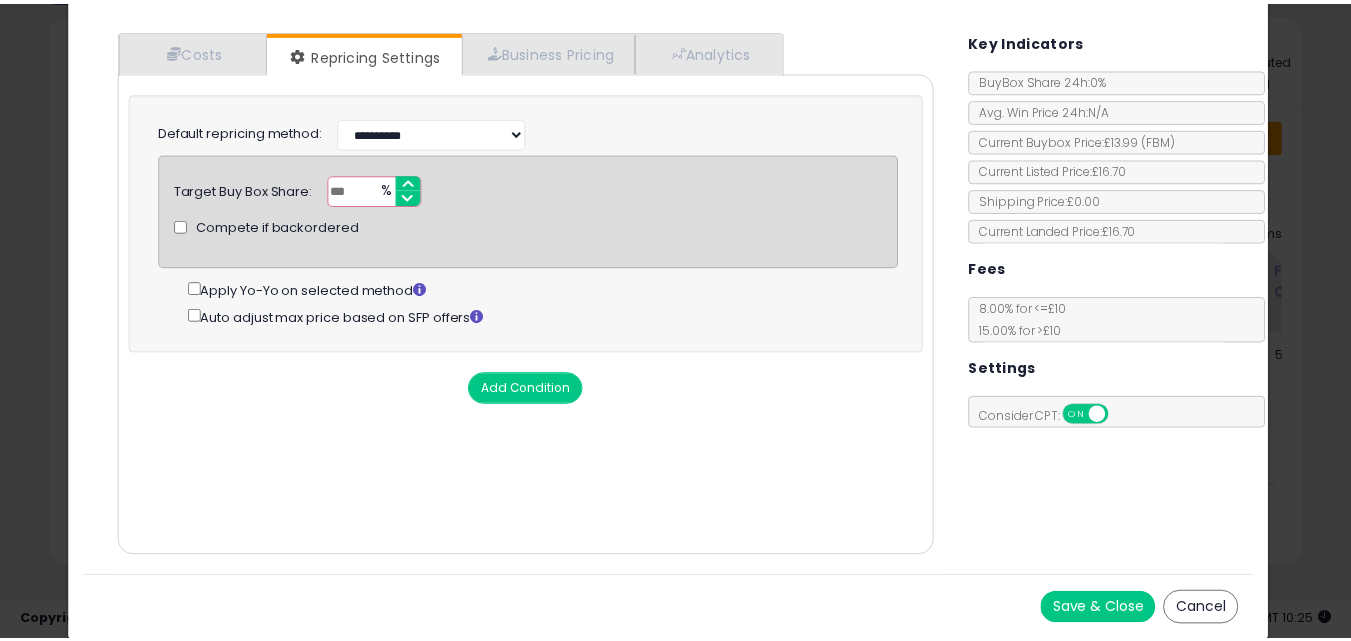 scroll, scrollTop: 0, scrollLeft: 0, axis: both 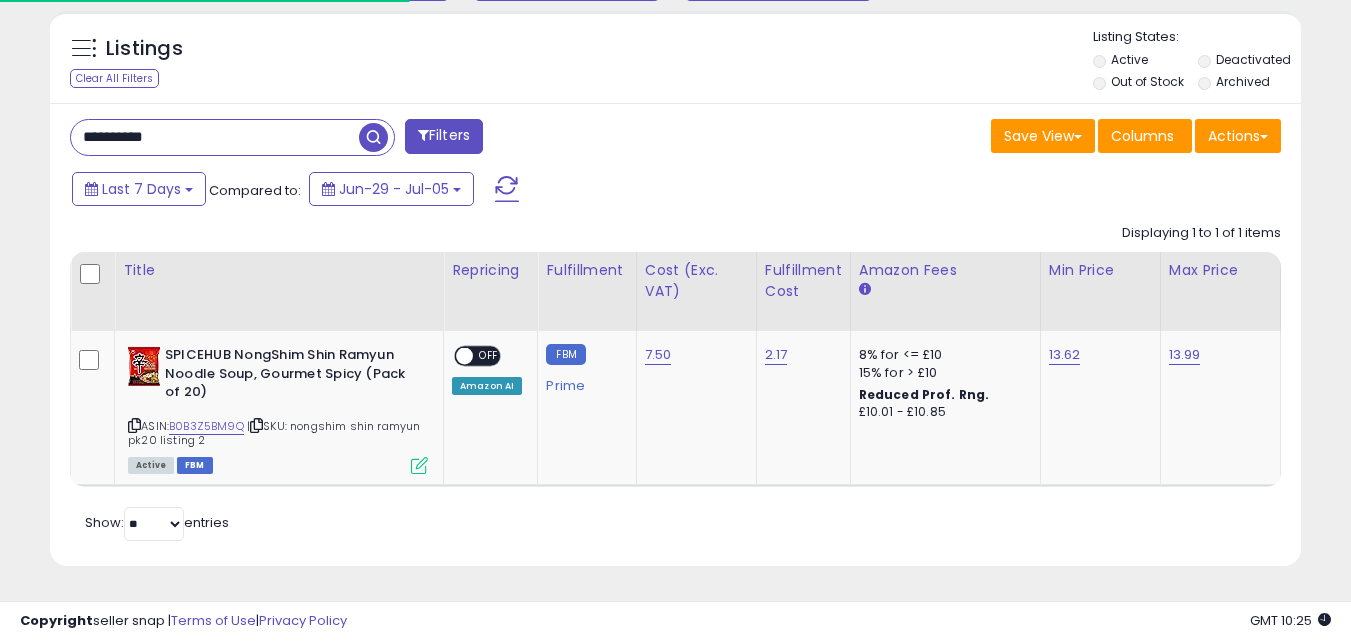 click at bounding box center [464, 356] 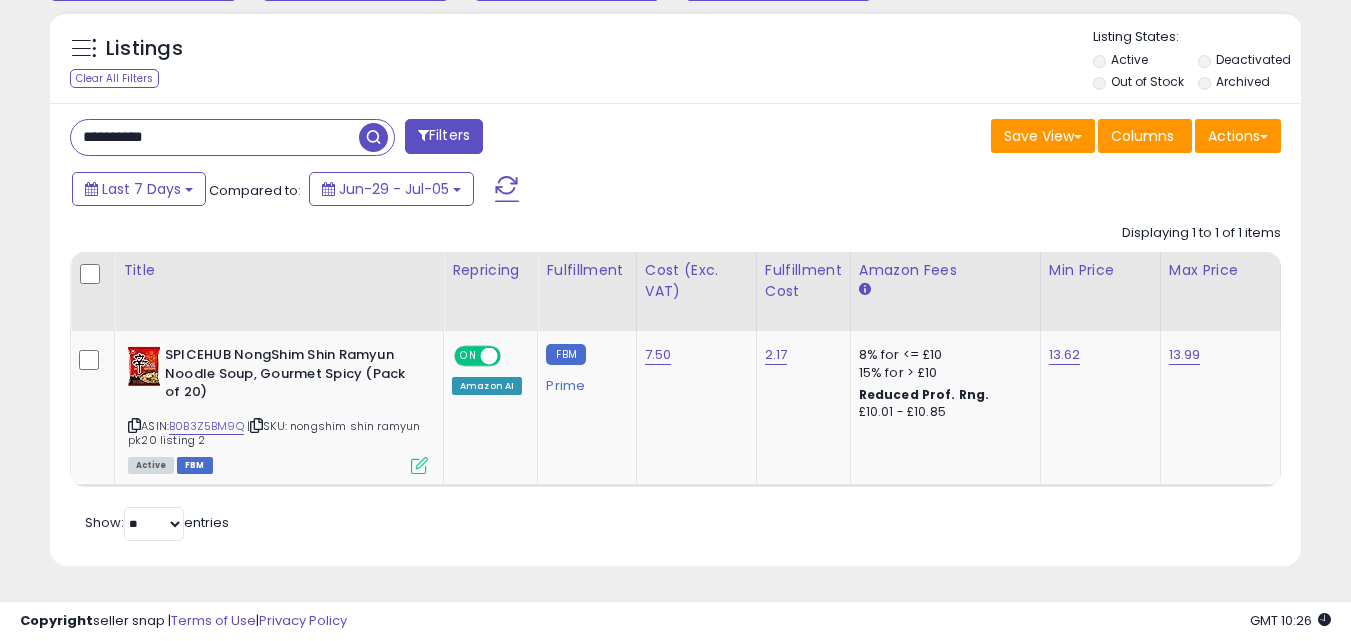 click on "**********" at bounding box center [215, 137] 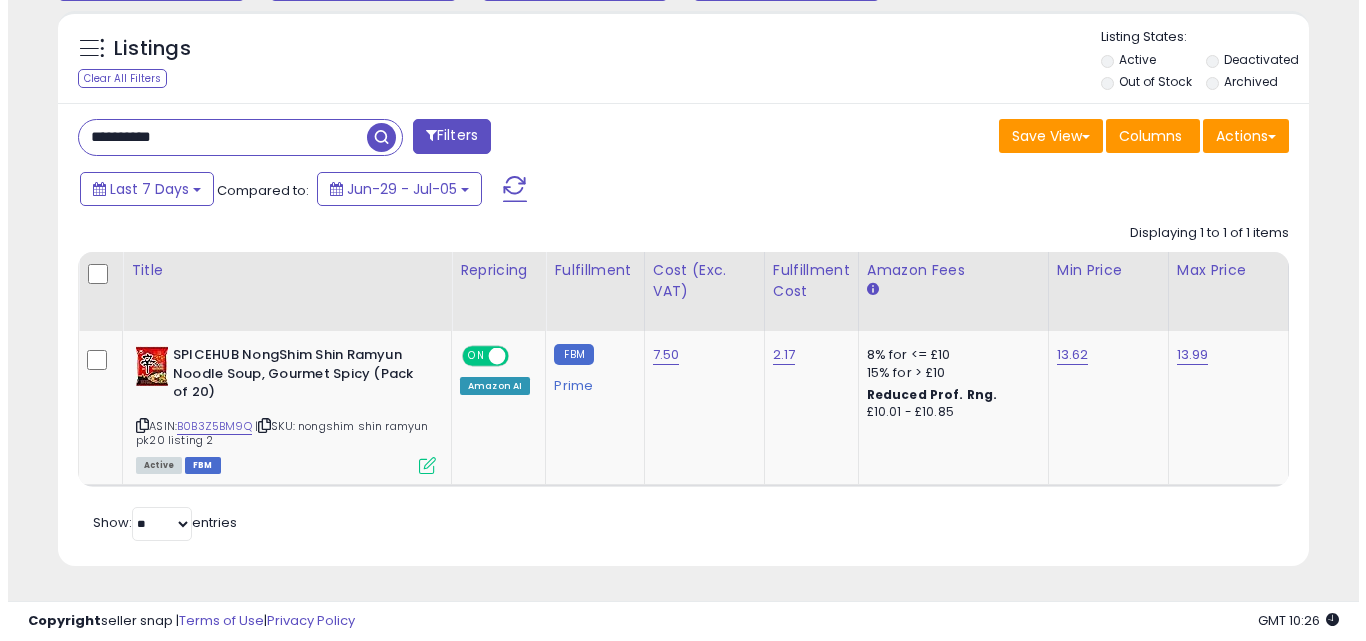 scroll, scrollTop: 579, scrollLeft: 0, axis: vertical 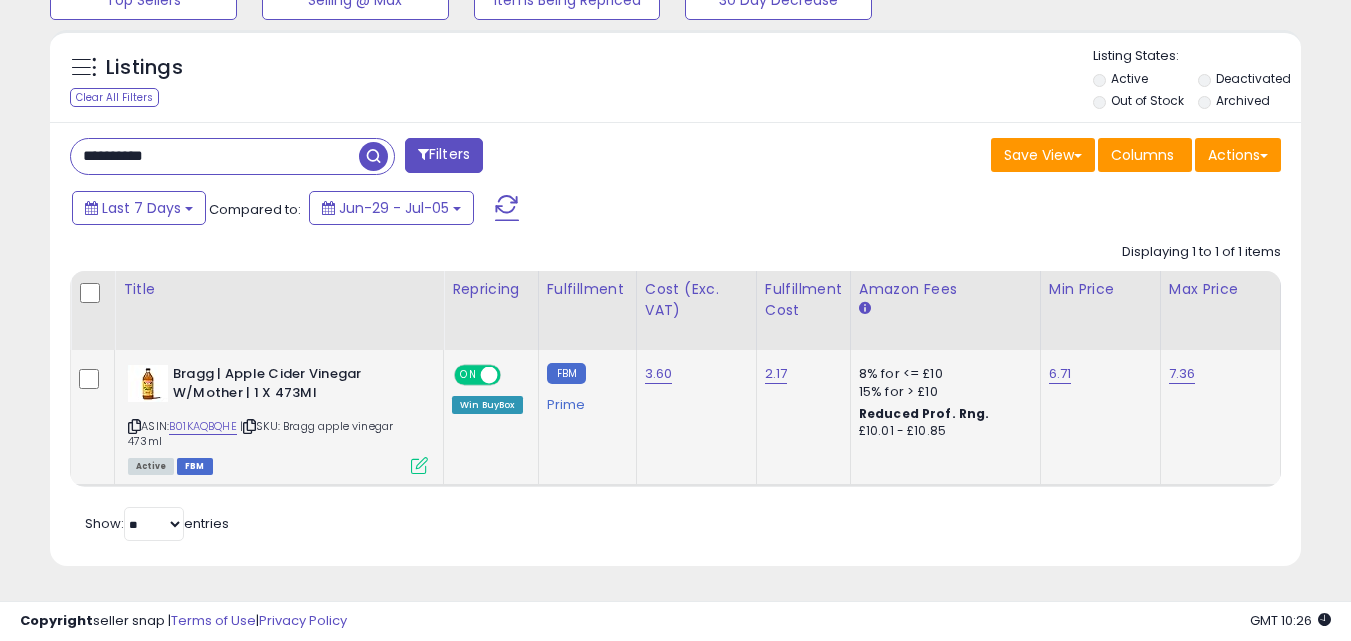 click on "Active FBM" at bounding box center (278, 465) 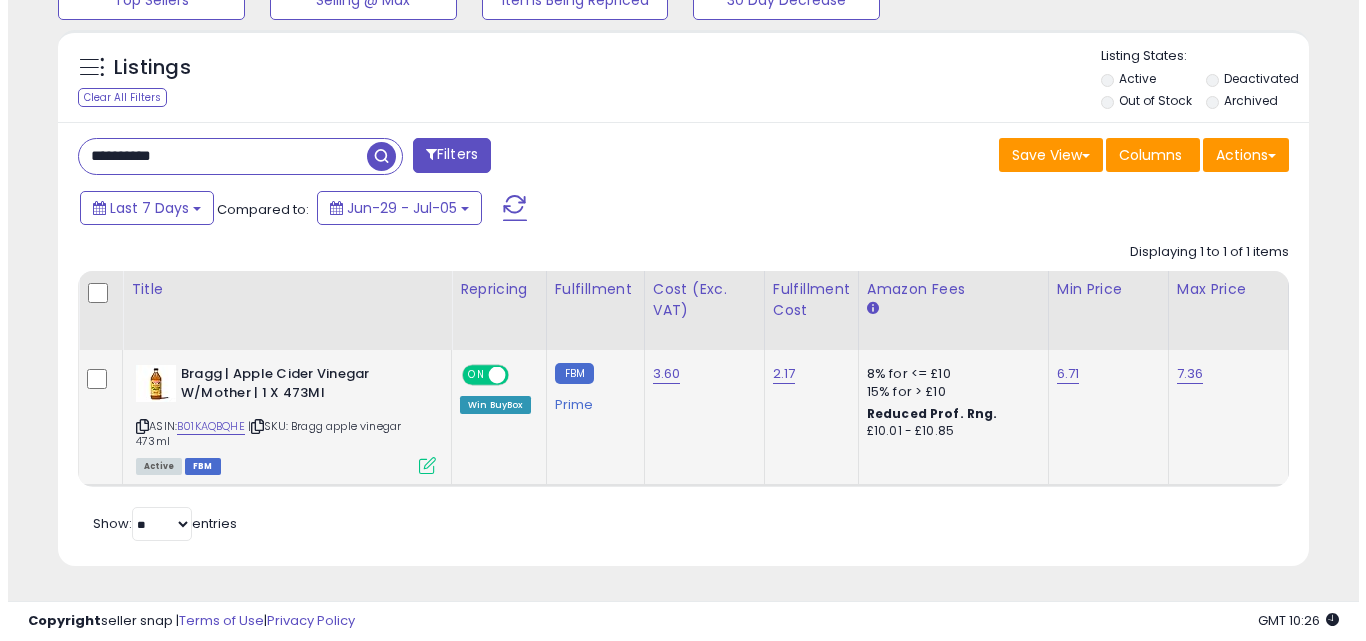 scroll, scrollTop: 999590, scrollLeft: 999267, axis: both 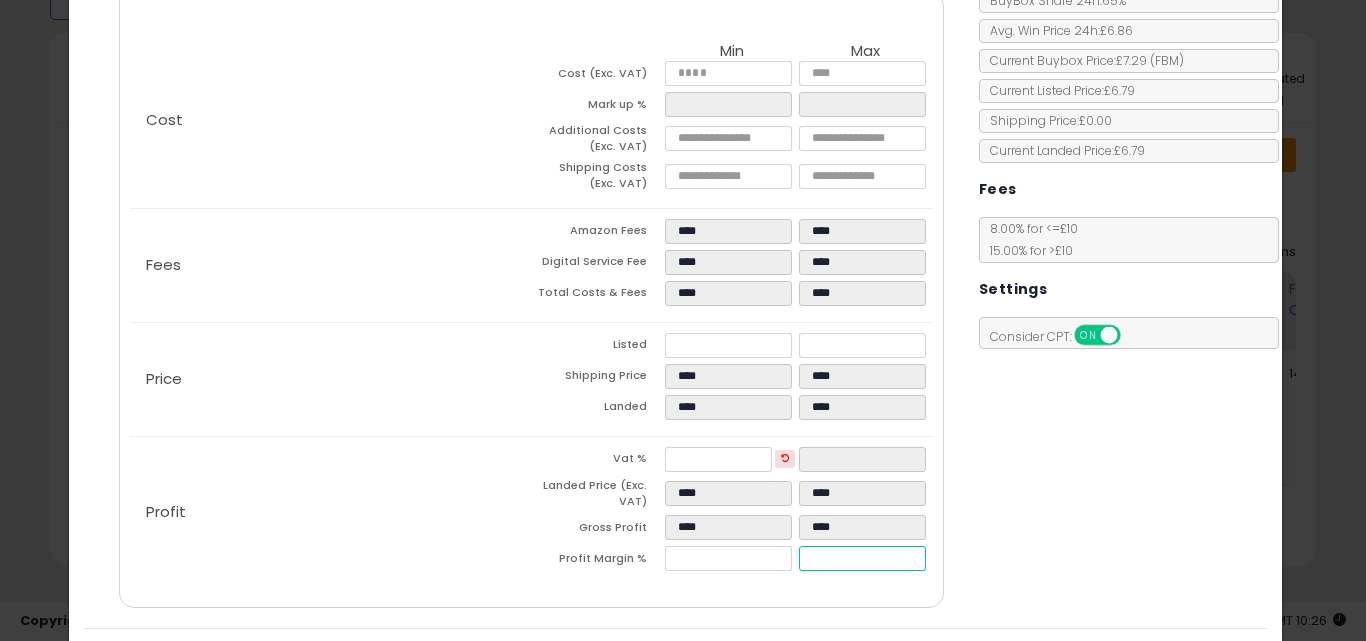 click on "*****" at bounding box center [862, 558] 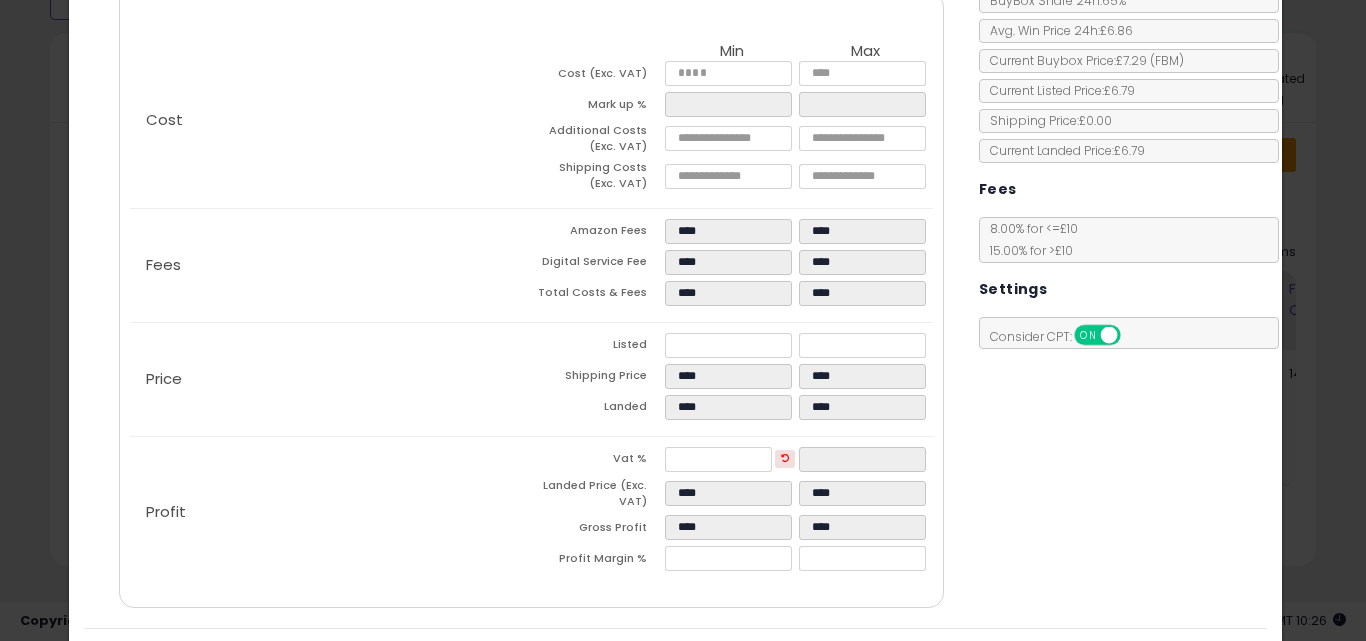 click on "Costs
Repricing Settings
Business Pricing
Analytics
Cost" at bounding box center (531, 281) 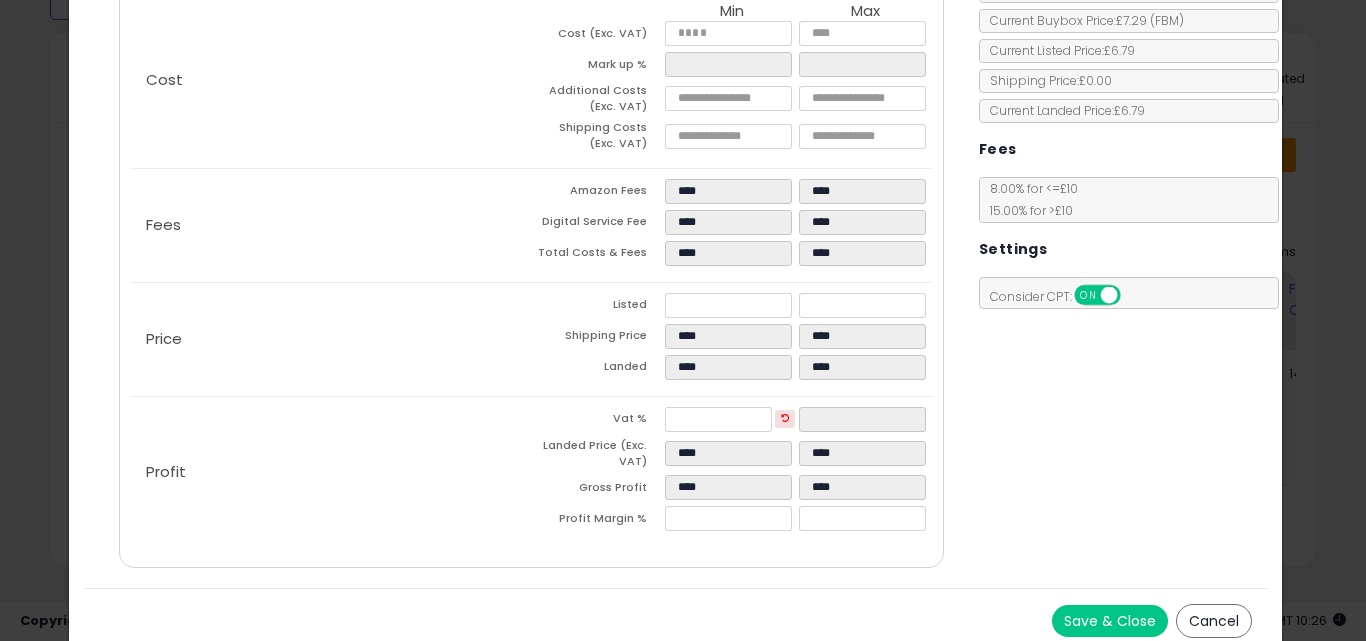click on "Save & Close" at bounding box center [1110, 621] 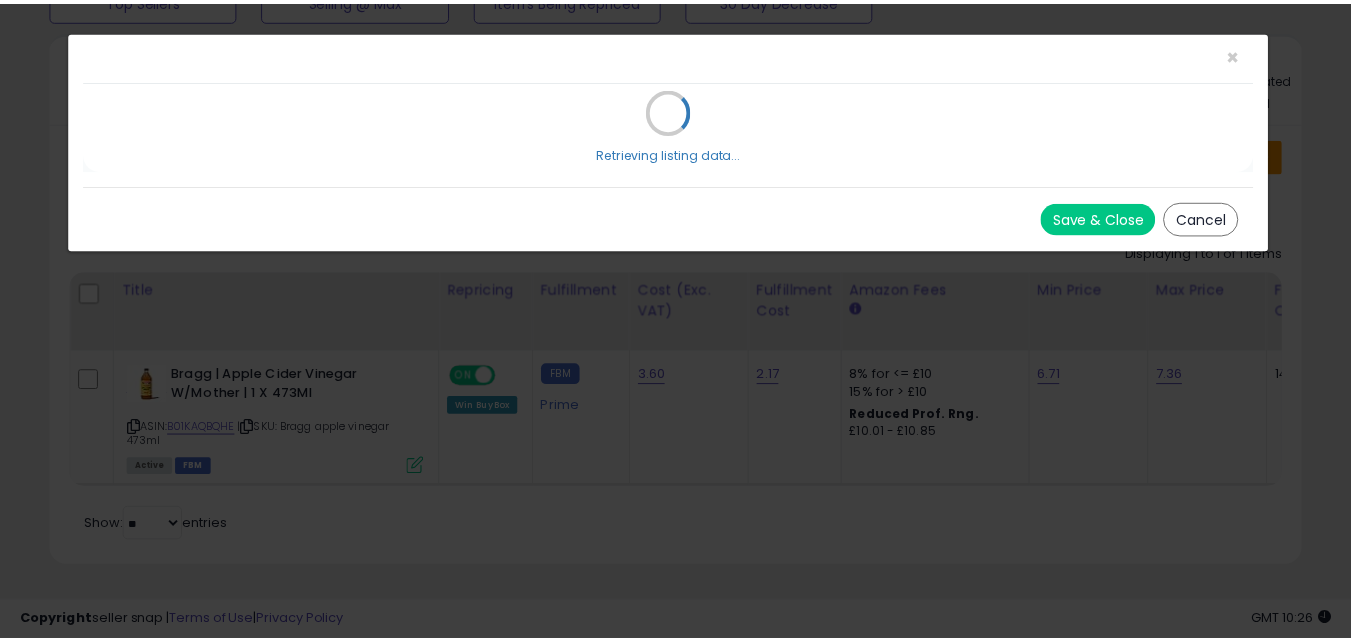 scroll, scrollTop: 0, scrollLeft: 0, axis: both 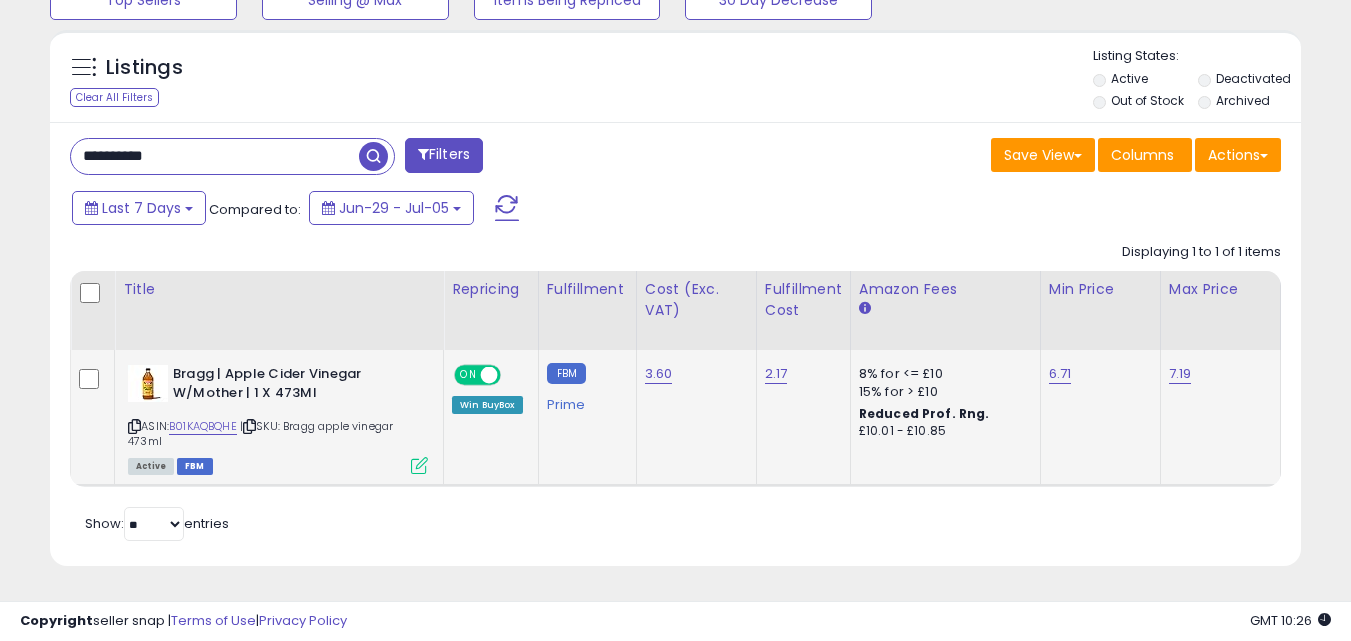 click at bounding box center [419, 465] 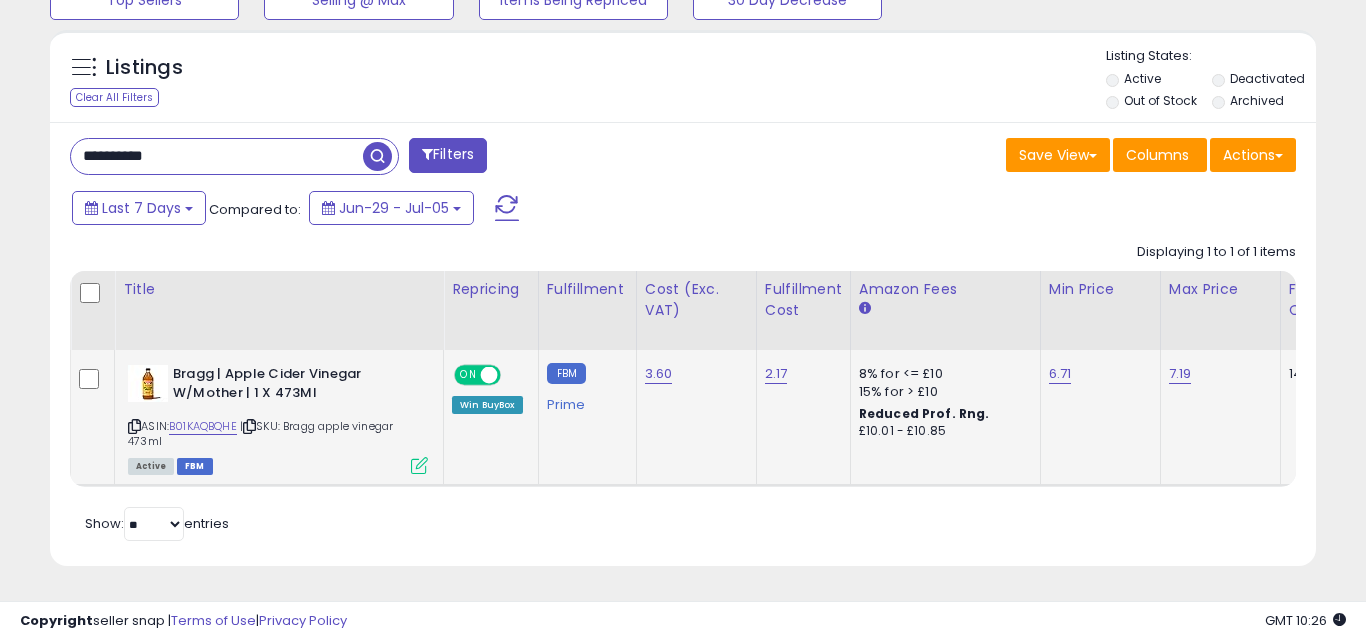 scroll, scrollTop: 999590, scrollLeft: 999267, axis: both 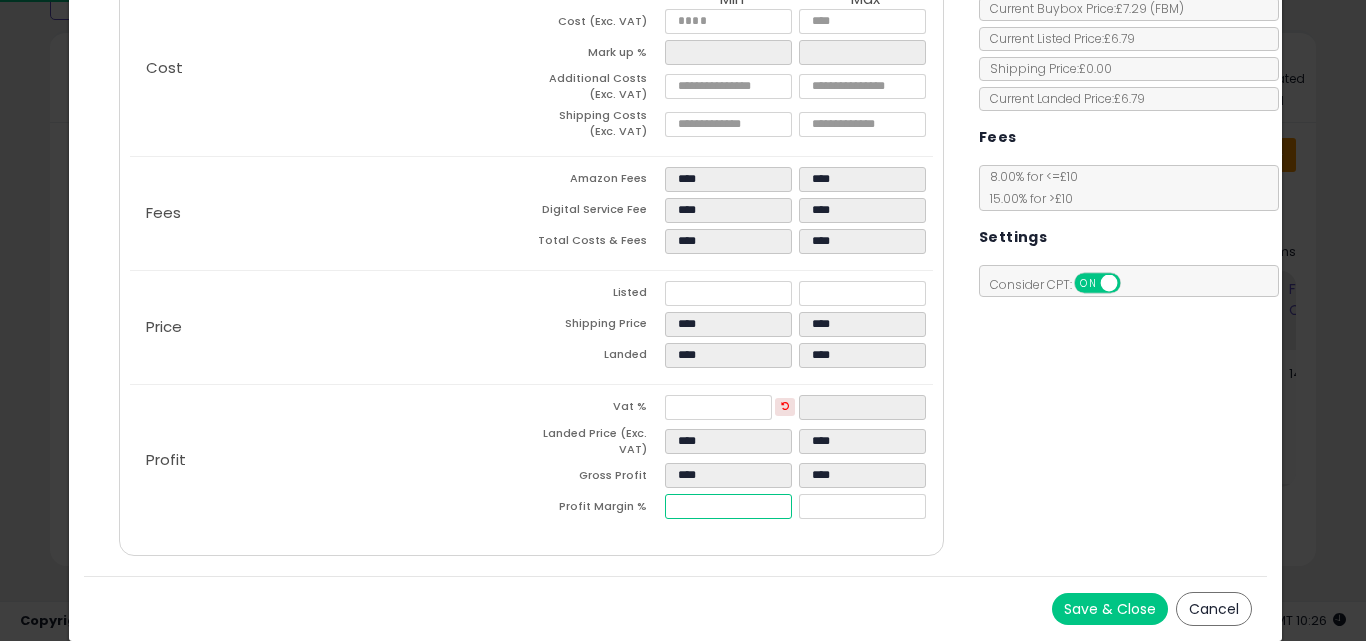 click on "****" at bounding box center [728, 506] 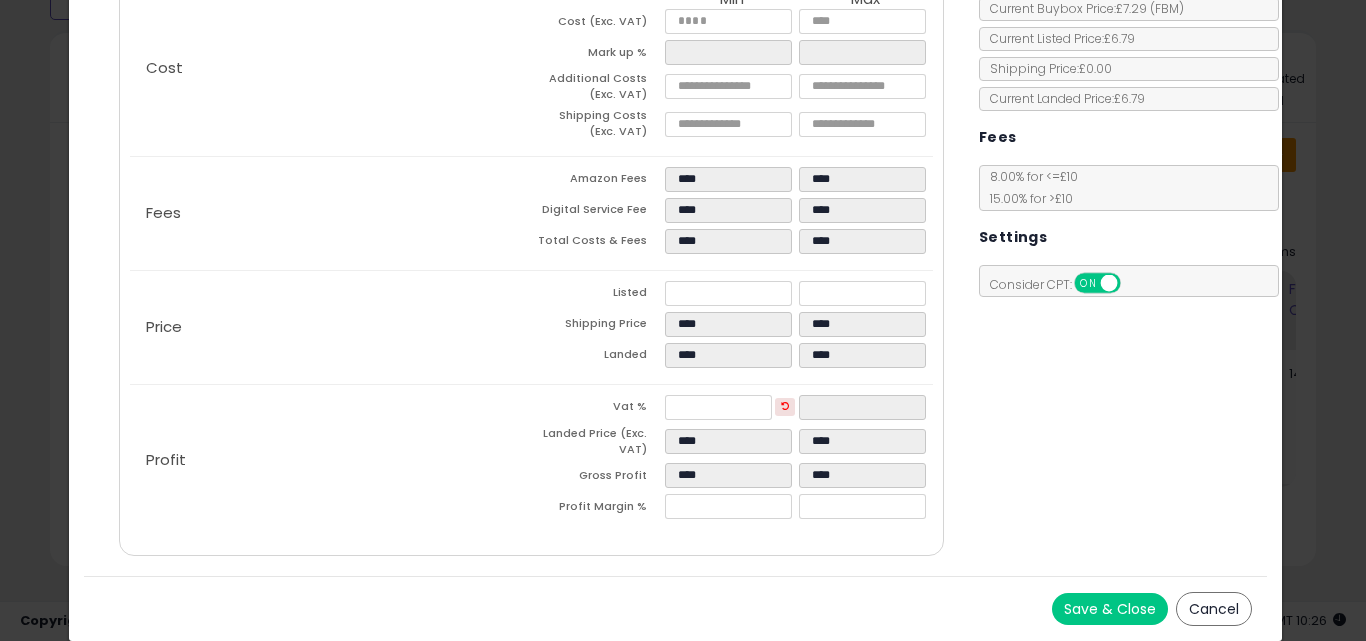 click on "Save & Close
Cancel" at bounding box center [676, 608] 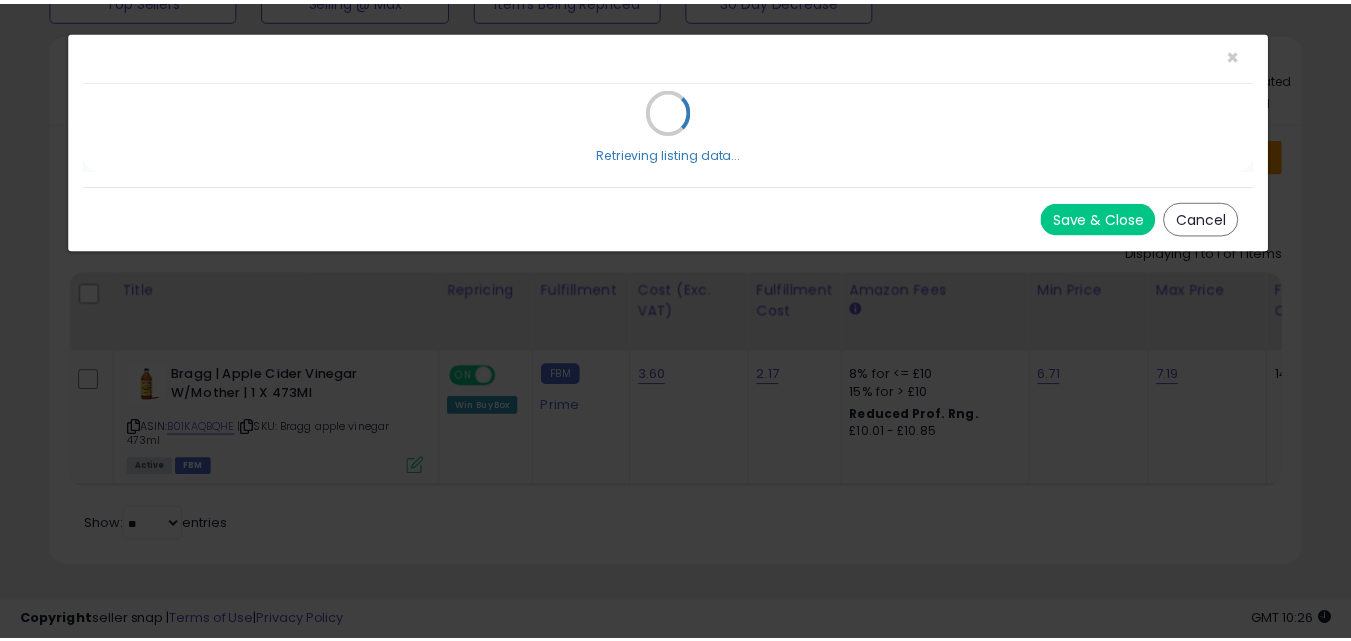 scroll, scrollTop: 0, scrollLeft: 0, axis: both 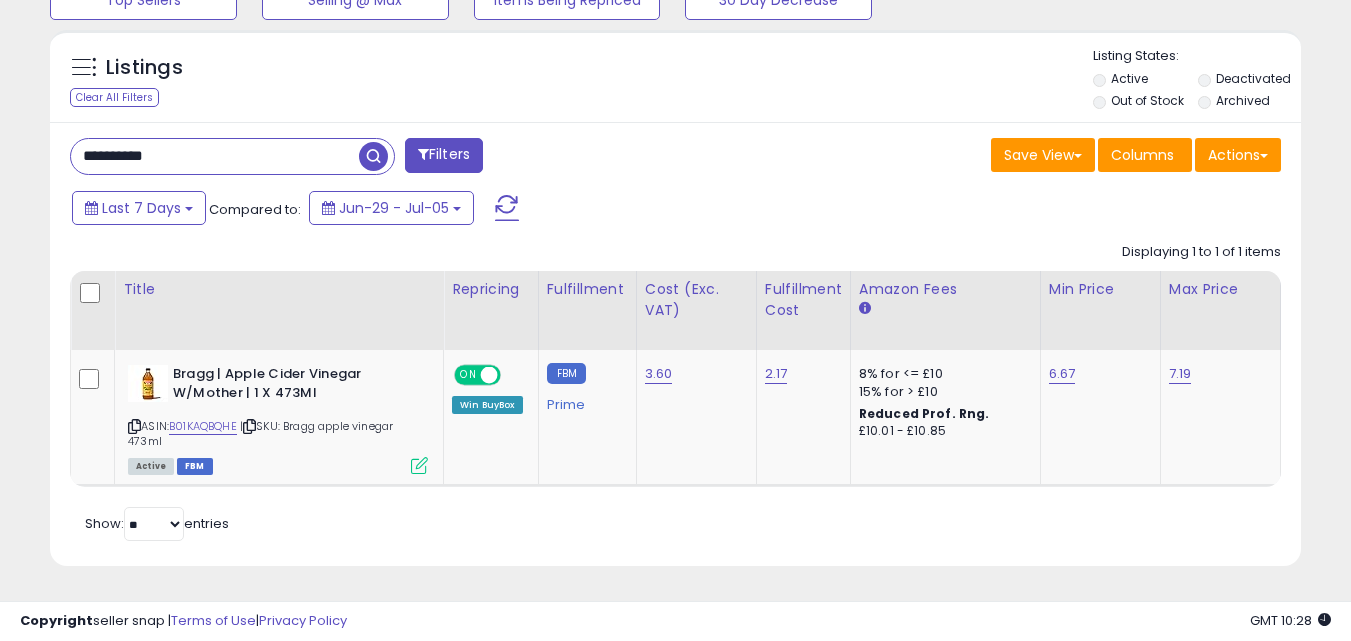 click on "**********" at bounding box center (215, 156) 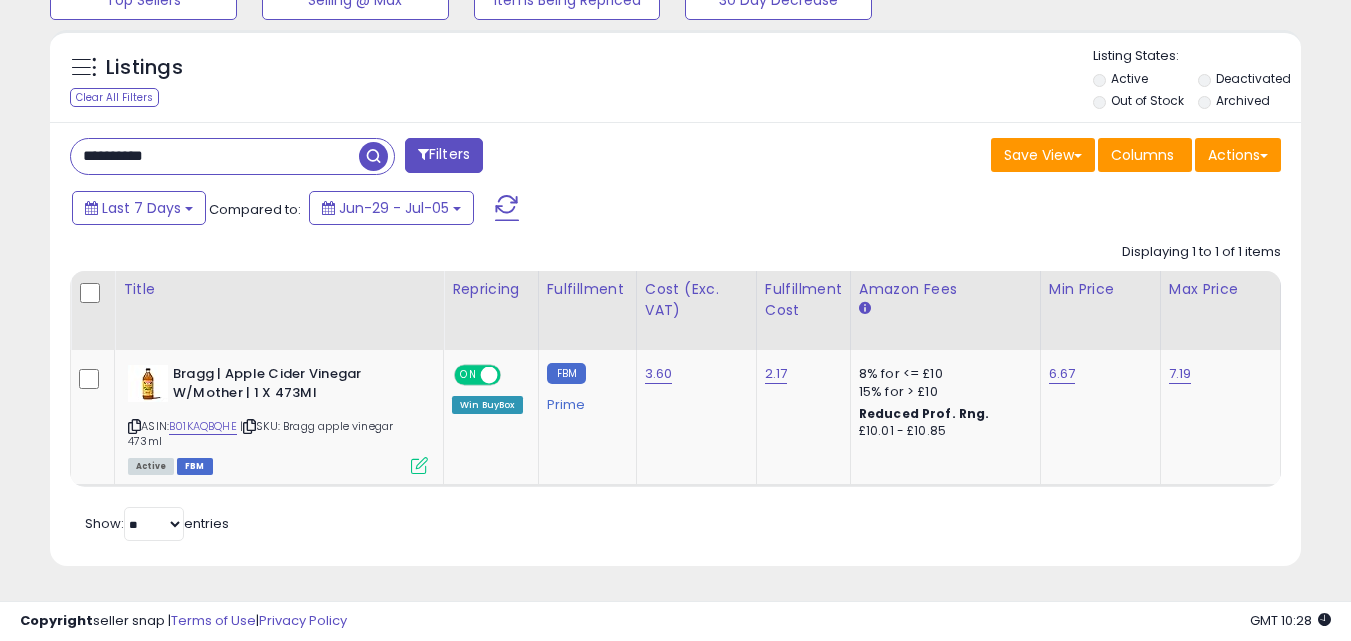 click on "**********" at bounding box center [215, 156] 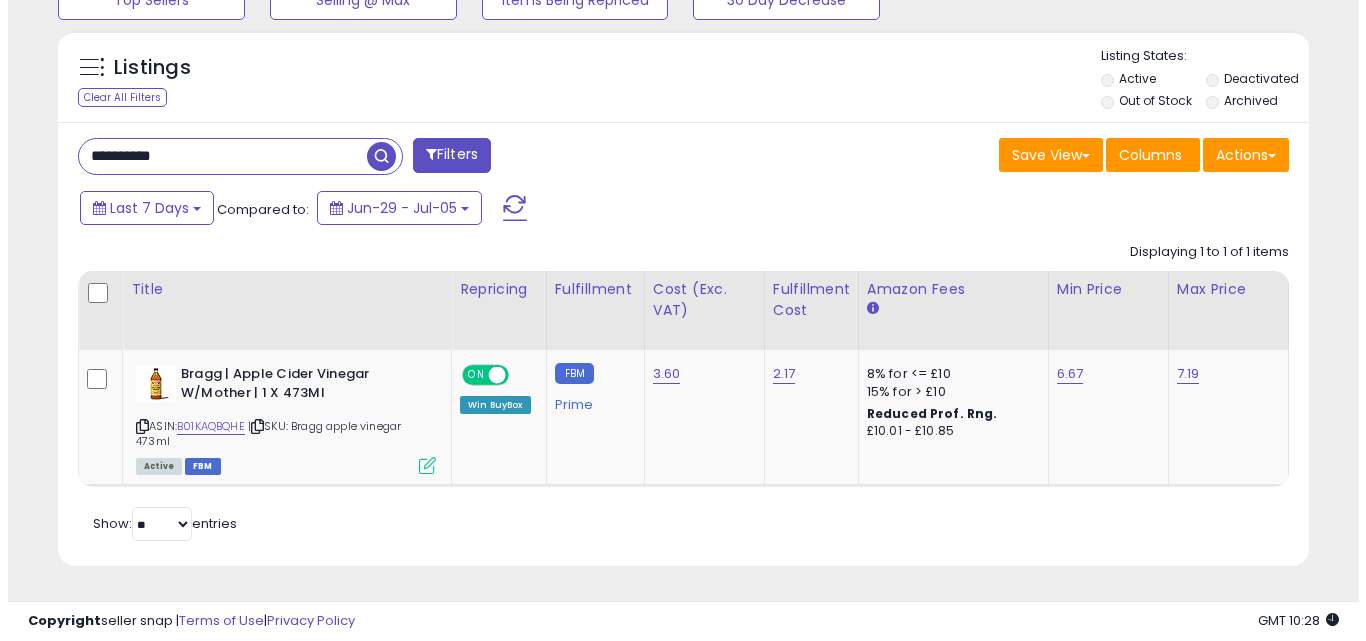 scroll, scrollTop: 579, scrollLeft: 0, axis: vertical 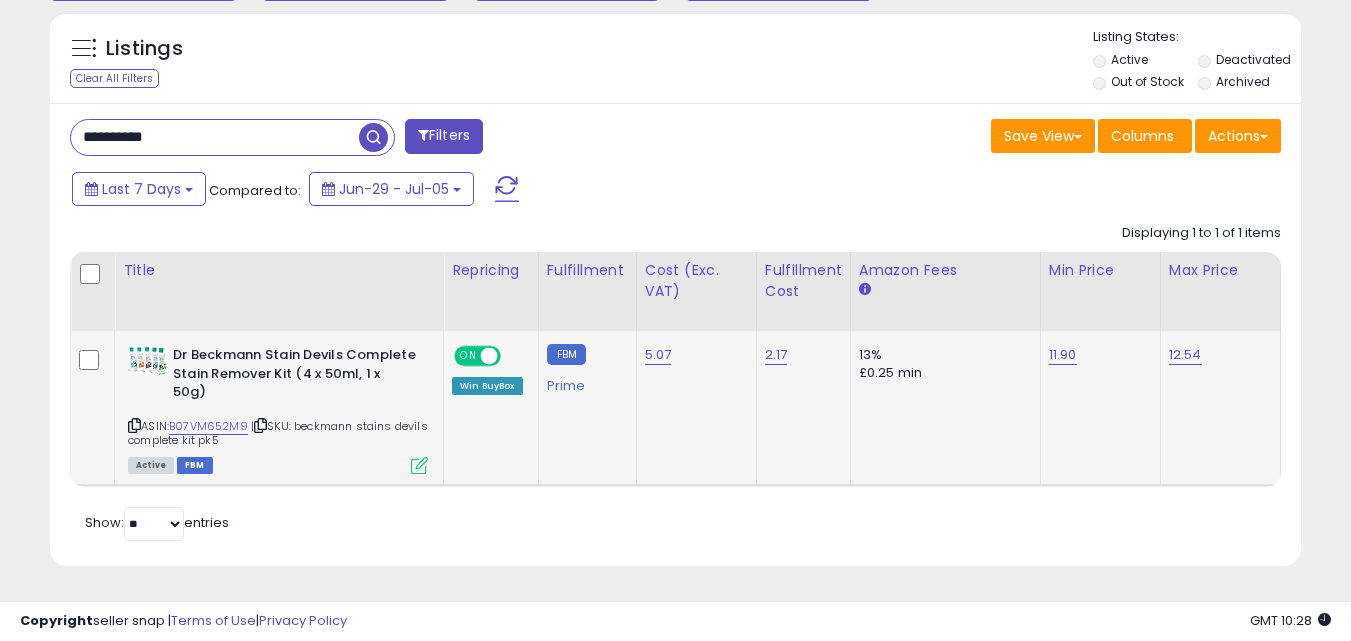 click at bounding box center [419, 465] 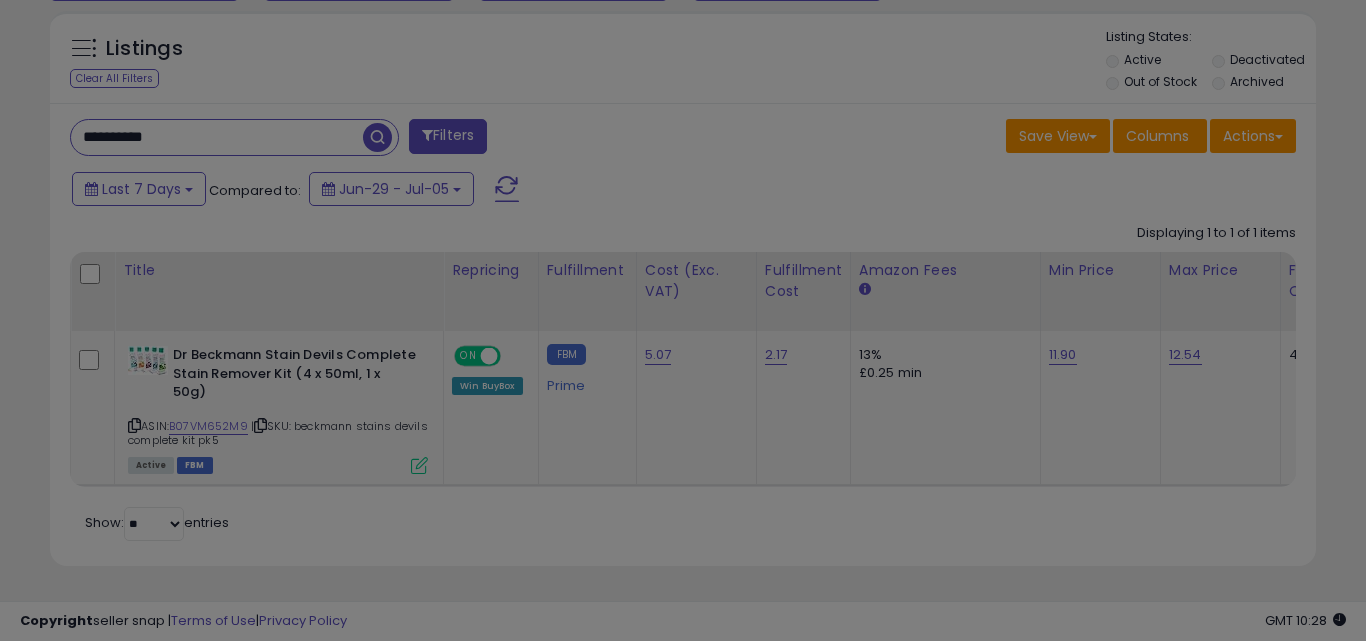 scroll, scrollTop: 999590, scrollLeft: 999267, axis: both 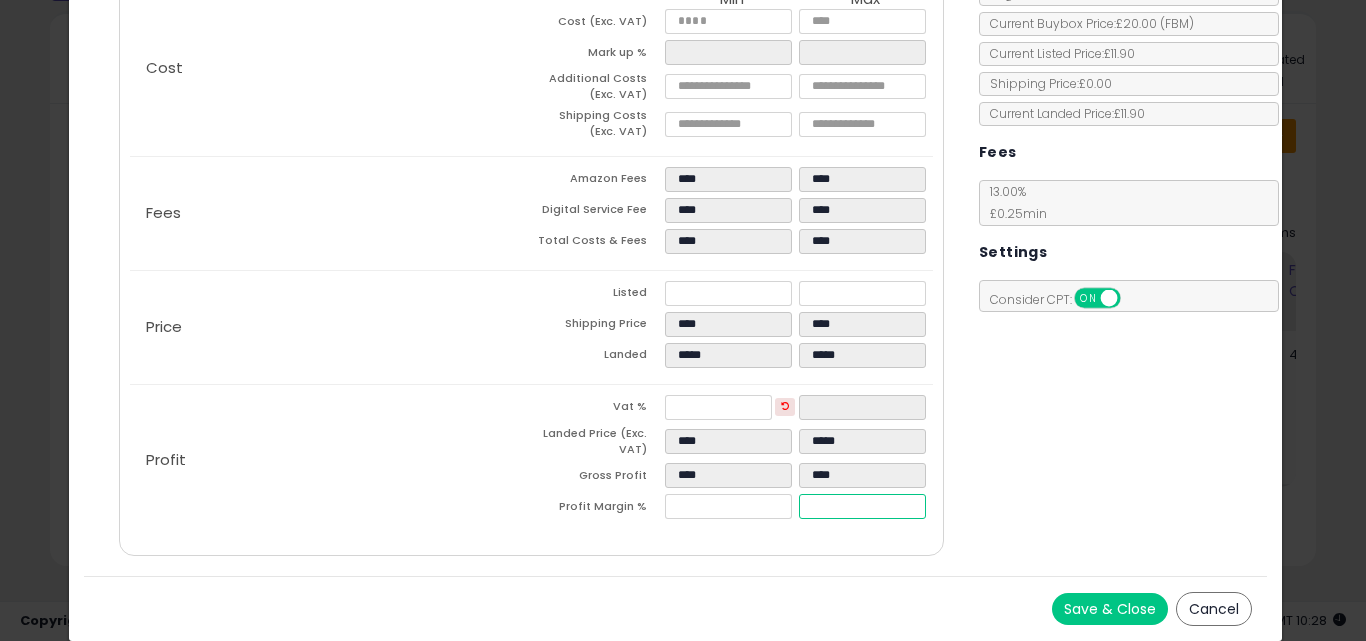 click on "*****" at bounding box center (862, 506) 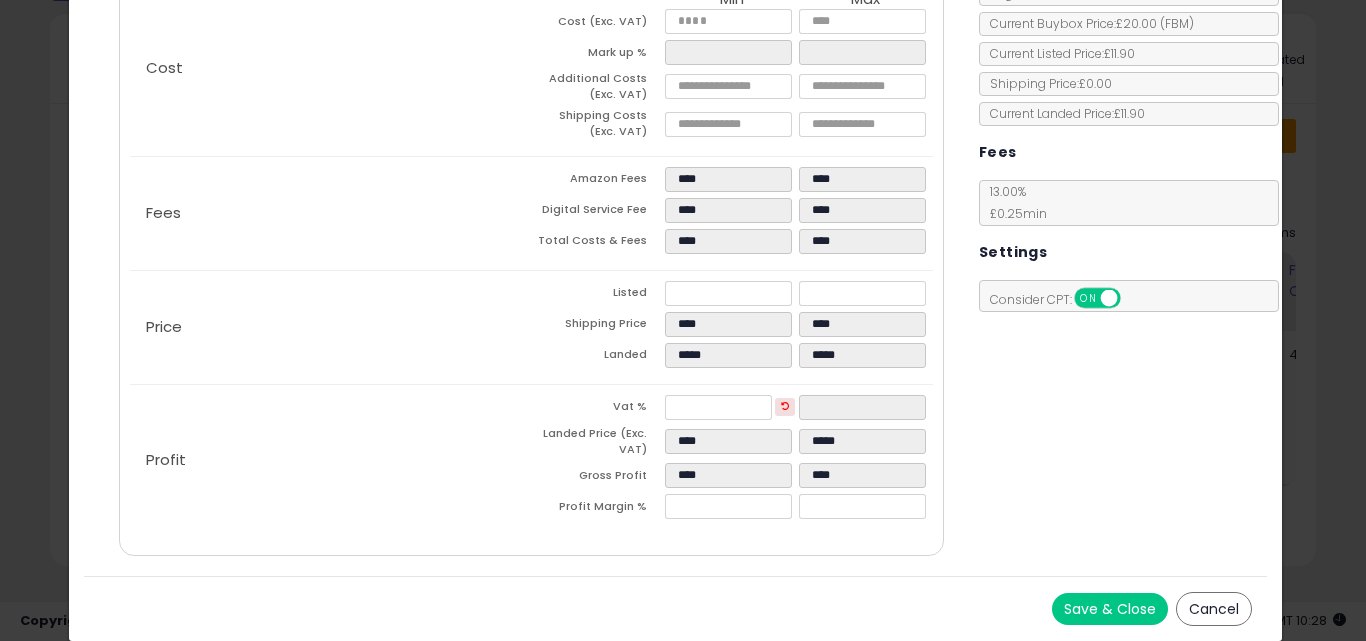 click on "Save & Close
Cancel" at bounding box center (676, 608) 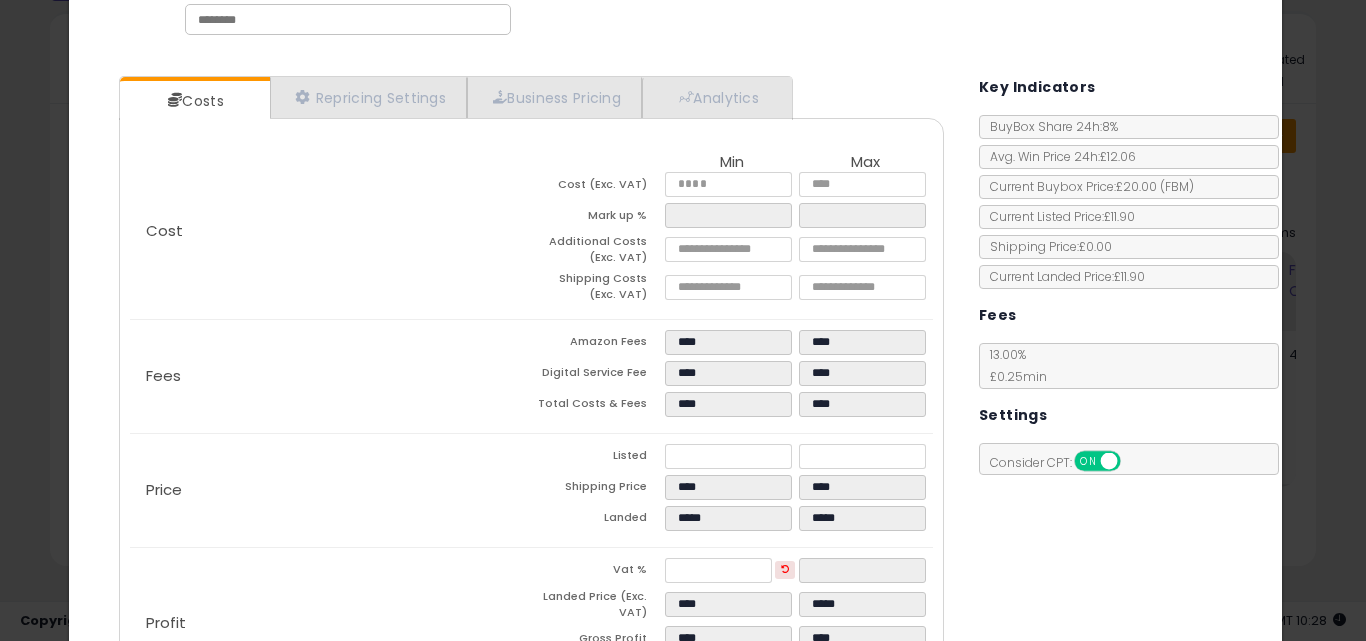 scroll, scrollTop: 90, scrollLeft: 0, axis: vertical 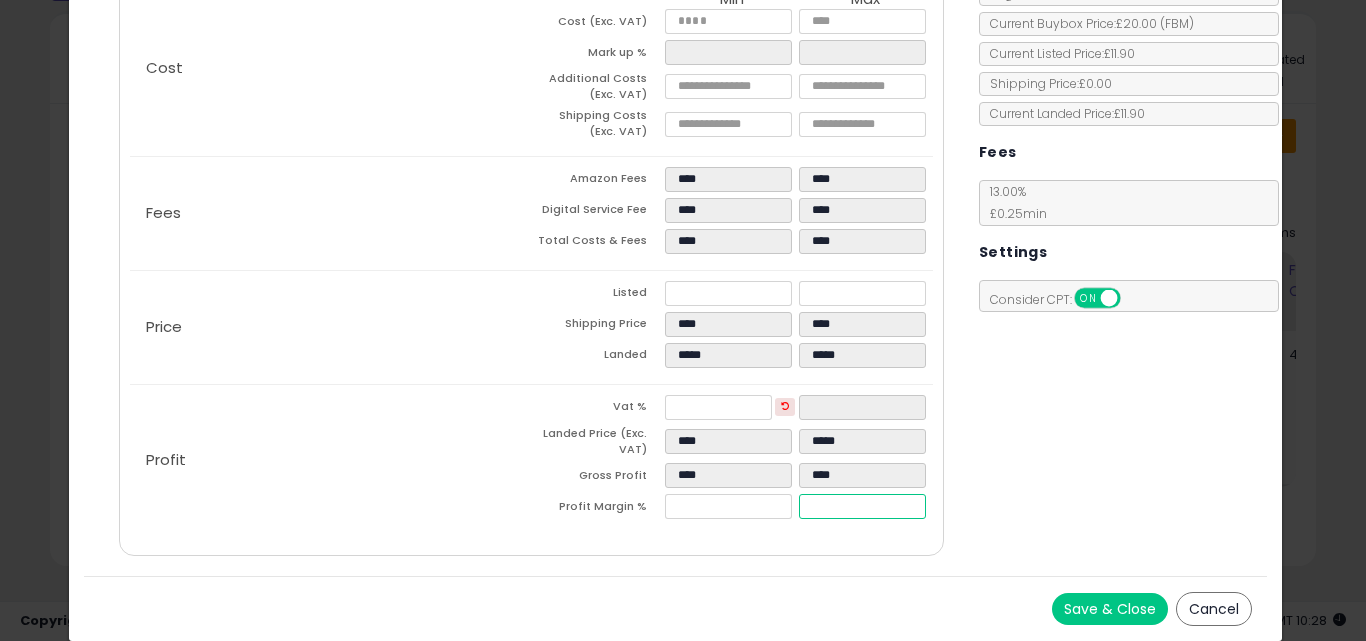 click on "****" at bounding box center (862, 506) 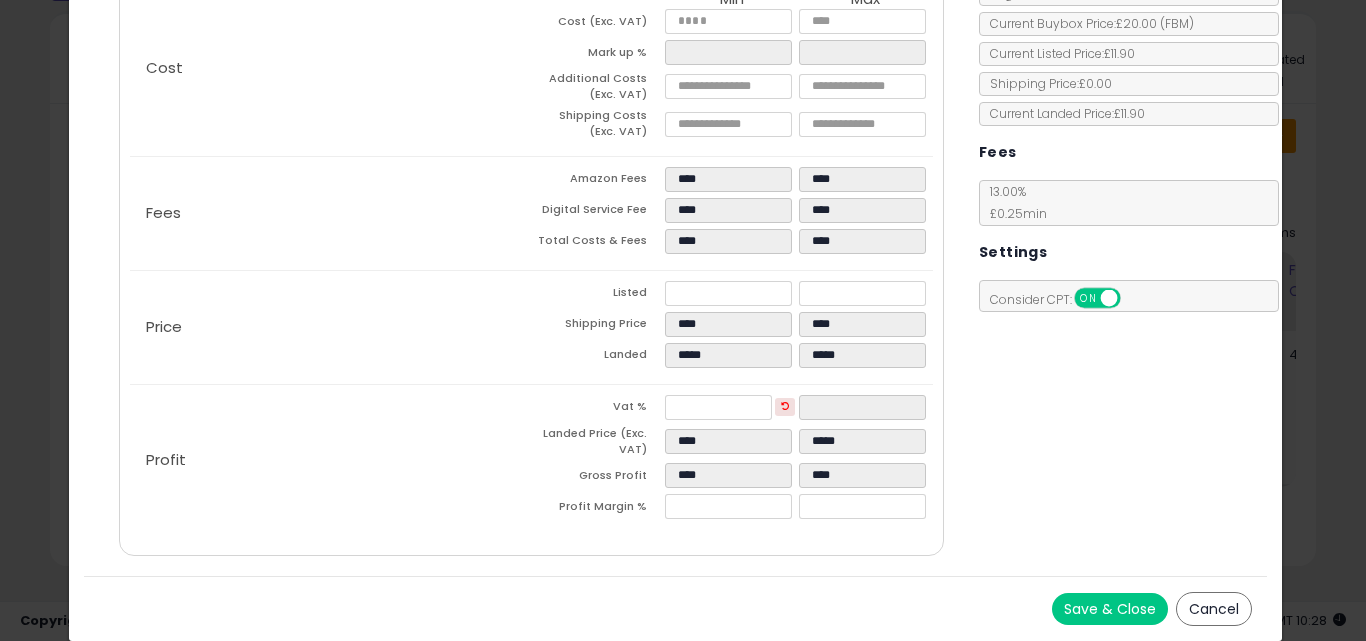 click on "Save & Close
Cancel" at bounding box center [676, 608] 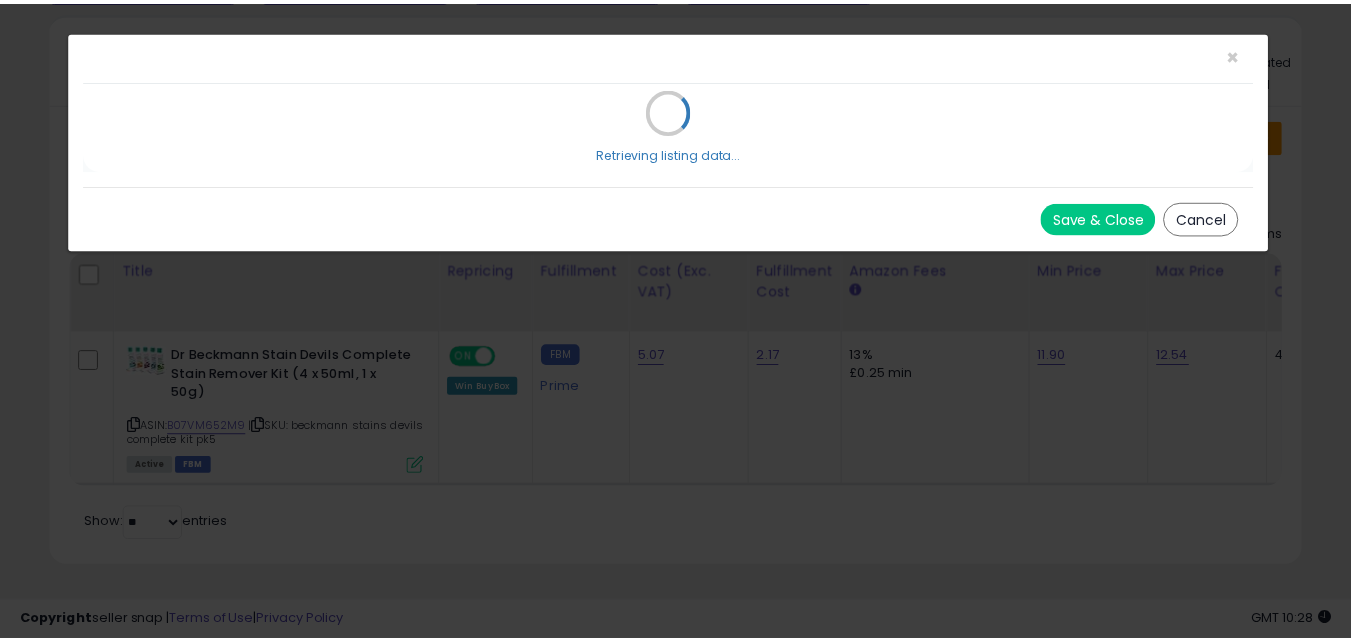 scroll, scrollTop: 0, scrollLeft: 0, axis: both 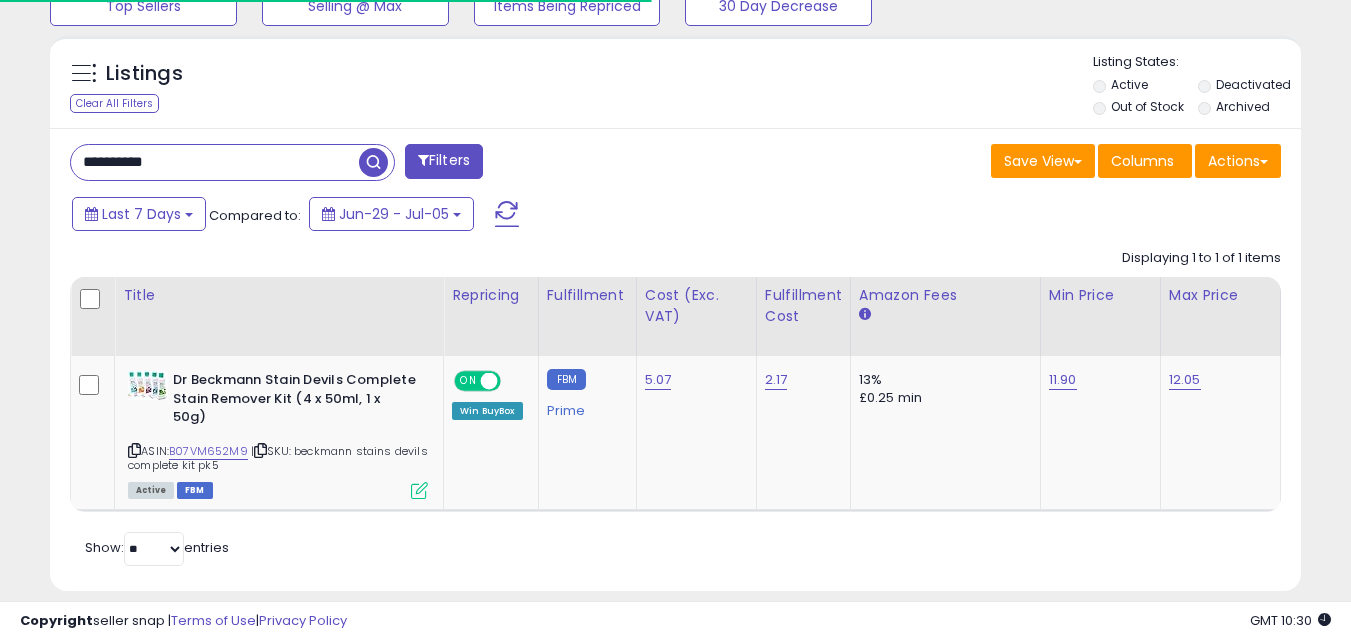 click on "**********" at bounding box center (215, 162) 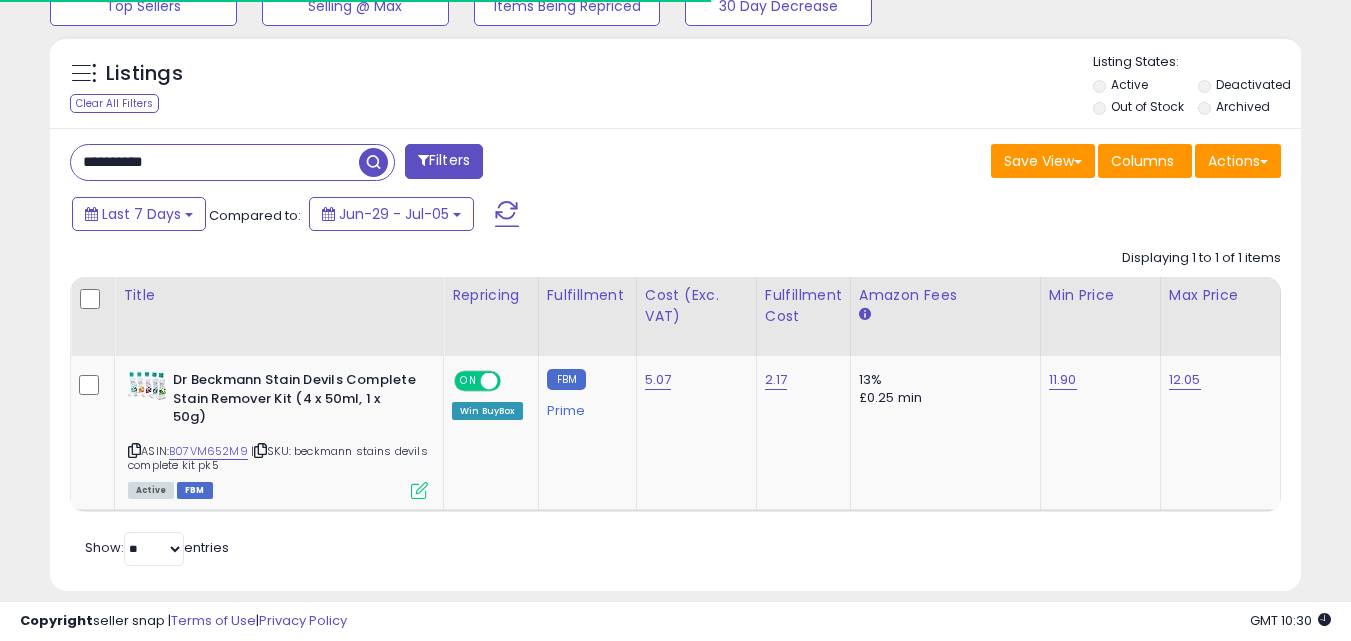 click on "**********" at bounding box center (215, 162) 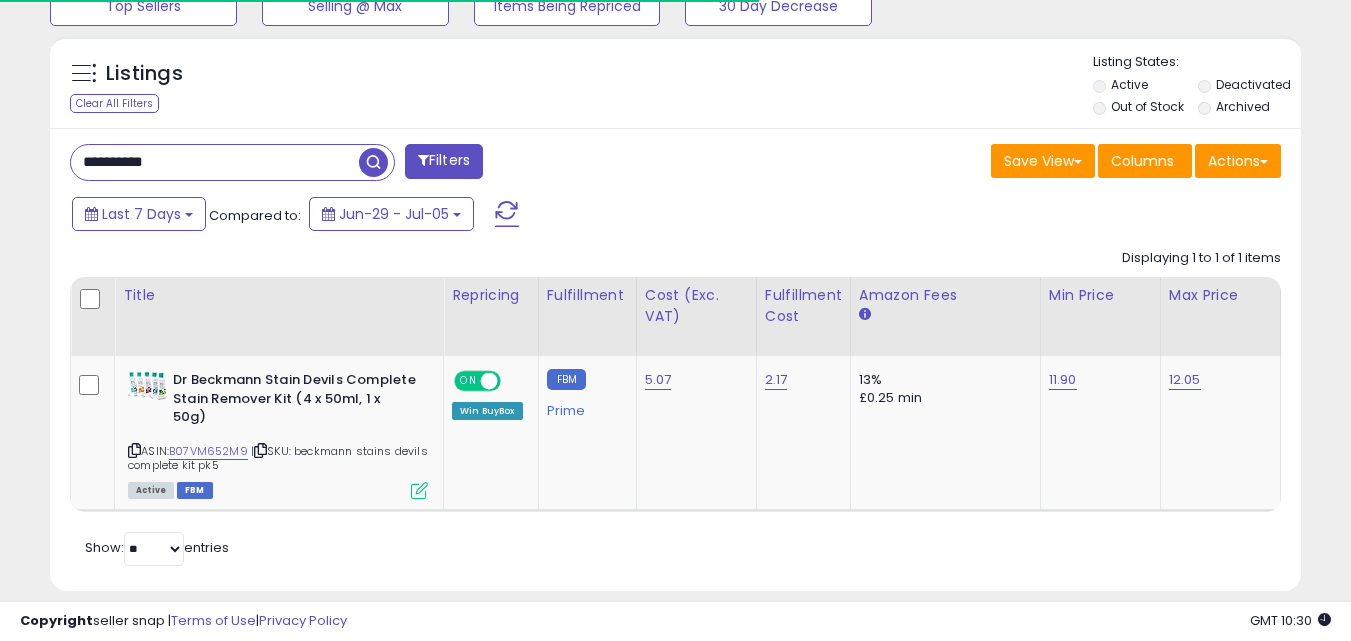 paste 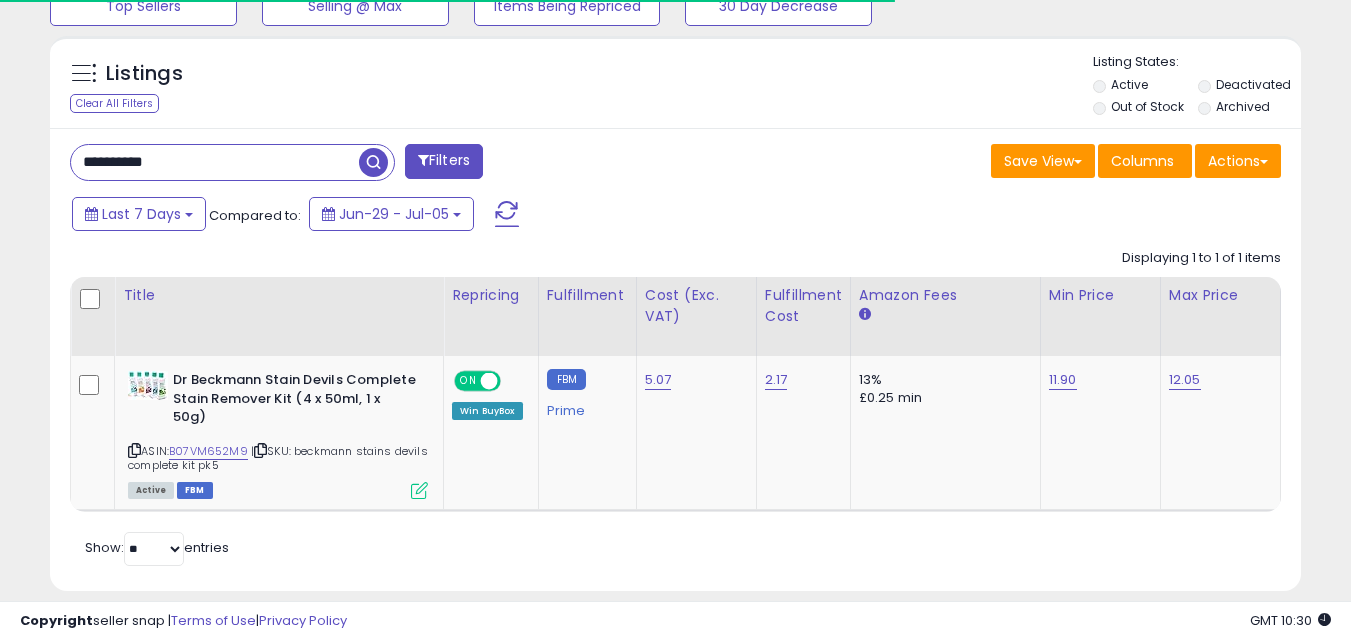 scroll, scrollTop: 999590, scrollLeft: 999267, axis: both 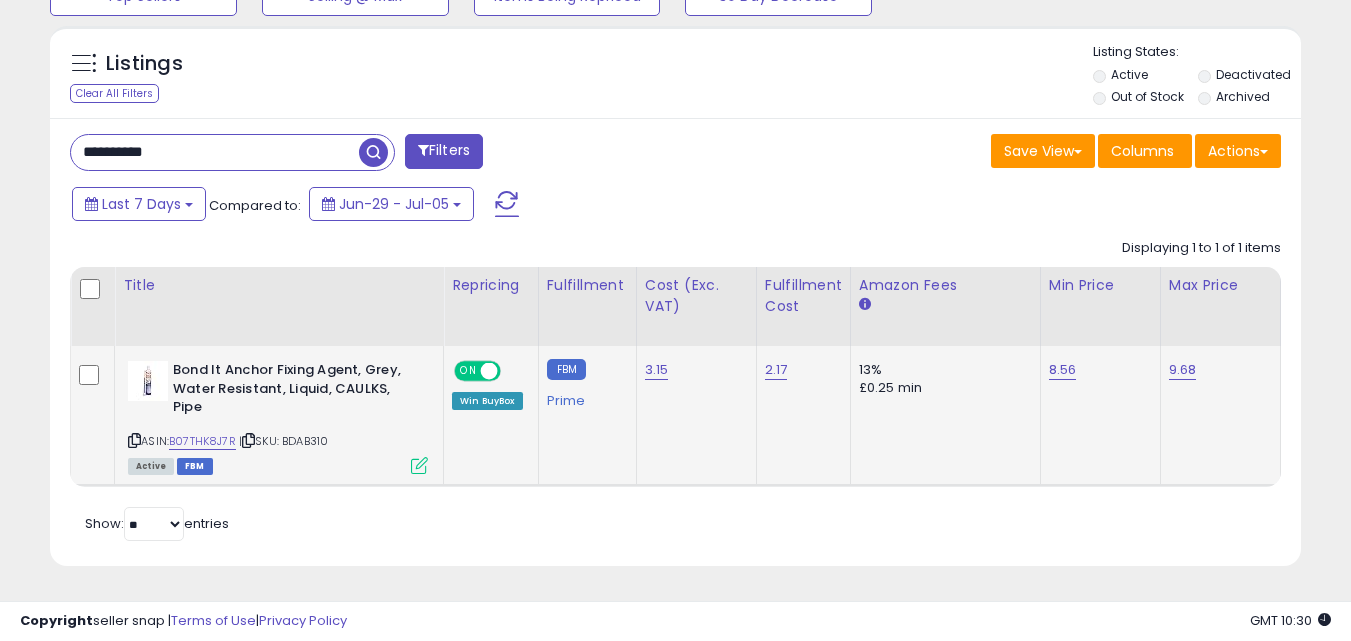 click at bounding box center (419, 465) 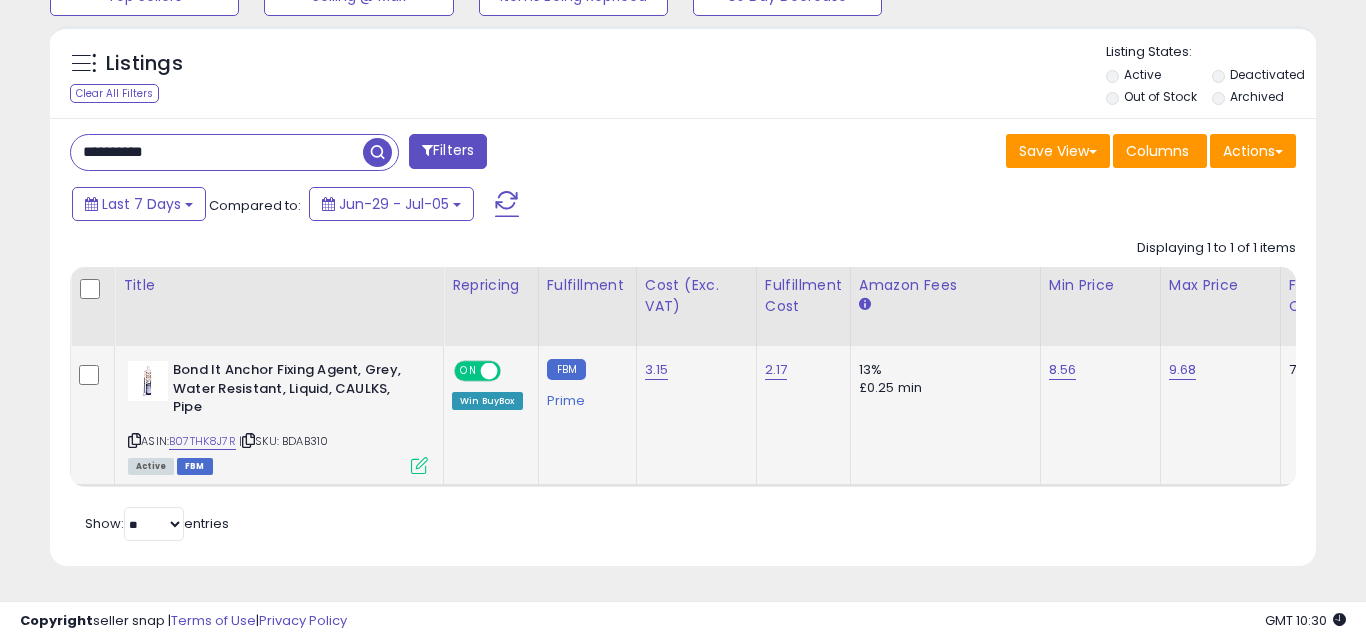 scroll, scrollTop: 999590, scrollLeft: 999267, axis: both 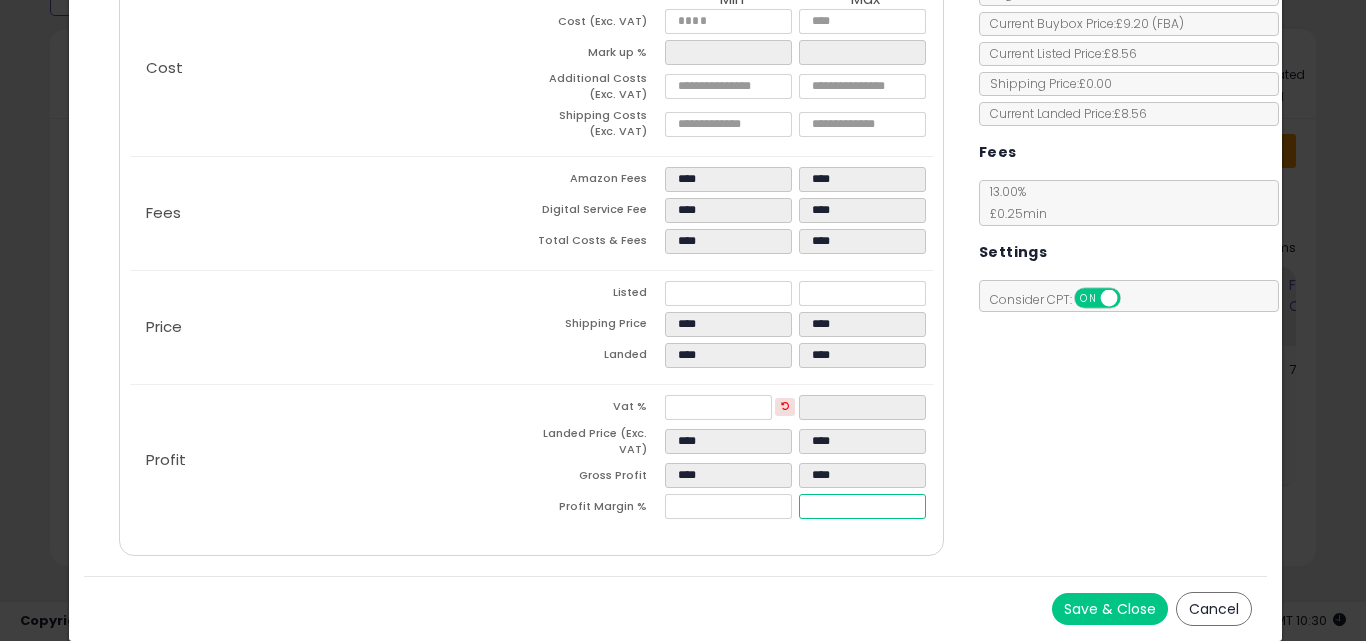 click on "*****" at bounding box center [862, 506] 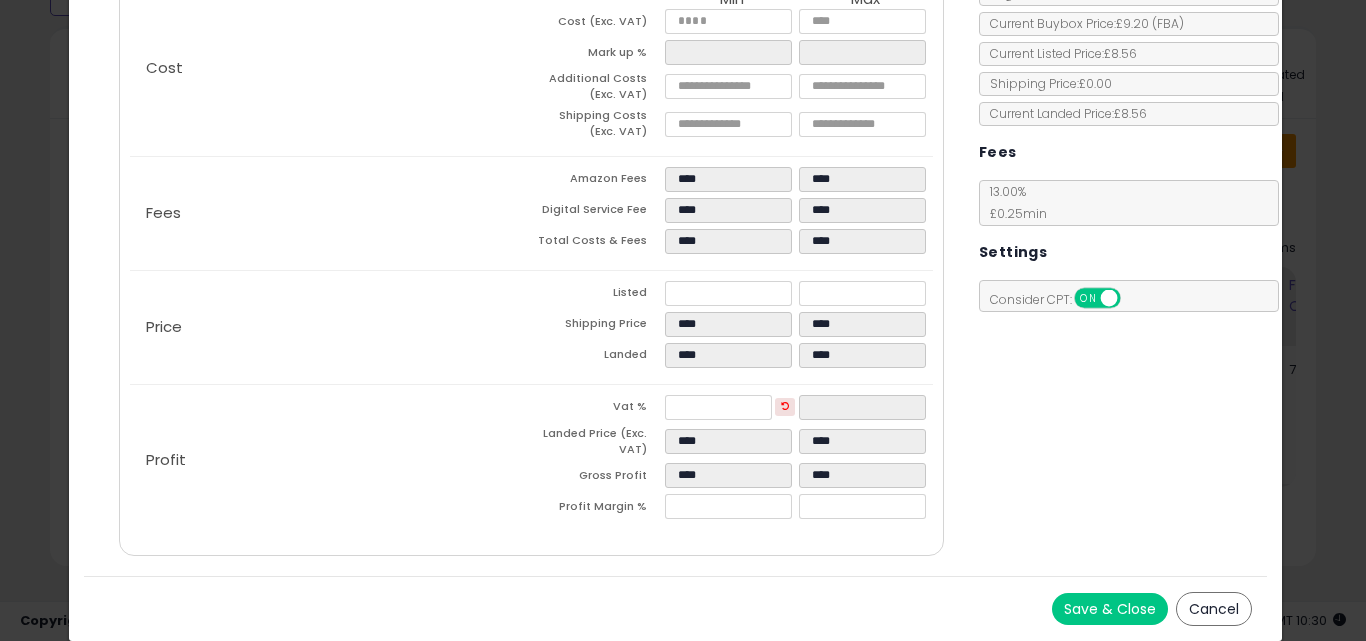 click on "Save & Close
Cancel" at bounding box center (676, 608) 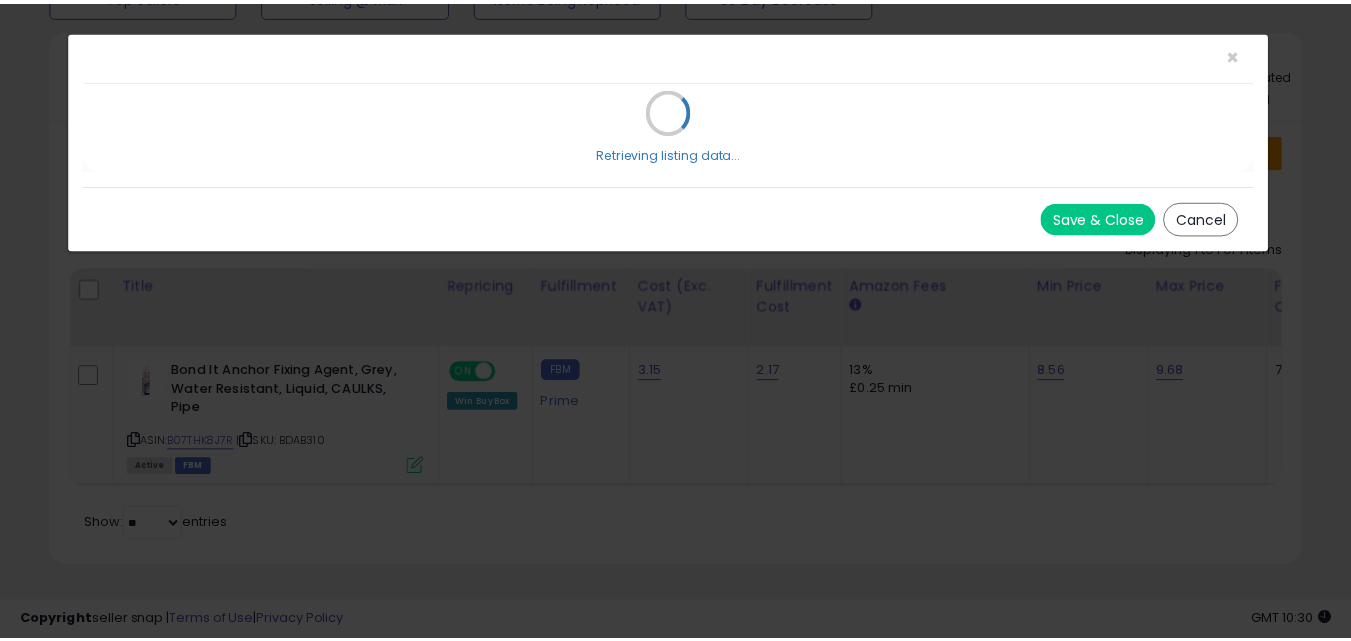 scroll, scrollTop: 0, scrollLeft: 0, axis: both 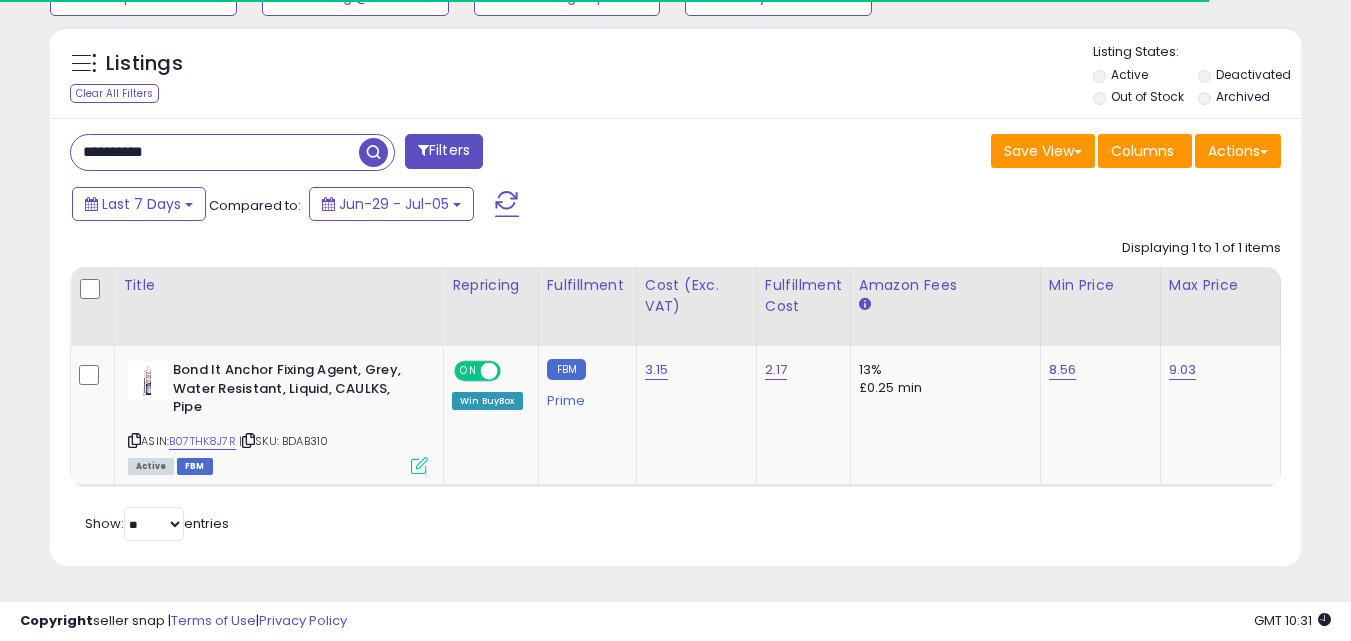 click on "**********" at bounding box center (215, 152) 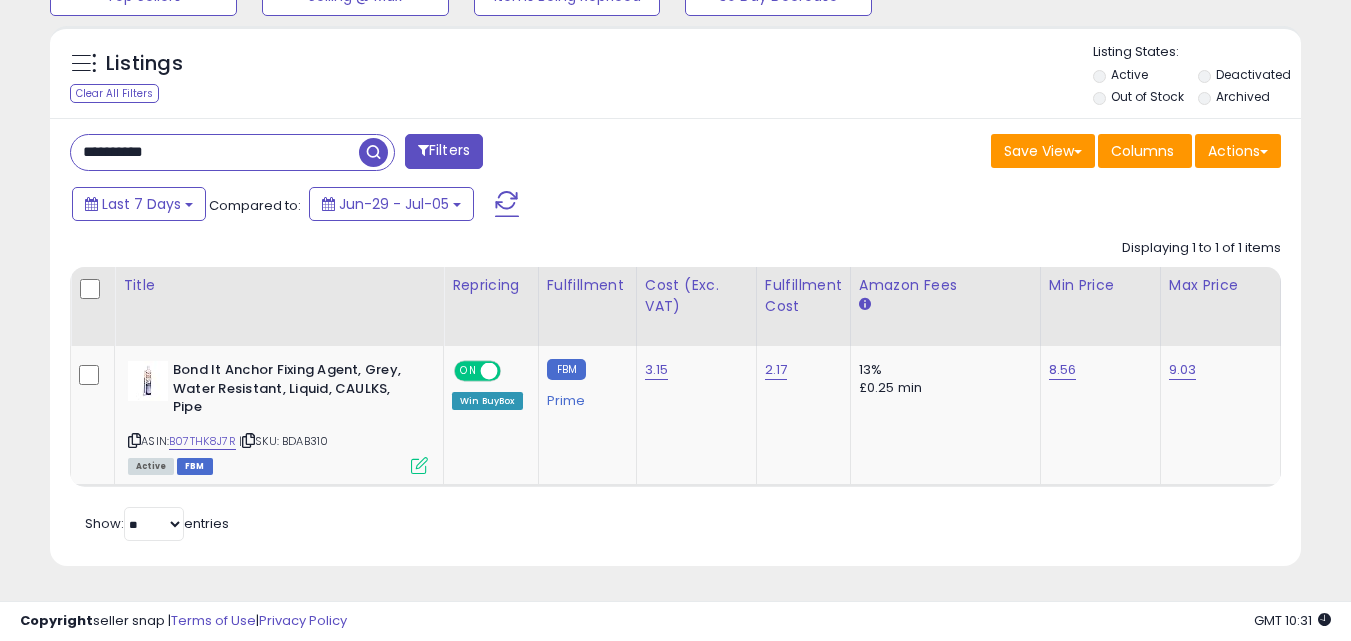 click on "**********" at bounding box center [215, 152] 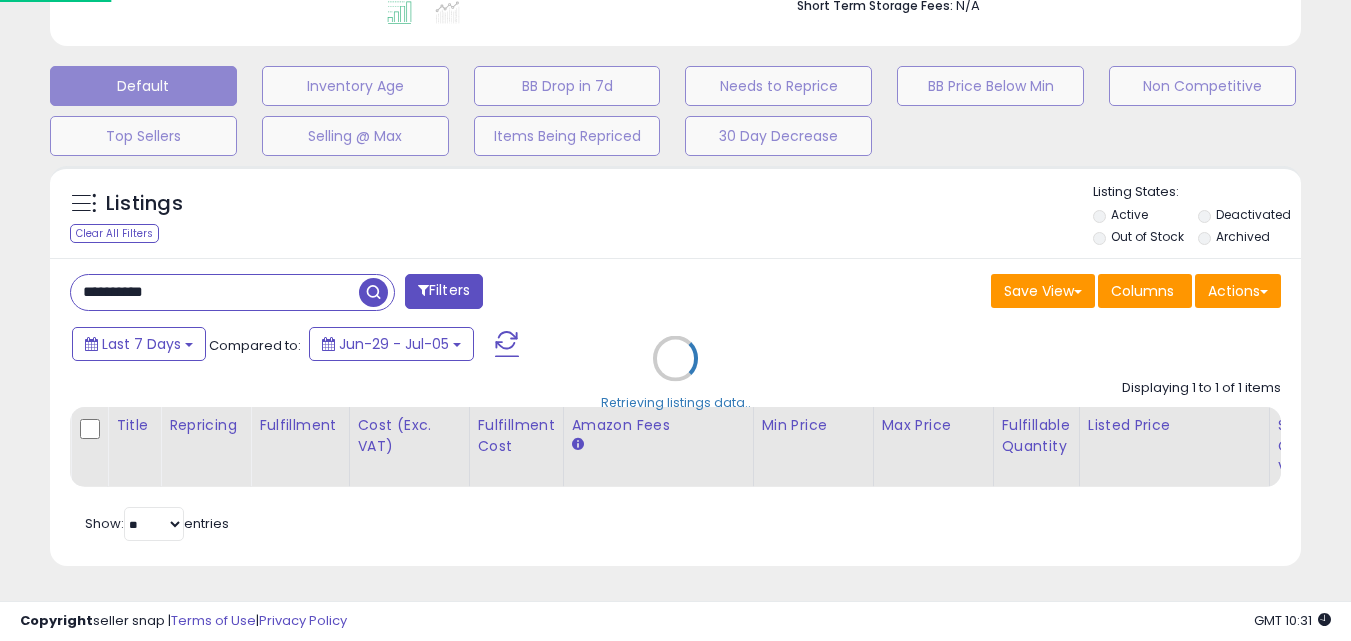 scroll, scrollTop: 999590, scrollLeft: 999267, axis: both 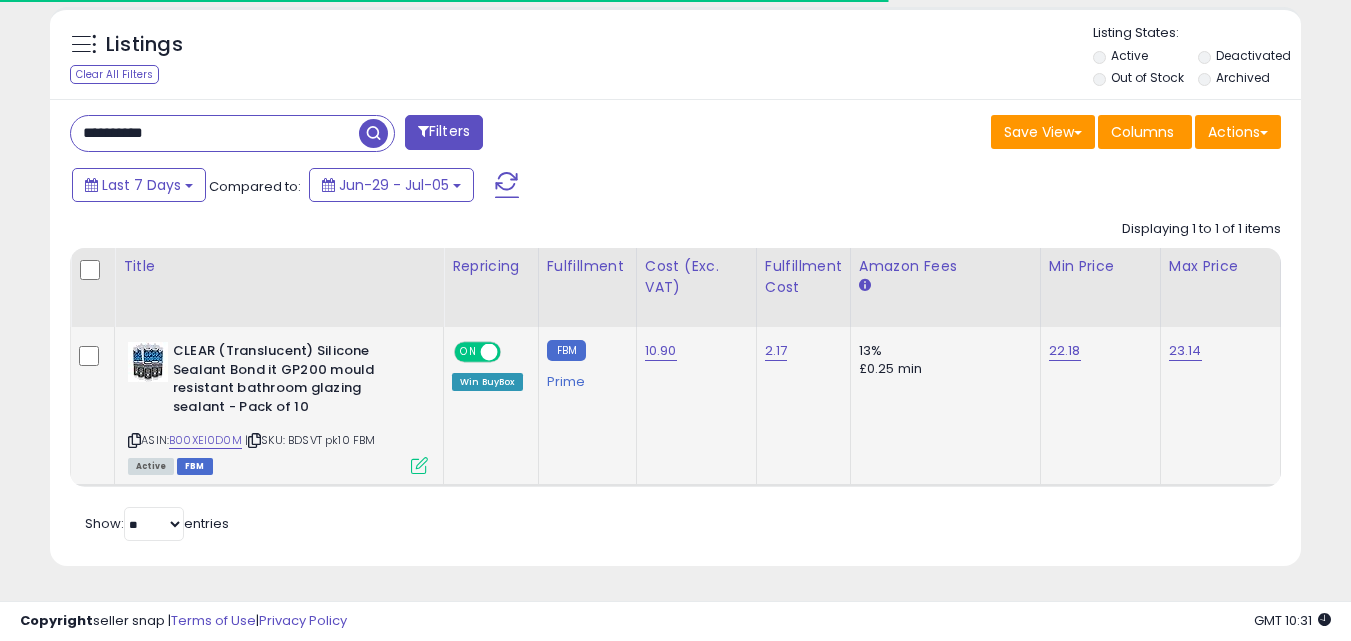 click at bounding box center (419, 465) 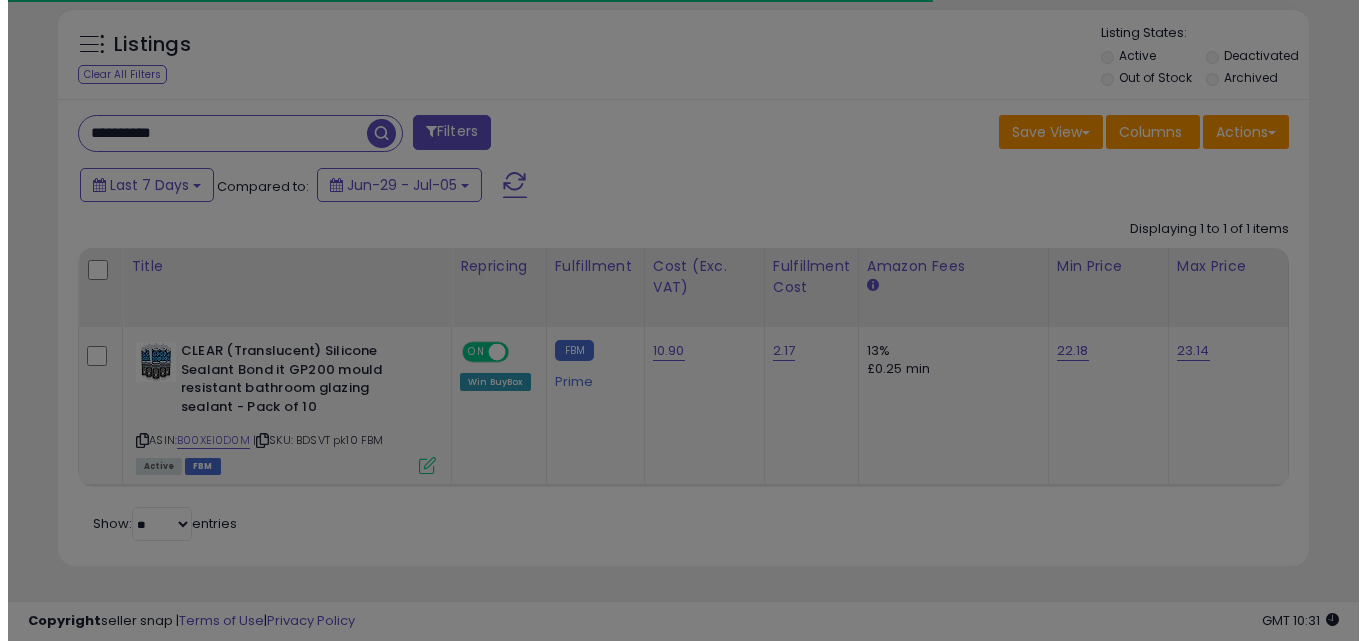 scroll, scrollTop: 999590, scrollLeft: 999267, axis: both 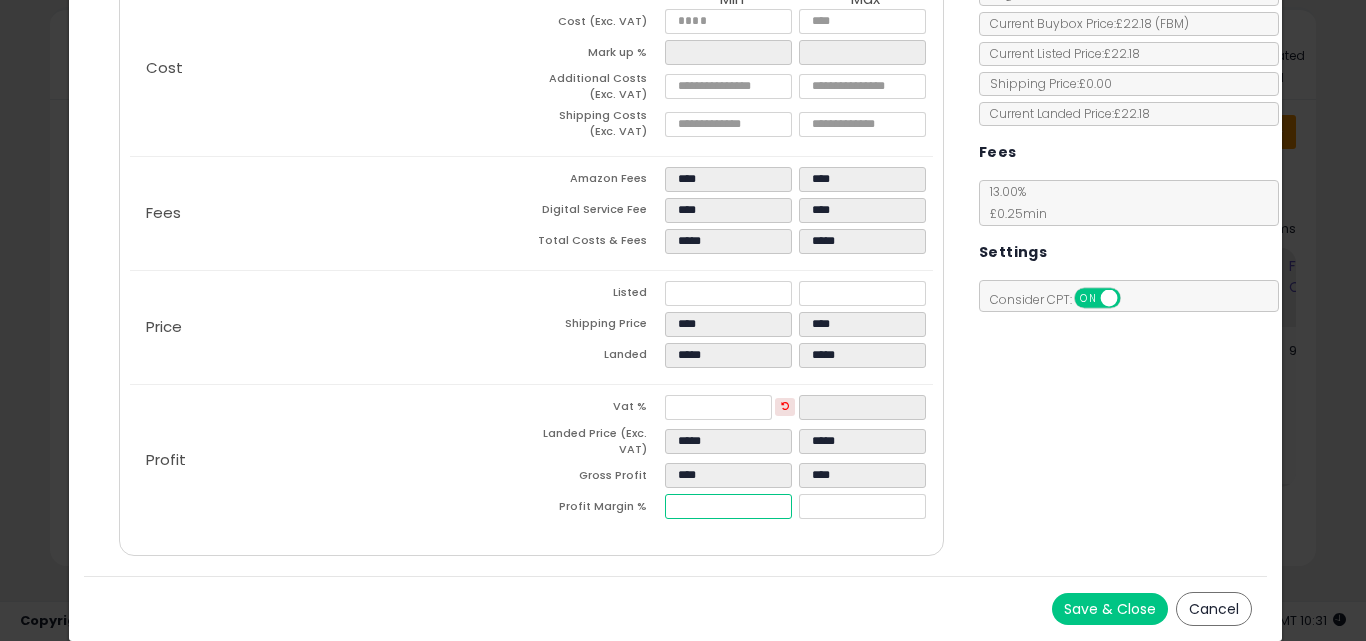 click on "*****" at bounding box center [728, 506] 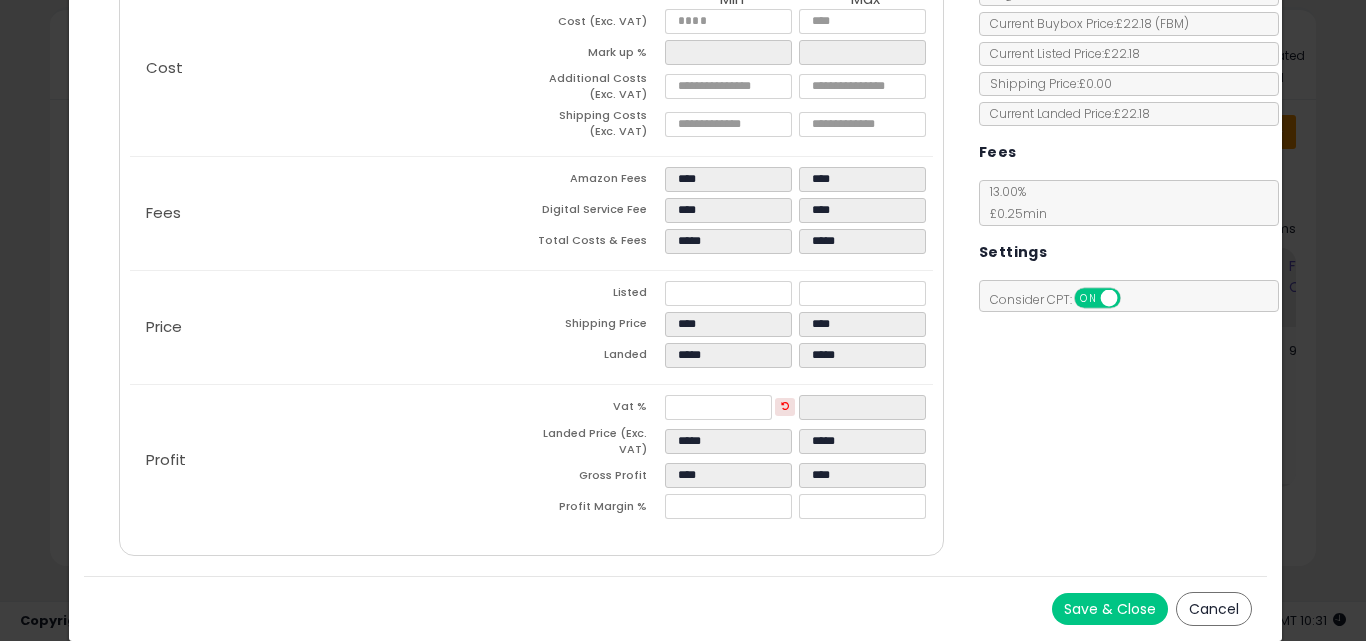click on "Costs
Repricing Settings
Business Pricing
Analytics
Cost" at bounding box center (531, 237) 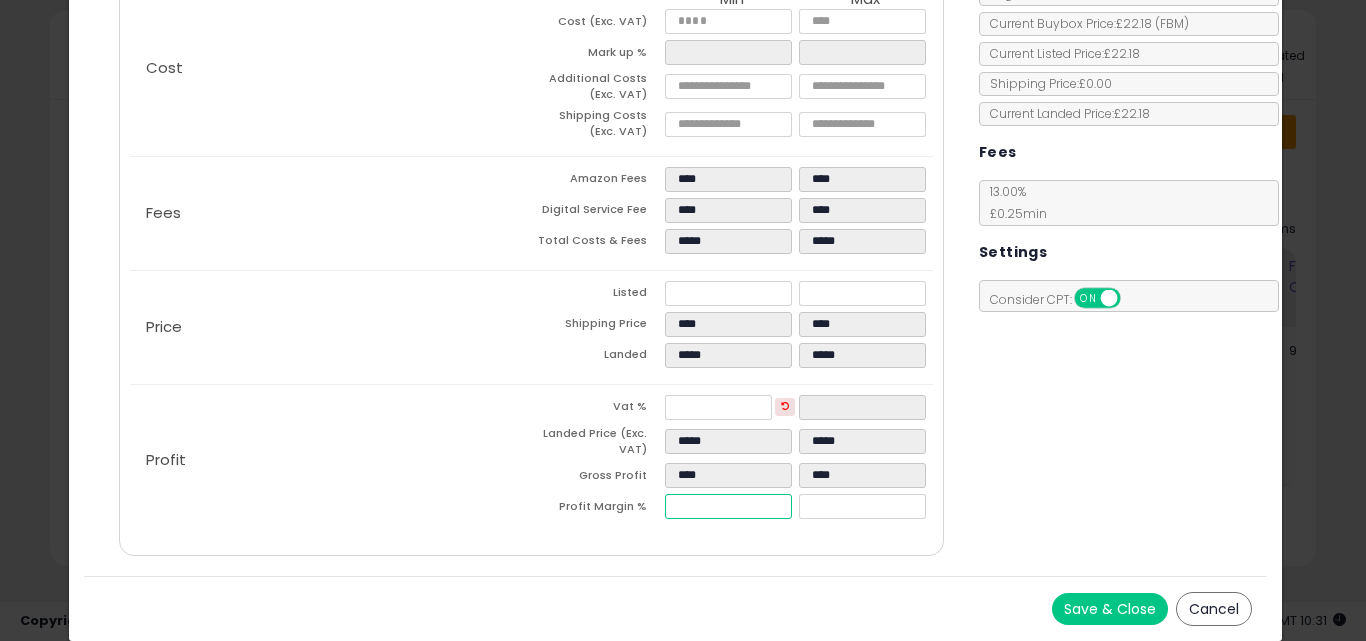 click on "****" at bounding box center (728, 506) 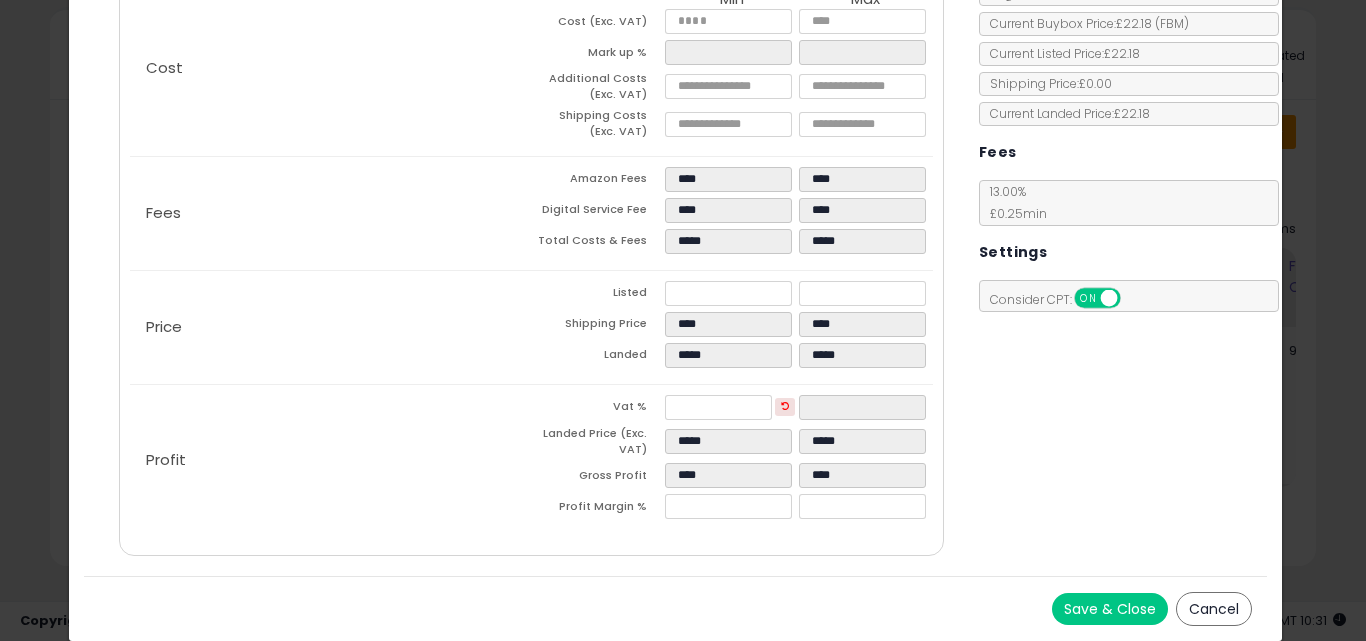 click on "Save & Close
Cancel" at bounding box center (676, 608) 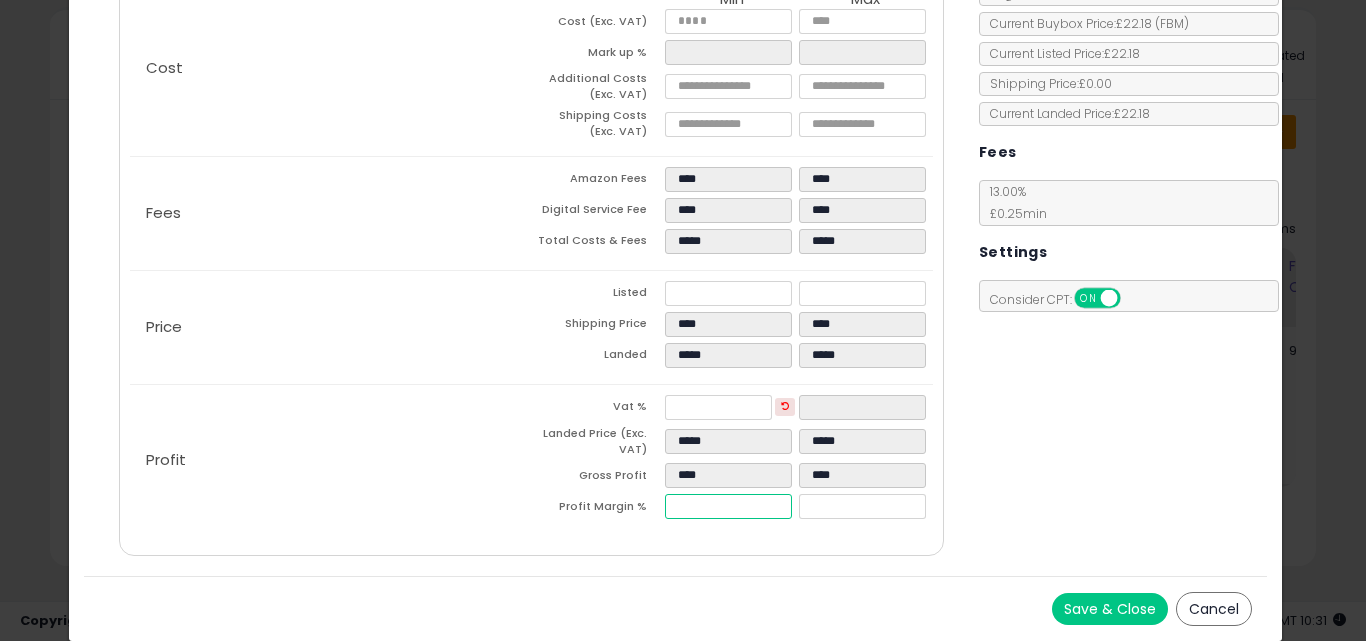click on "****" at bounding box center (728, 506) 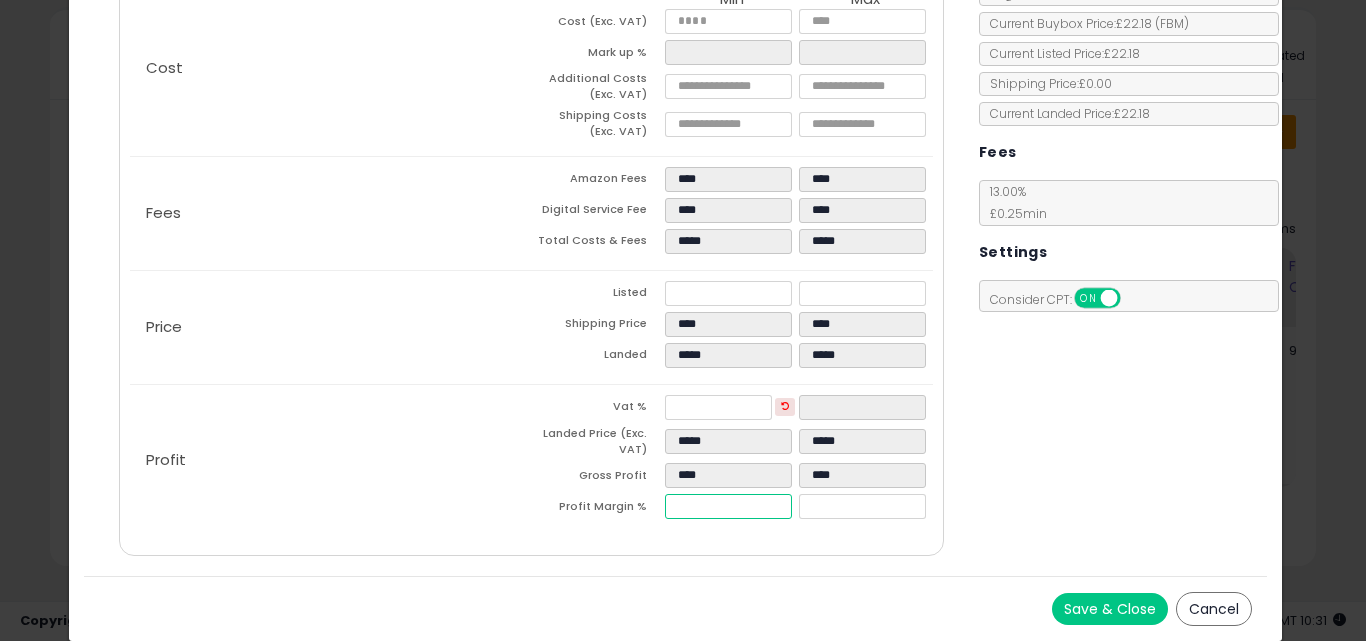 click on "*****" at bounding box center (728, 506) 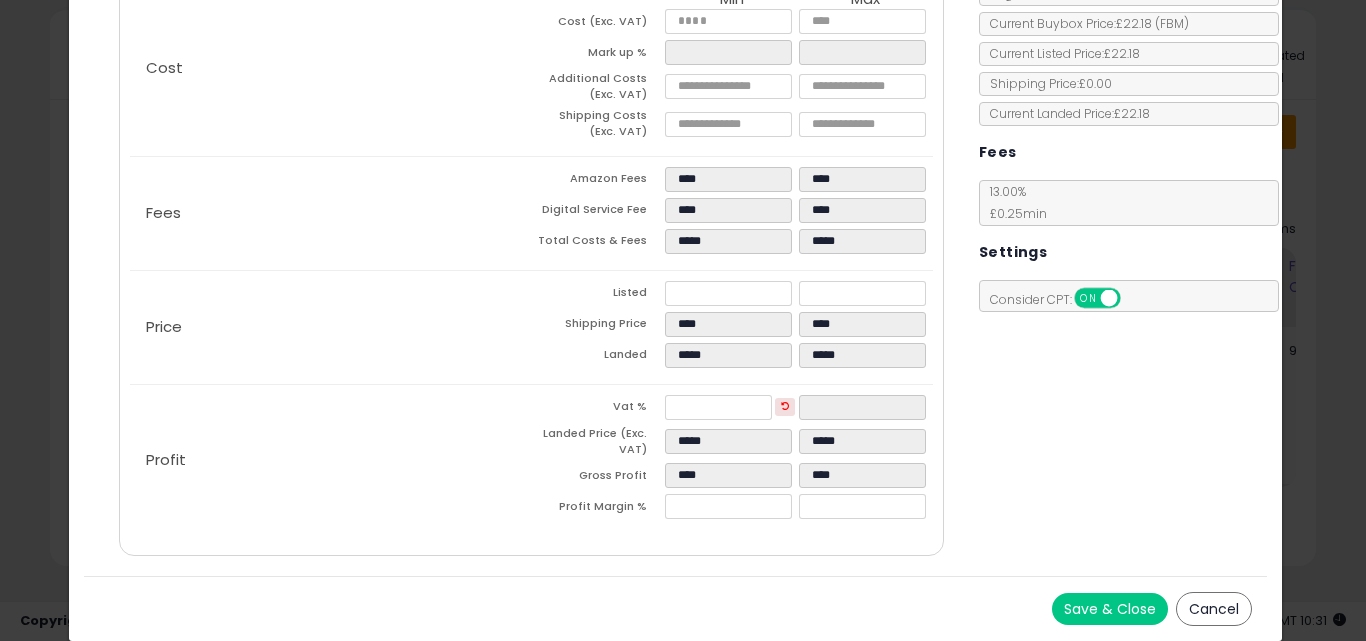 click on "Save & Close
Cancel" at bounding box center (676, 608) 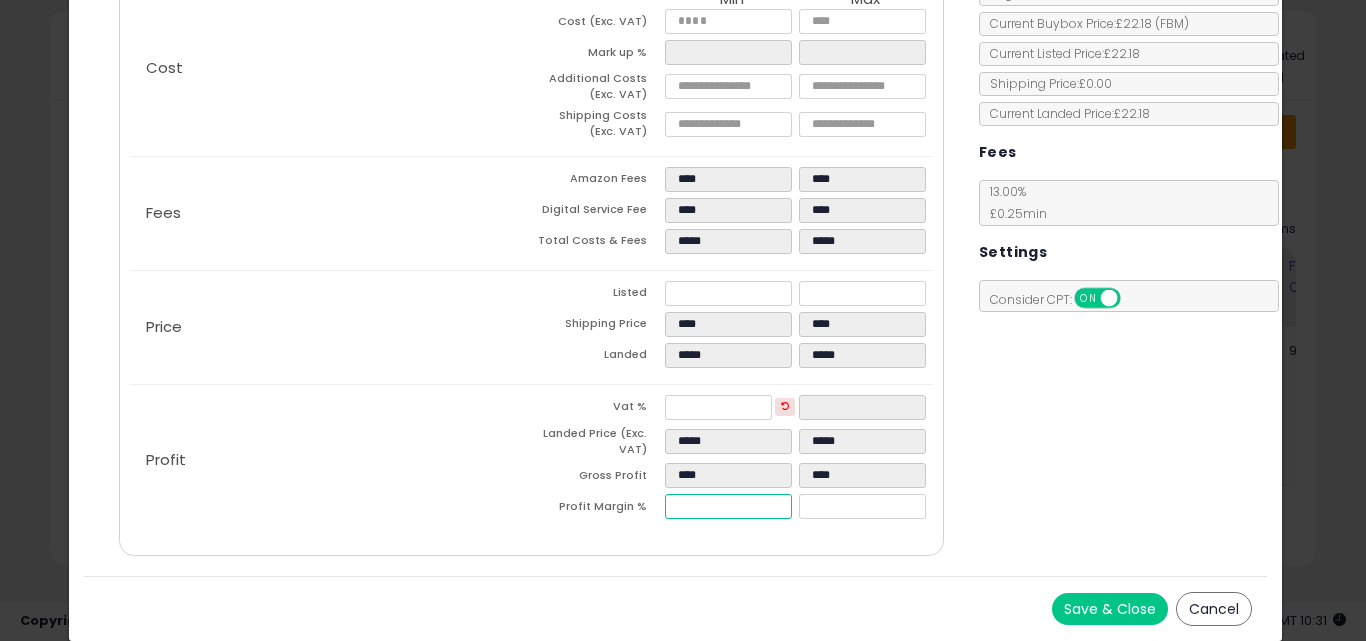 click on "*****" at bounding box center (728, 506) 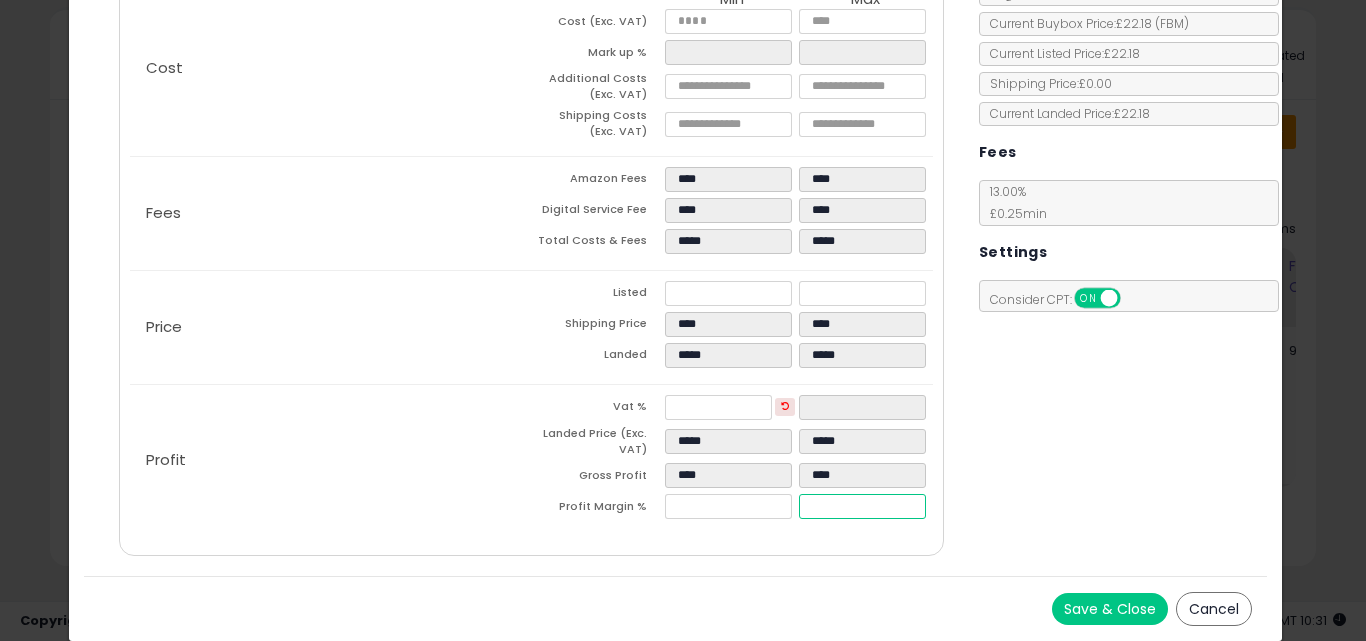 click on "*****" at bounding box center (862, 506) 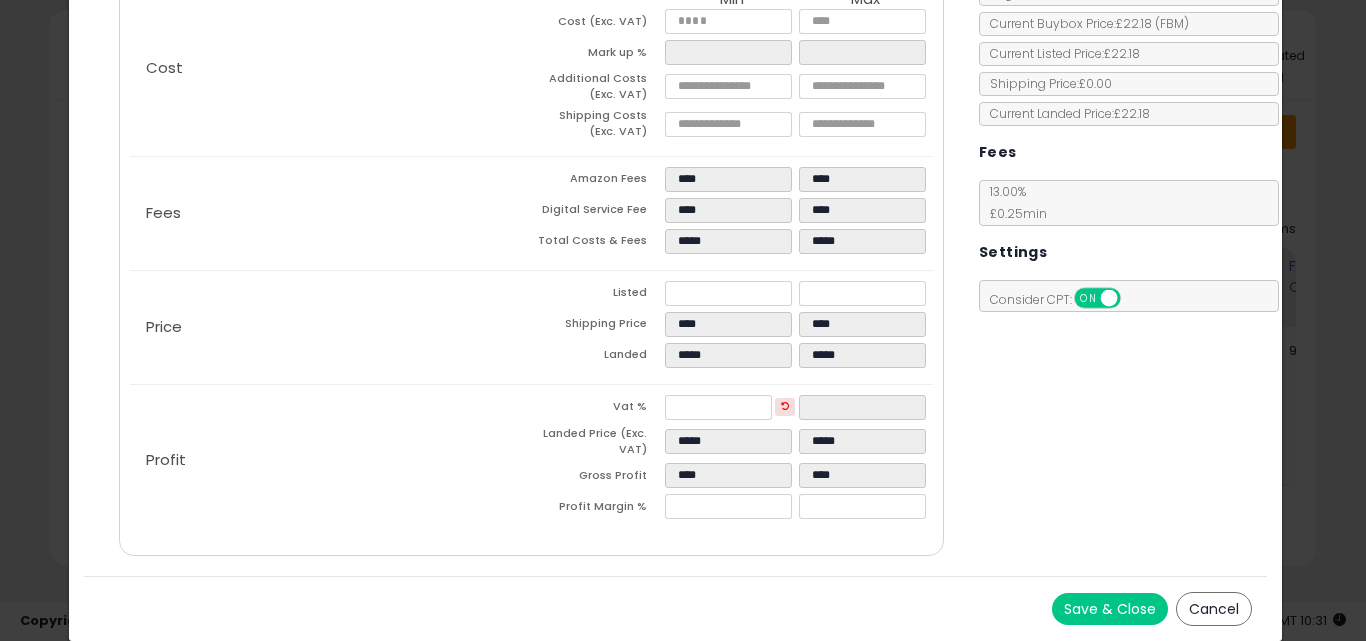 click on "Save & Close" at bounding box center (1110, 609) 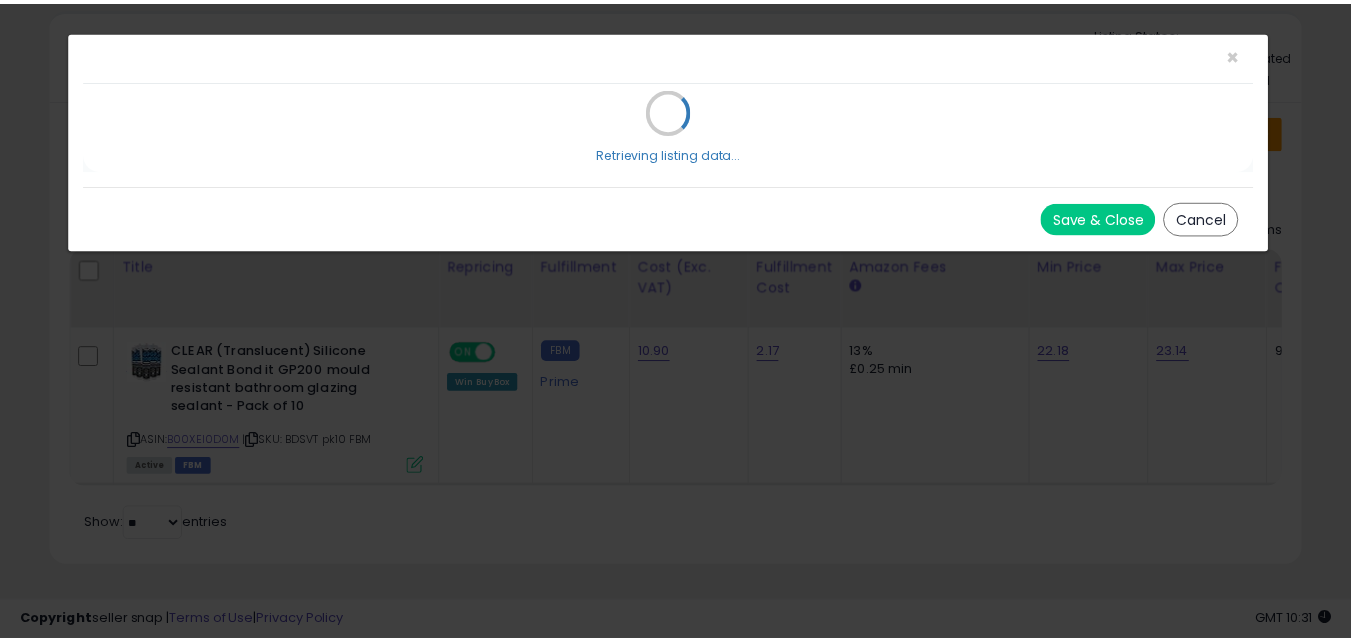 scroll, scrollTop: 0, scrollLeft: 0, axis: both 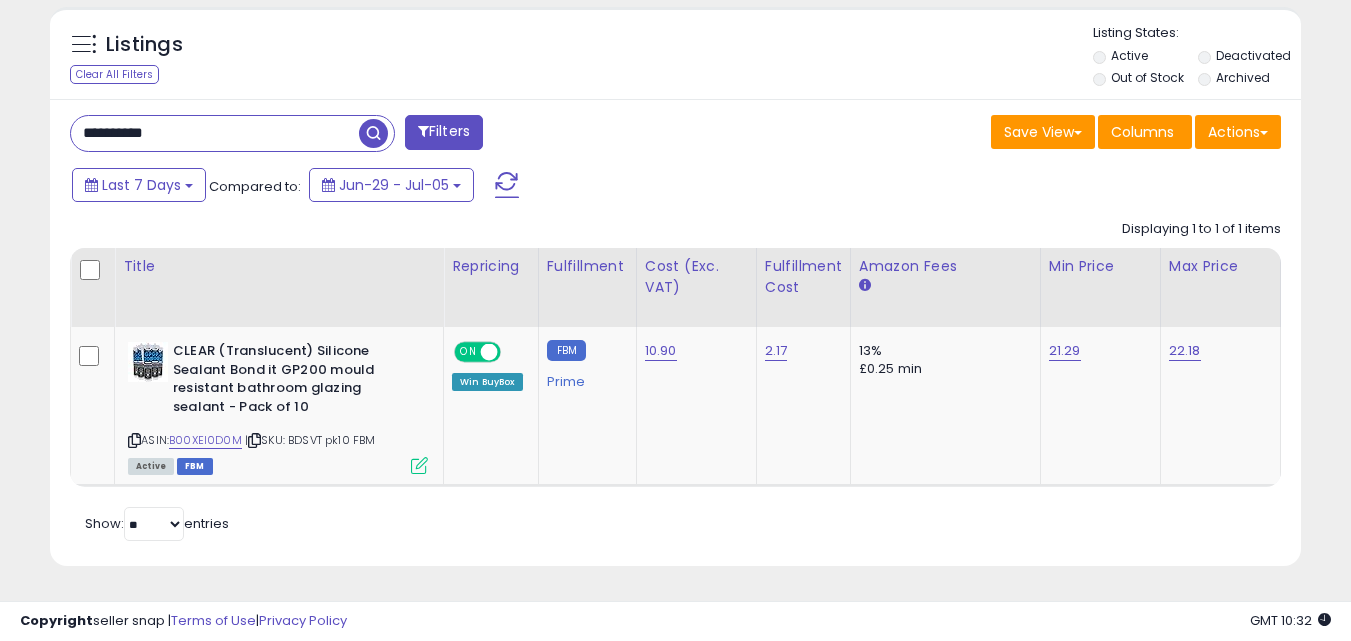 click on "**********" at bounding box center [215, 133] 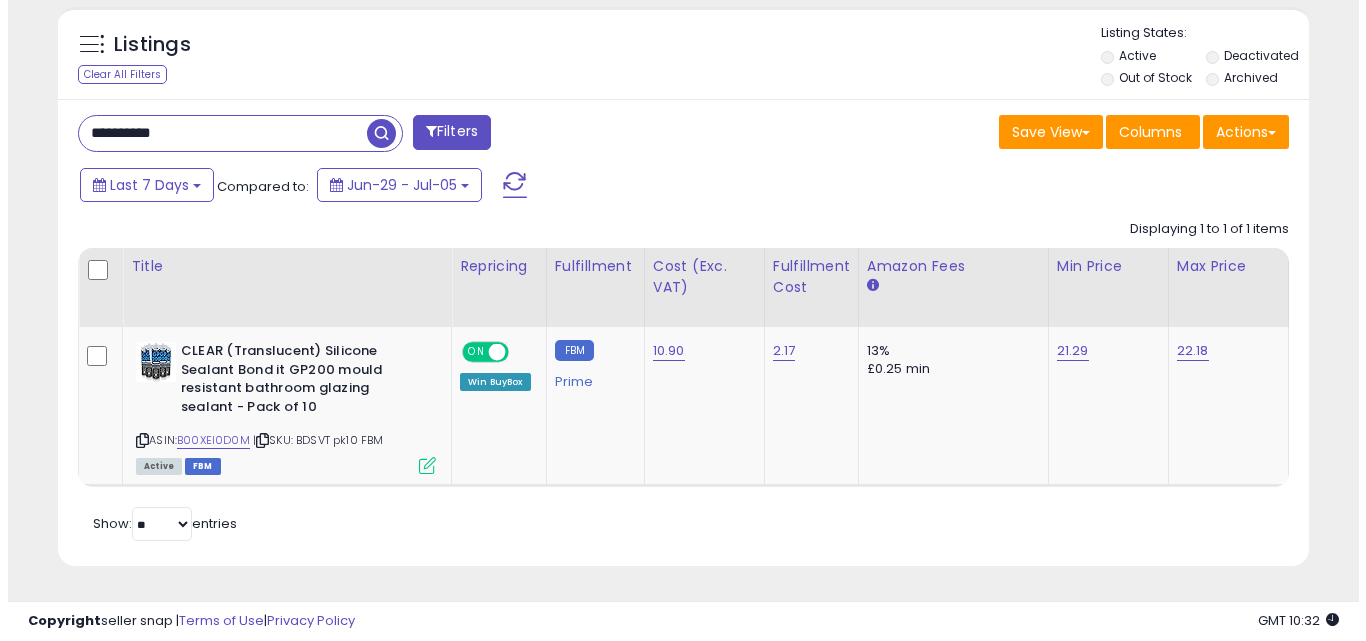 scroll, scrollTop: 579, scrollLeft: 0, axis: vertical 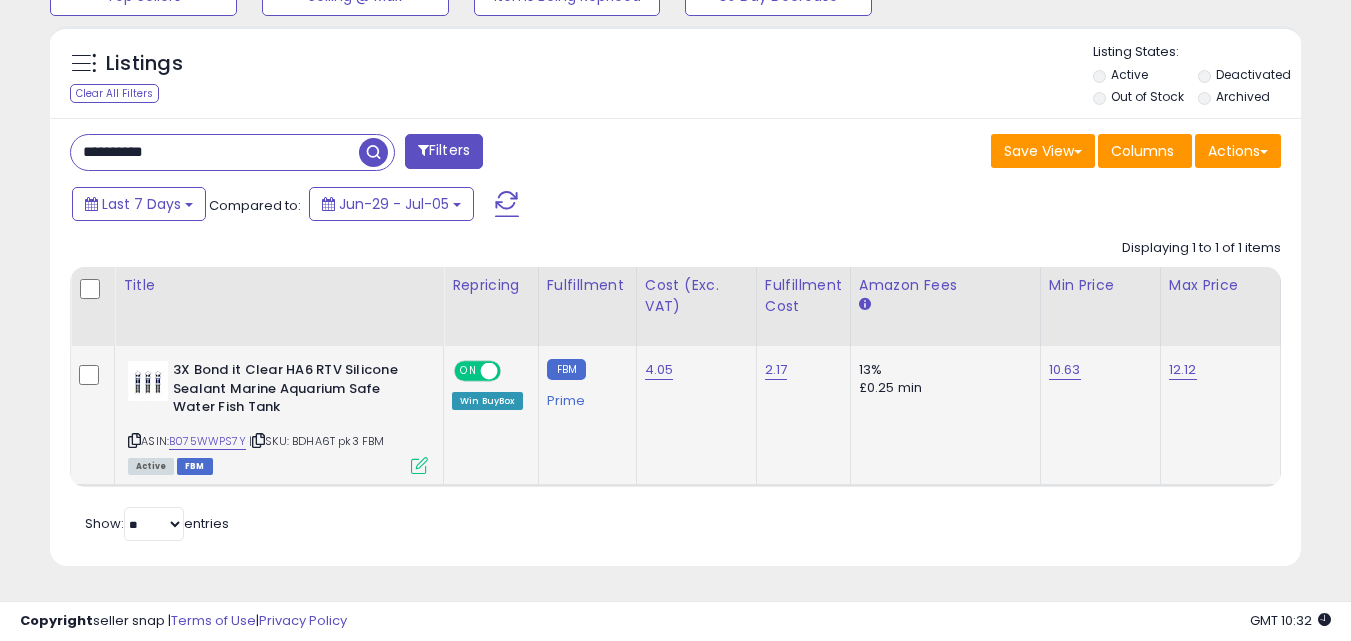 click at bounding box center [419, 465] 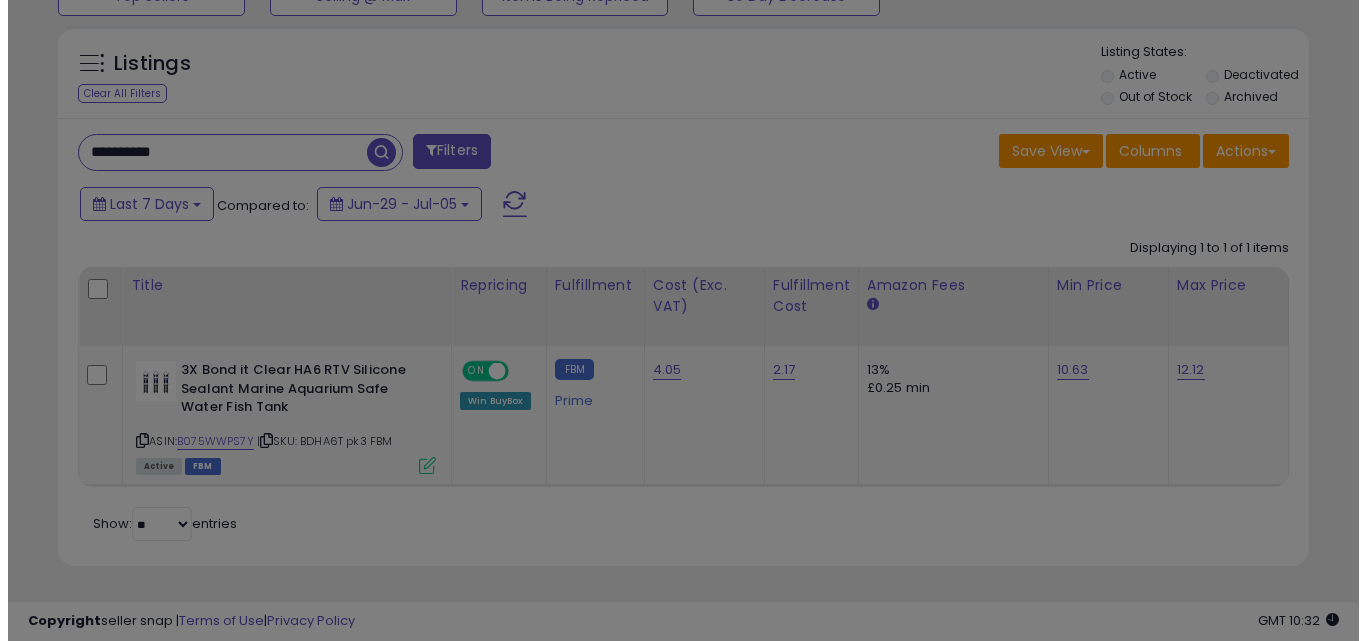 scroll, scrollTop: 999590, scrollLeft: 999267, axis: both 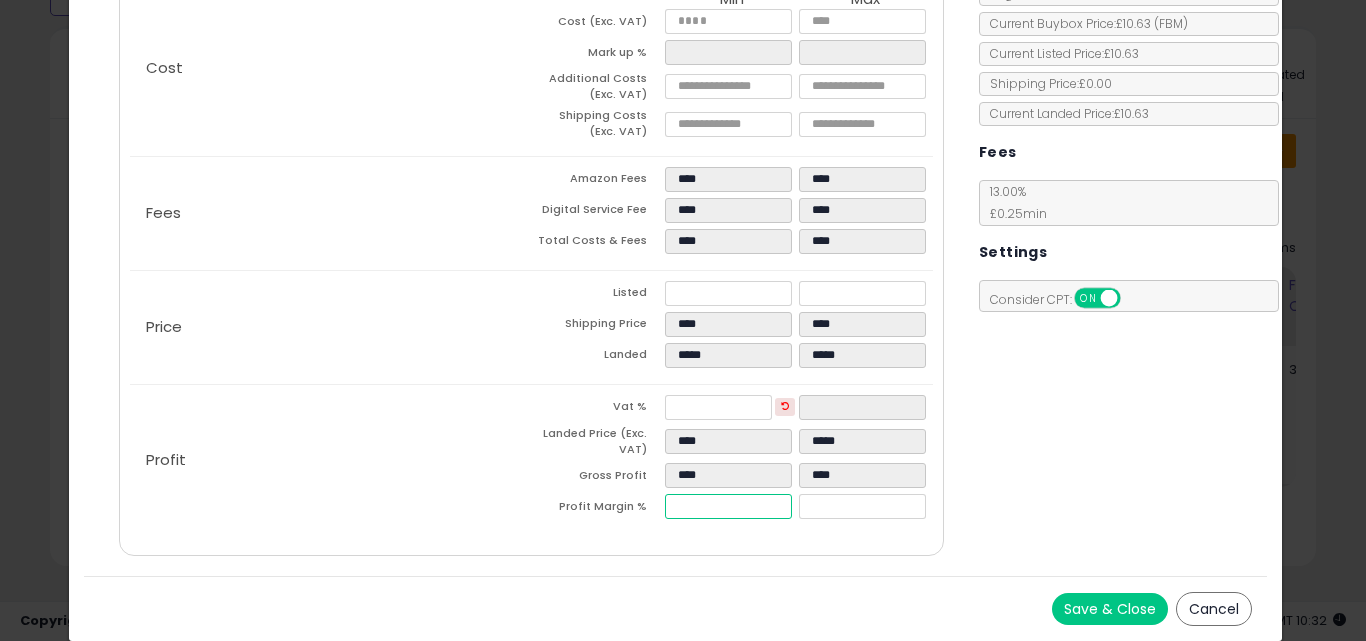 click on "*****" at bounding box center (728, 506) 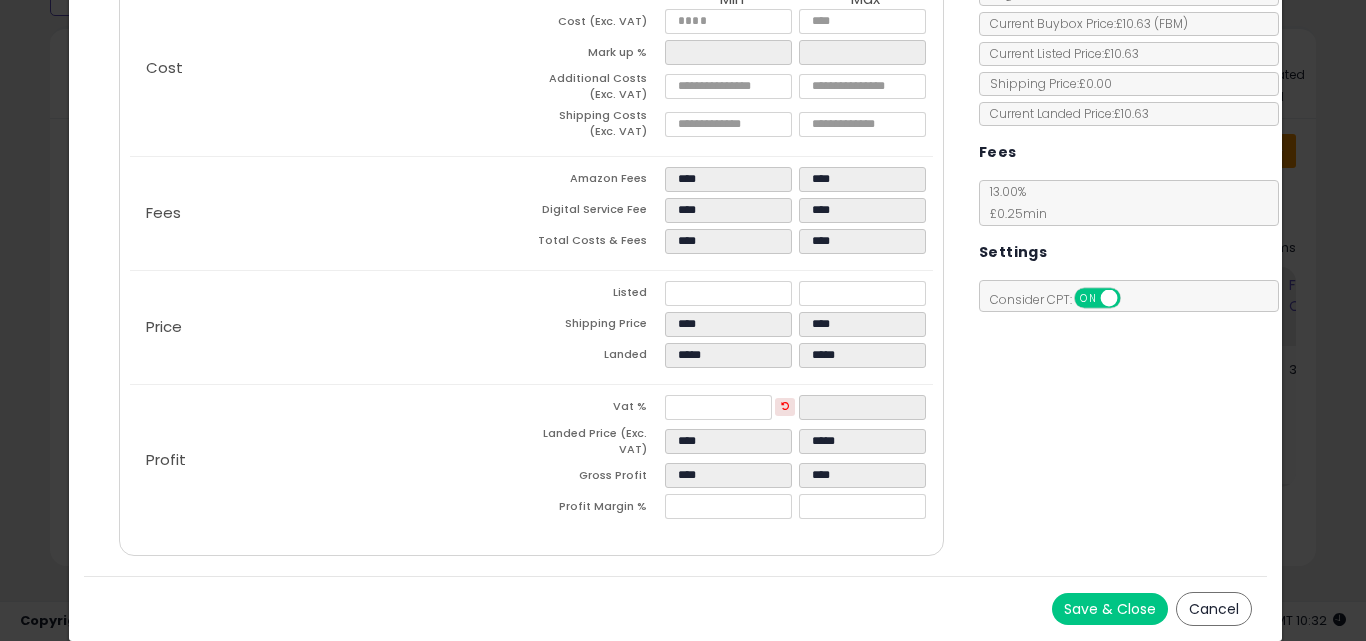 click on "Save & Close
Cancel" at bounding box center (676, 608) 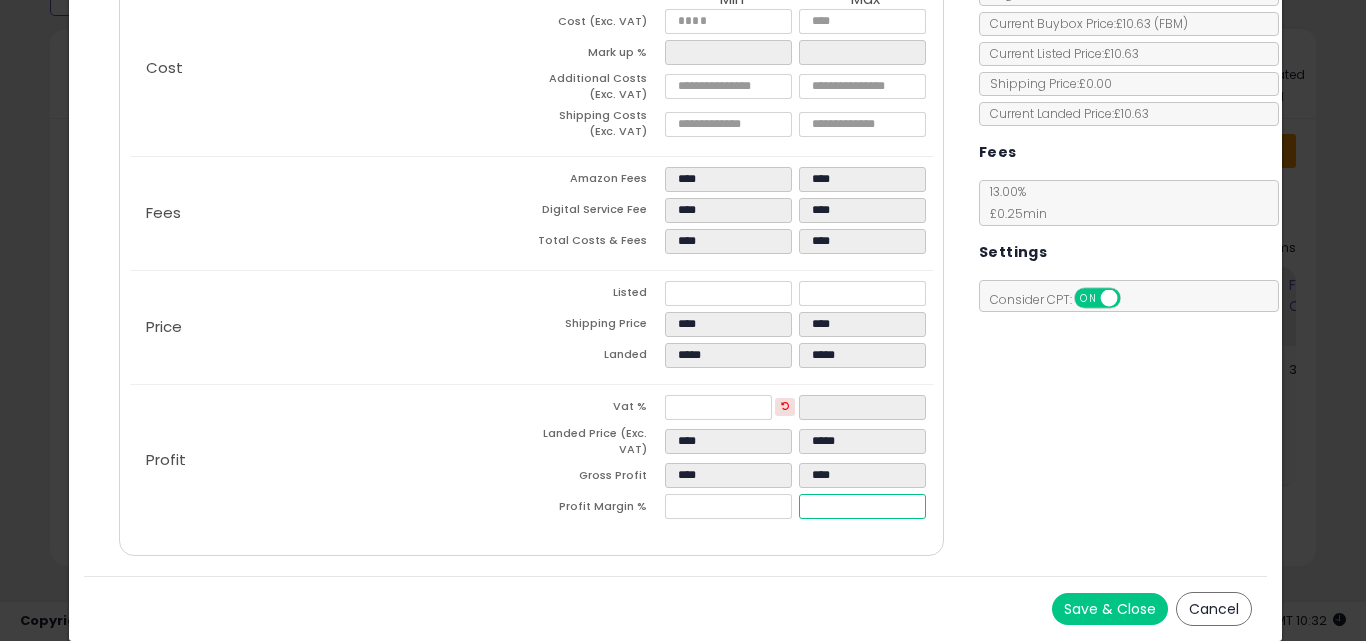 click on "*****" at bounding box center [862, 506] 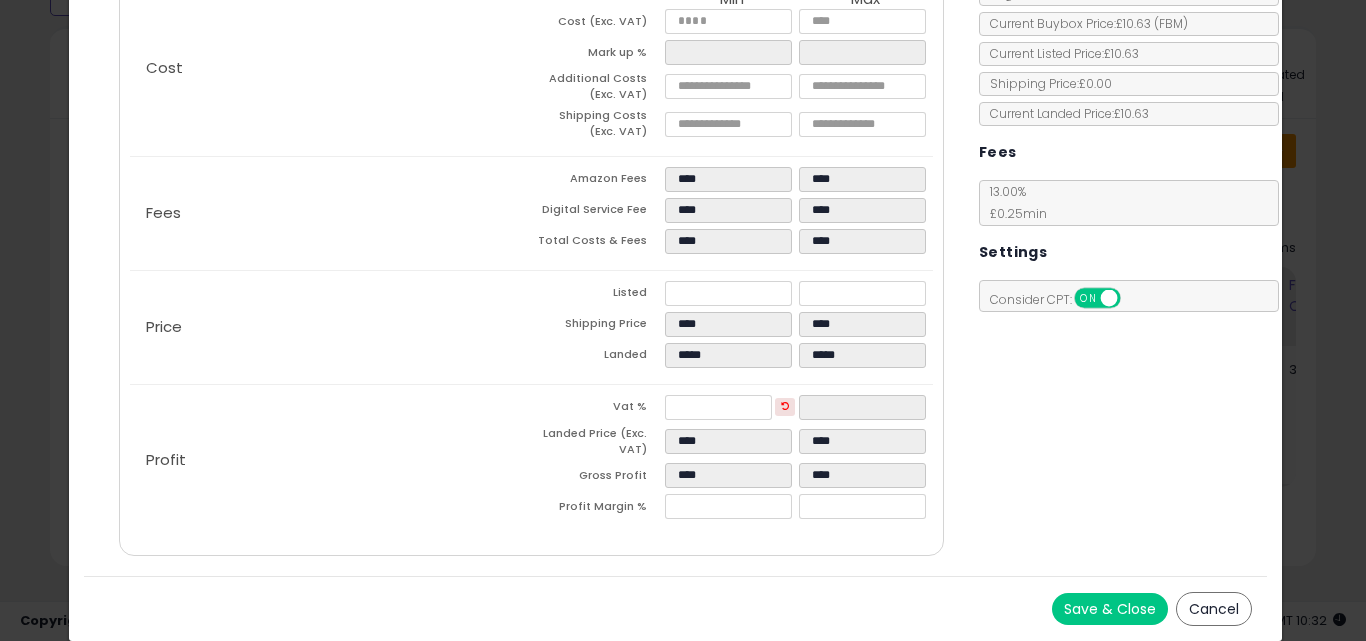 click on "Cost
Min
Max
Cost (Exc. VAT)
****
****
Mark up %
*****
*****
Additional Costs (Exc. VAT)
****
****
**** ****" at bounding box center (531, 255) 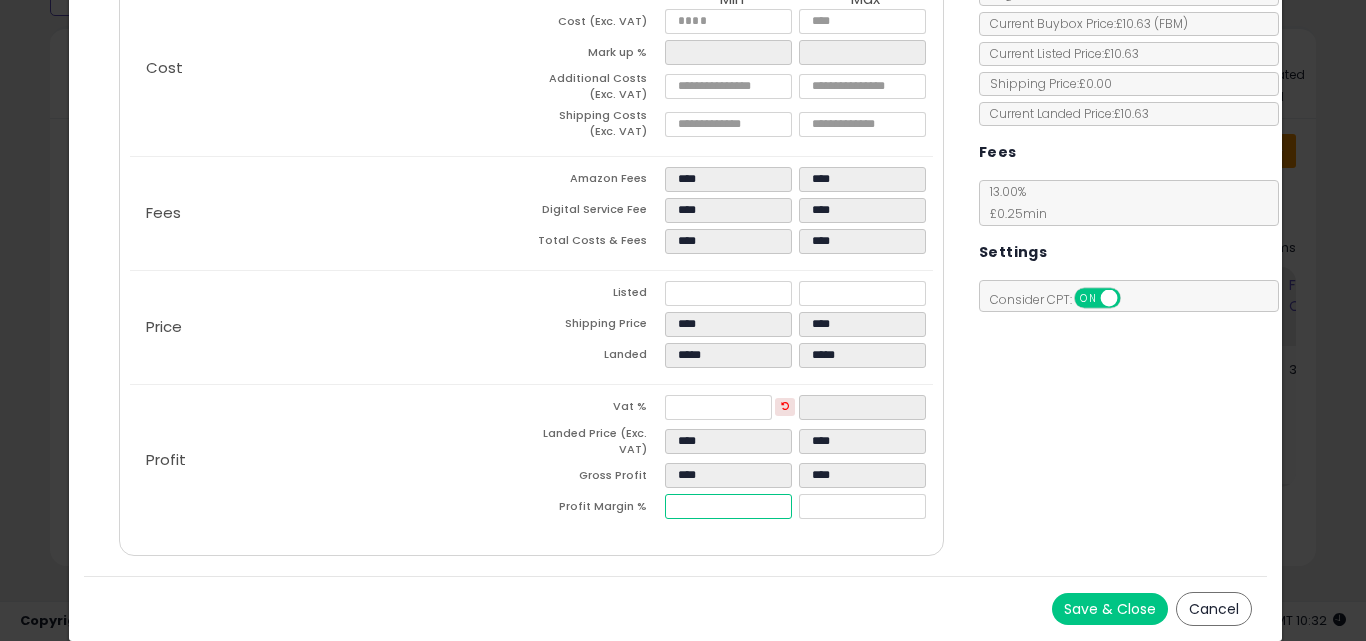 click on "*****" at bounding box center (728, 506) 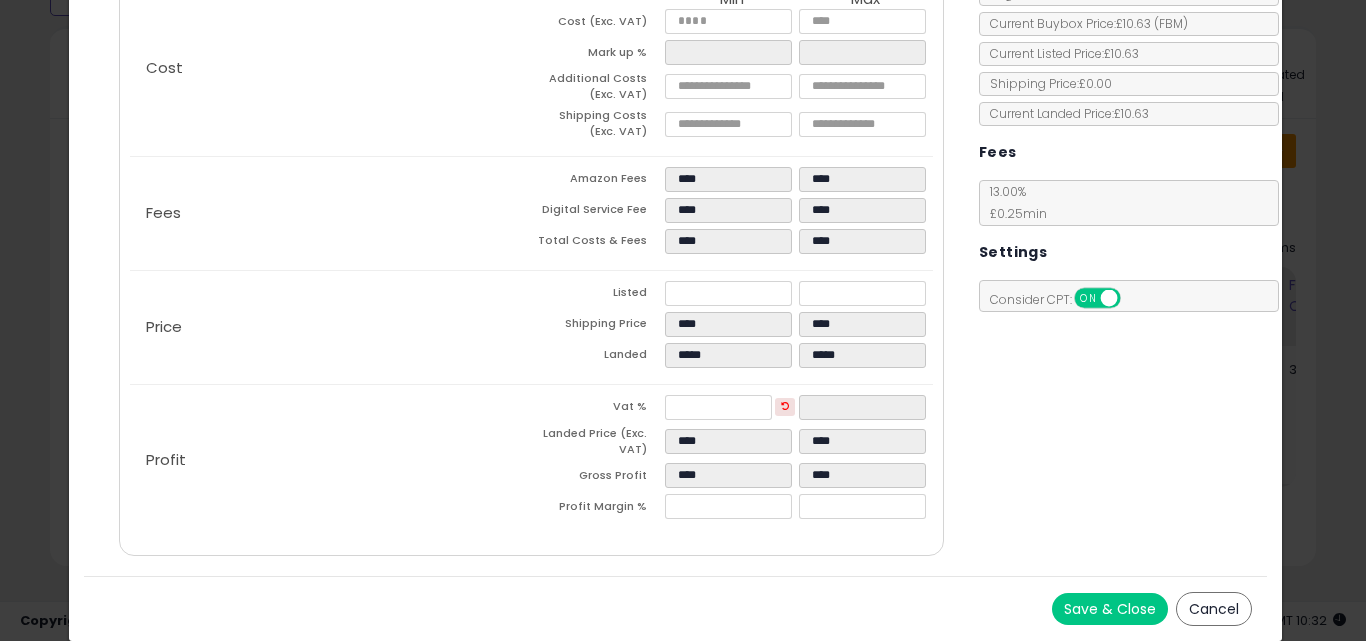 click on "Costs
Repricing Settings
Business Pricing
Analytics
Cost" at bounding box center (531, 237) 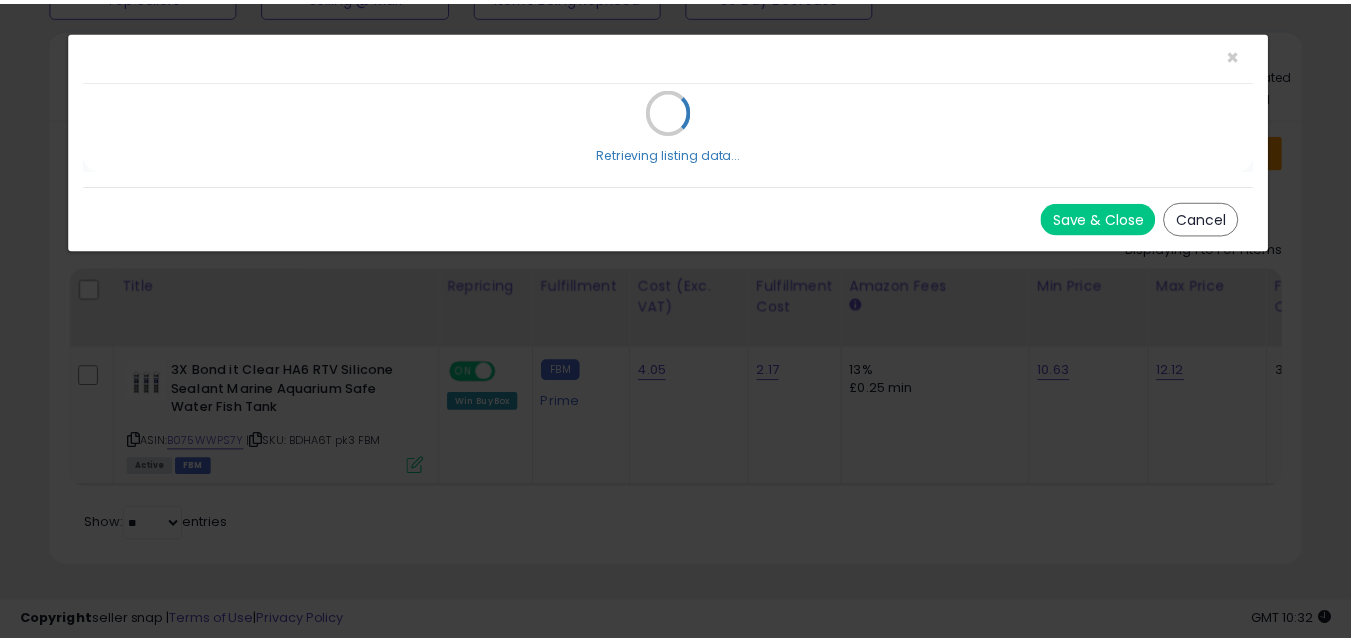 scroll, scrollTop: 0, scrollLeft: 0, axis: both 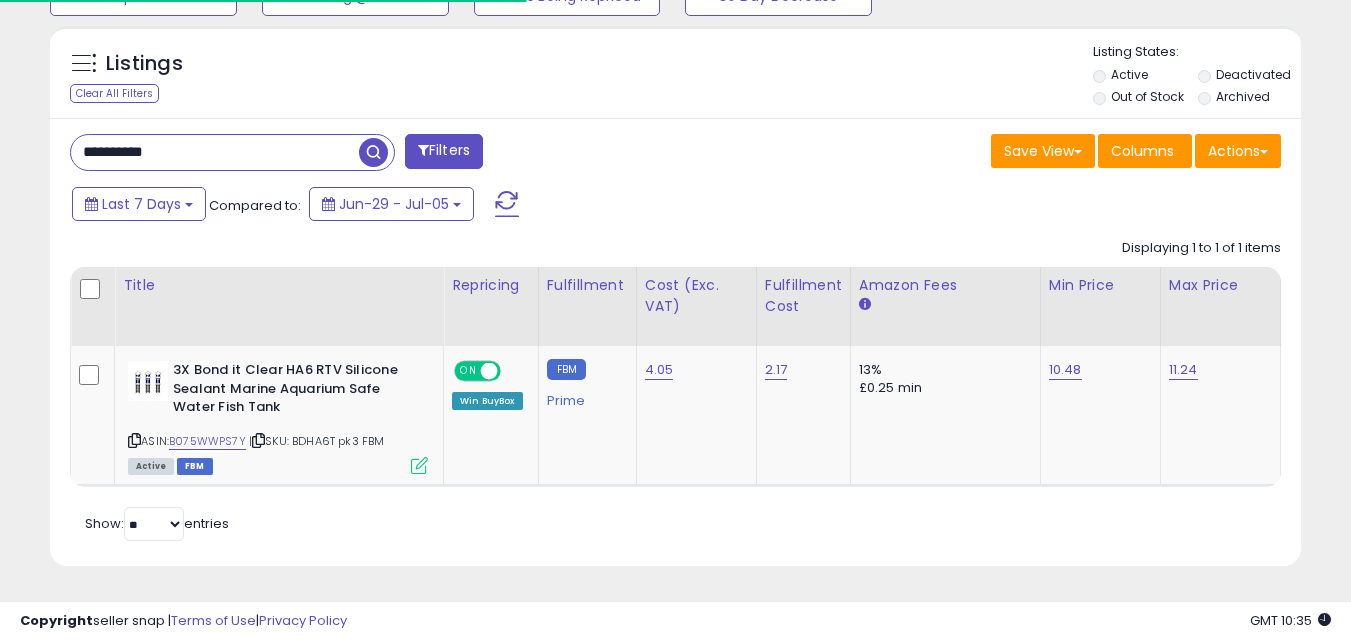 click on "**********" at bounding box center [365, 154] 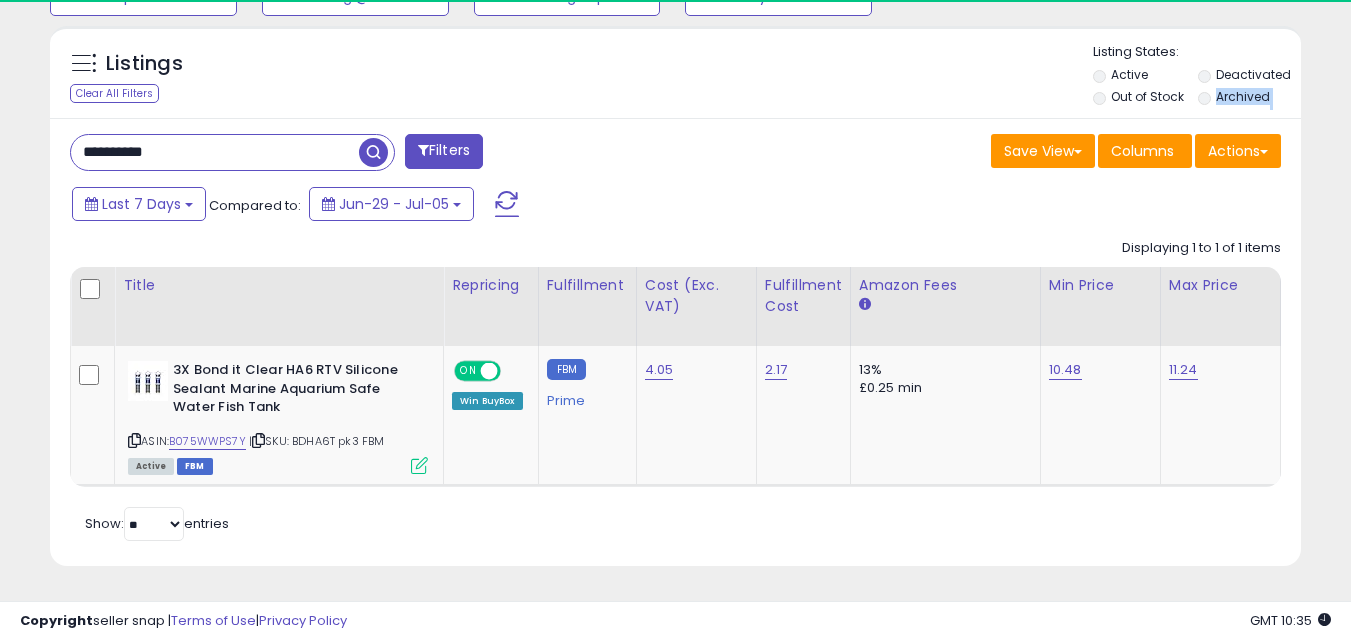click on "**********" at bounding box center [365, 154] 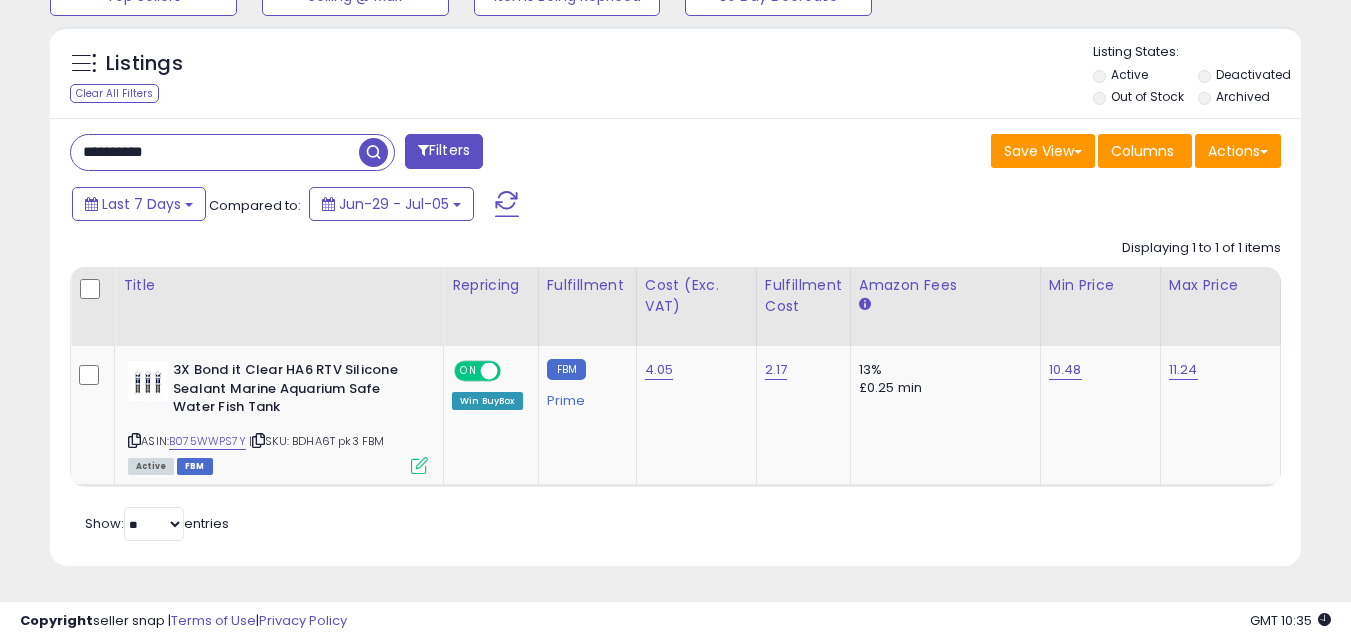 click on "**********" at bounding box center [215, 152] 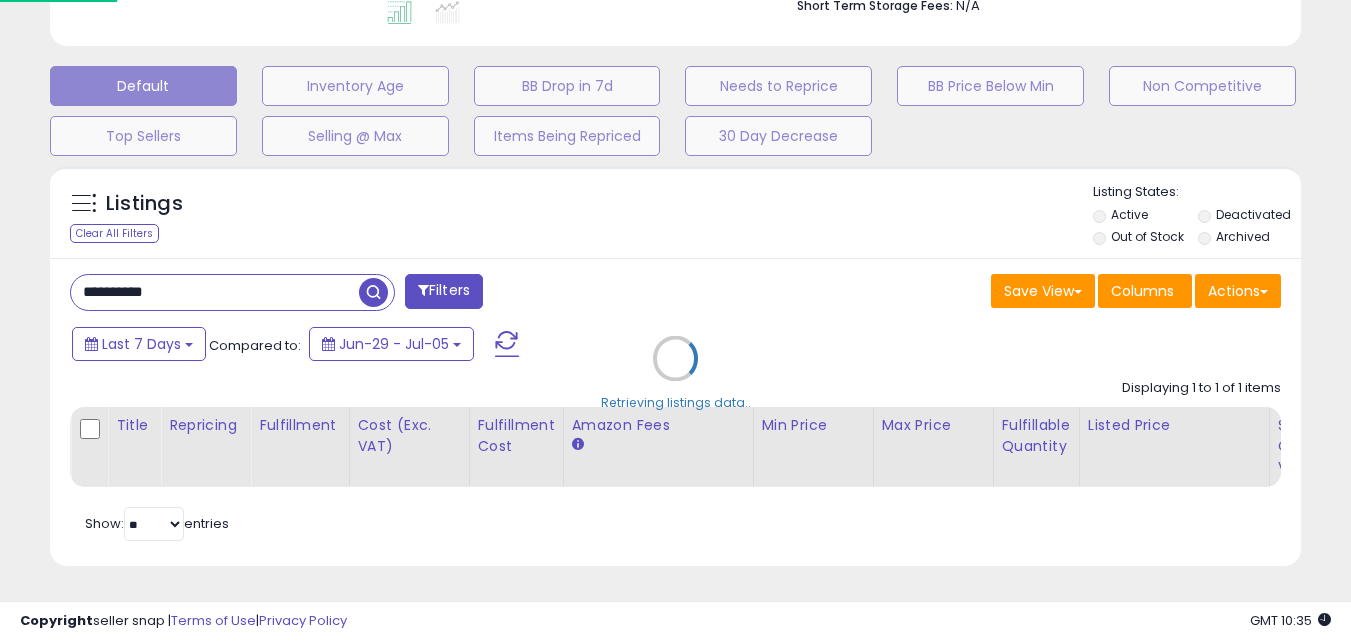 scroll, scrollTop: 999590, scrollLeft: 999267, axis: both 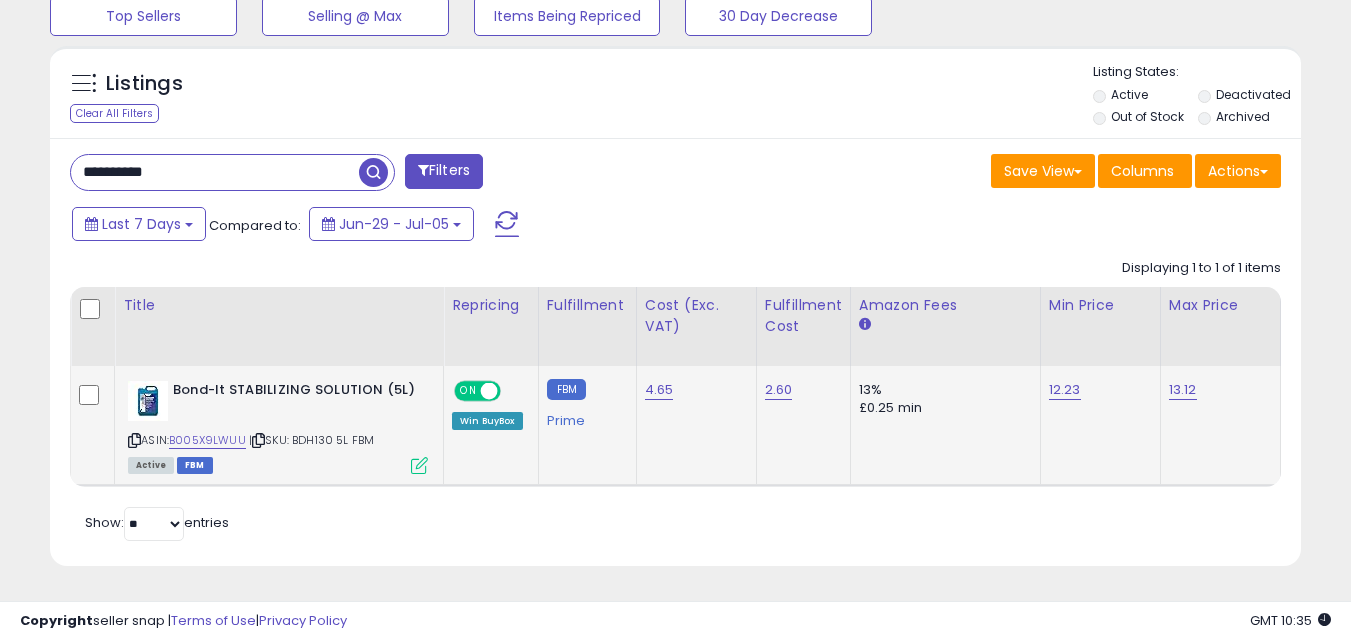 click at bounding box center [419, 465] 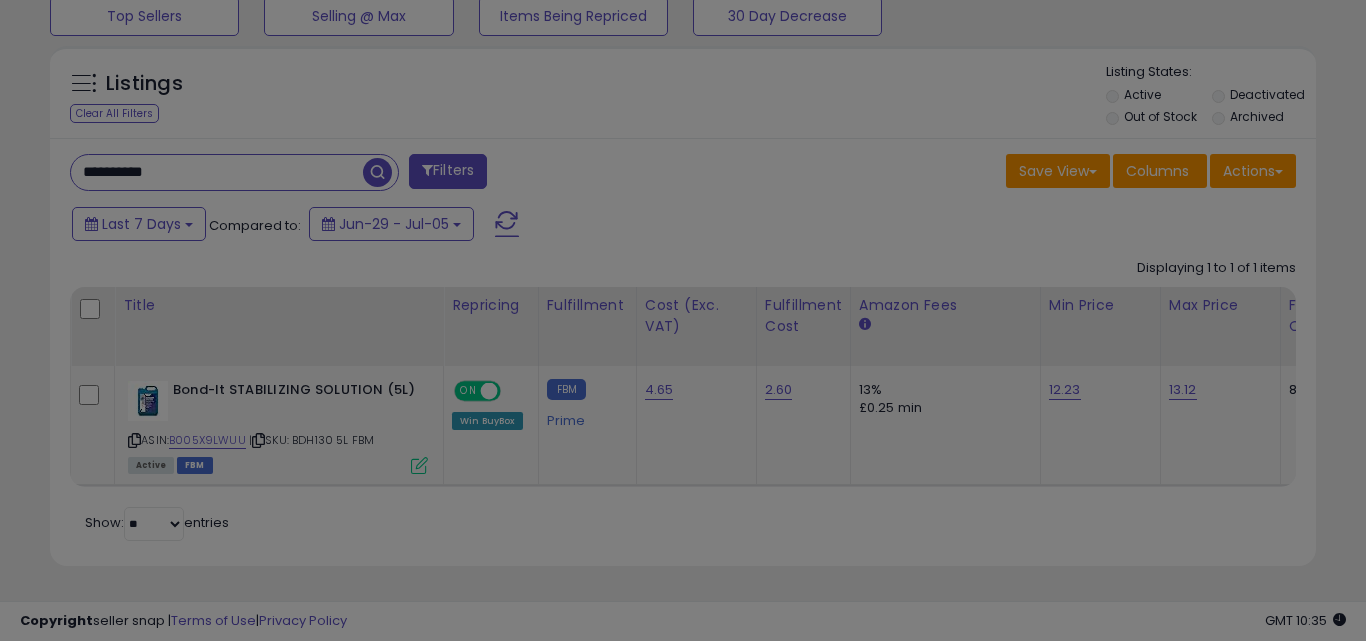 scroll, scrollTop: 999590, scrollLeft: 999267, axis: both 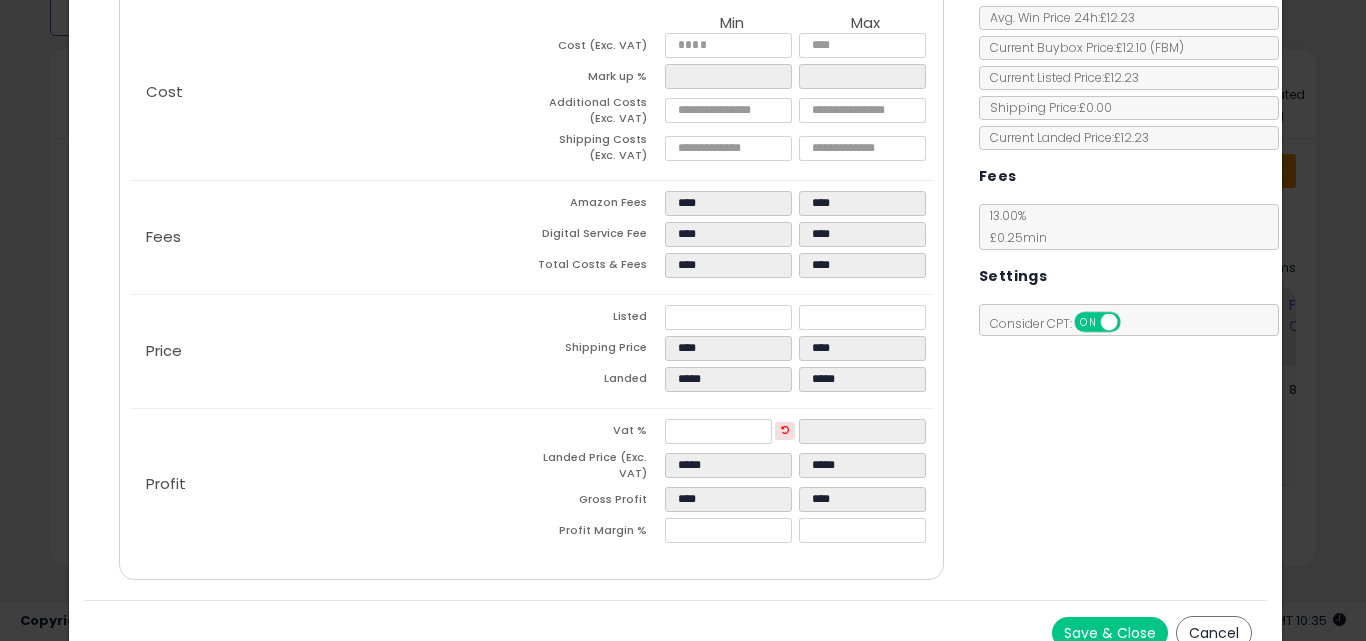 click on "****" at bounding box center (732, 502) 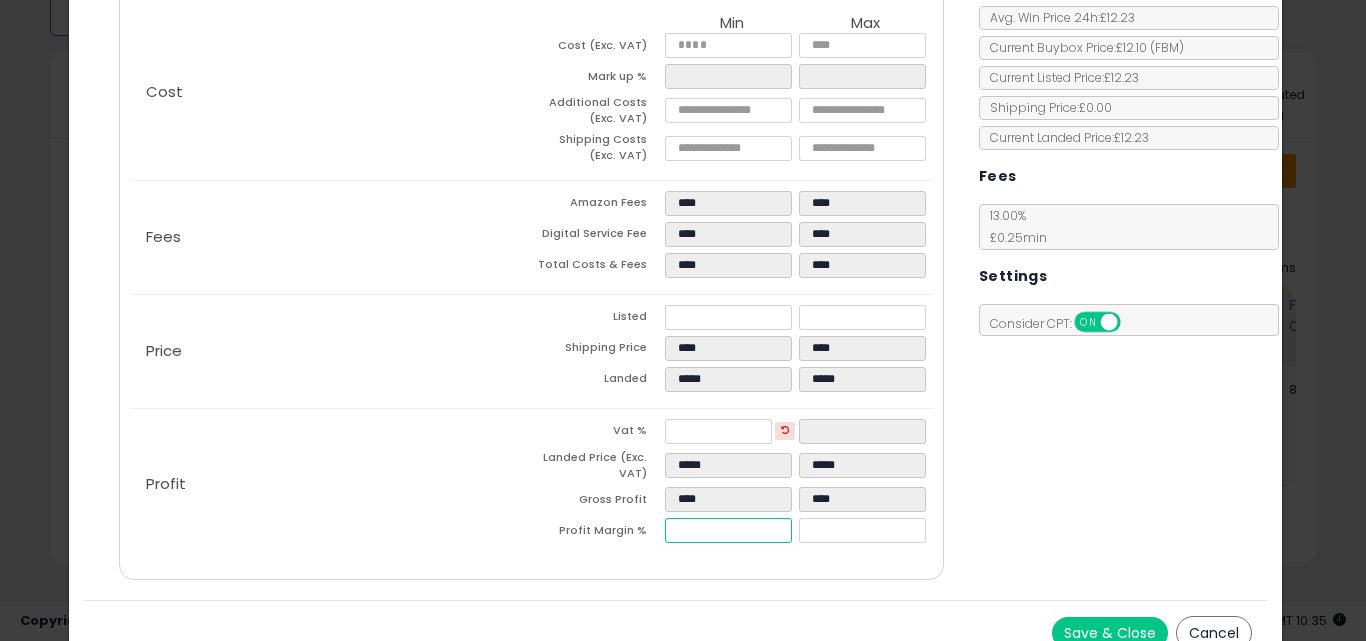click on "*****" at bounding box center (728, 530) 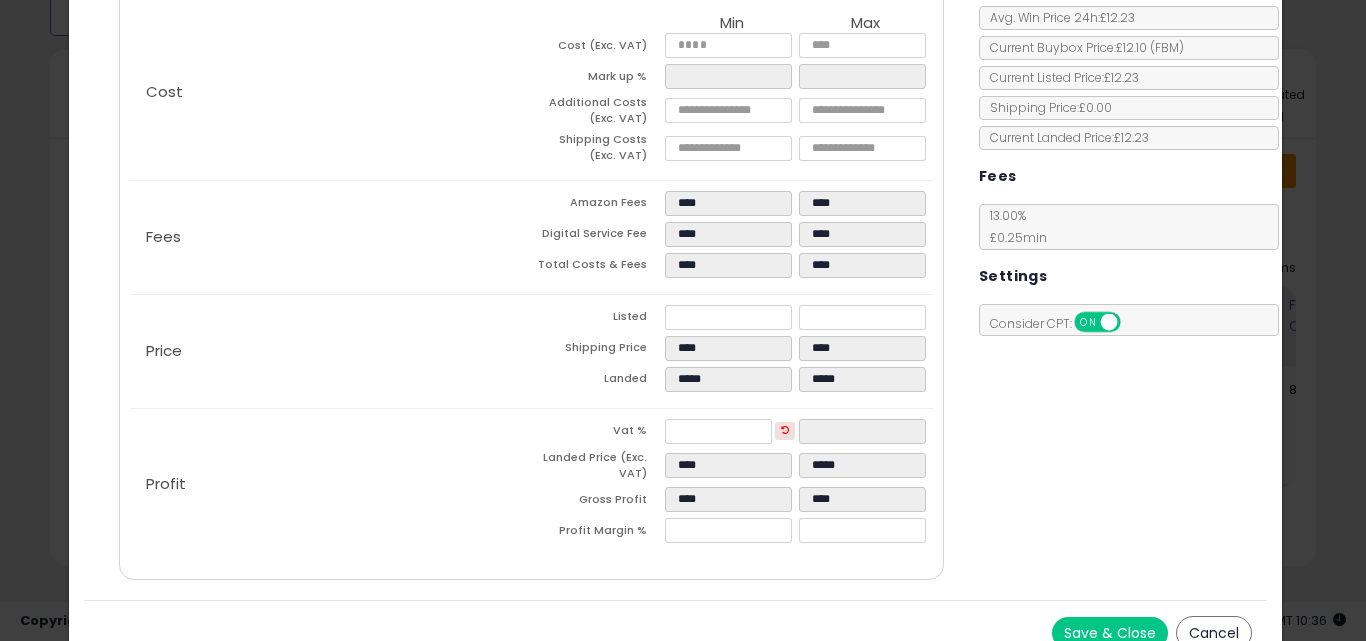 click on "Cost
Min
Max
Cost (Exc. VAT)
****
****
Mark up %
*****
*****
Additional Costs (Exc. VAT)
****
****
**** ****" at bounding box center (531, 279) 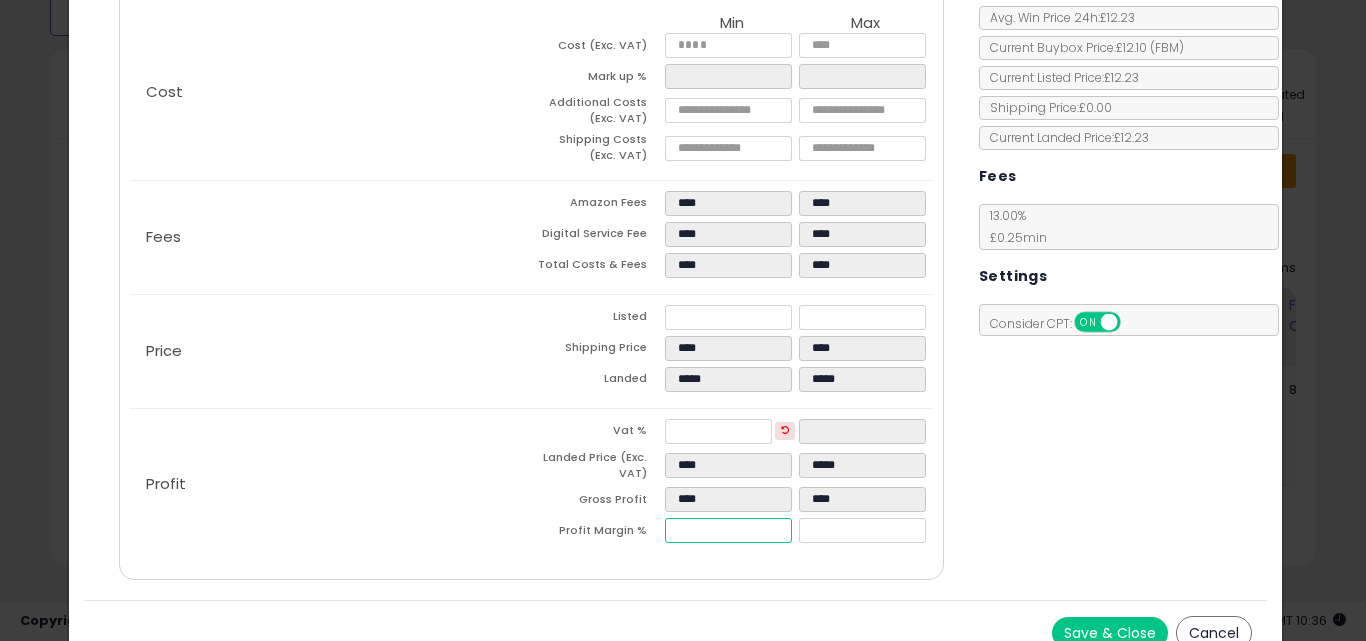 click on "****" at bounding box center (728, 530) 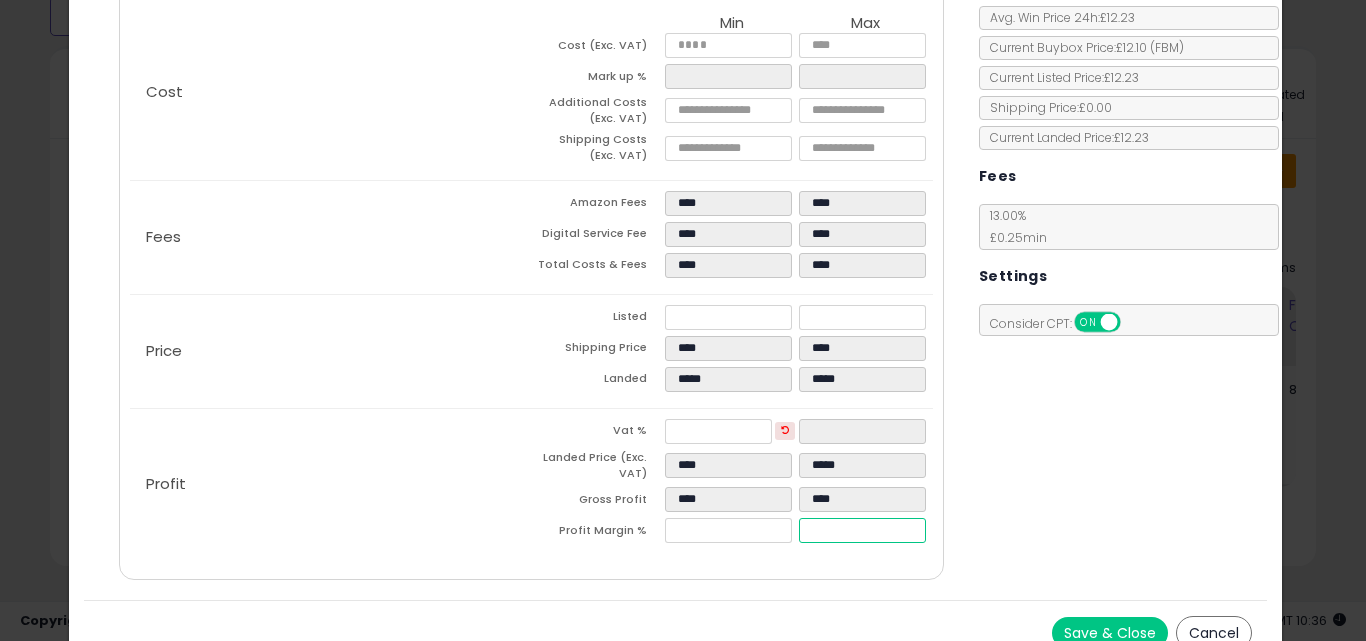 click on "*****" at bounding box center [862, 530] 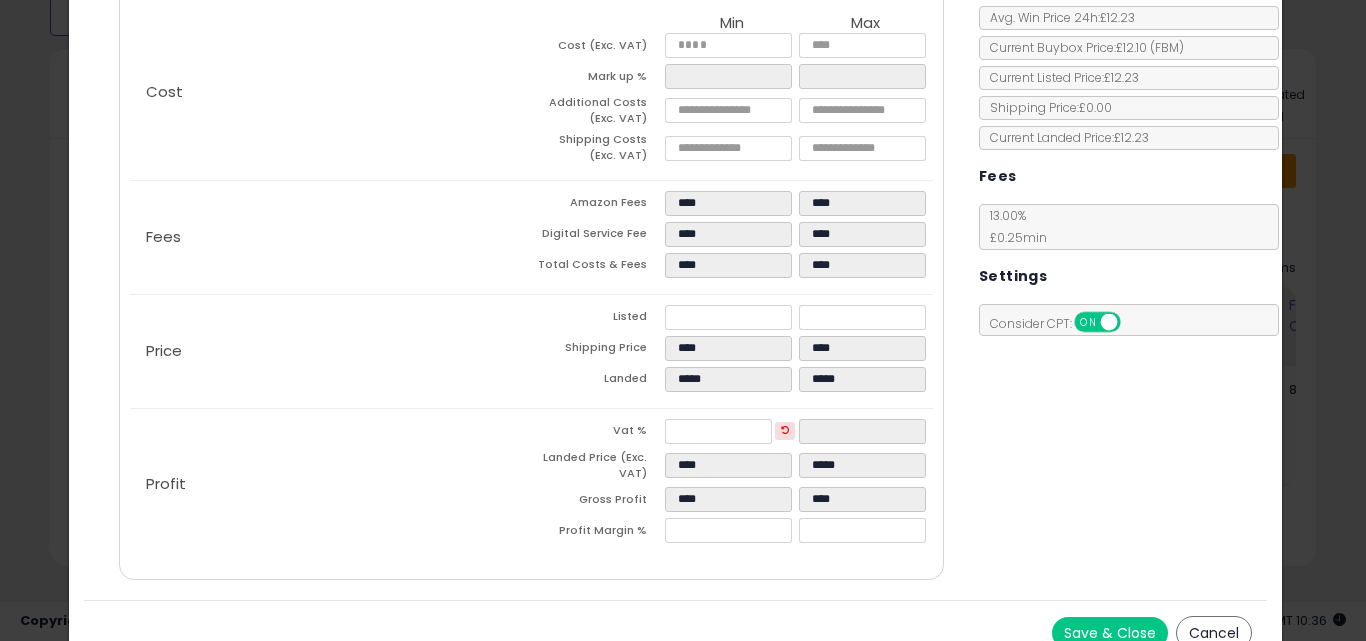 click on "Costs
Repricing Settings
Business Pricing
Analytics
Cost" at bounding box center [531, 261] 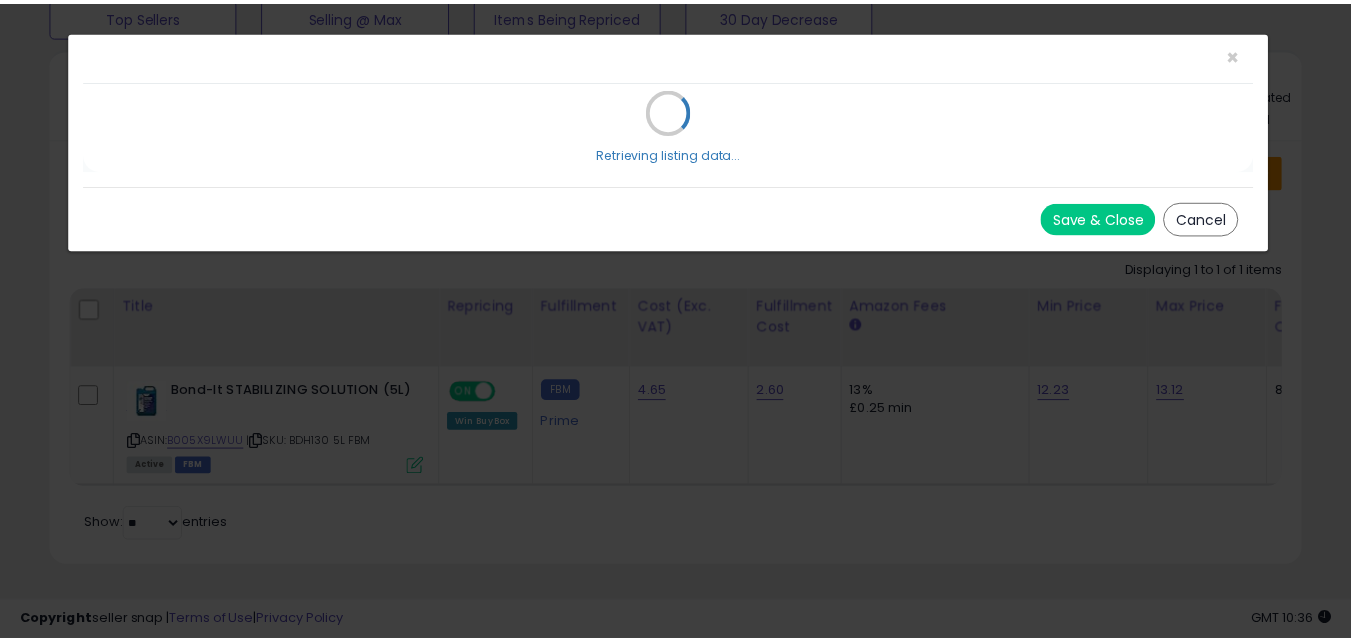 scroll, scrollTop: 0, scrollLeft: 0, axis: both 